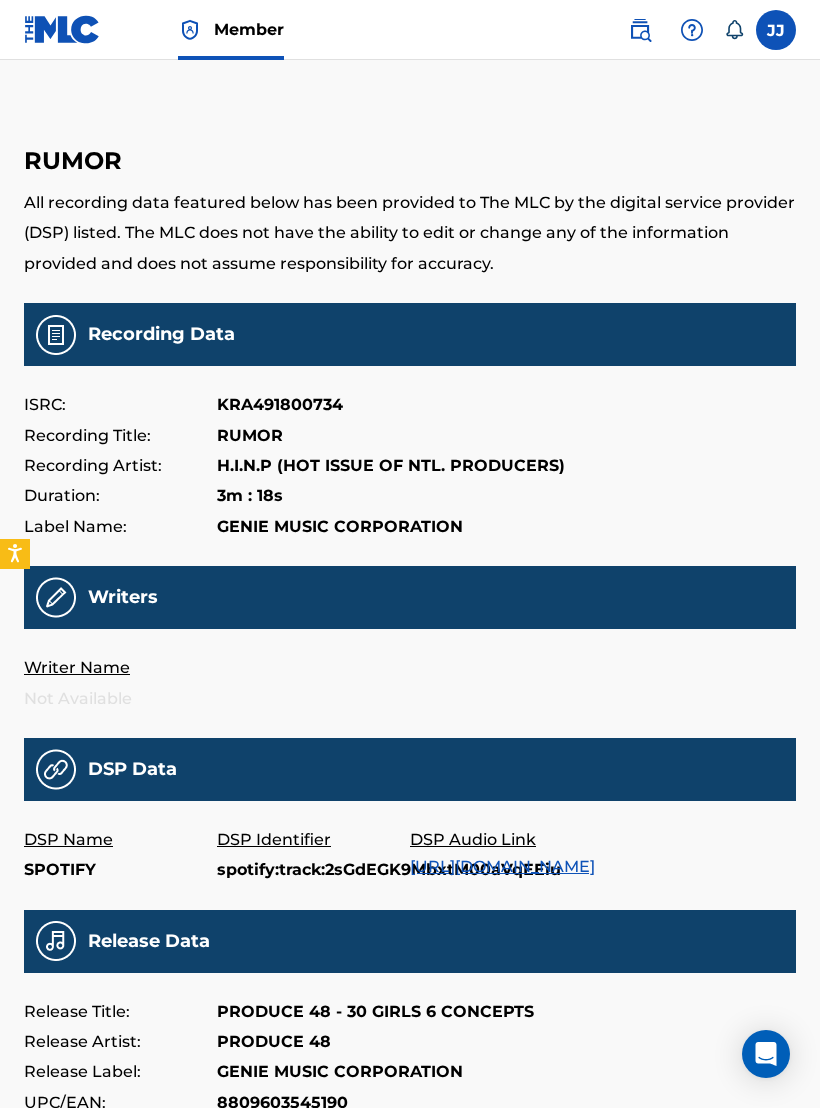 scroll, scrollTop: 247, scrollLeft: 0, axis: vertical 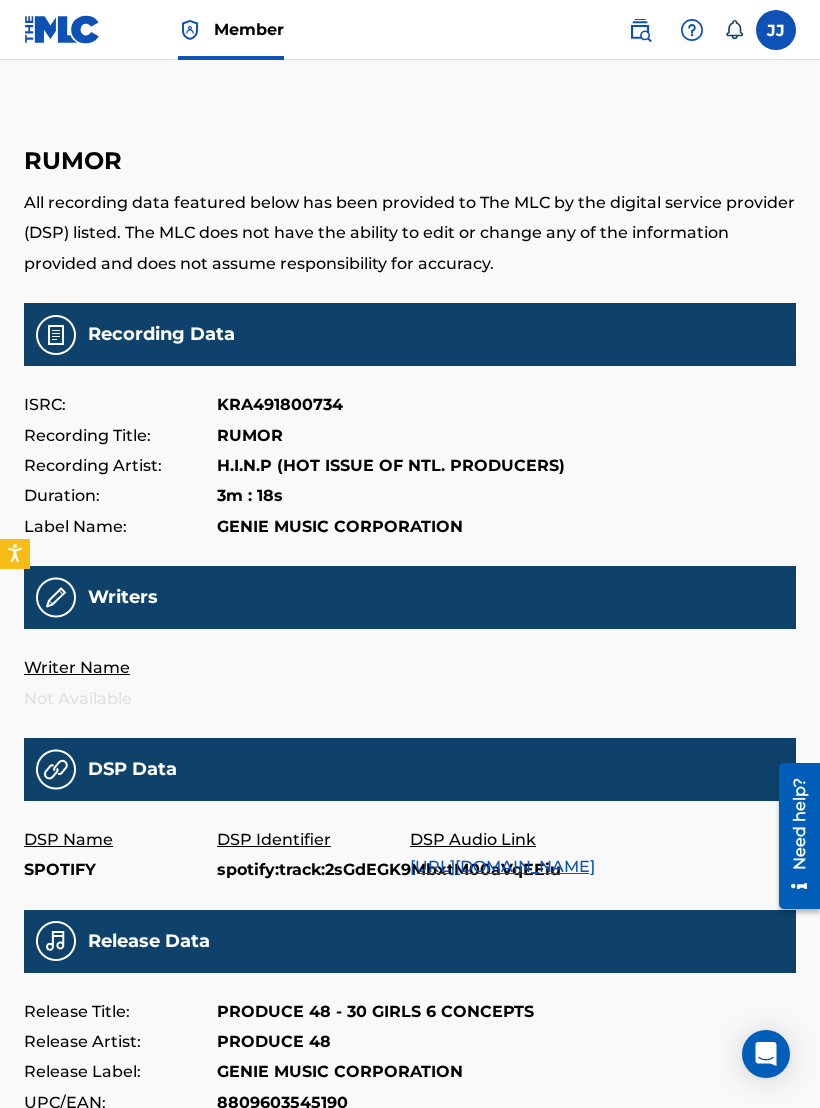 click at bounding box center [62, 29] 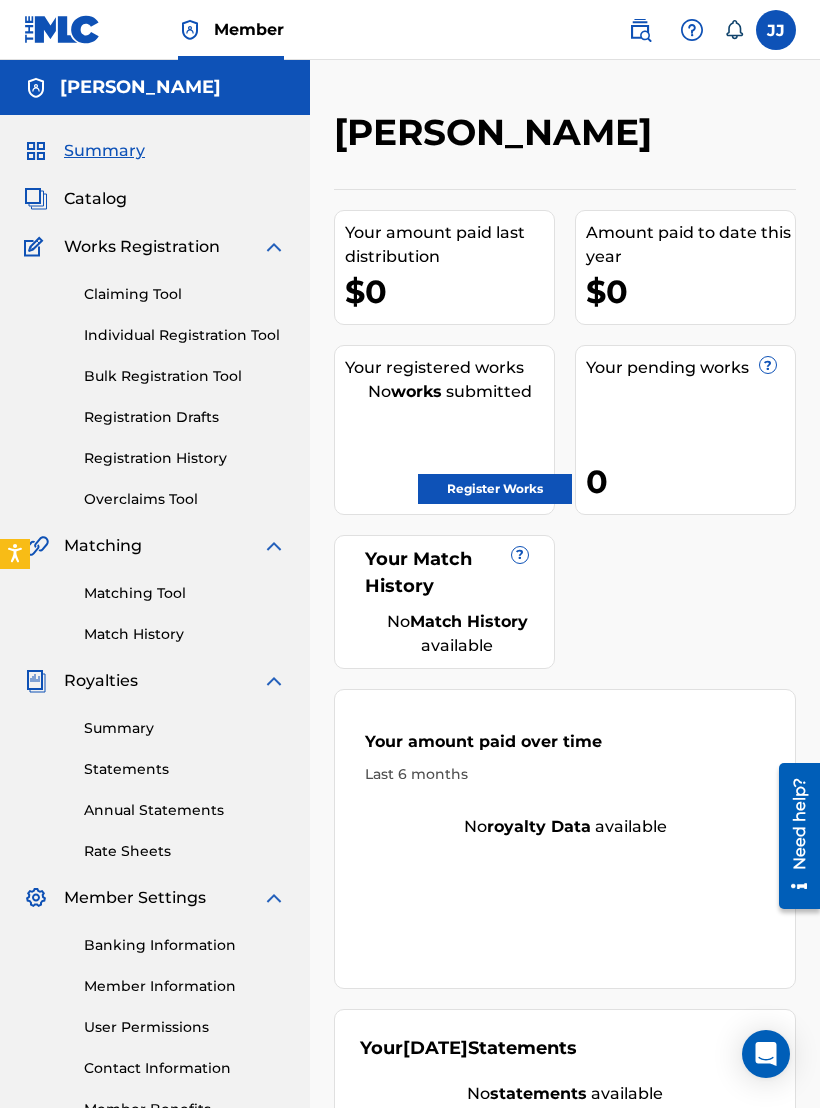 click on "Matching Tool" at bounding box center [185, 593] 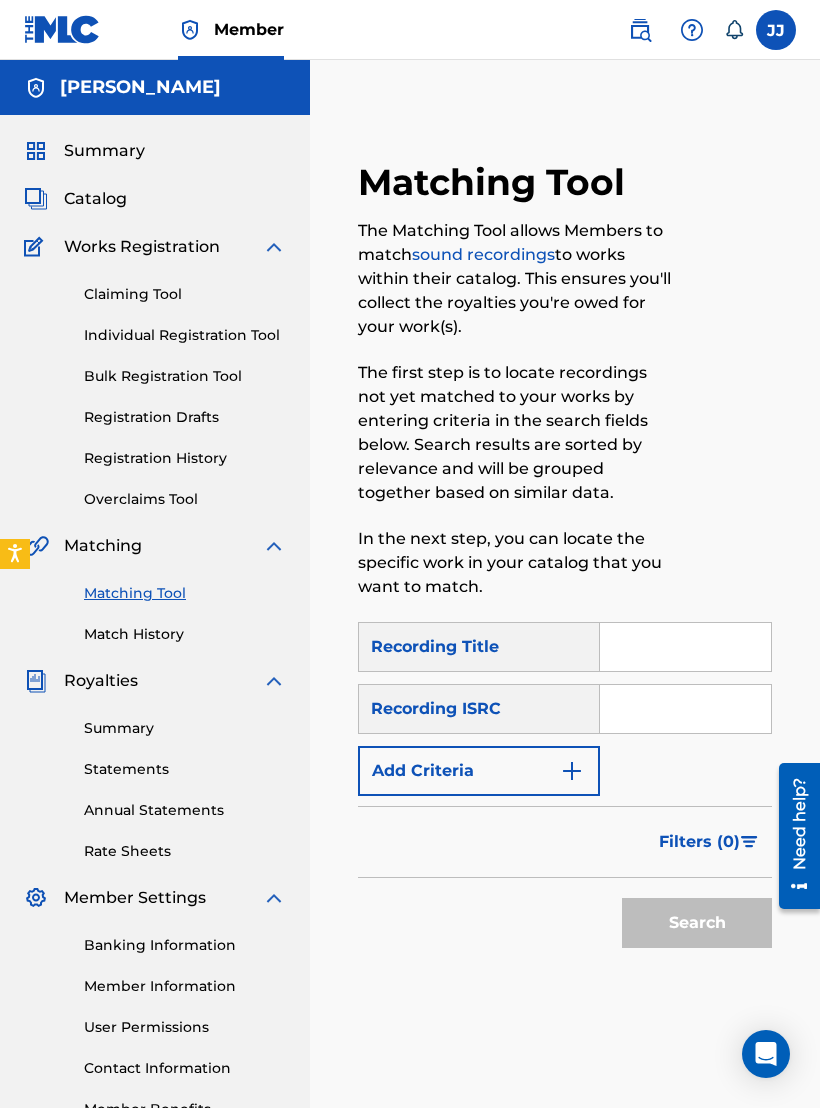click on "Filters ( 0 )" at bounding box center (699, 842) 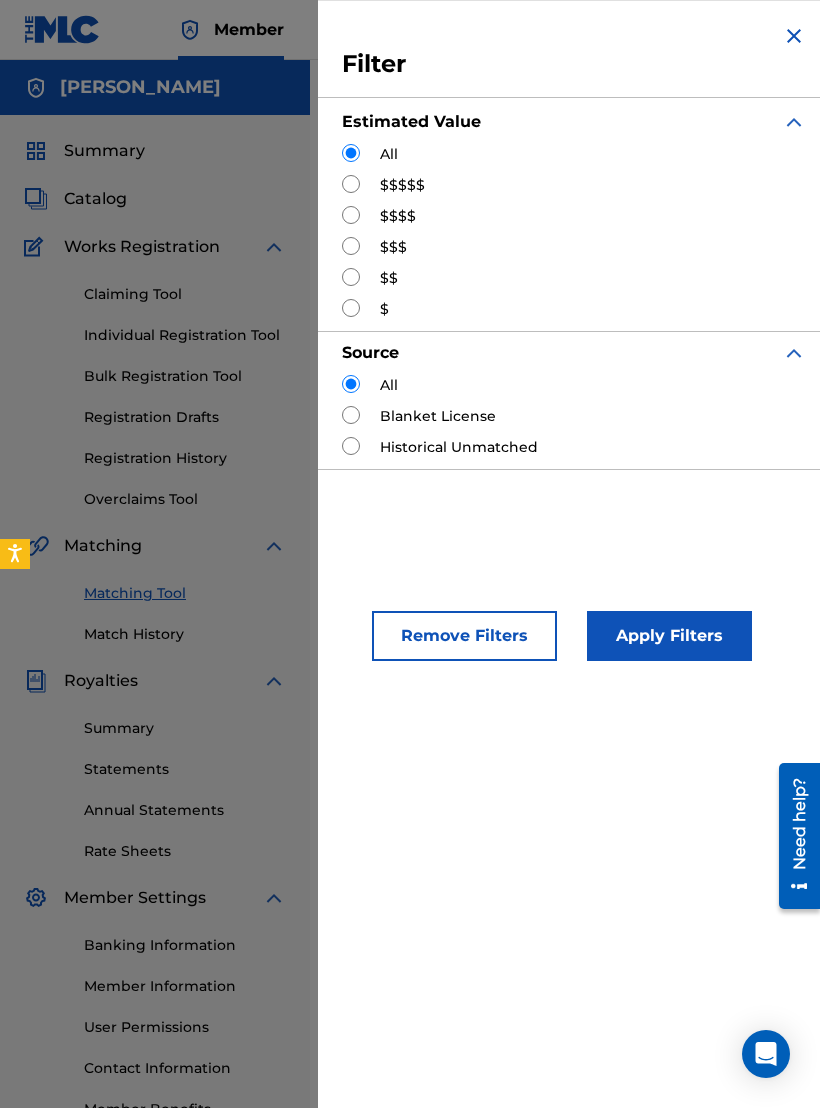 click on "$$$$$" at bounding box center [402, 185] 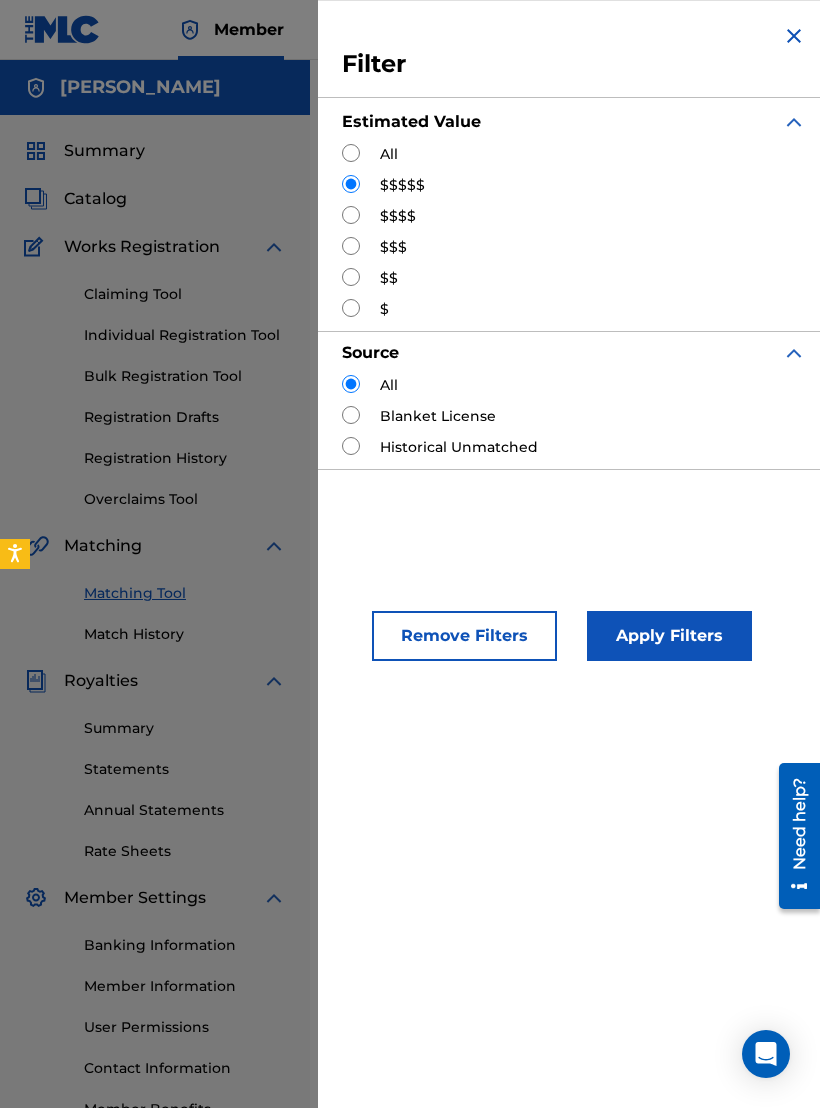 click on "Apply Filters" at bounding box center [669, 636] 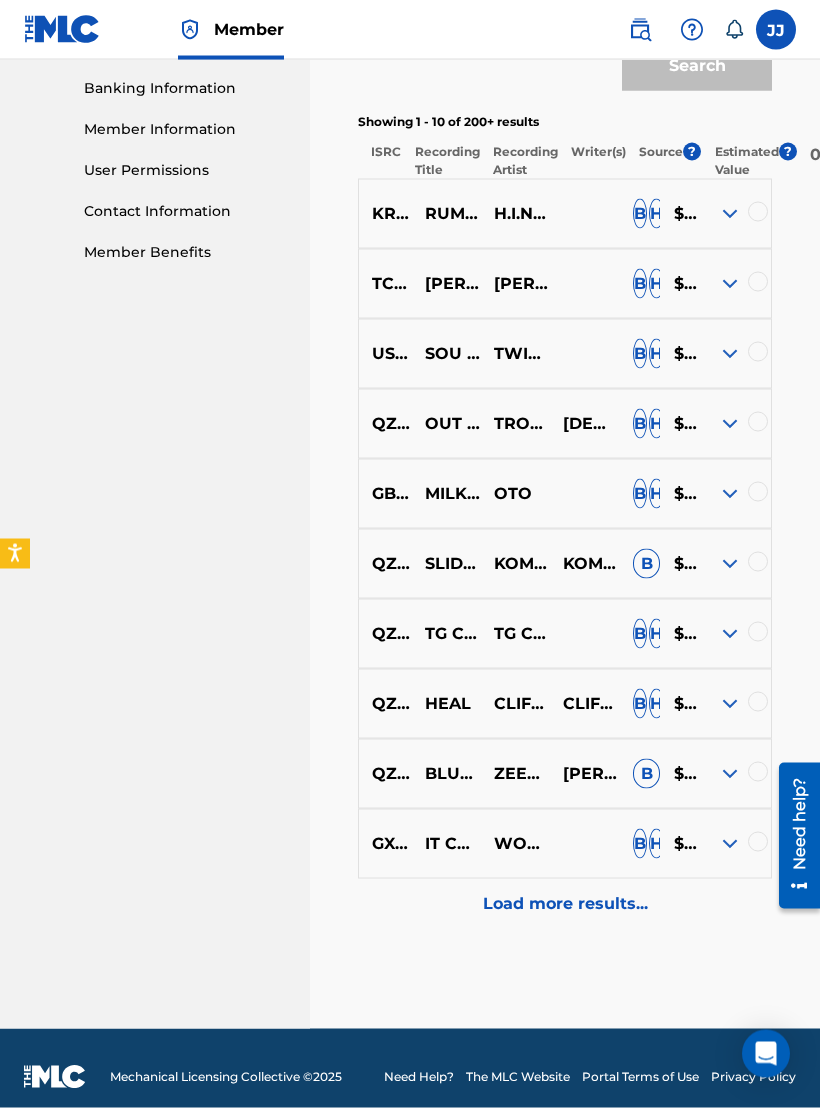 scroll, scrollTop: 859, scrollLeft: 0, axis: vertical 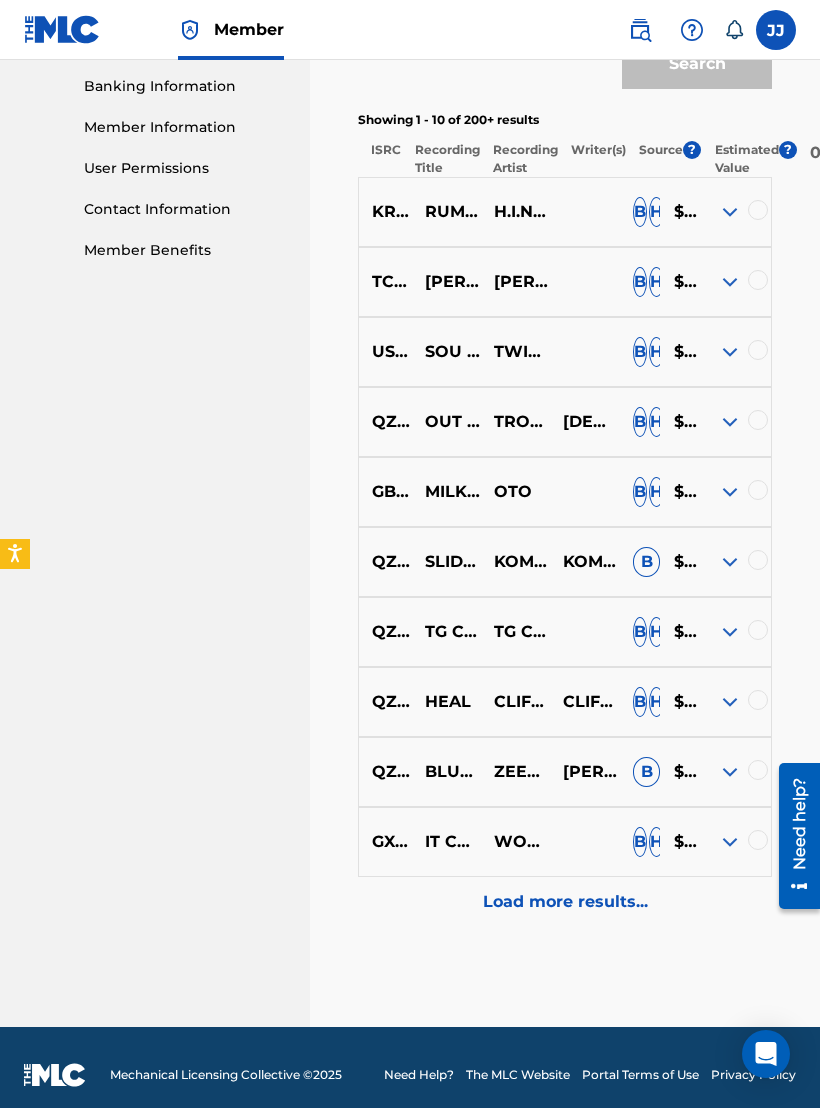 click on "GBSMU8365295 MILKSHAKE OTO B H $$$$$" at bounding box center [565, 492] 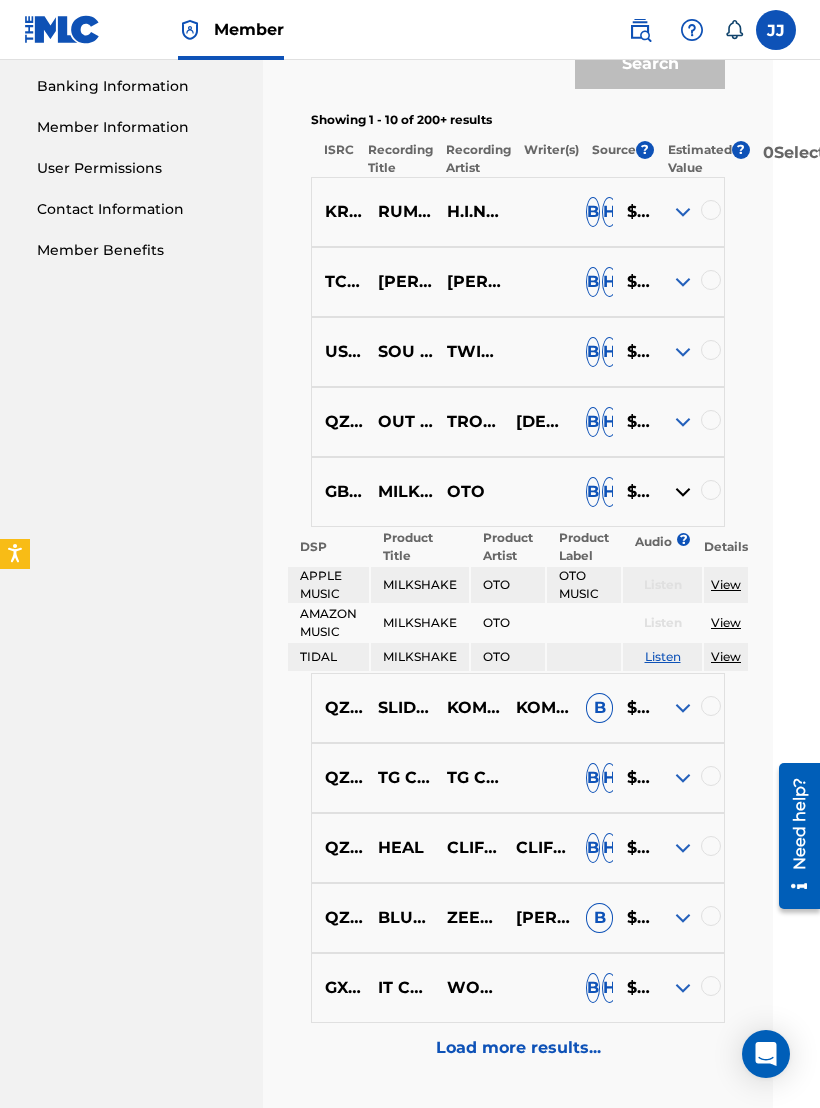 scroll, scrollTop: 859, scrollLeft: 61, axis: both 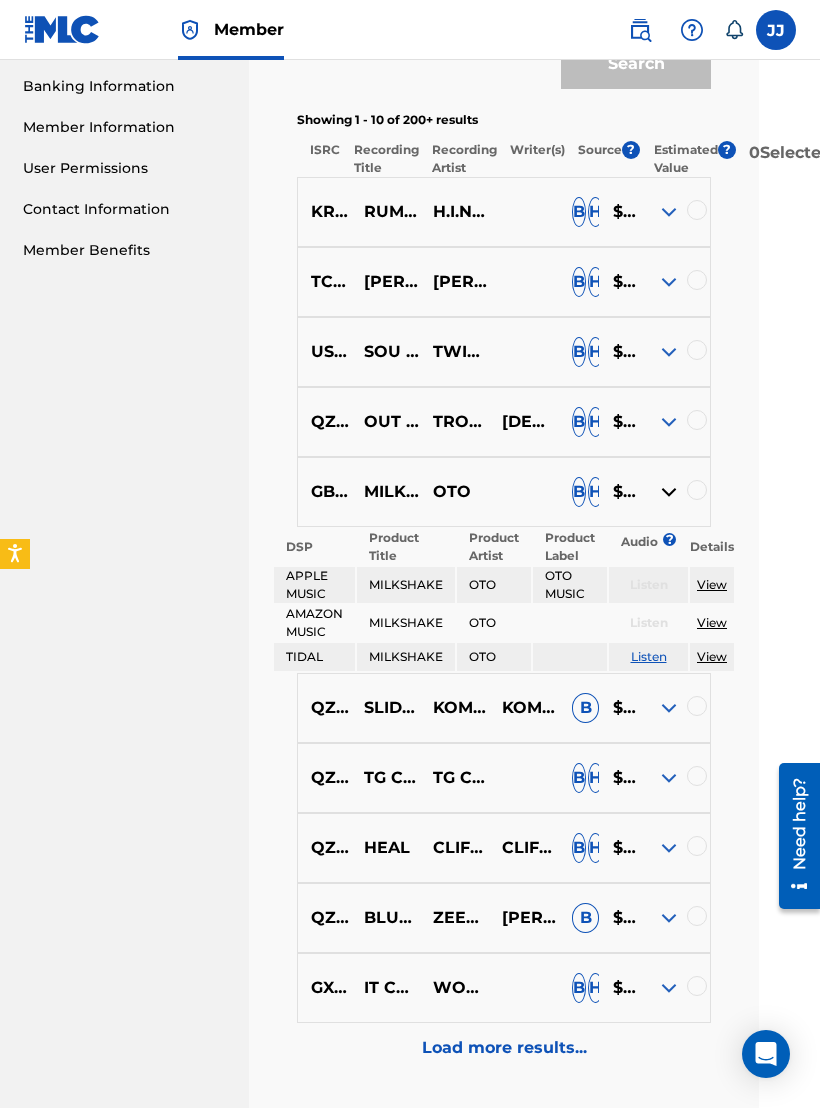 click on "View" at bounding box center [712, 584] 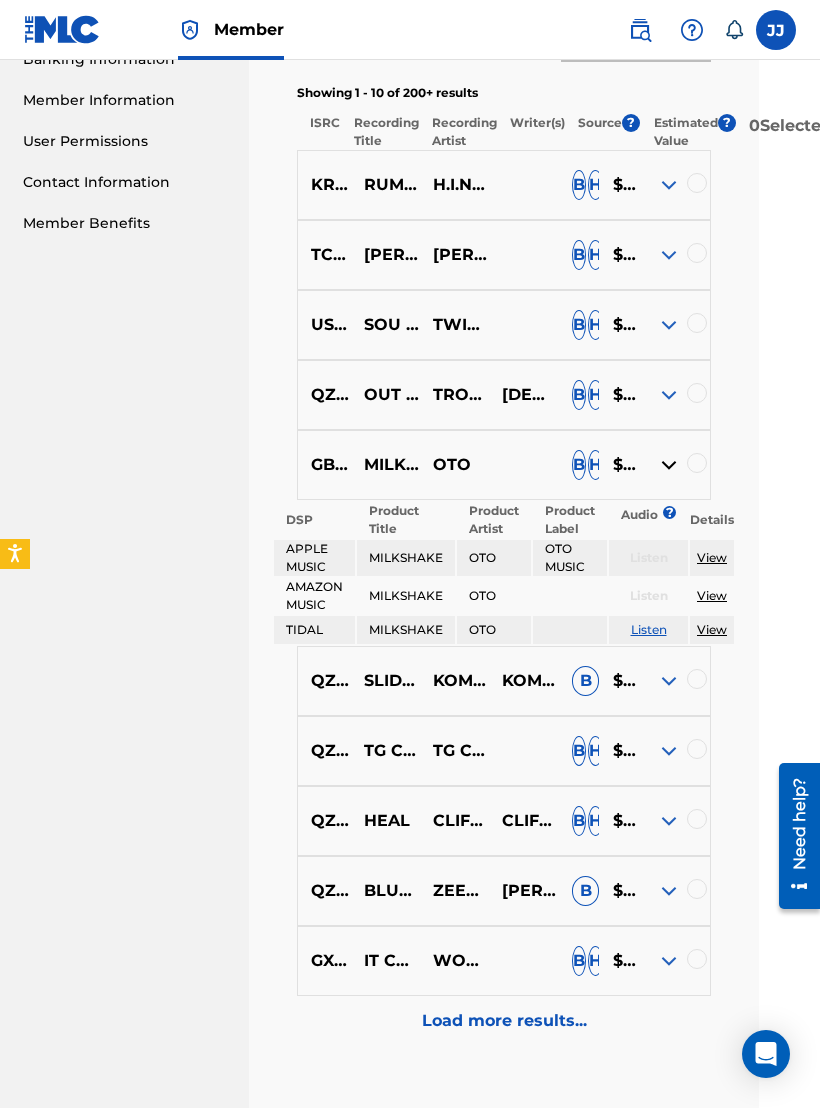 click at bounding box center (669, 681) 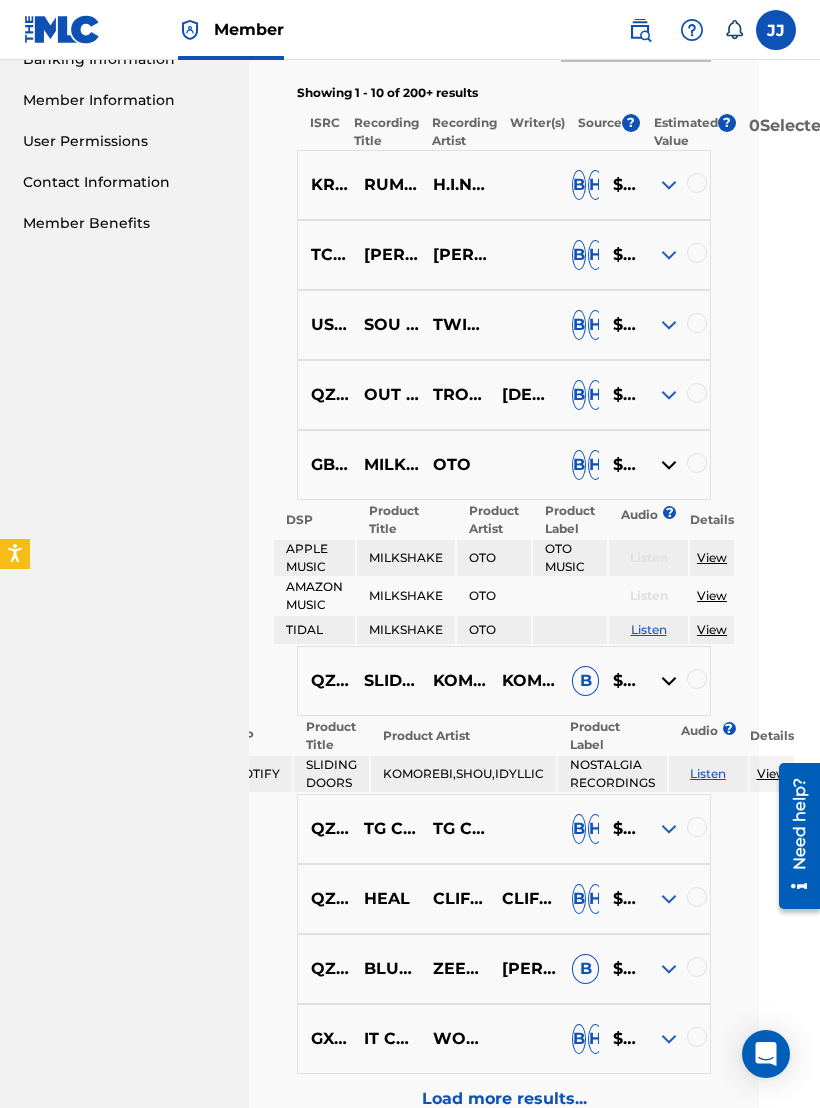 click at bounding box center (669, 395) 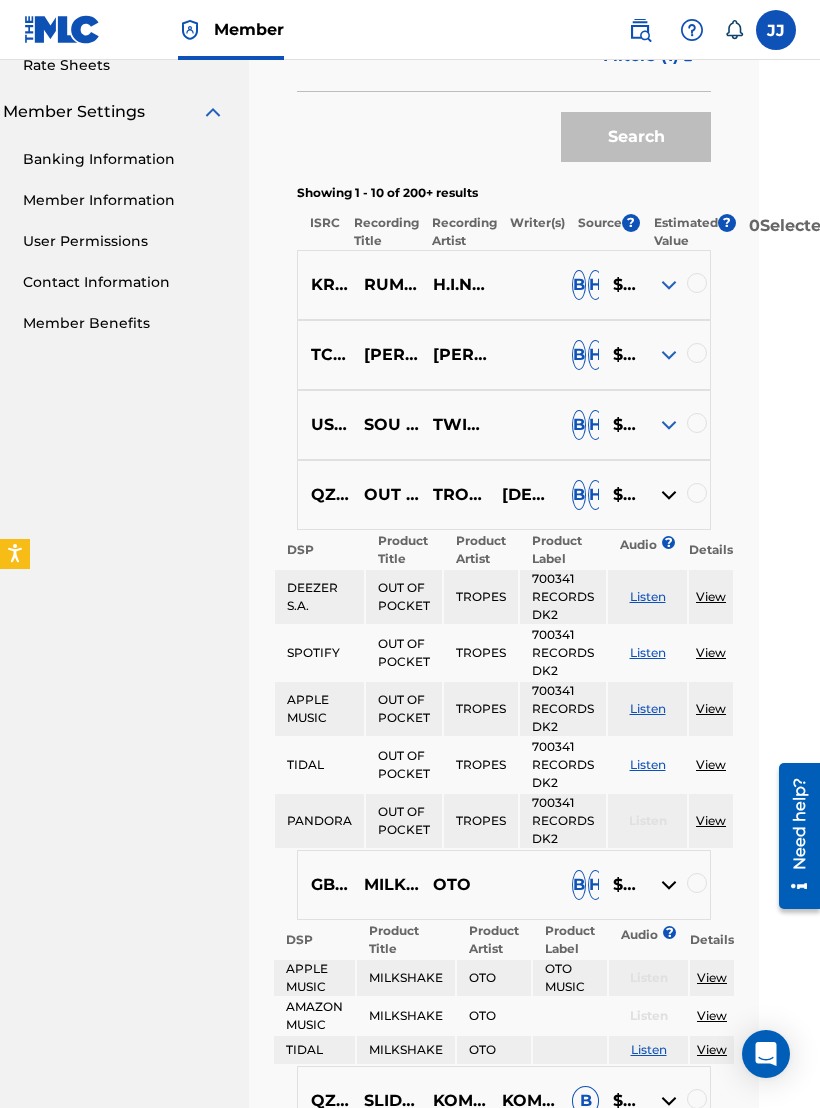 scroll, scrollTop: 768, scrollLeft: 61, axis: both 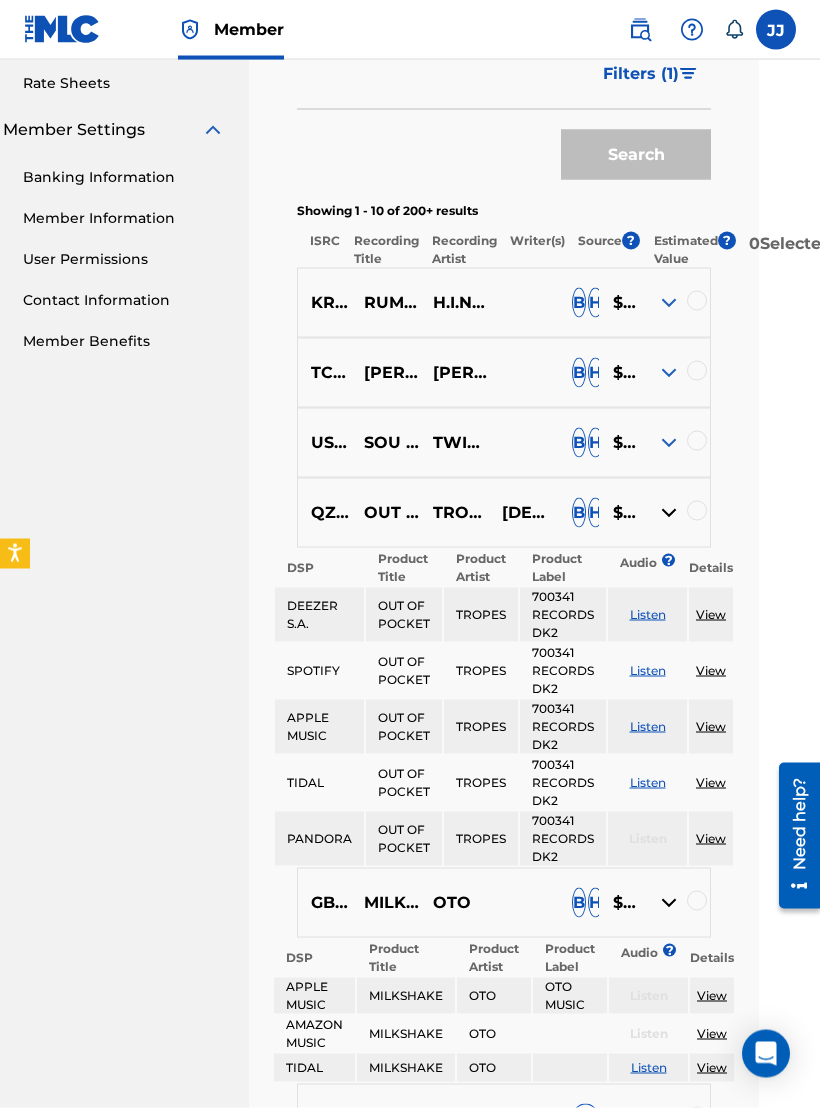 click at bounding box center (669, 303) 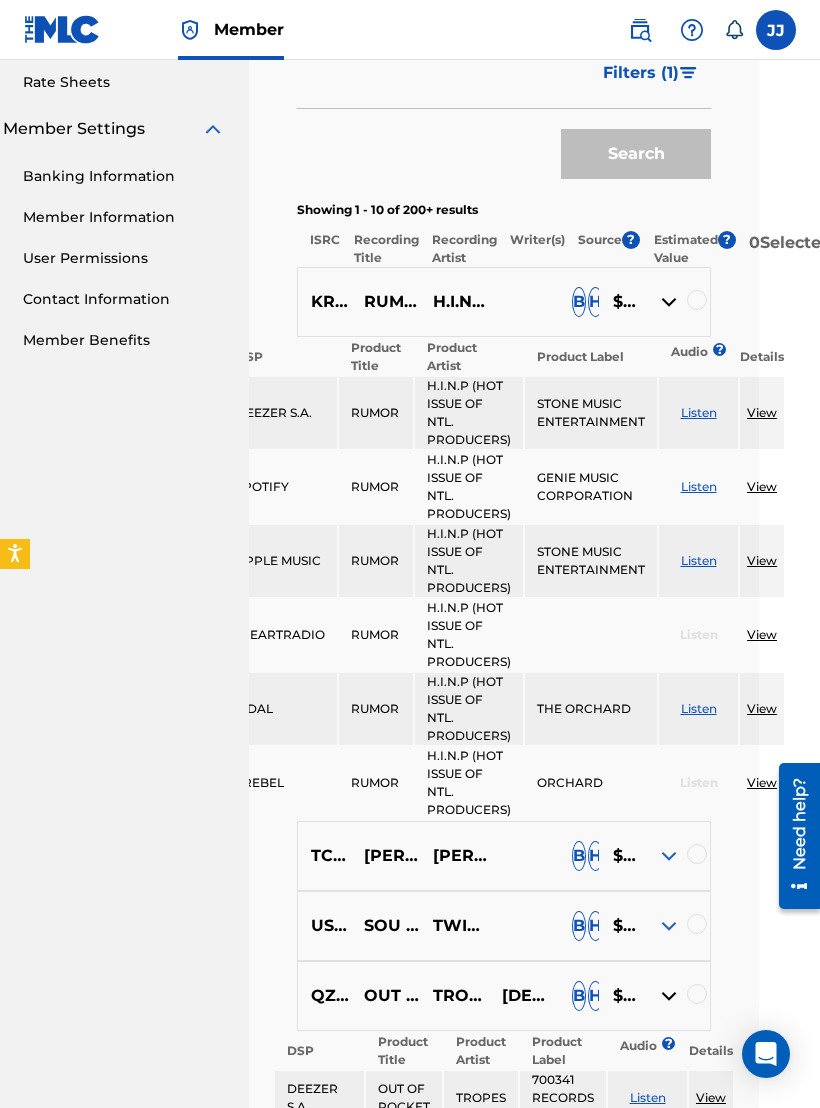 click at bounding box center [669, 302] 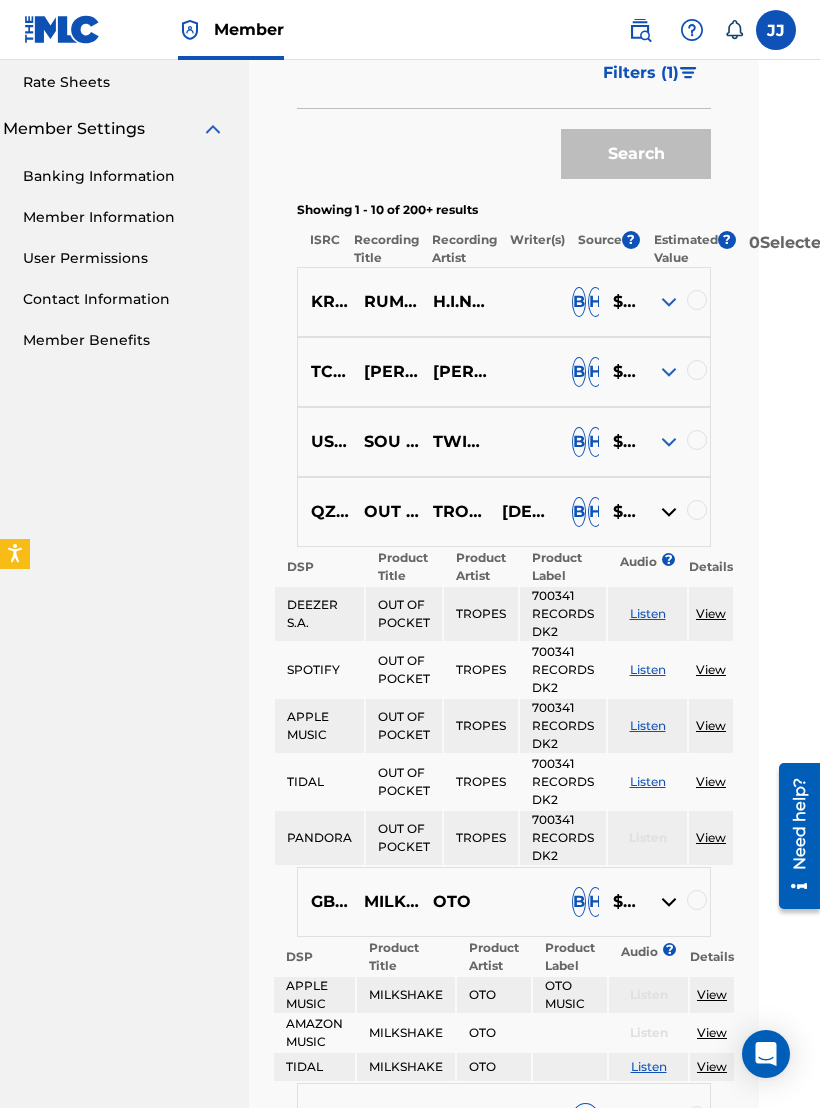 click at bounding box center [669, 372] 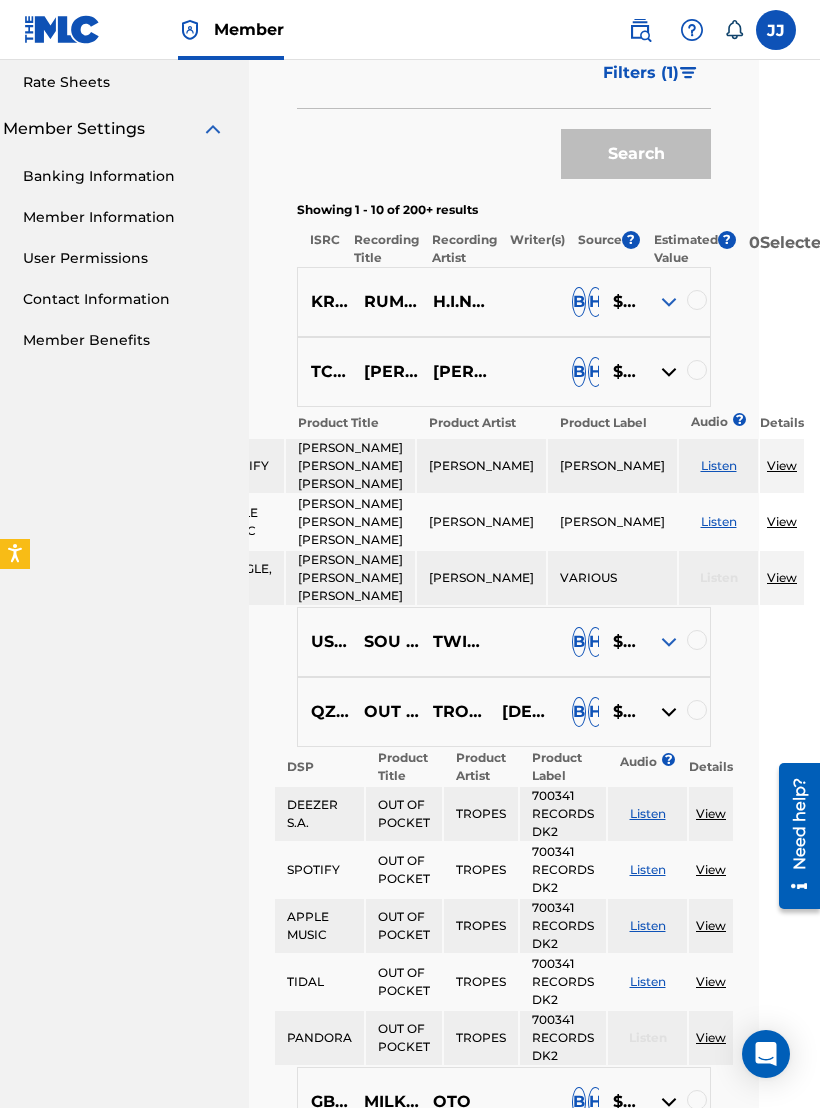 click at bounding box center (669, 372) 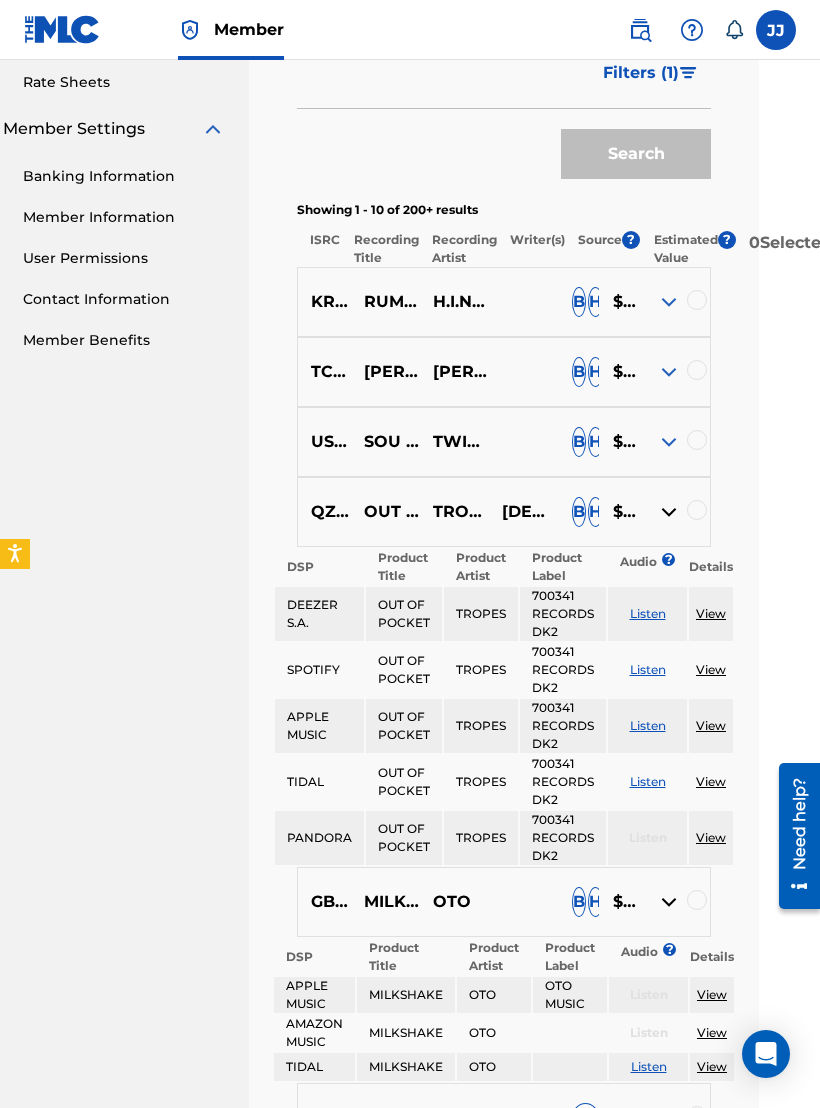click on "USFEY0602084 SOU GAN / GERMAN CRADLE SONG / THE SANDMAN COMES / BYE, BABY BUNTING TWIN SISTERS B H $$$$$" at bounding box center (504, 442) 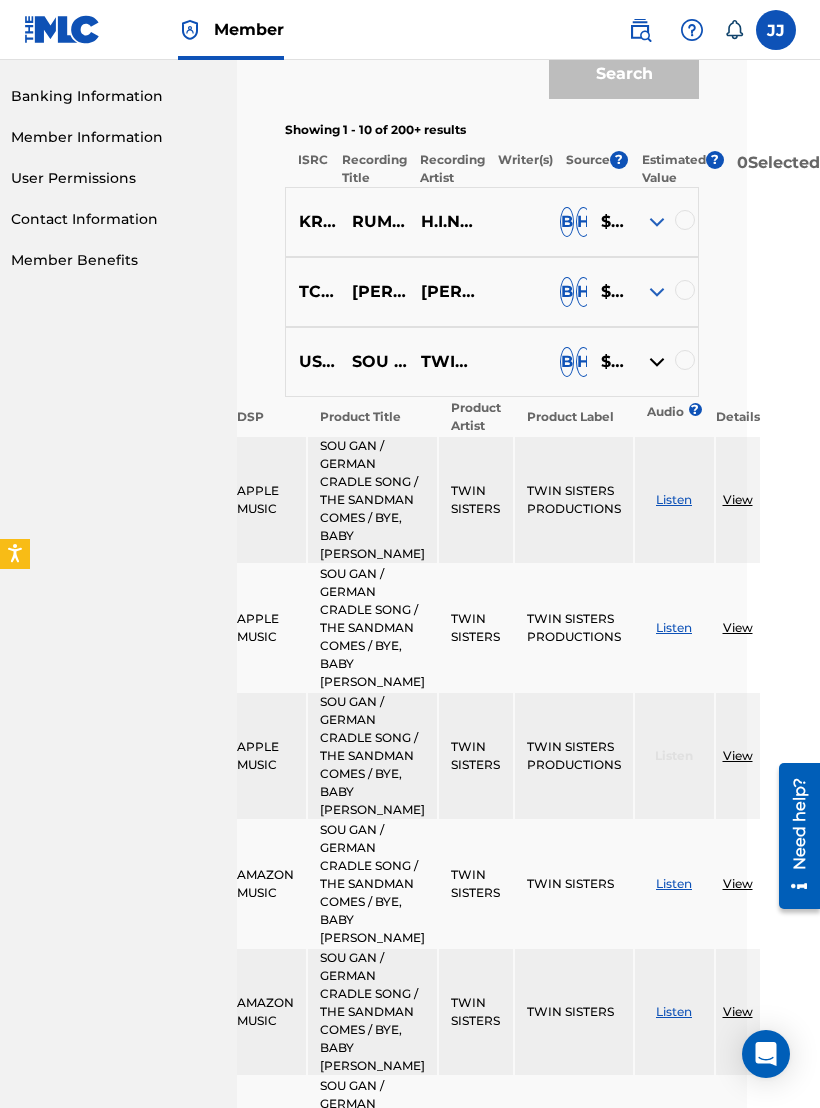 scroll, scrollTop: 827, scrollLeft: 125, axis: both 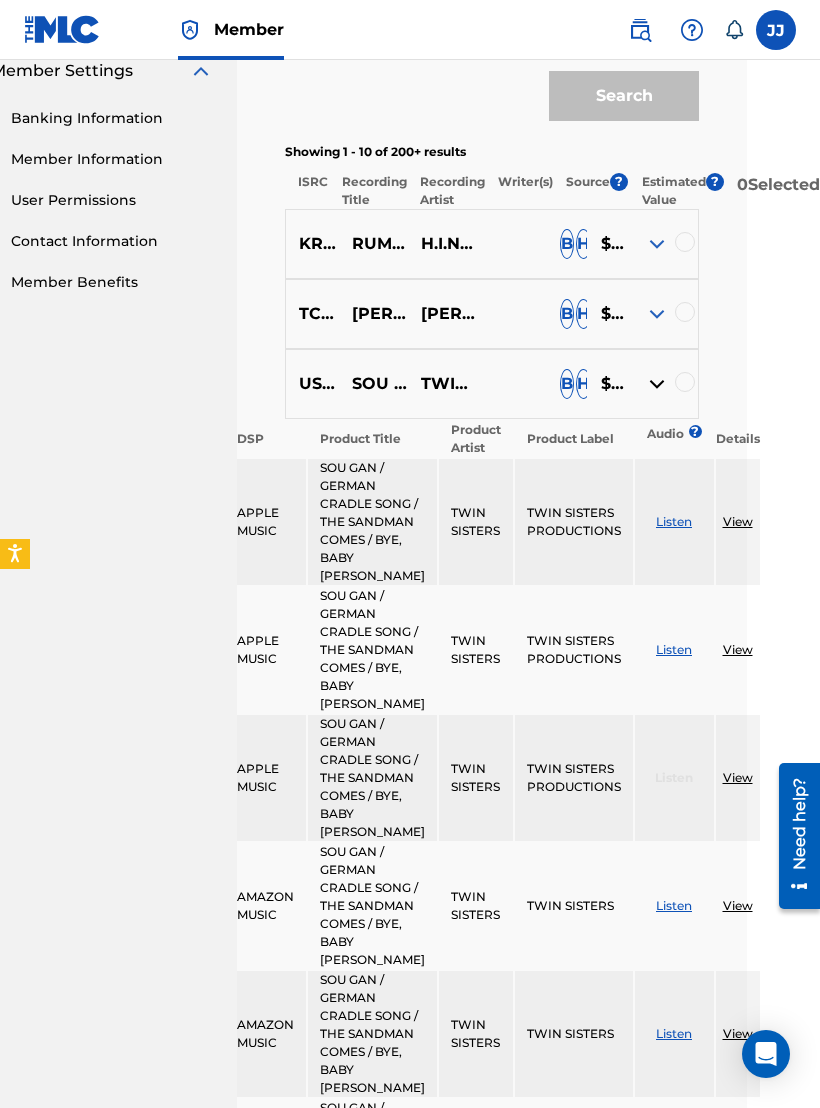 click at bounding box center [657, 384] 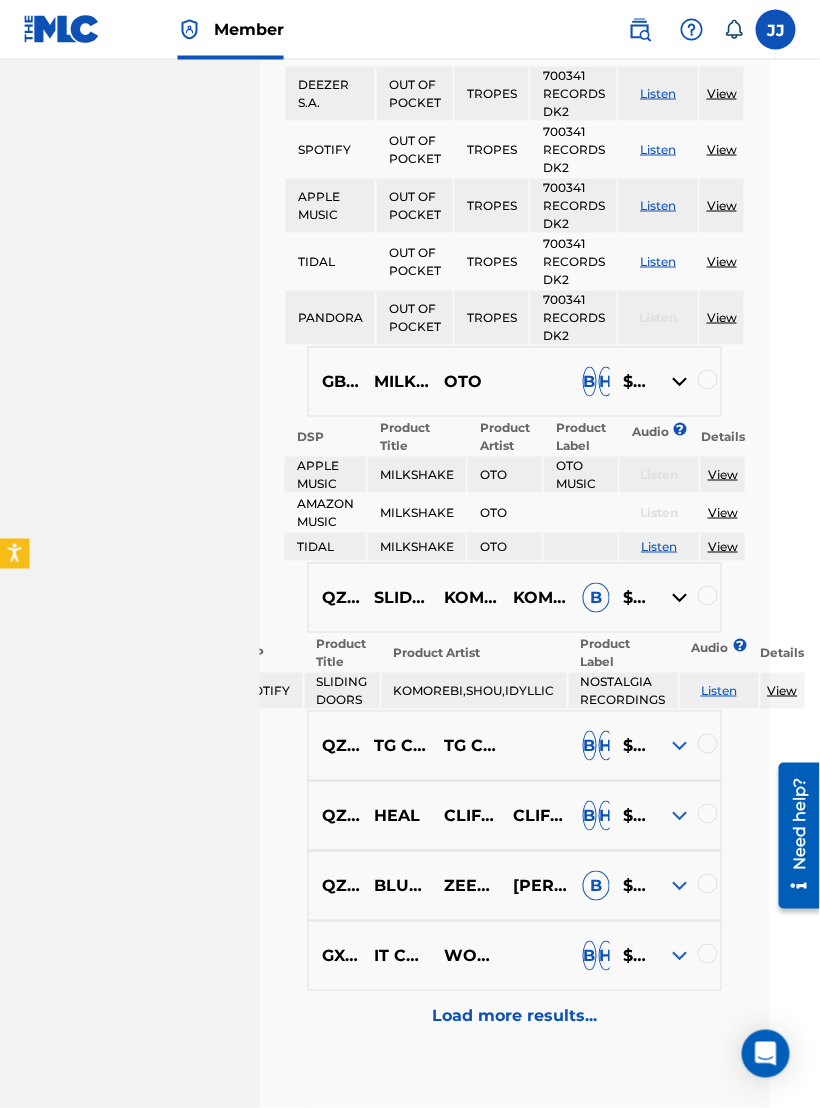 scroll, scrollTop: 1403, scrollLeft: 0, axis: vertical 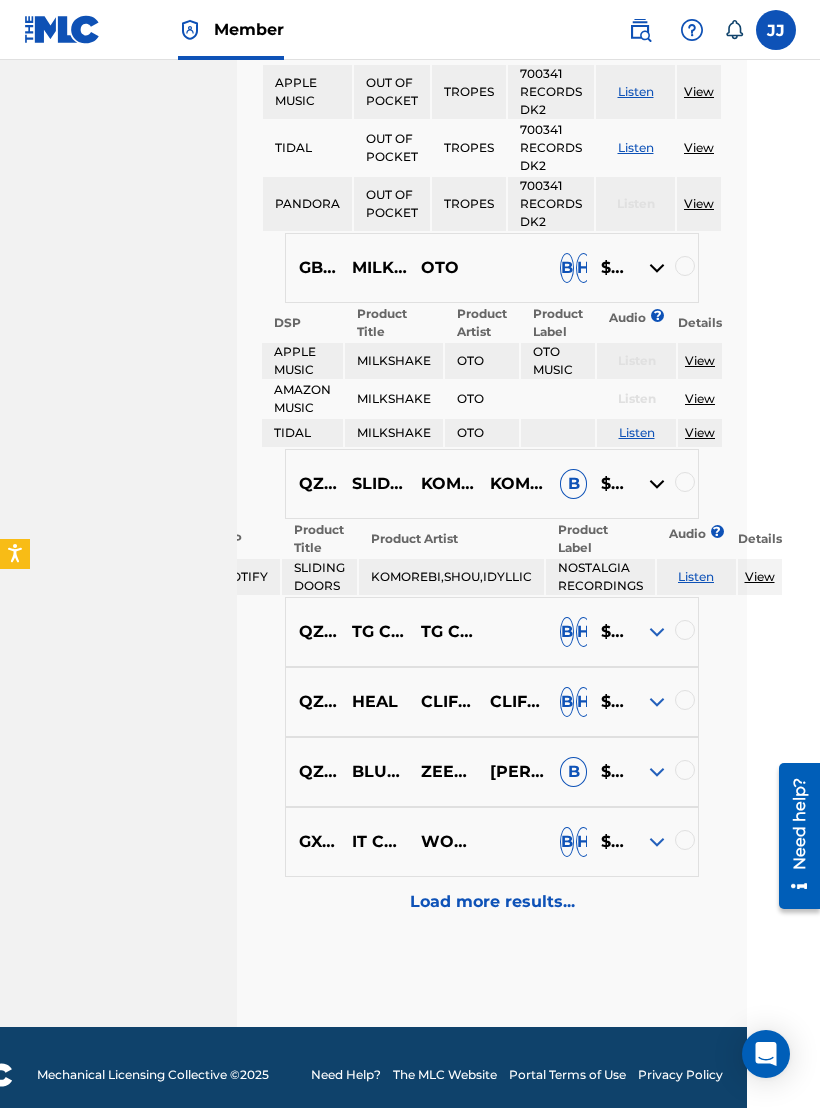 click on "Load more results..." at bounding box center [492, 902] 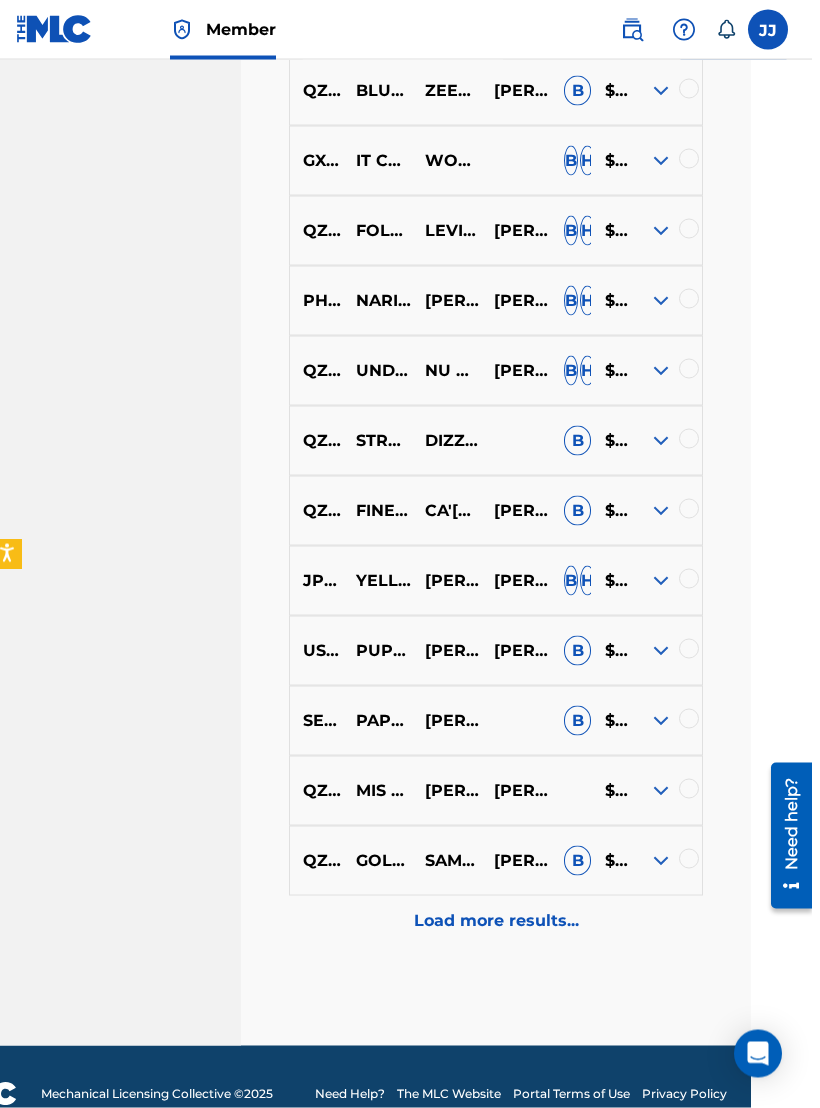 scroll, scrollTop: 1559, scrollLeft: 61, axis: both 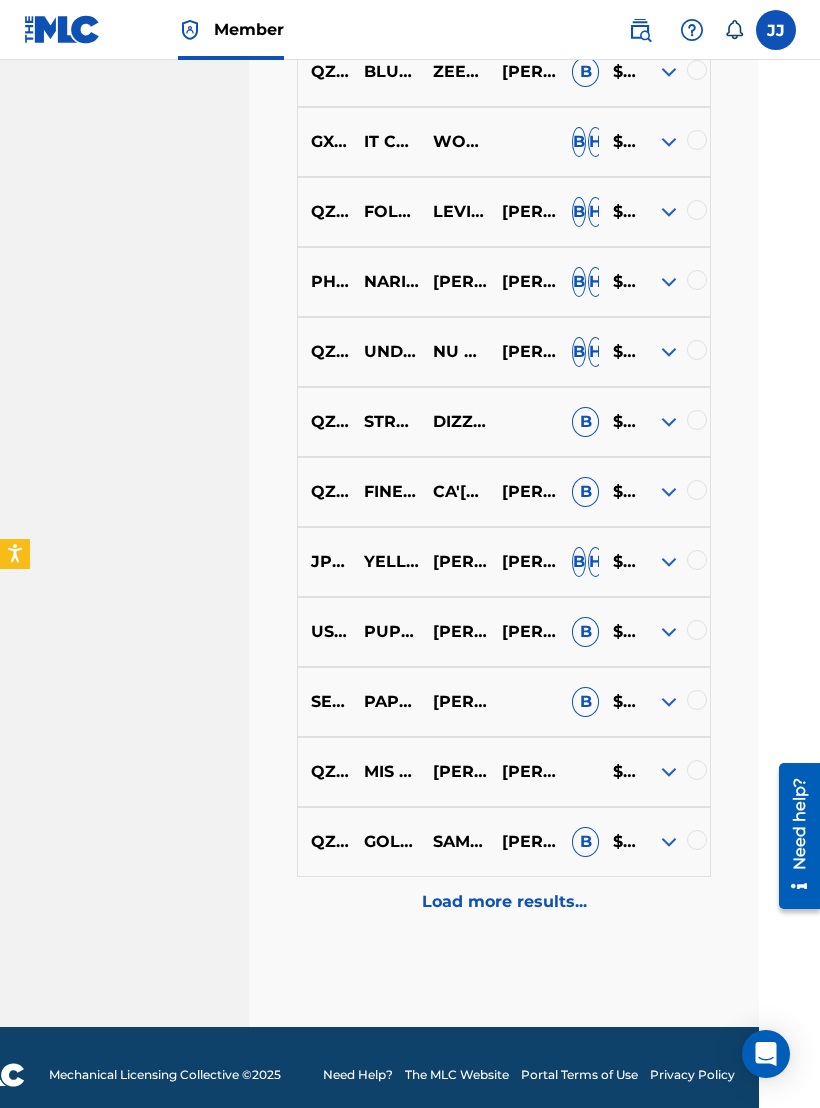 click at bounding box center (669, 702) 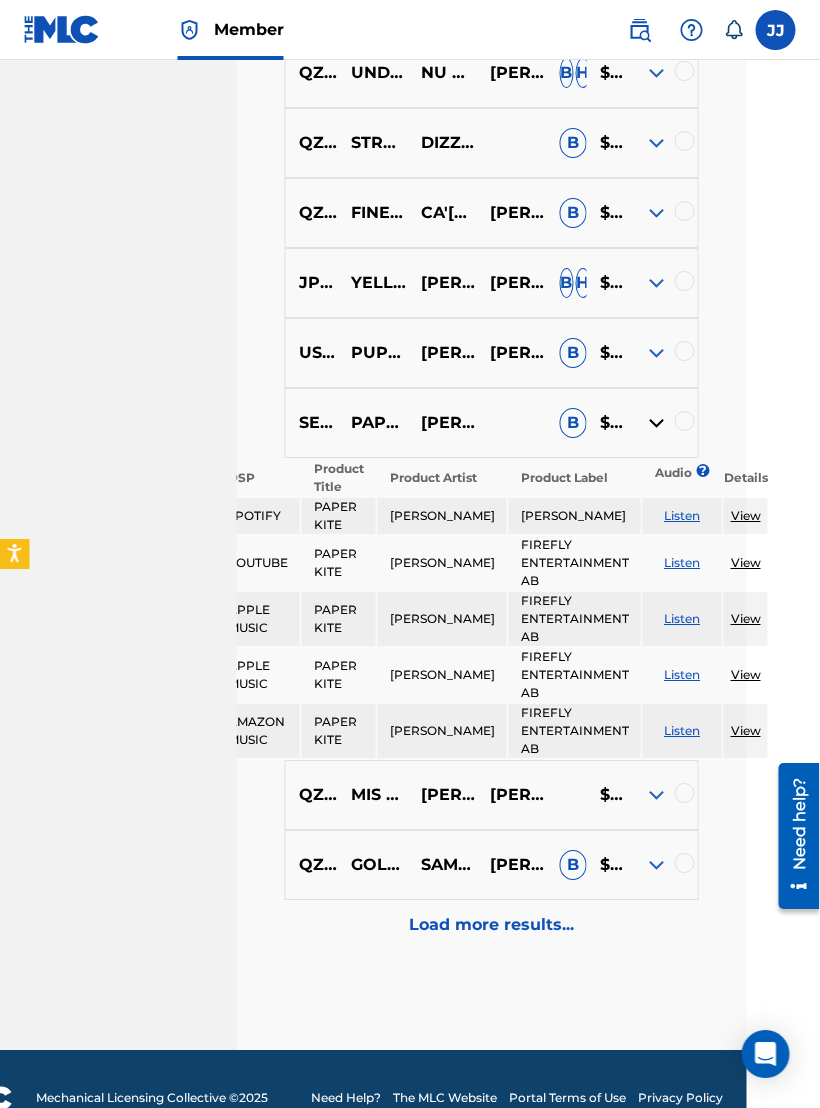 scroll, scrollTop: 1861, scrollLeft: 98, axis: both 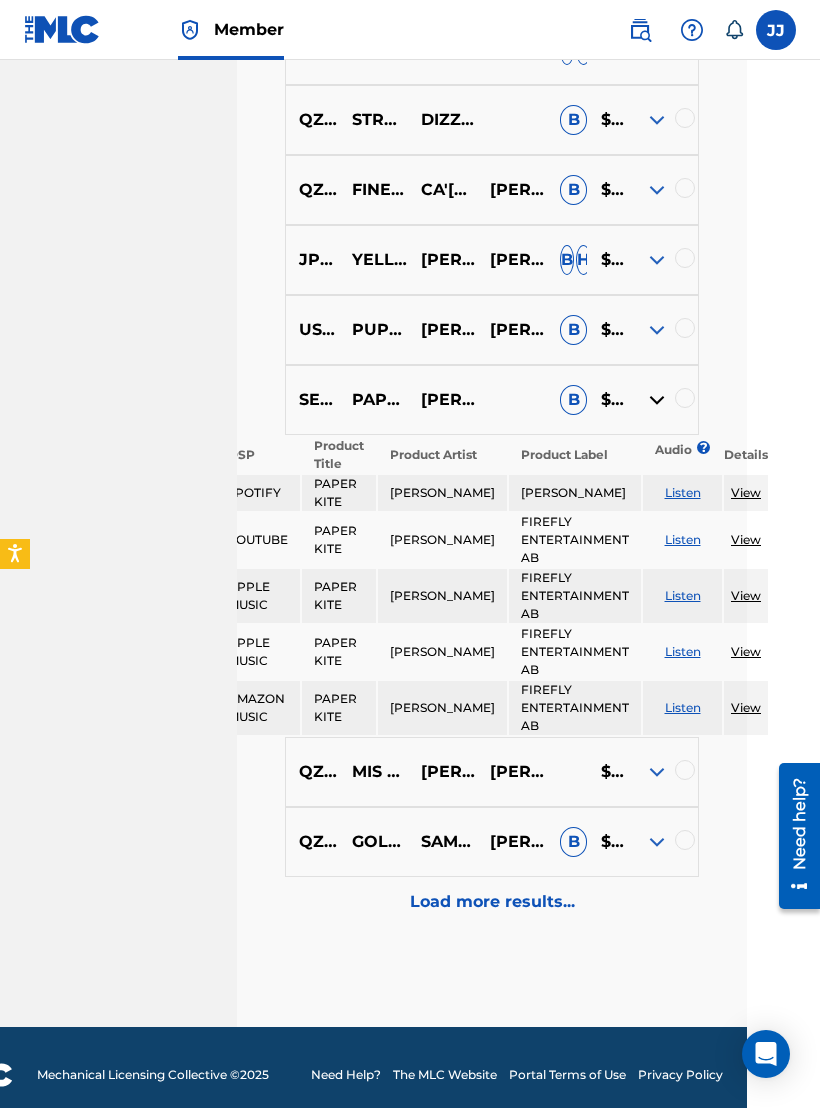 click on "Load more results..." at bounding box center (492, 902) 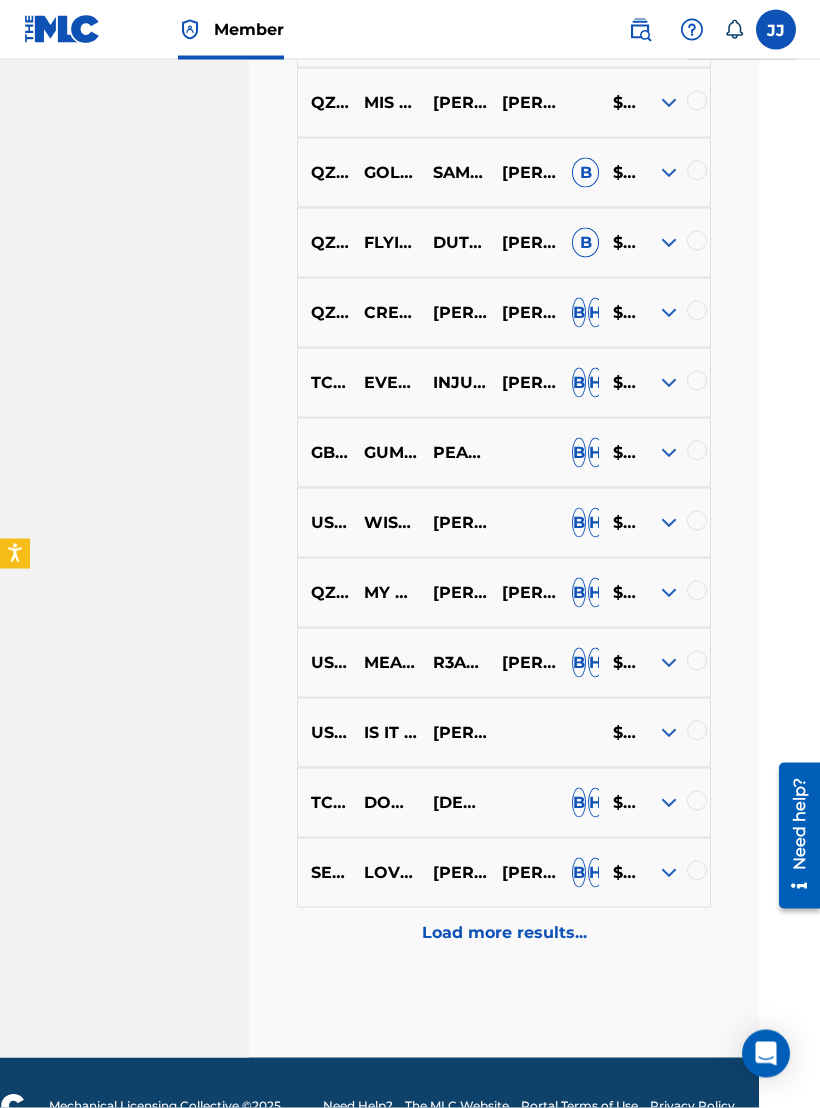 scroll, scrollTop: 2259, scrollLeft: 61, axis: both 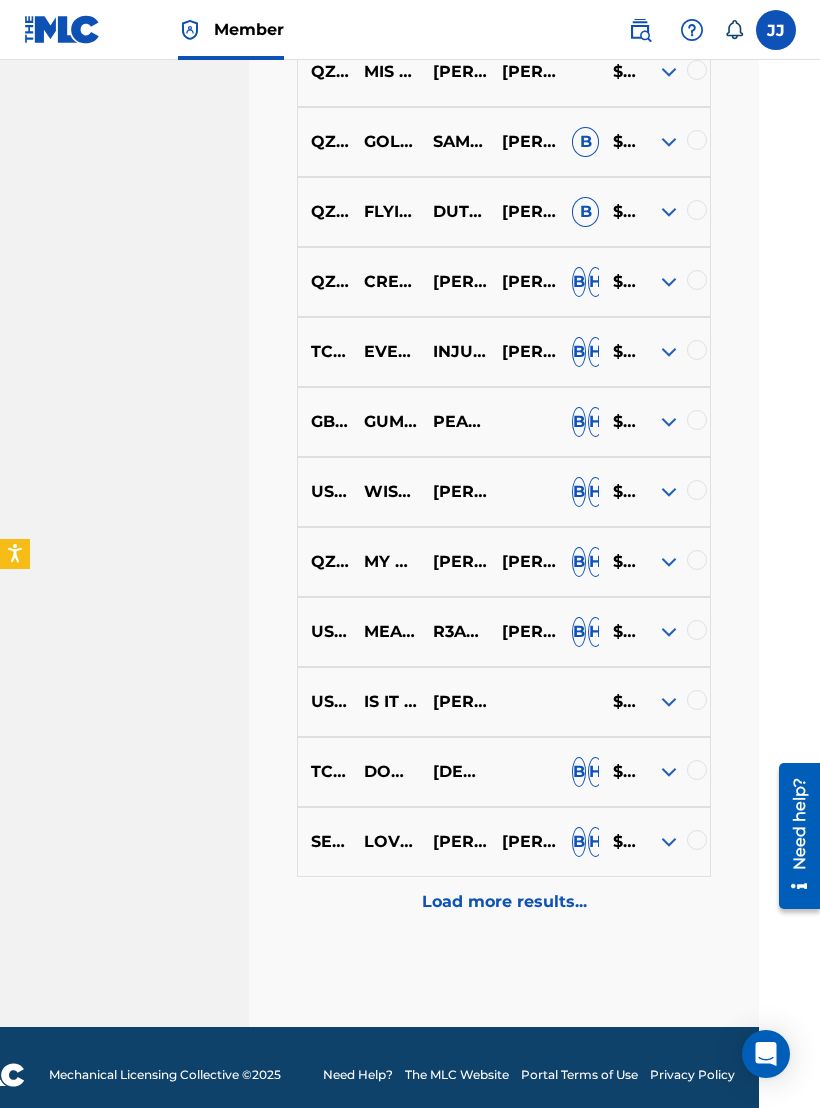 click at bounding box center (669, 702) 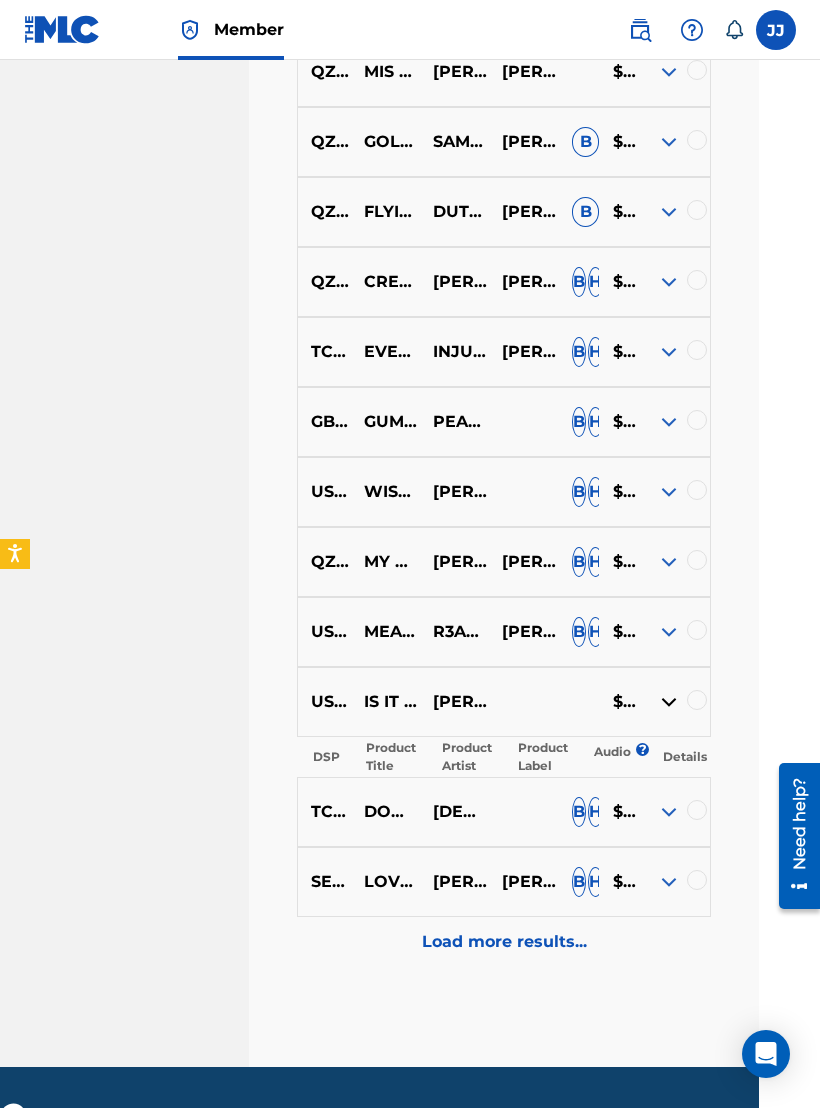 click at bounding box center [669, 702] 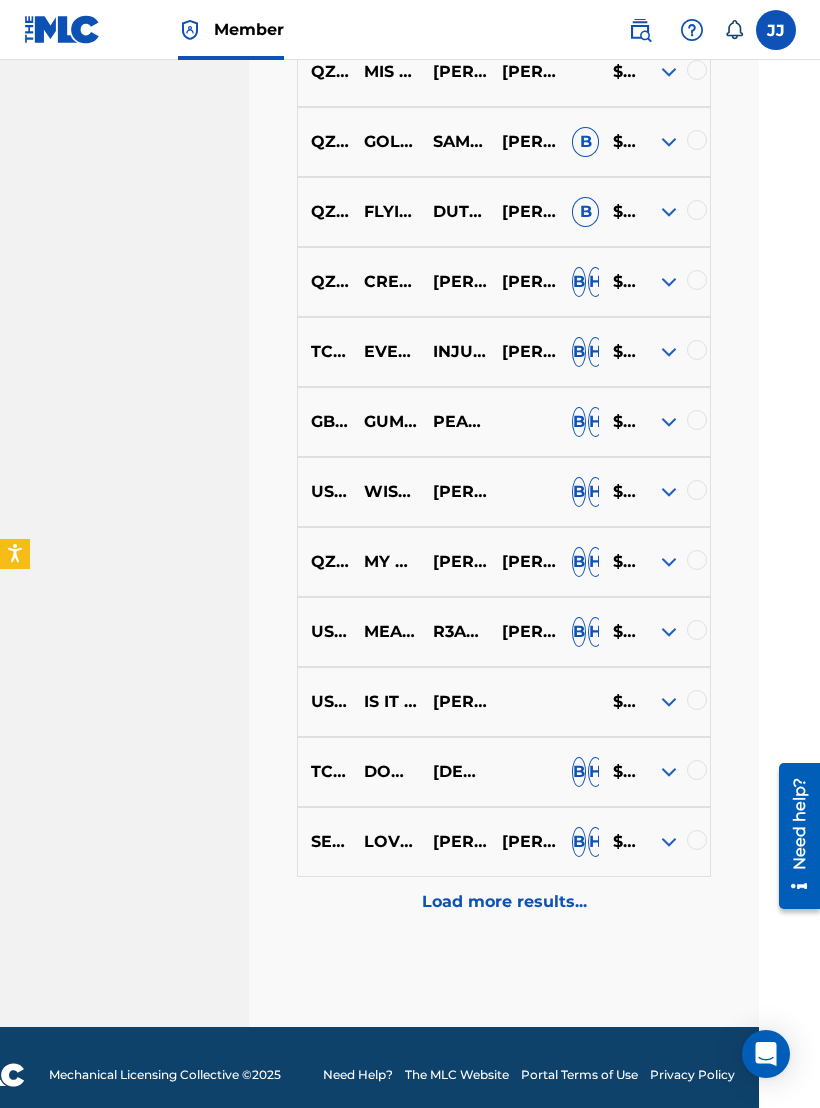 click on "$$$$$" at bounding box center [619, 702] 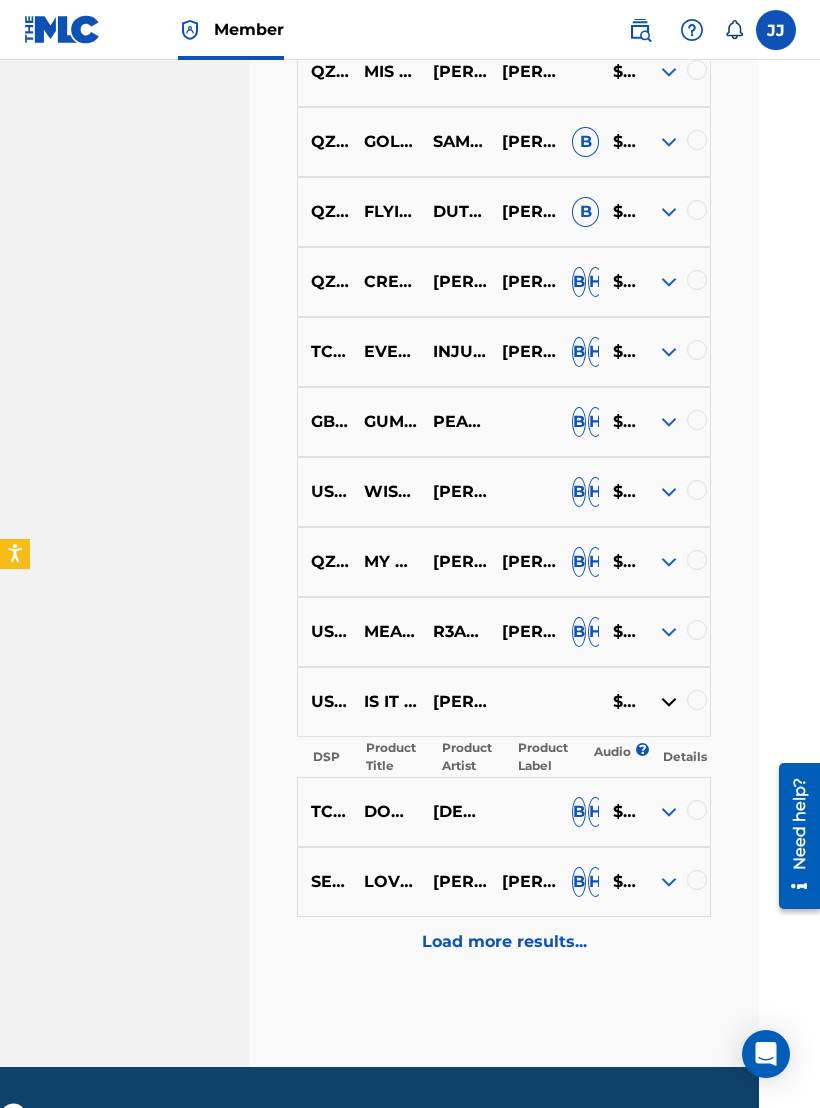 click at bounding box center (669, 702) 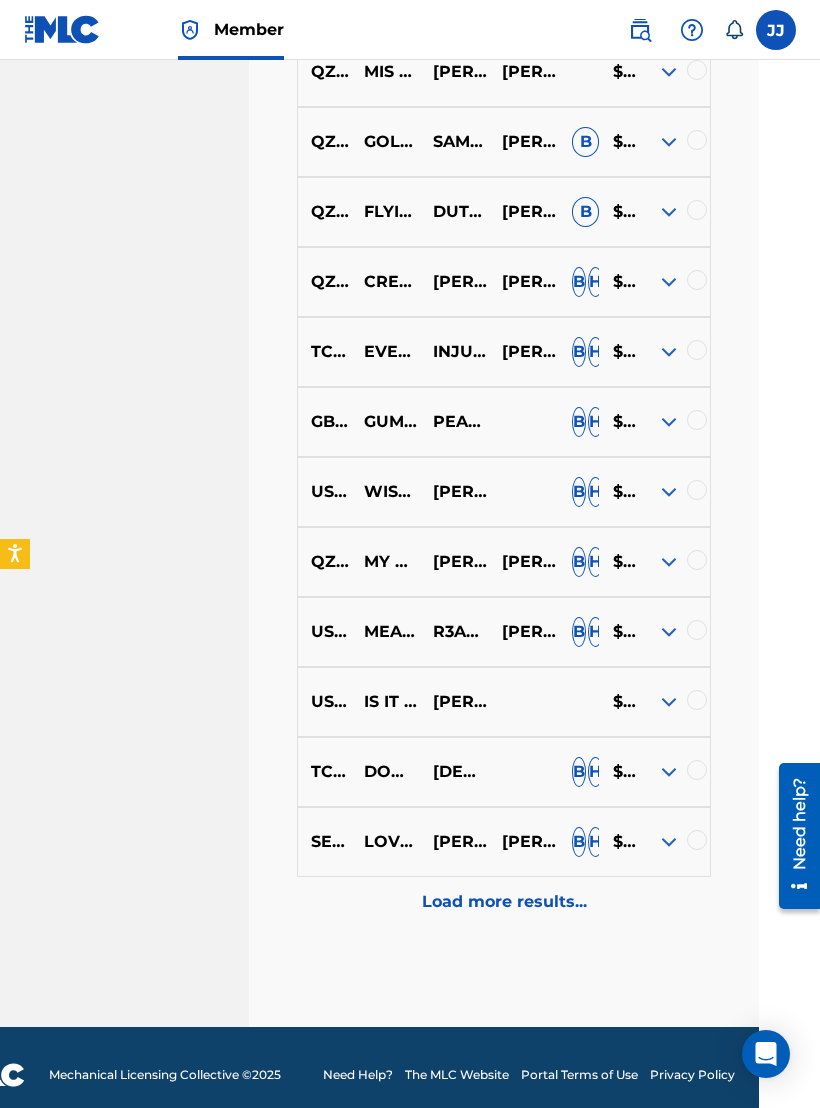click at bounding box center [669, 702] 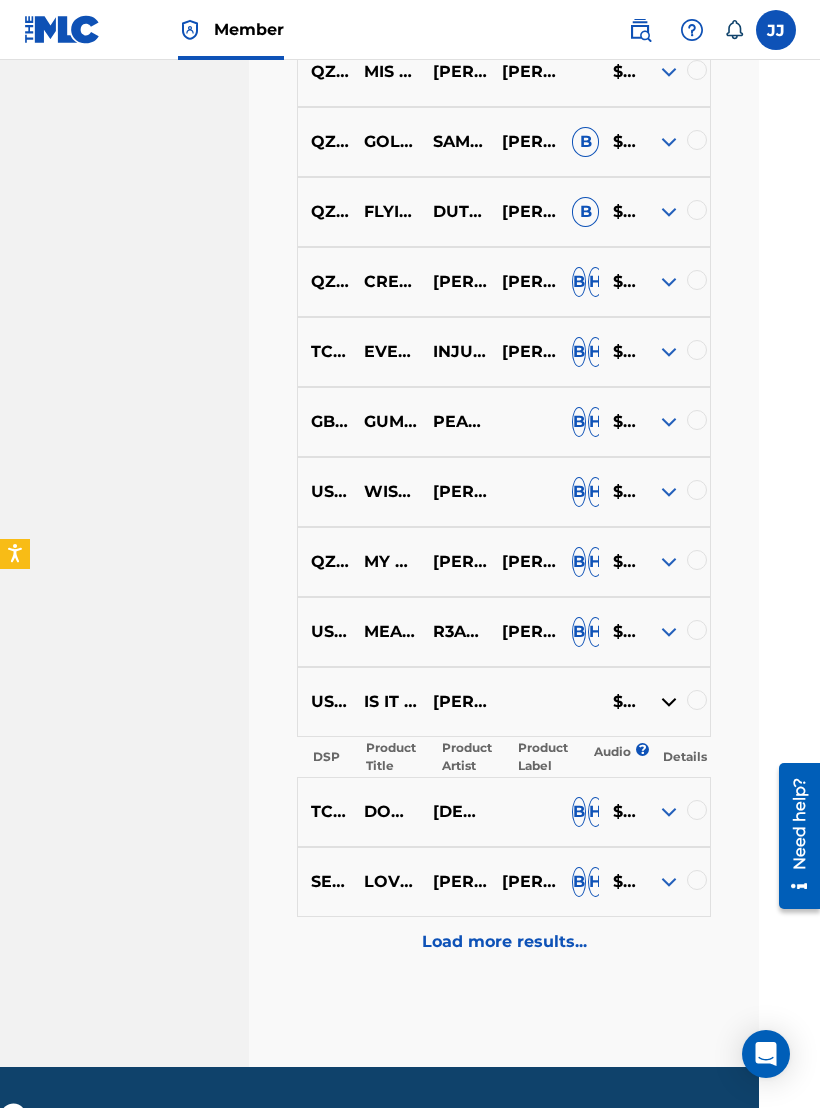 click at bounding box center [697, 700] 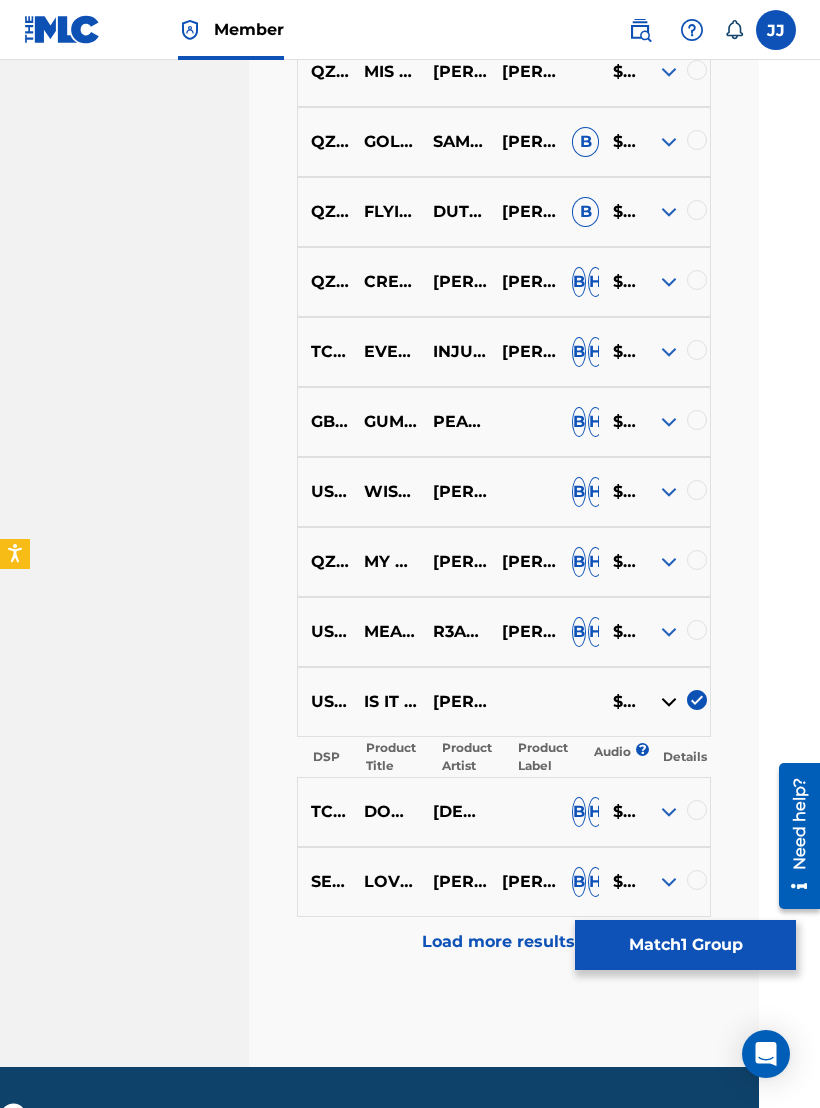 click at bounding box center (697, 700) 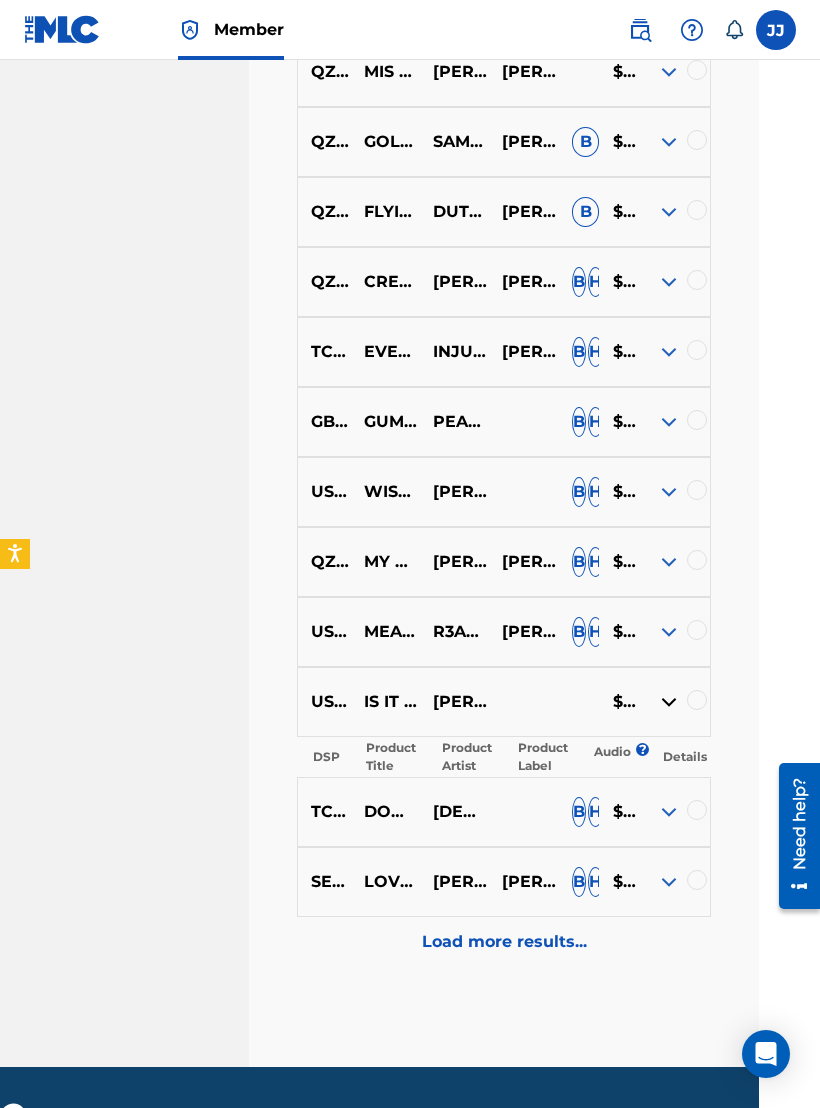 click at bounding box center [669, 702] 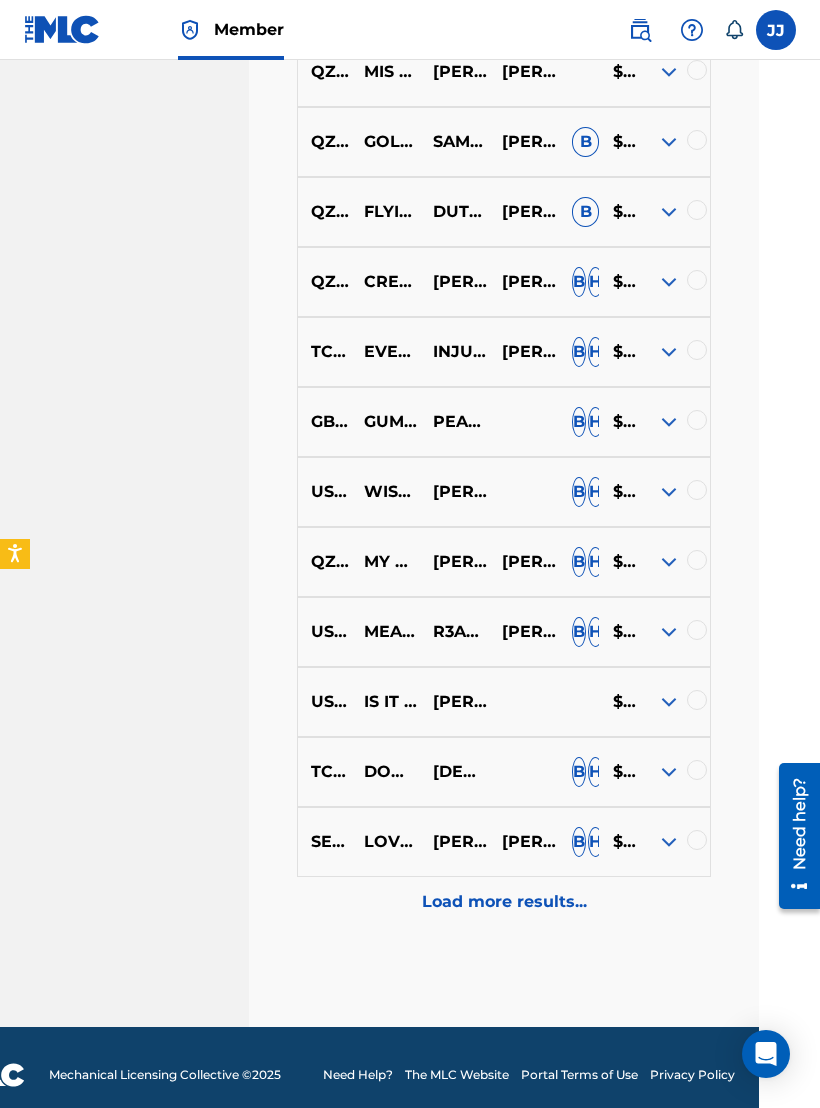 click at bounding box center (669, 702) 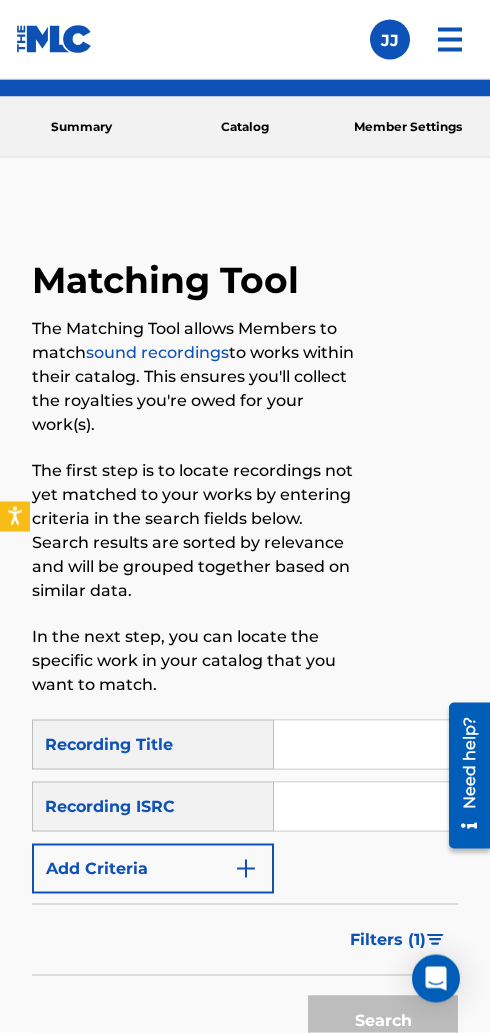 scroll, scrollTop: 0, scrollLeft: 0, axis: both 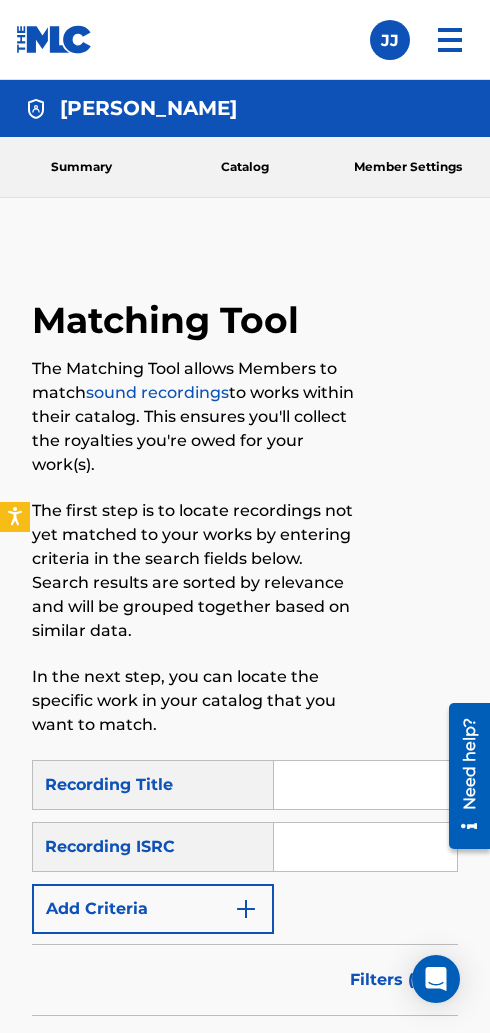 click on "Summary" at bounding box center (81, 167) 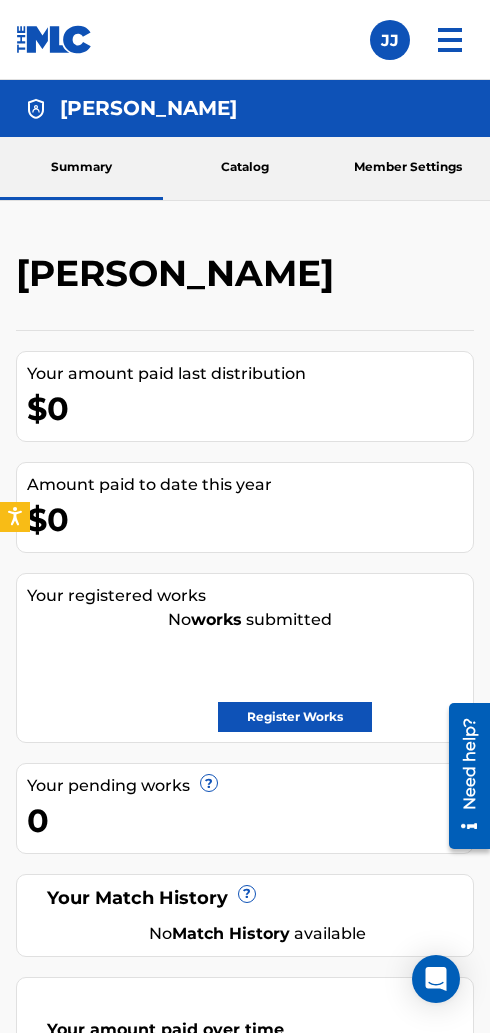 click on "[PERSON_NAME]" at bounding box center (148, 108) 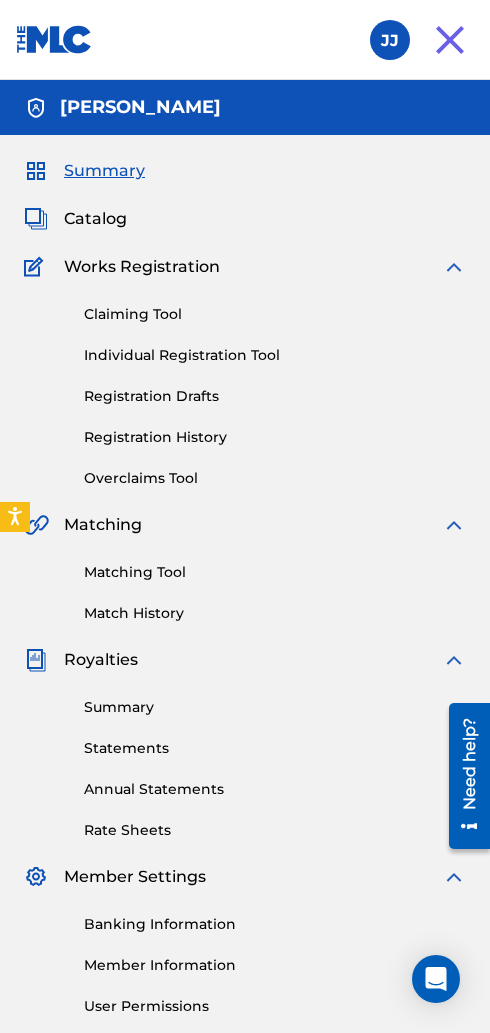 click on "Claiming Tool Individual Registration Tool Registration Drafts Registration History Overclaims Tool" at bounding box center (245, 384) 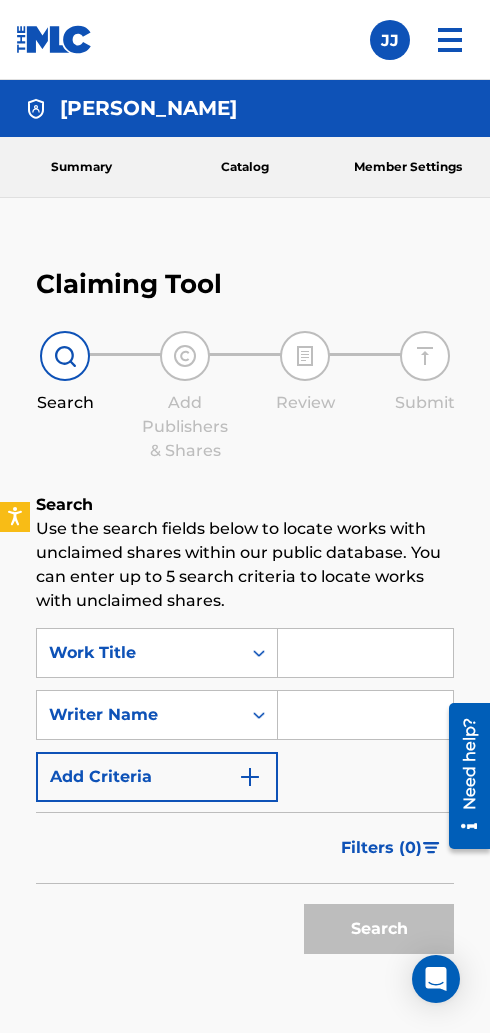 click at bounding box center (365, 653) 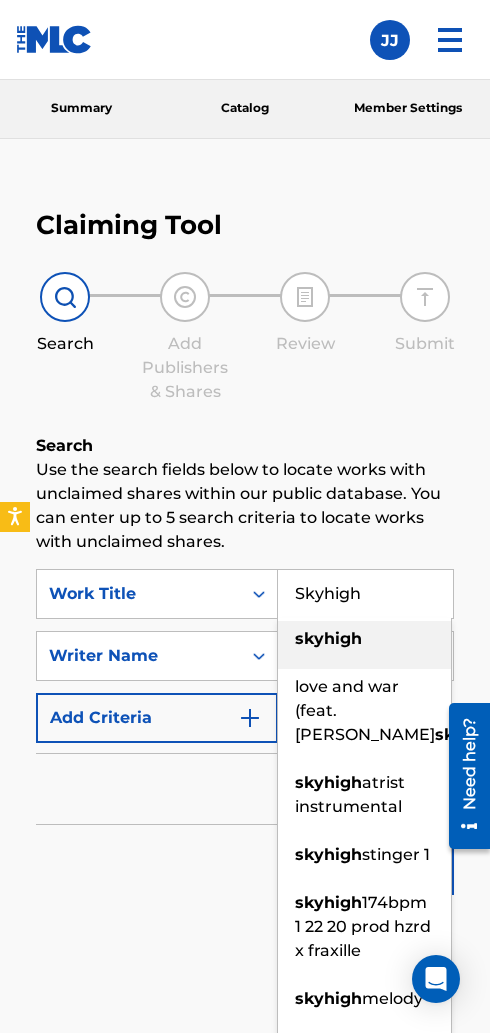 scroll, scrollTop: 63, scrollLeft: 0, axis: vertical 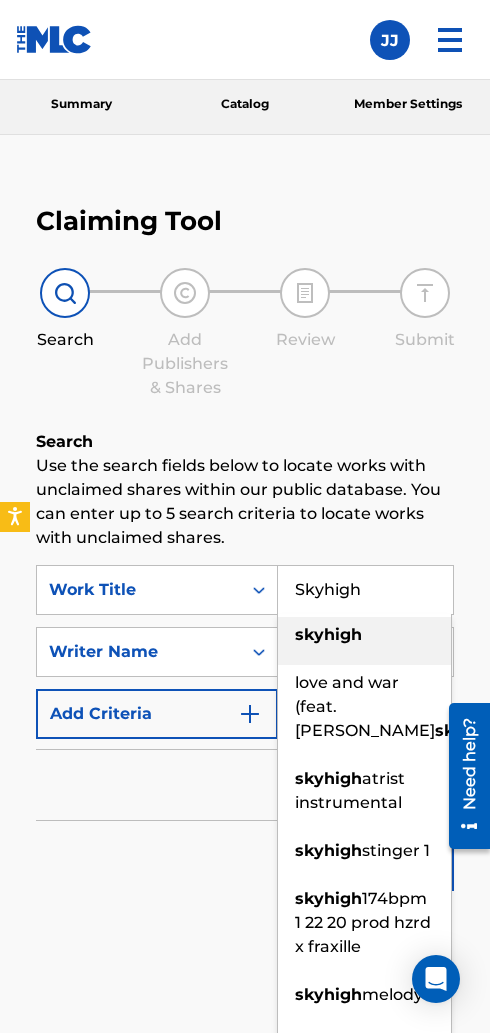 click on "skyhigh" at bounding box center [364, 635] 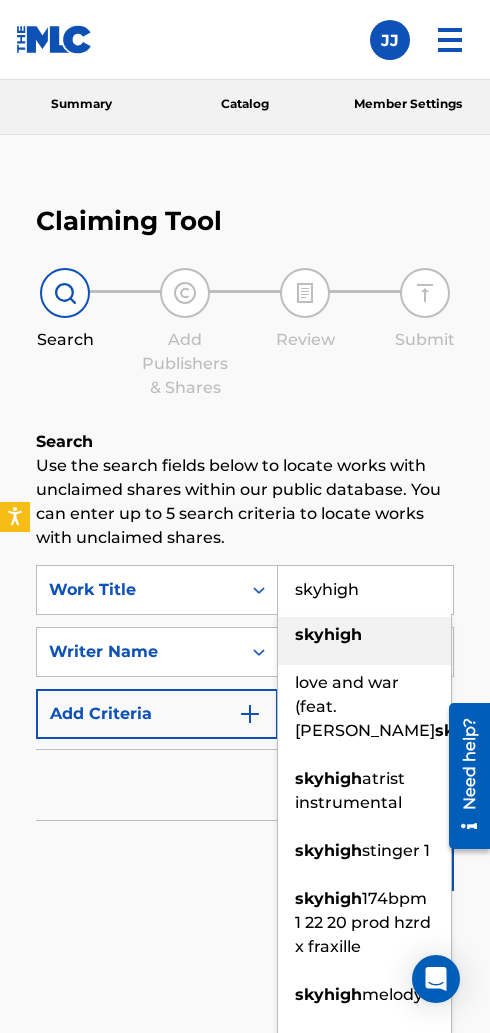 scroll, scrollTop: 0, scrollLeft: 0, axis: both 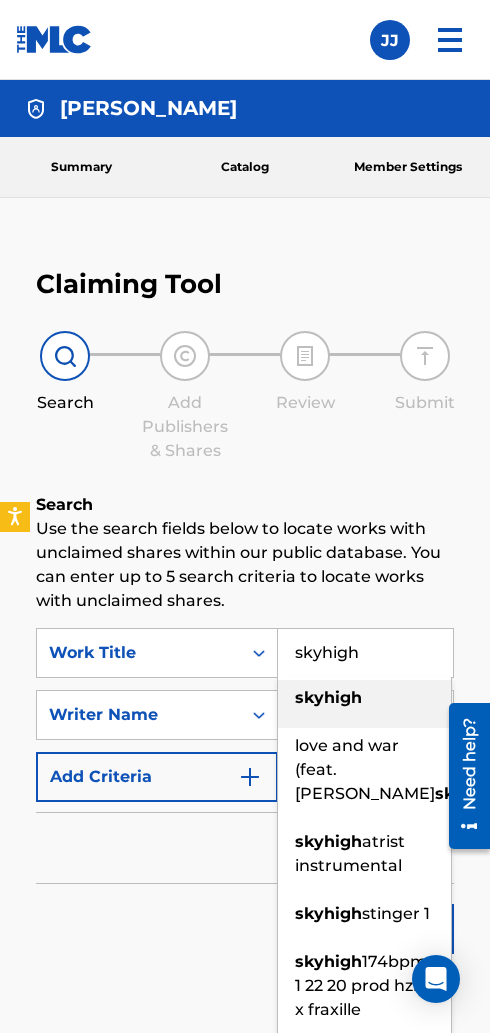 type on "skyhigh" 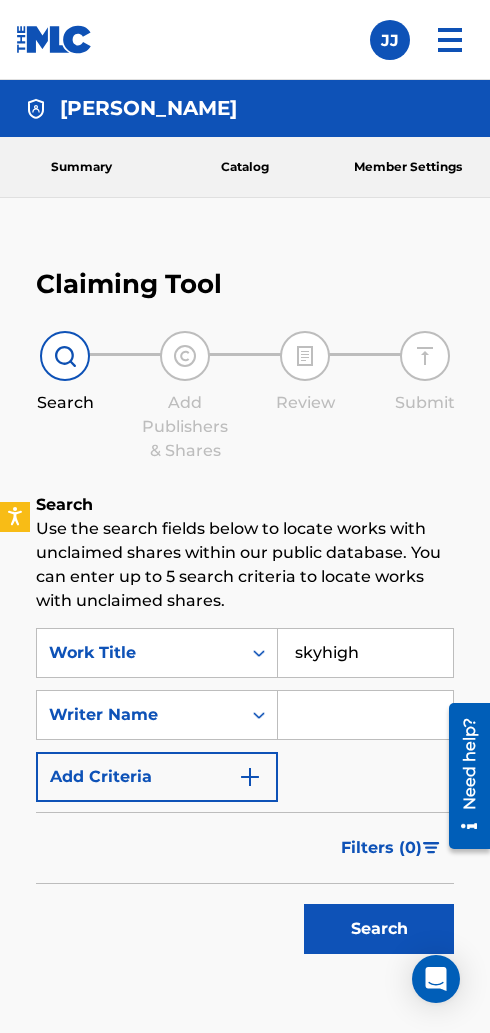 click at bounding box center [365, 715] 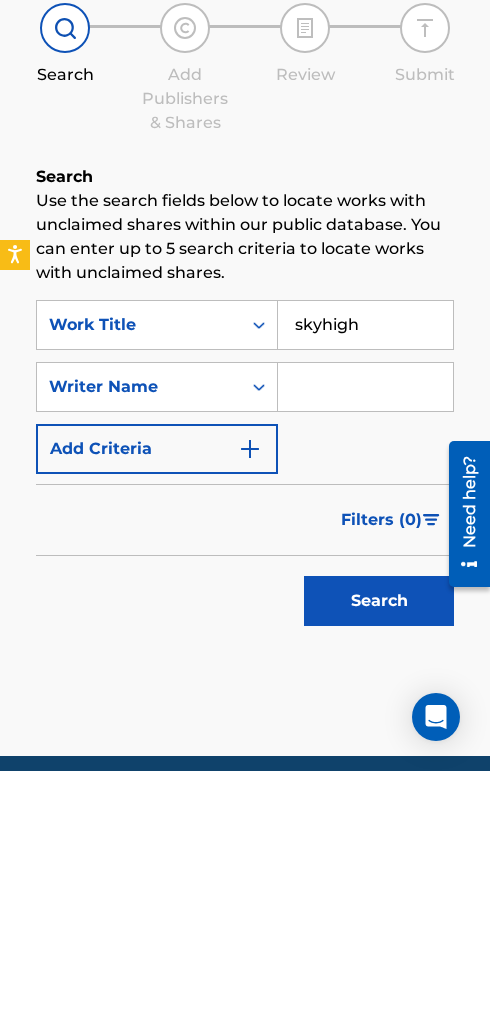 scroll, scrollTop: 175, scrollLeft: 0, axis: vertical 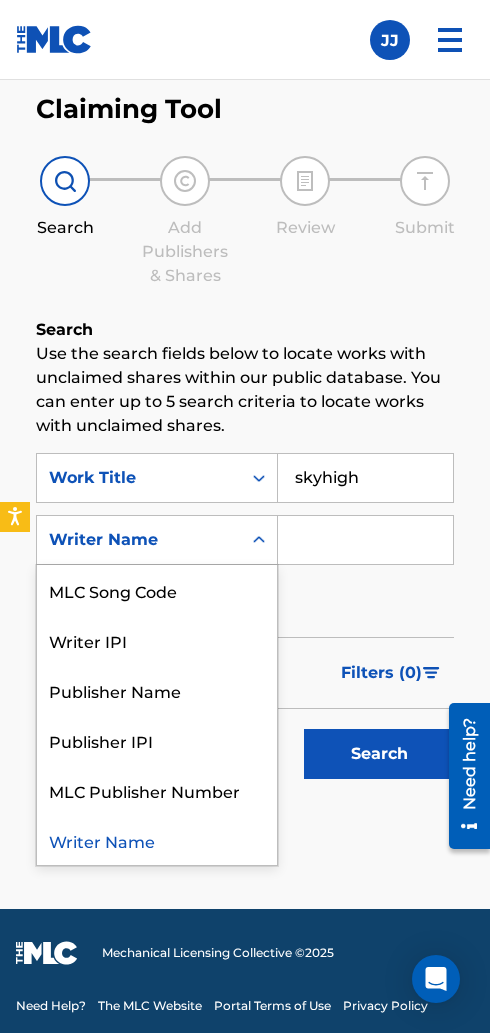 click on "Writer Name" at bounding box center (157, 840) 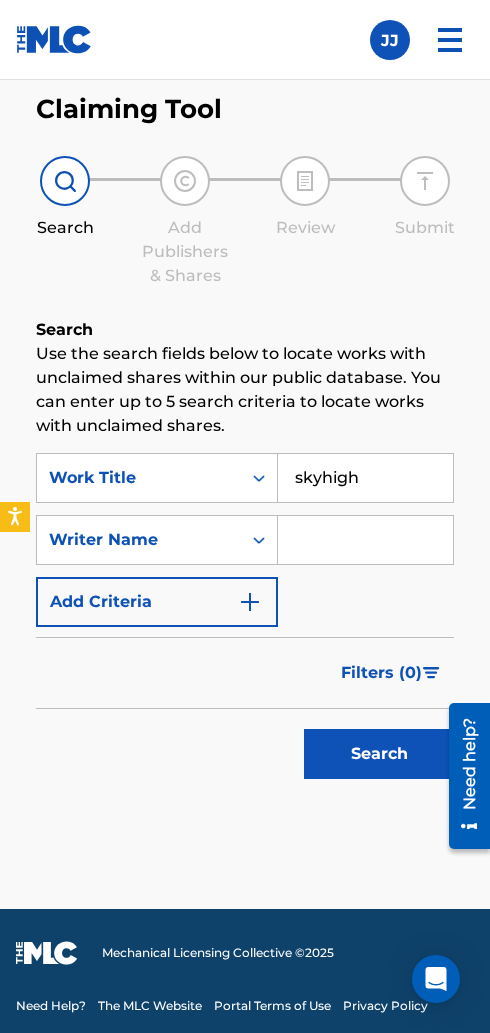 click at bounding box center [250, 602] 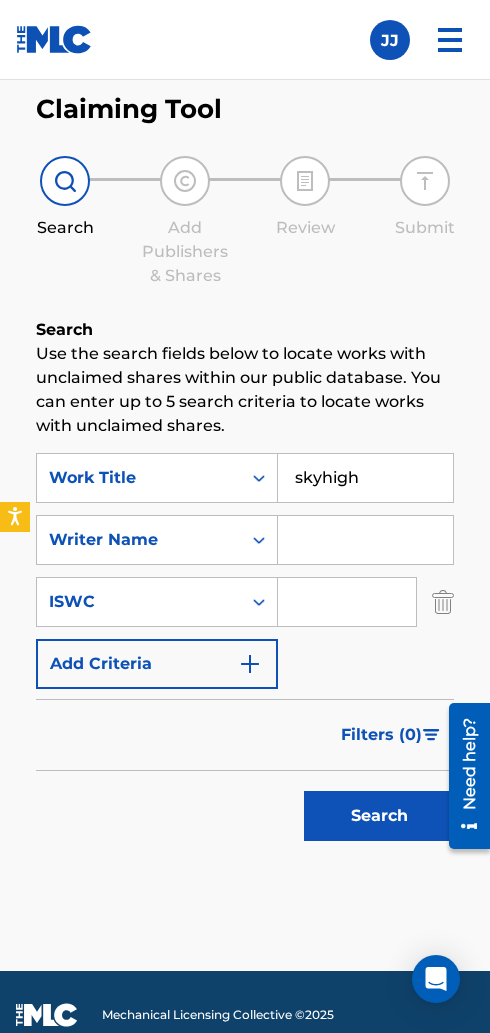 click at bounding box center [347, 602] 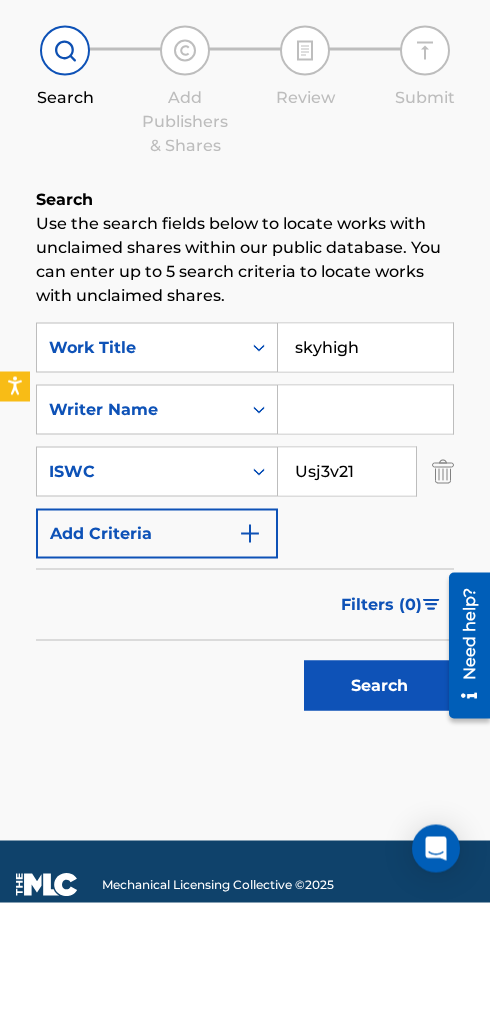 type on "Usj3v21" 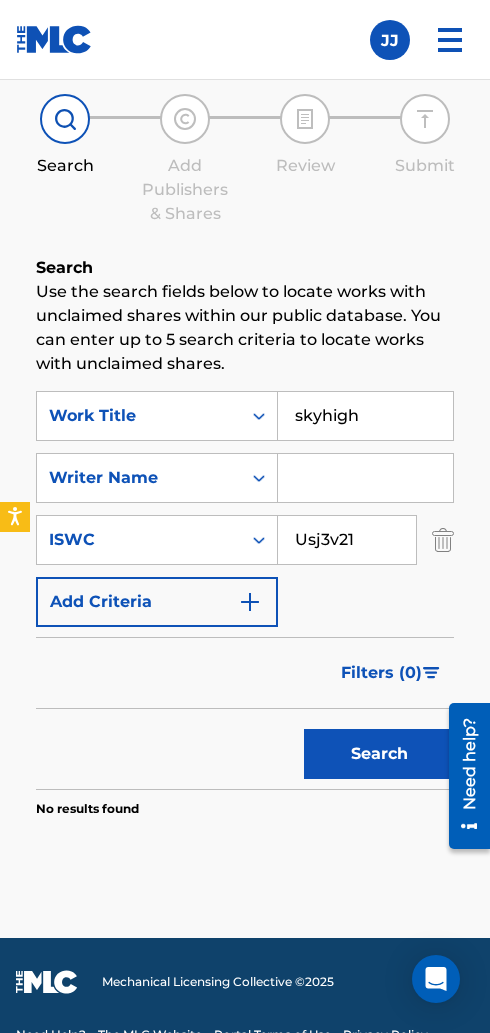 click on "skyhigh" at bounding box center (365, 416) 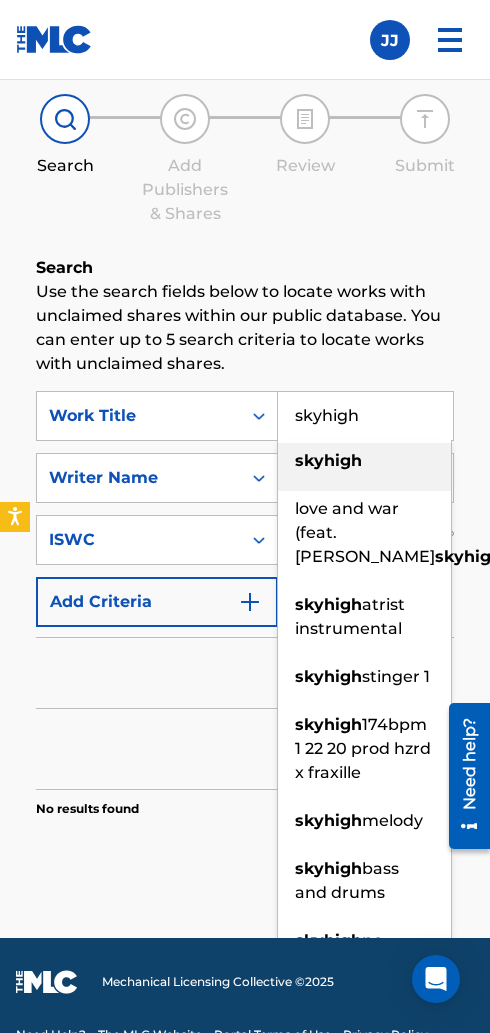 click on "skyhigh" at bounding box center (365, 416) 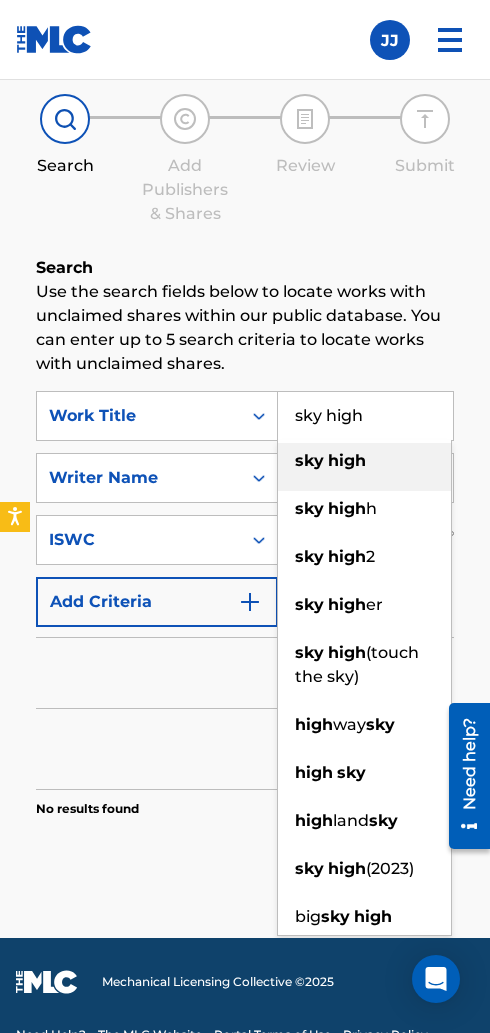 type on "sky high" 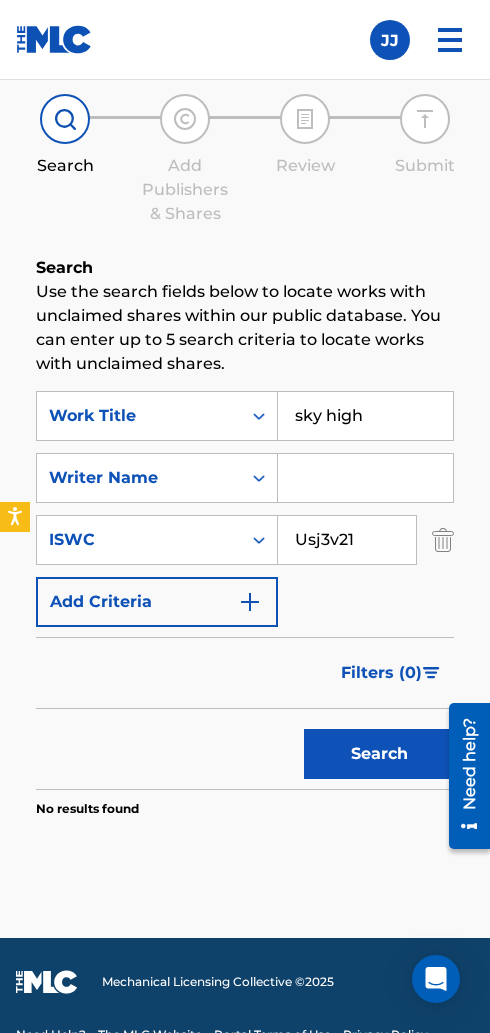 click on "Search" at bounding box center (379, 754) 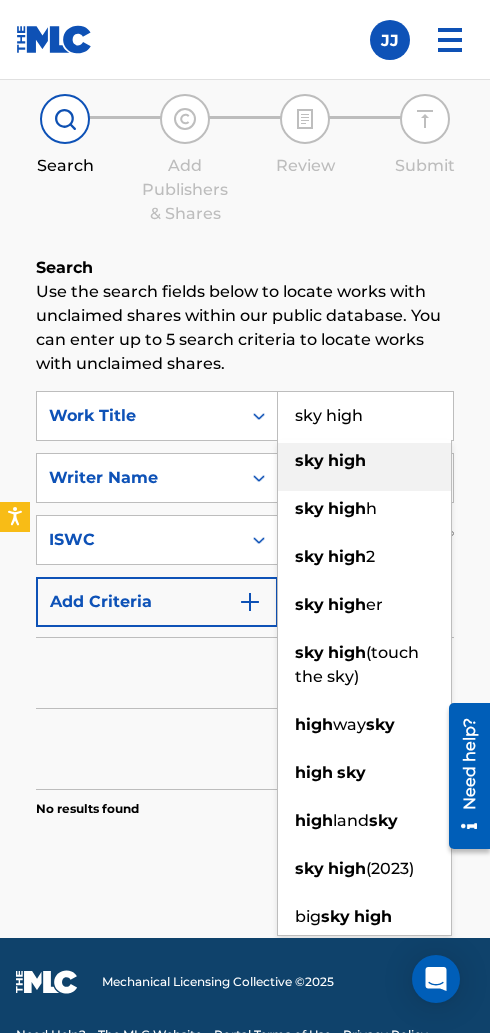click on "Filters ( 0 )" at bounding box center [245, 673] 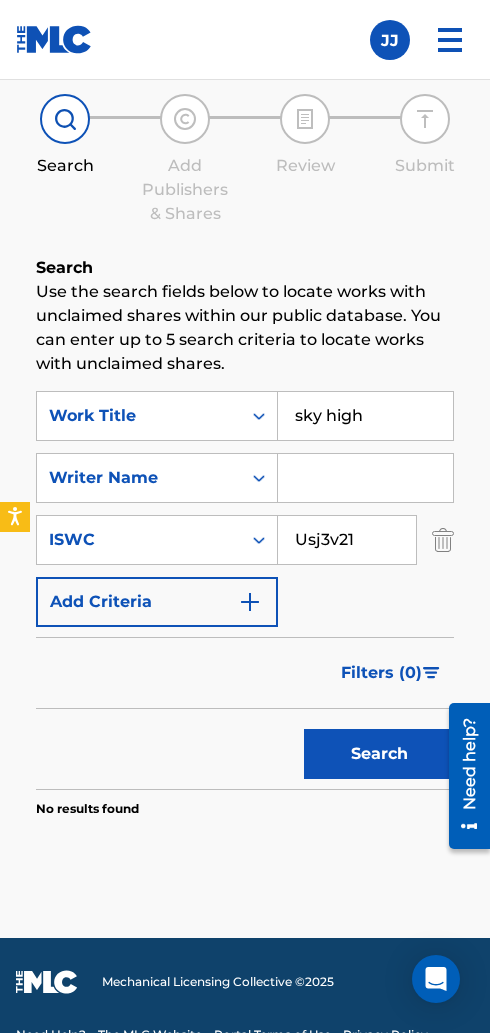 click on "Filters ( 0 )" at bounding box center (391, 673) 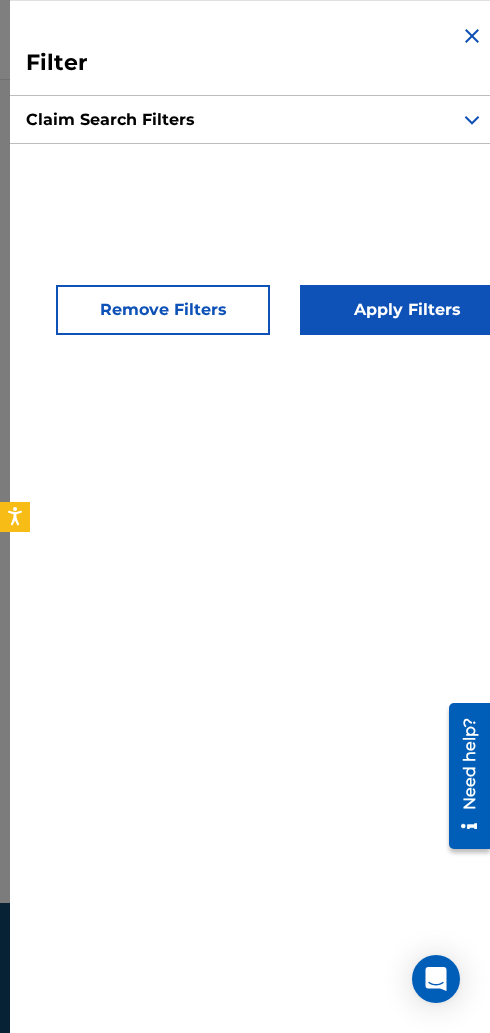 scroll, scrollTop: 184, scrollLeft: 0, axis: vertical 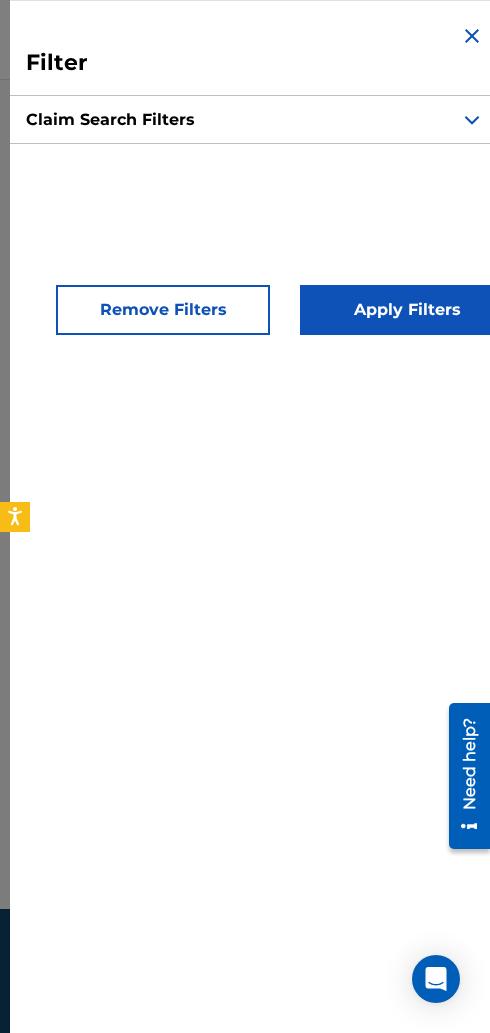 click at bounding box center (472, 36) 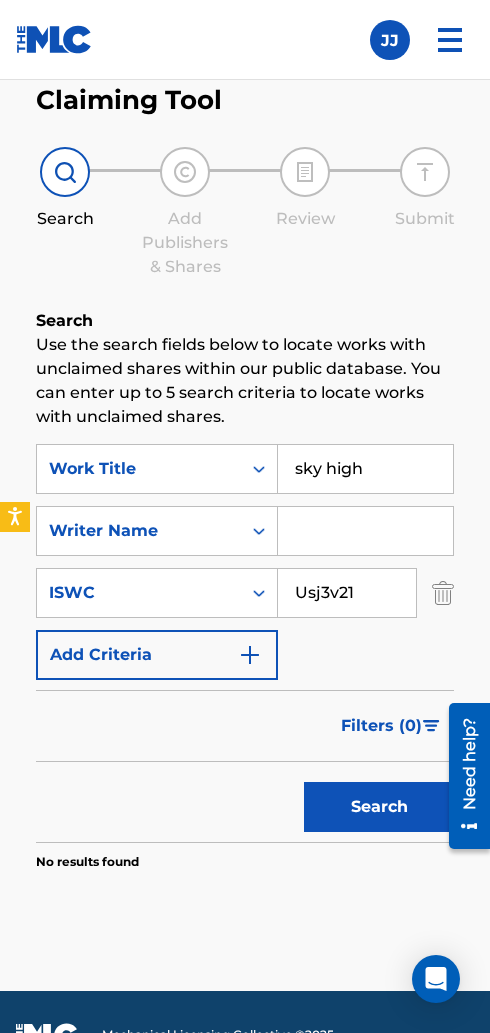 click at bounding box center (450, 40) 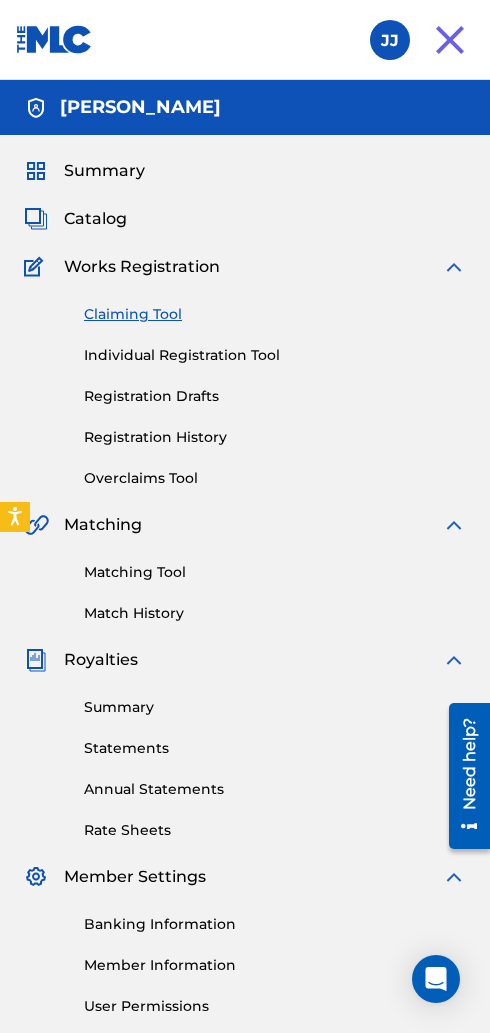 click on "Matching Tool" at bounding box center (275, 572) 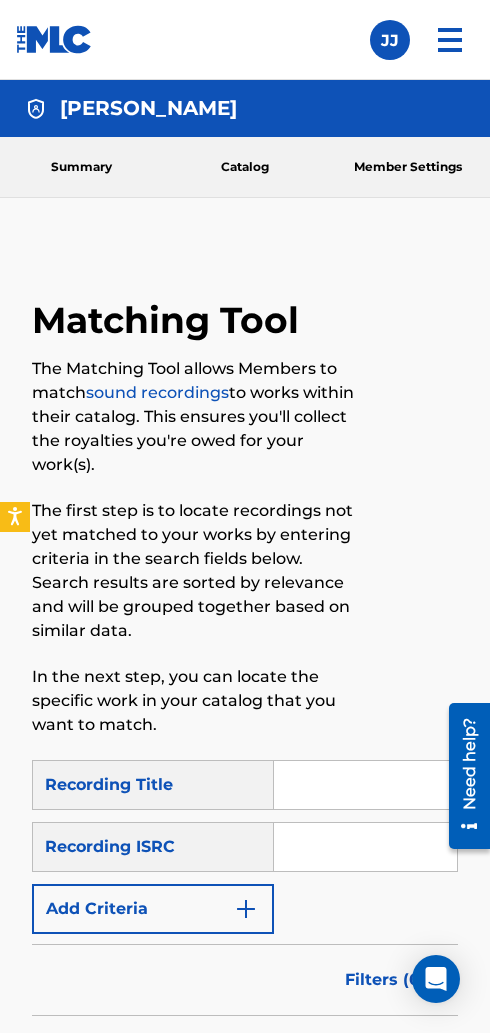 click at bounding box center [365, 785] 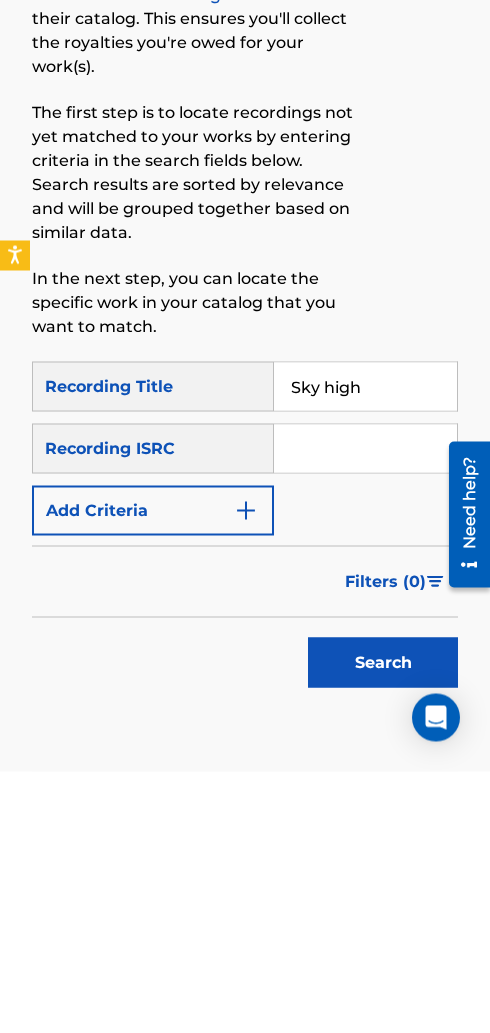 type on "Sky high" 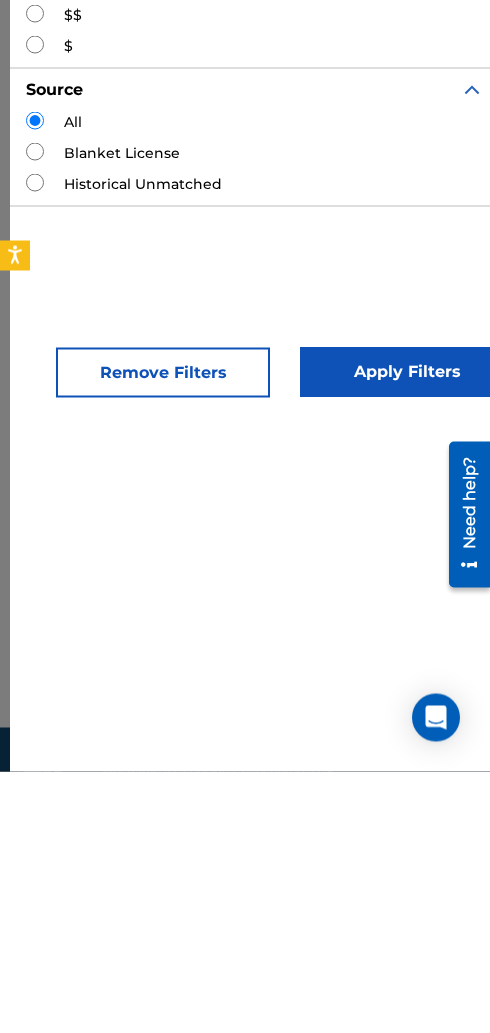 scroll, scrollTop: 218, scrollLeft: 0, axis: vertical 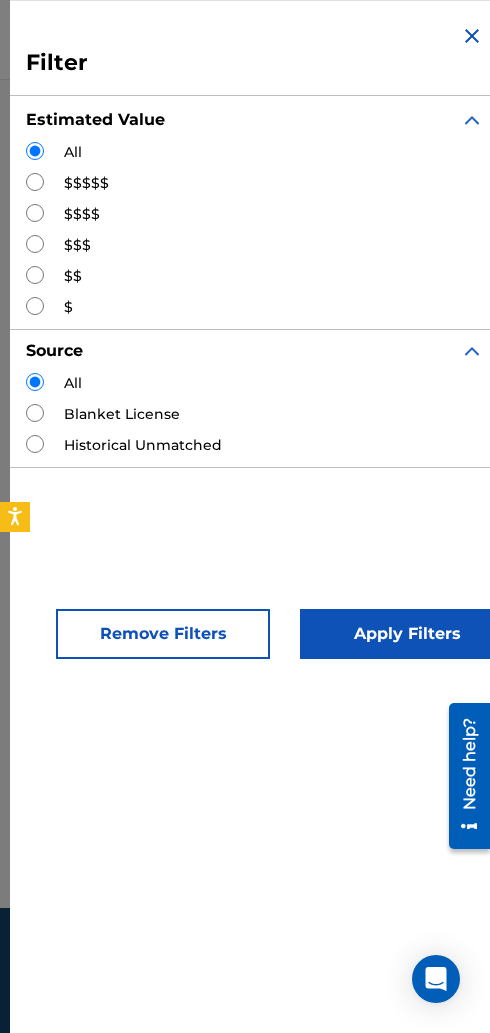 click on "$$$$$" at bounding box center (255, 183) 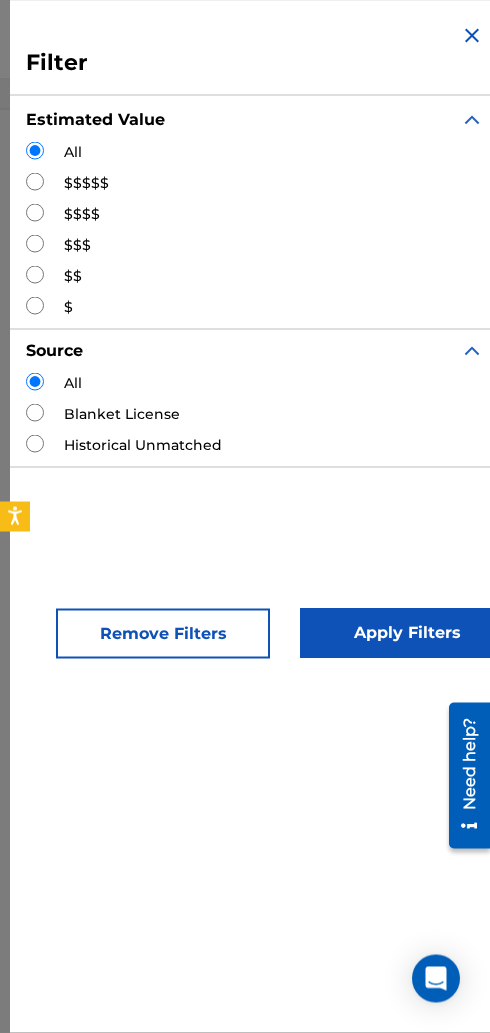 scroll, scrollTop: 89, scrollLeft: 0, axis: vertical 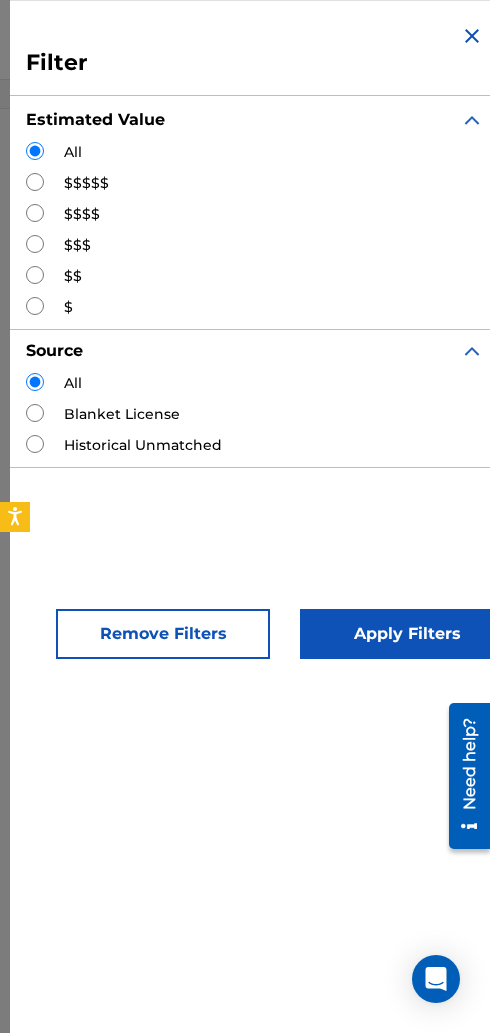 click on "$$$$$" at bounding box center [86, 183] 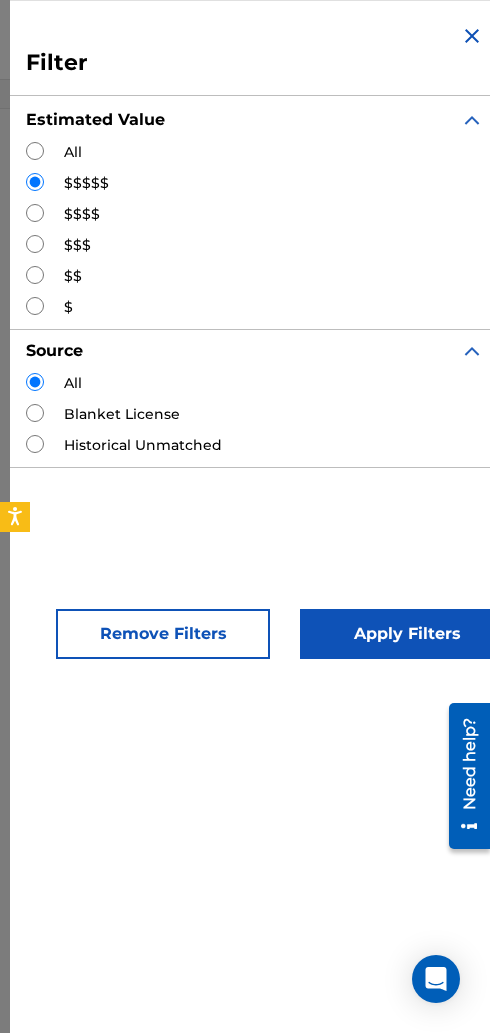 click on "Apply Filters" at bounding box center (407, 634) 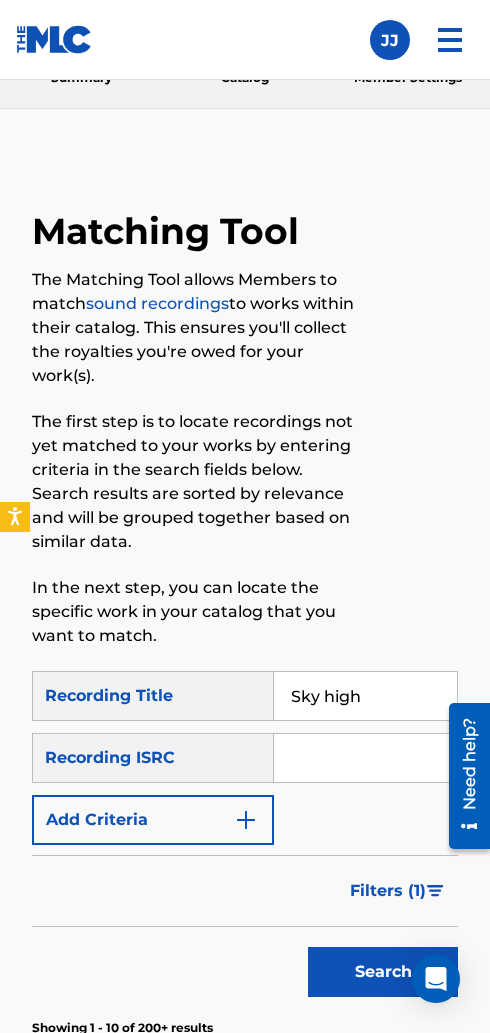 click on "Search" at bounding box center (383, 972) 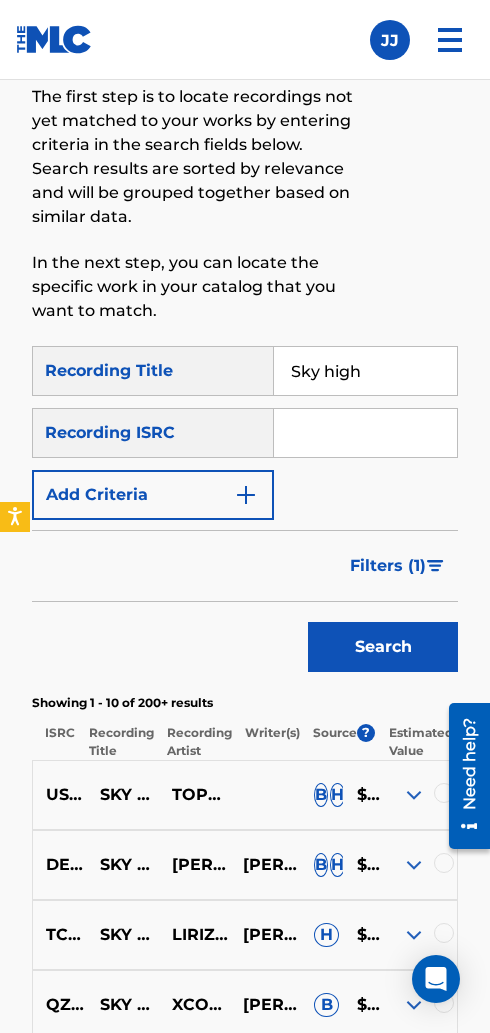 scroll, scrollTop: 417, scrollLeft: 0, axis: vertical 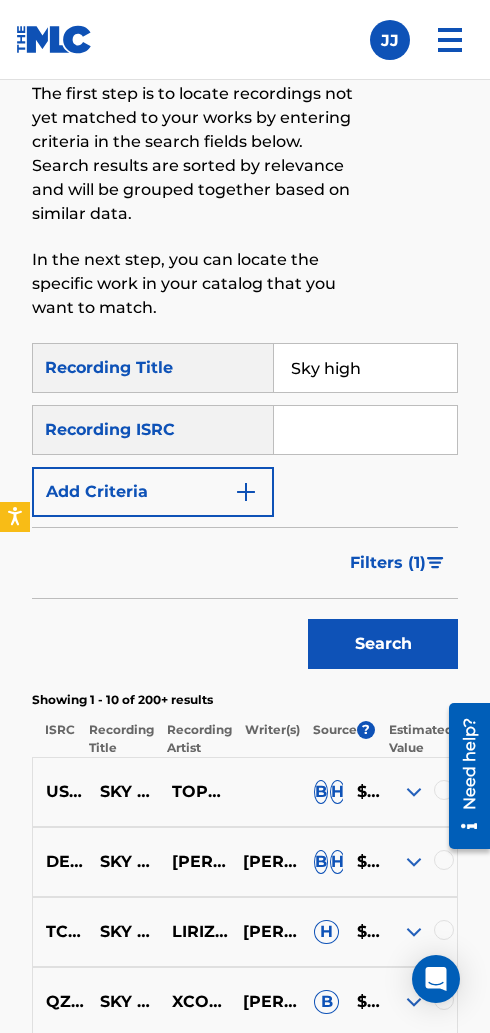 click at bounding box center [414, 792] 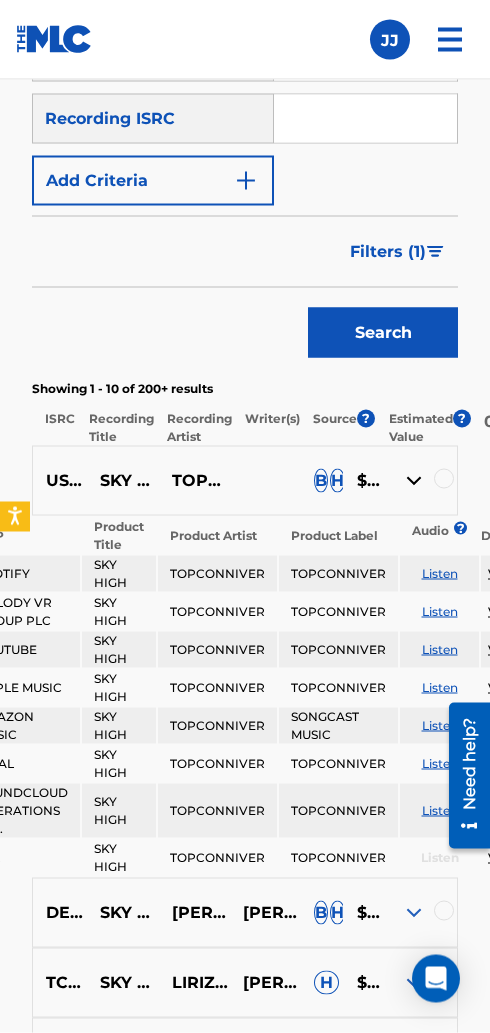 scroll, scrollTop: 733, scrollLeft: 0, axis: vertical 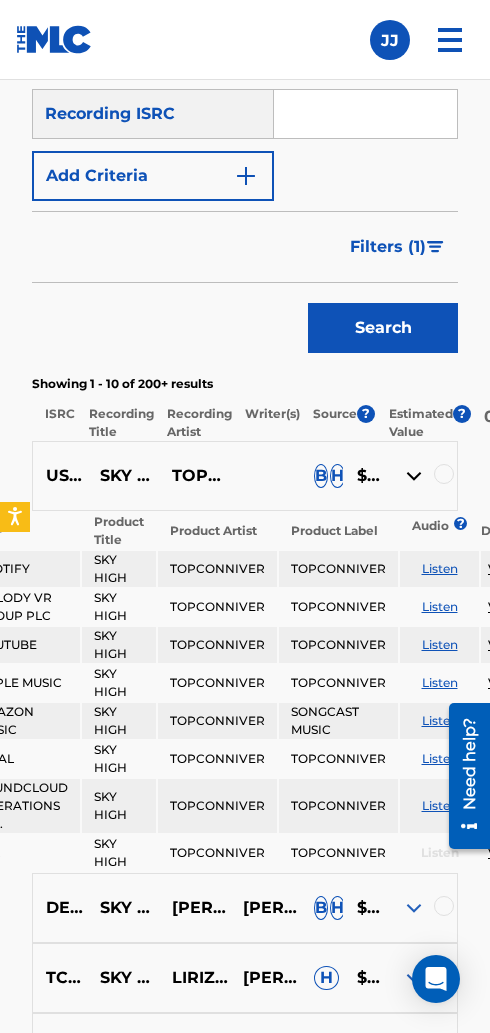 click on "TOPCONNIVER" at bounding box center [217, 569] 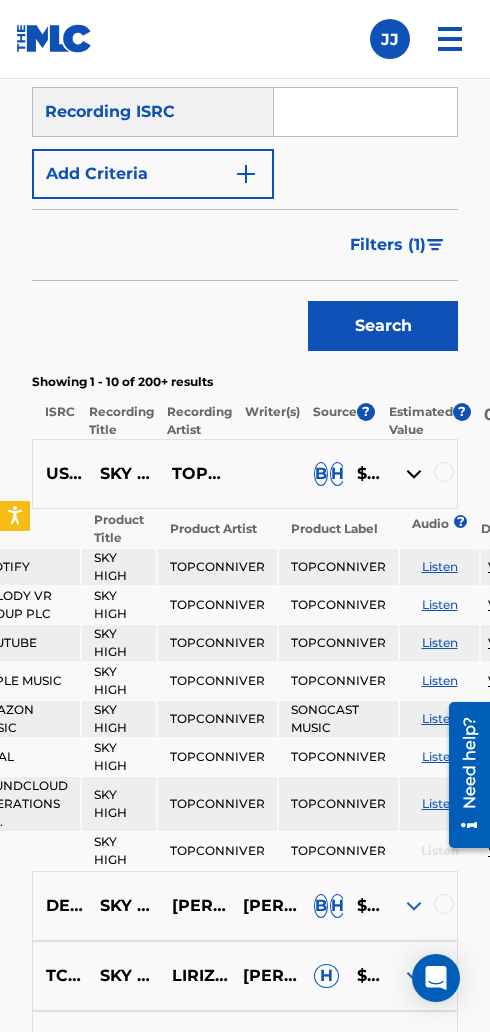 click at bounding box center [414, 475] 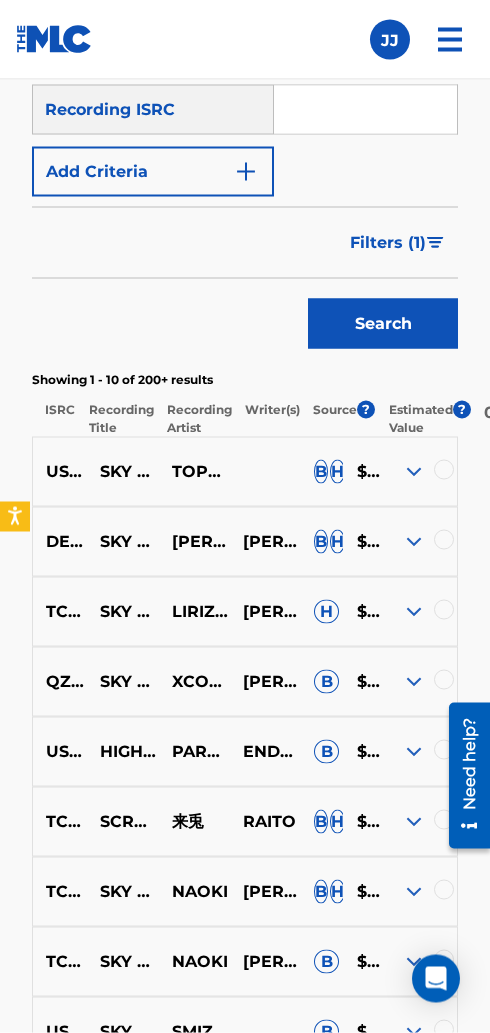 scroll, scrollTop: 723, scrollLeft: 0, axis: vertical 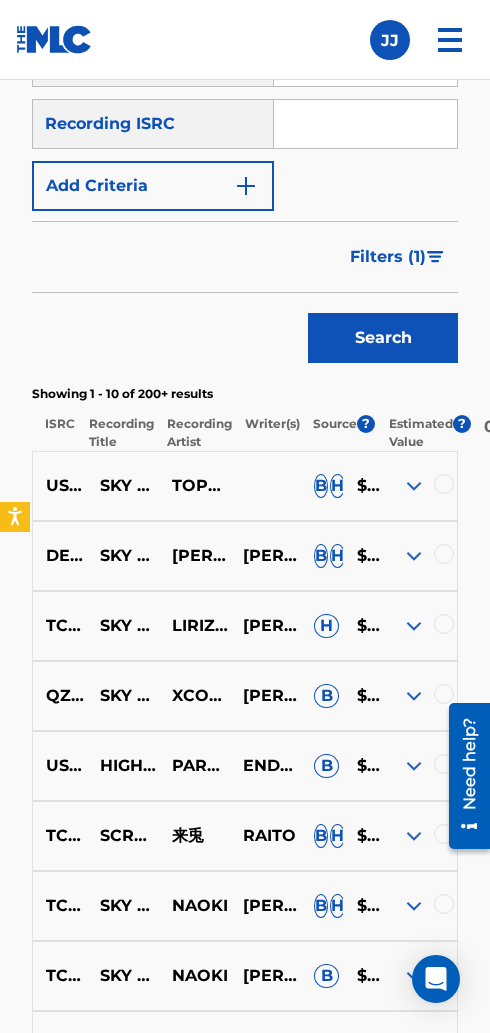 click at bounding box center [414, 486] 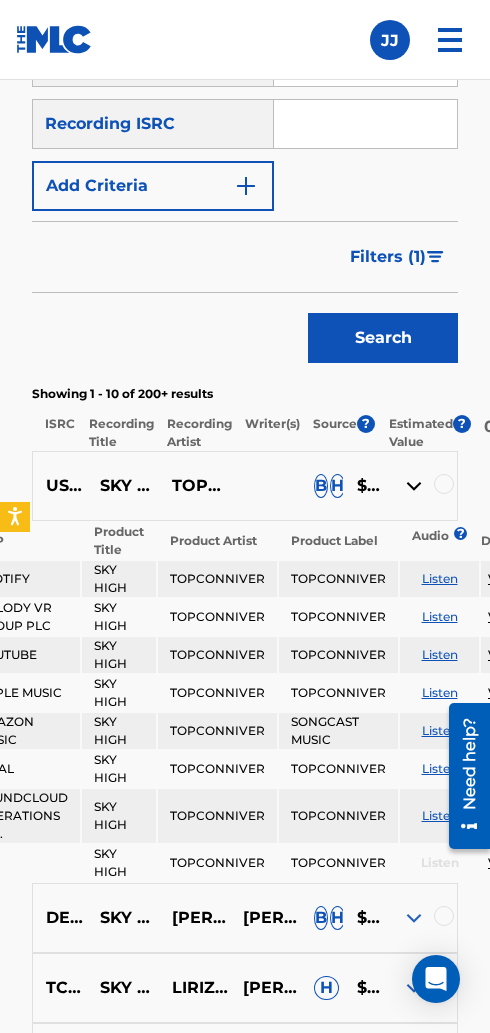 click at bounding box center [414, 486] 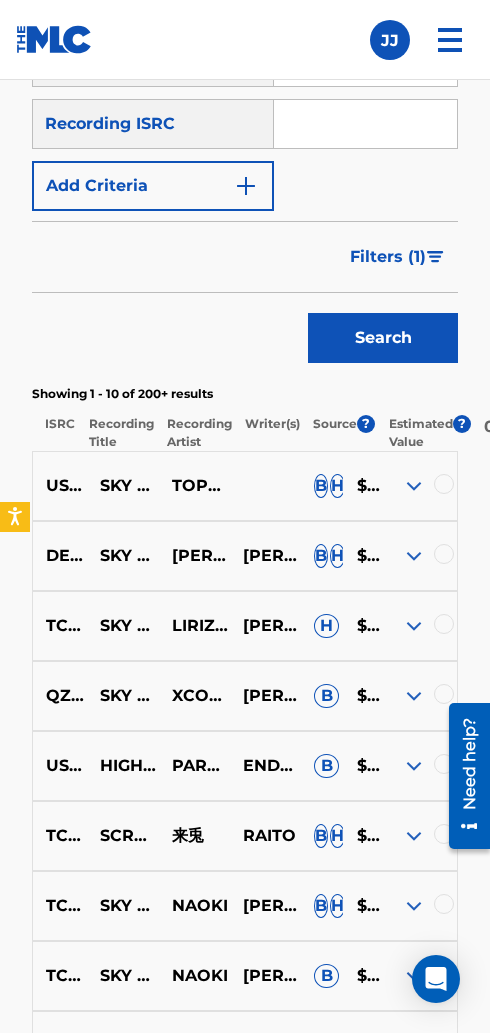 click at bounding box center [444, 484] 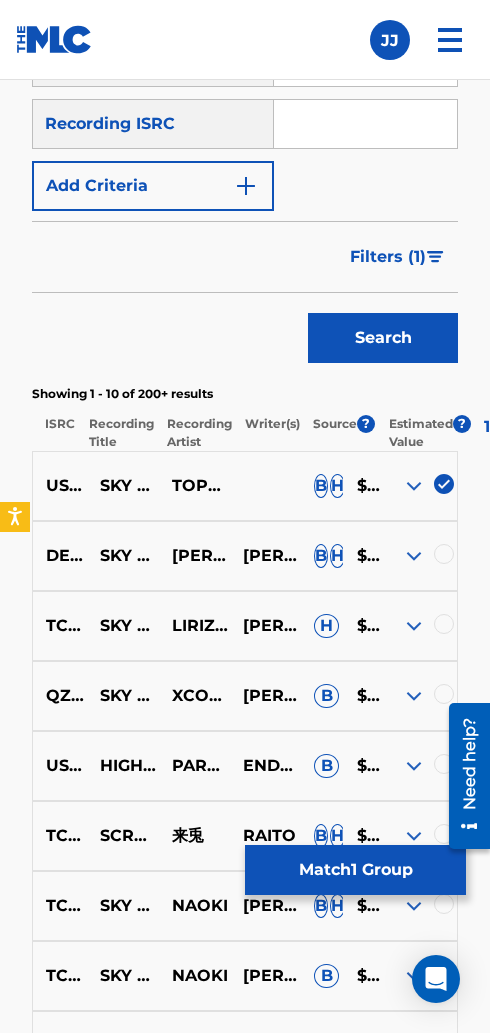 click on "Match  1 Group" at bounding box center [355, 870] 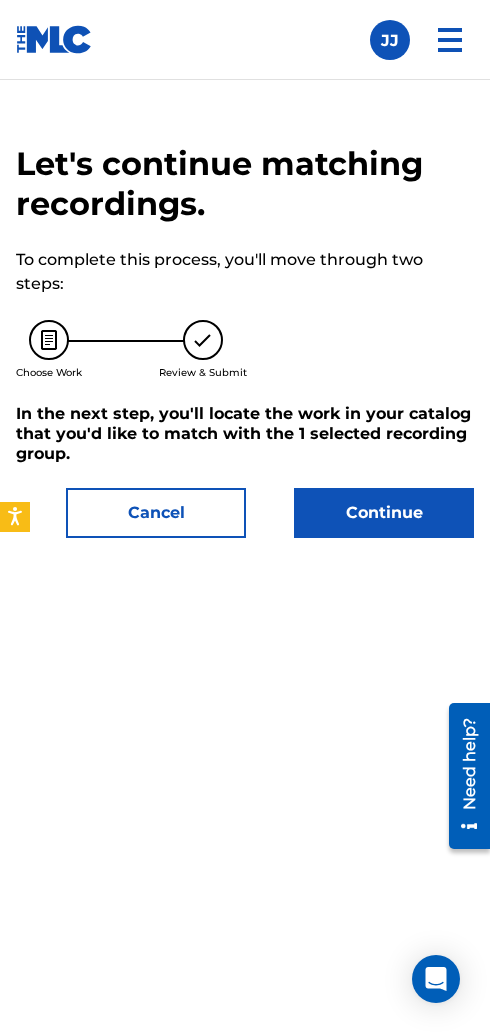 click on "Continue" at bounding box center (384, 513) 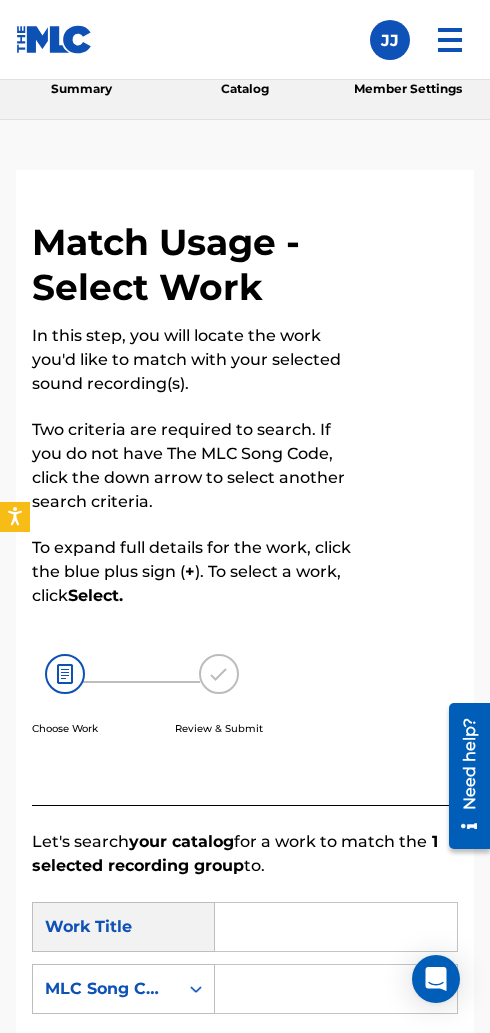 scroll, scrollTop: 0, scrollLeft: 0, axis: both 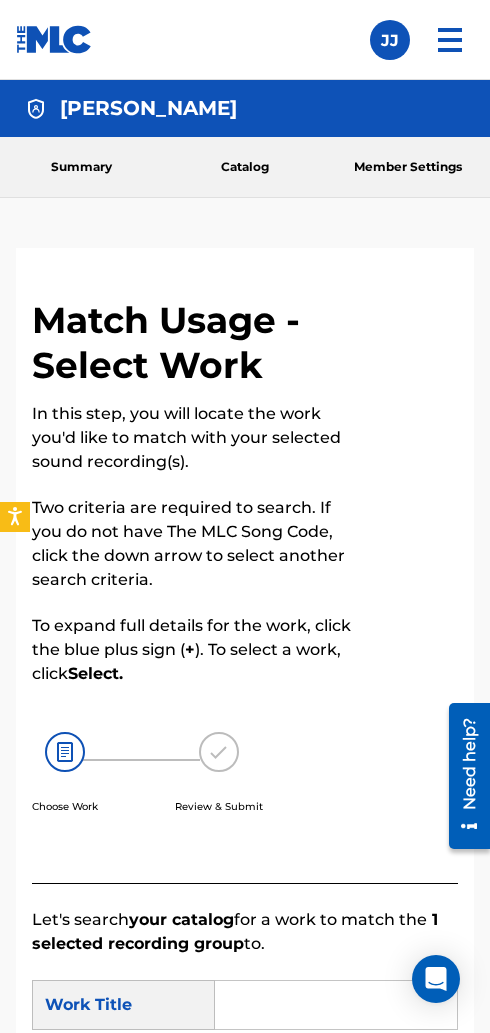 click at bounding box center (450, 40) 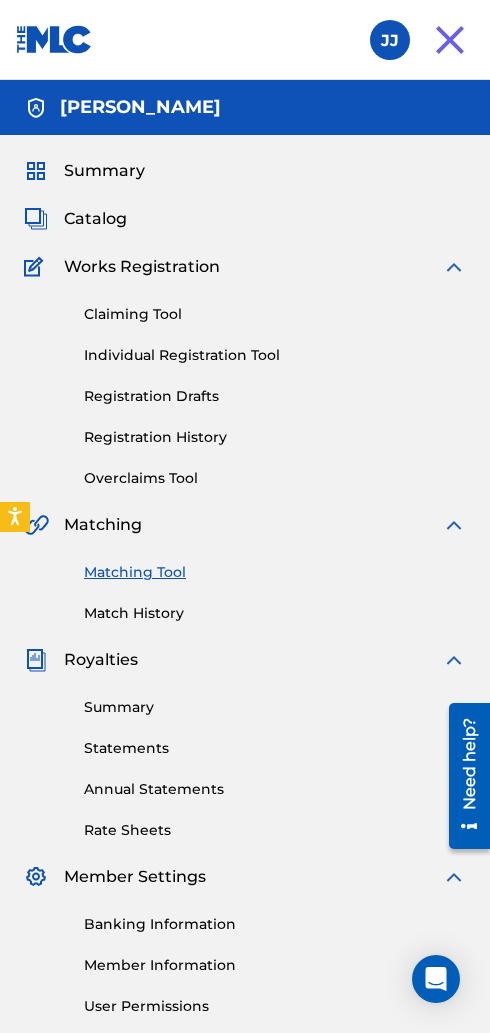 click on "Individual Registration Tool" at bounding box center (275, 355) 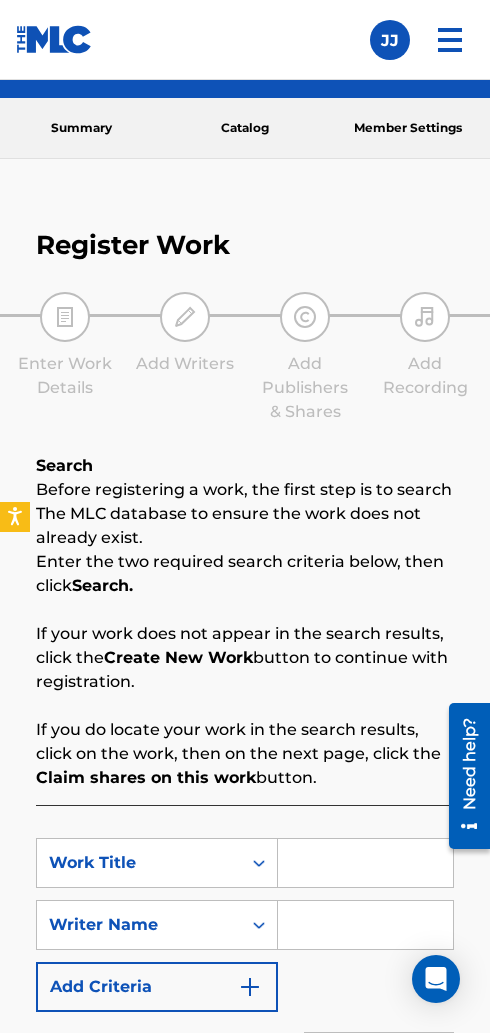 scroll, scrollTop: 37, scrollLeft: 0, axis: vertical 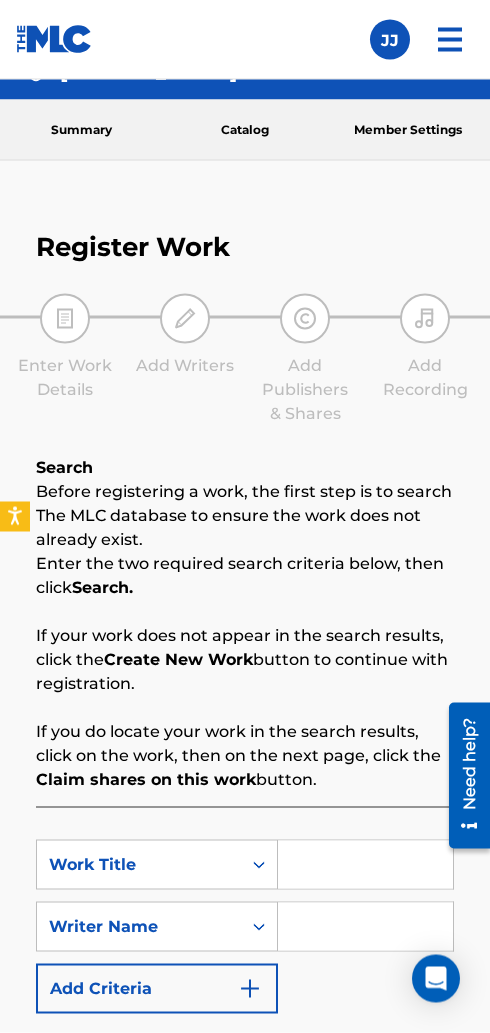 click at bounding box center [450, 40] 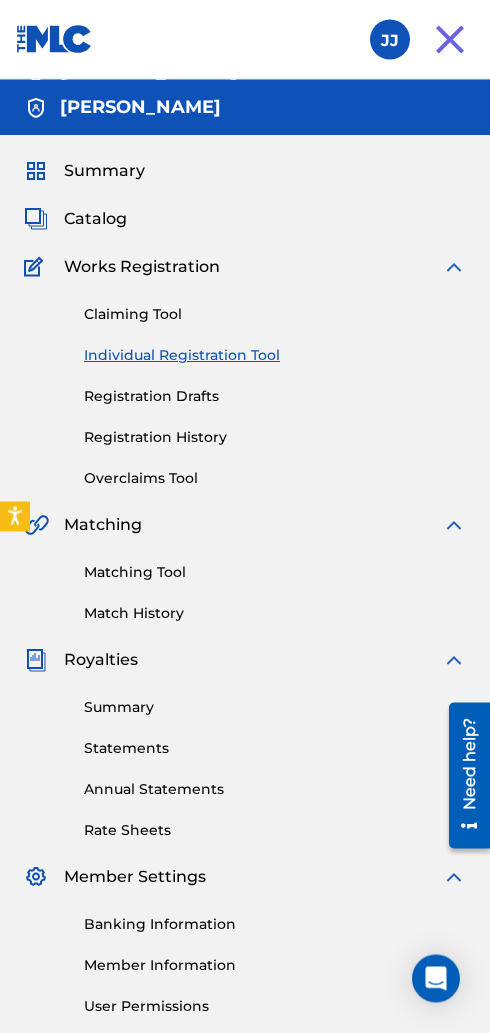 scroll, scrollTop: 38, scrollLeft: 0, axis: vertical 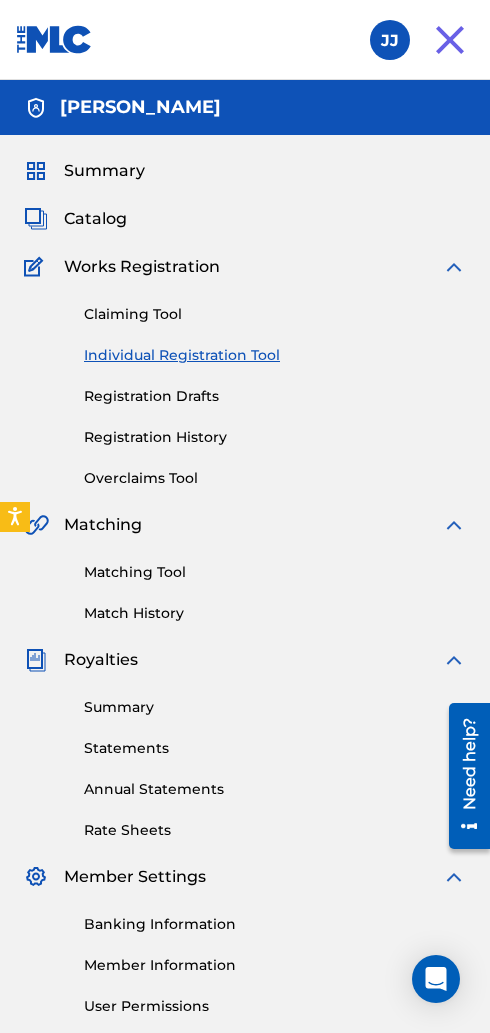 click on "Claiming Tool" at bounding box center (275, 314) 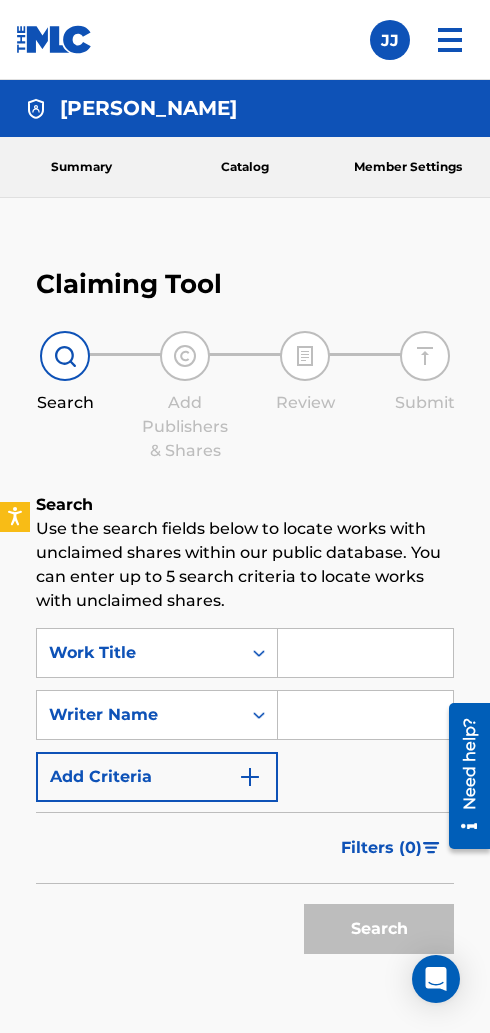 click at bounding box center (365, 653) 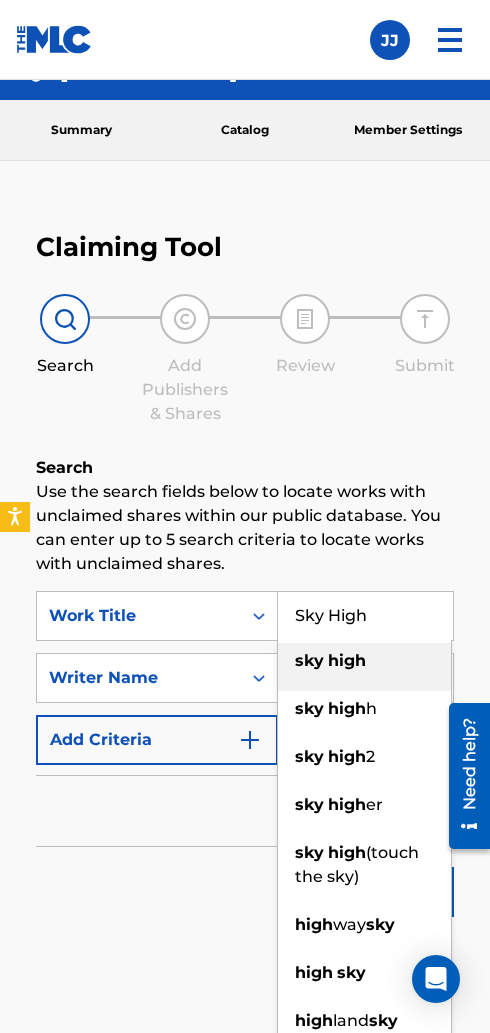 type on "Sky High" 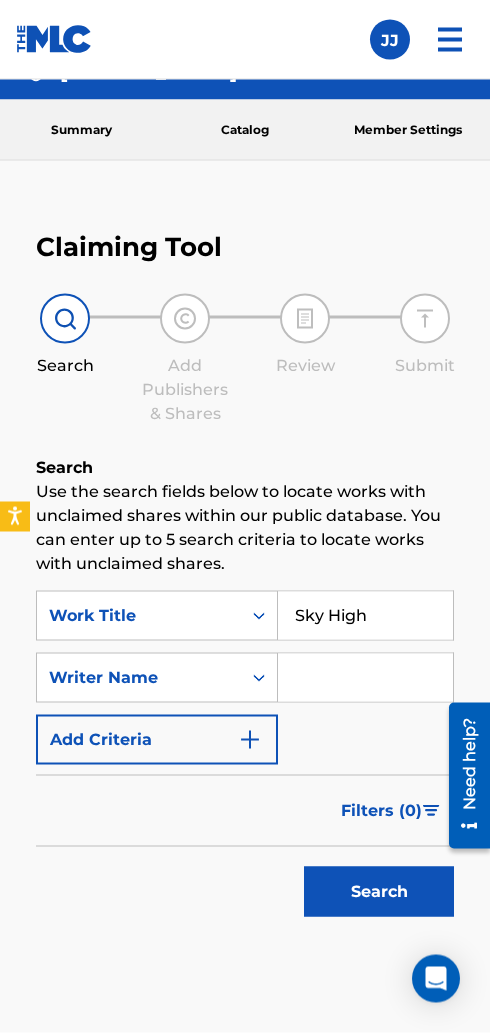 click at bounding box center [365, 678] 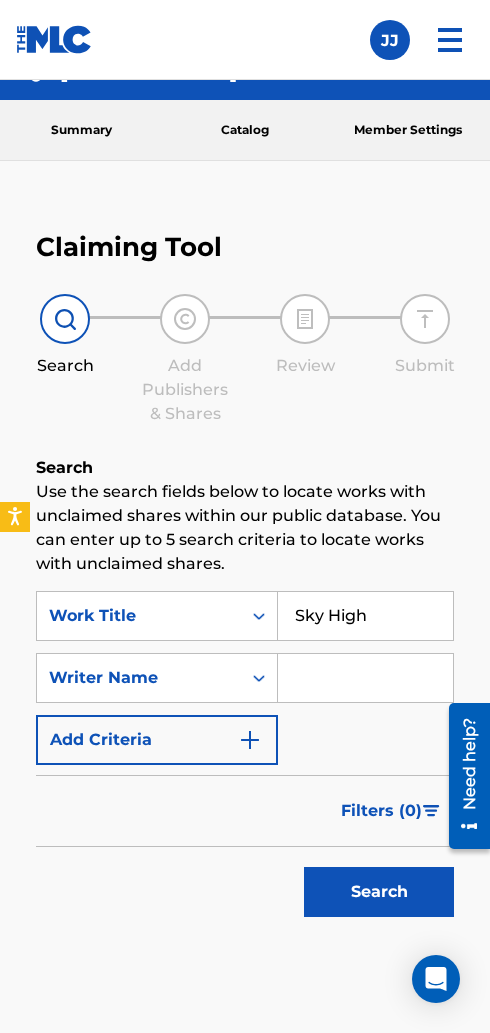 click at bounding box center [365, 678] 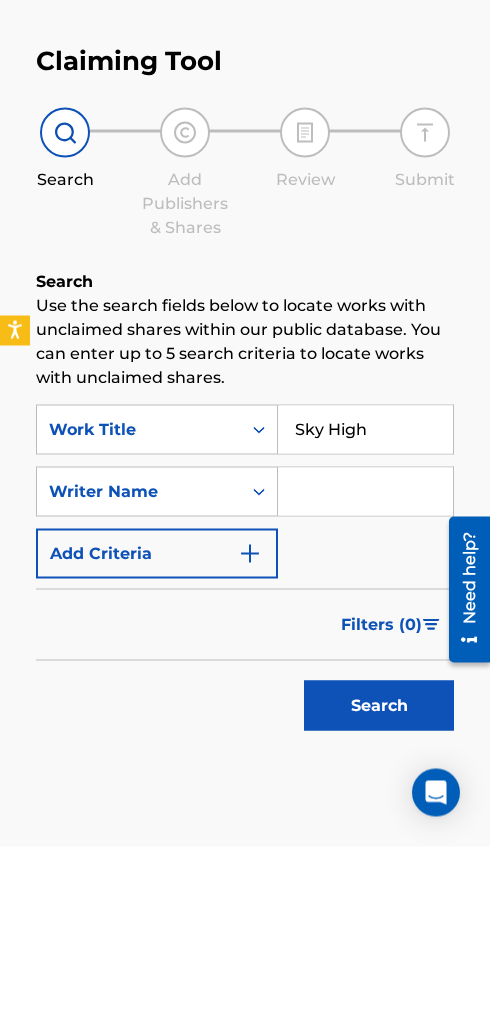 click on "Filters ( 0 )" at bounding box center [381, 811] 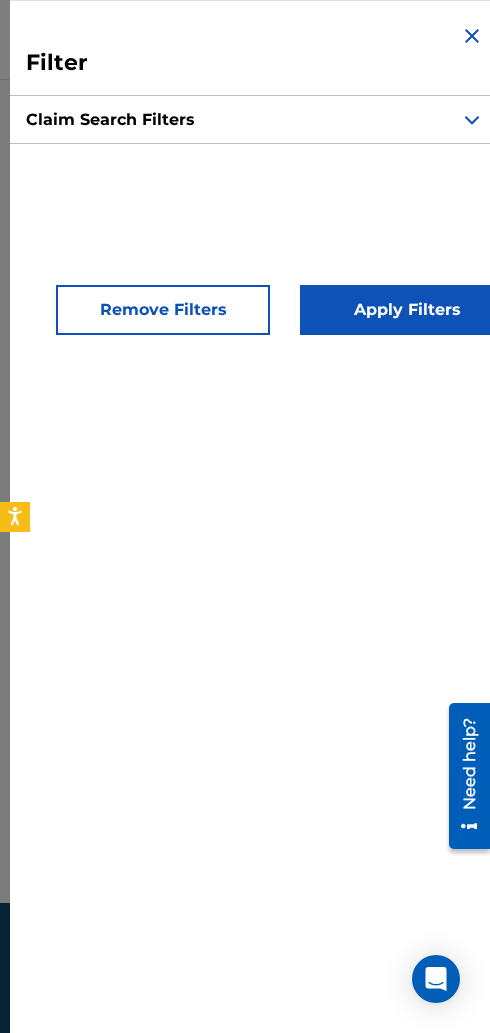 click on "Claim Search Filters" at bounding box center (255, 120) 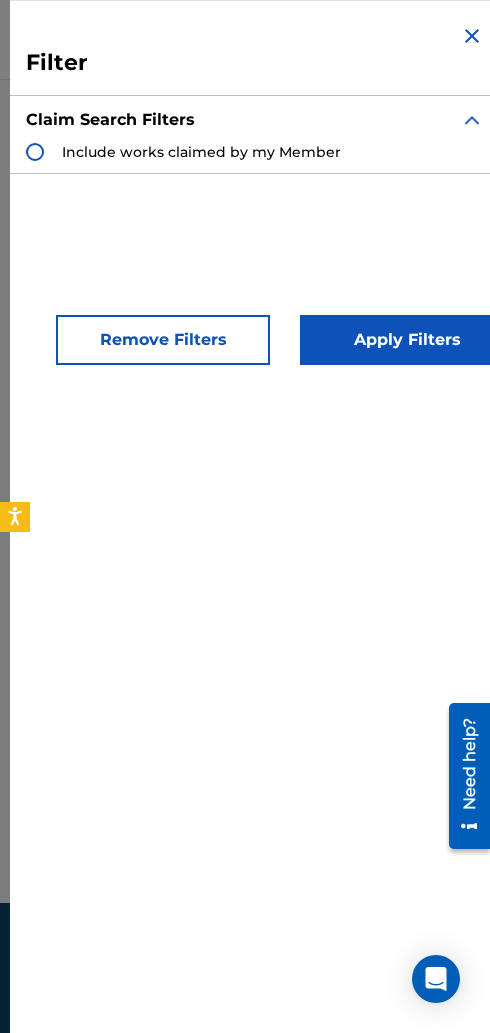 click on "Include works claimed by my Member" at bounding box center (201, 152) 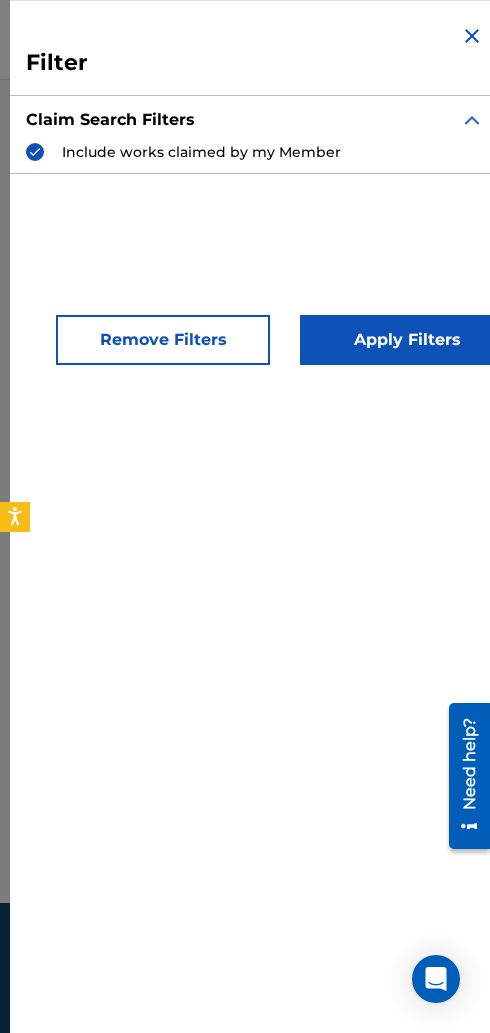 click on "Apply Filters" at bounding box center [407, 340] 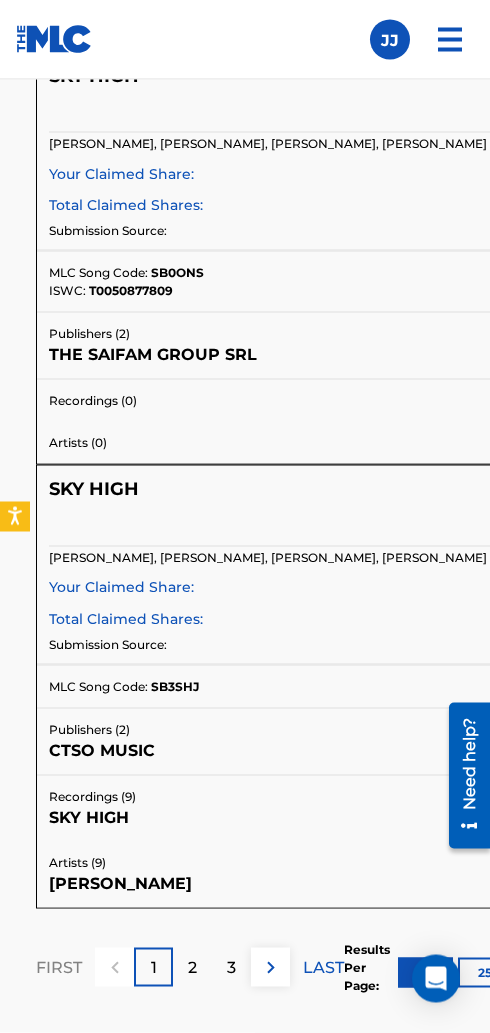scroll, scrollTop: 4511, scrollLeft: 0, axis: vertical 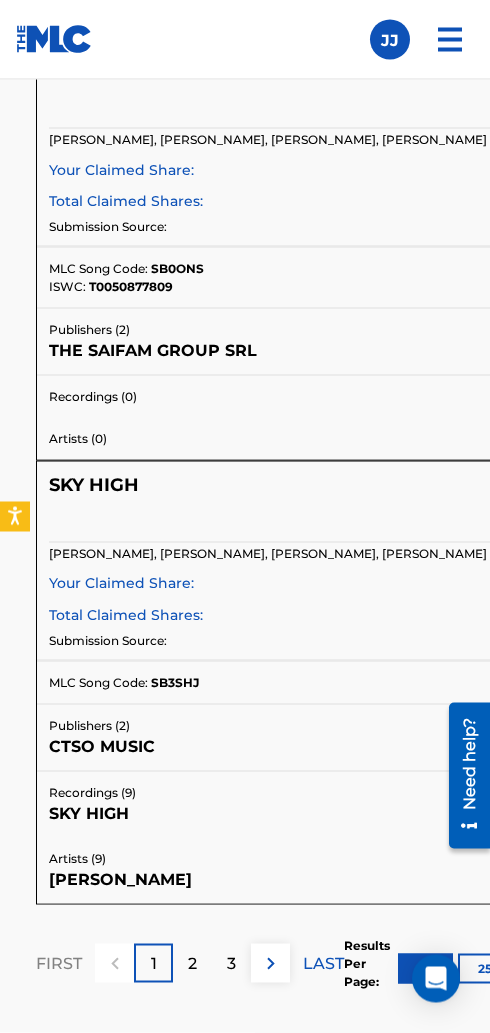 click on "2" at bounding box center (192, 964) 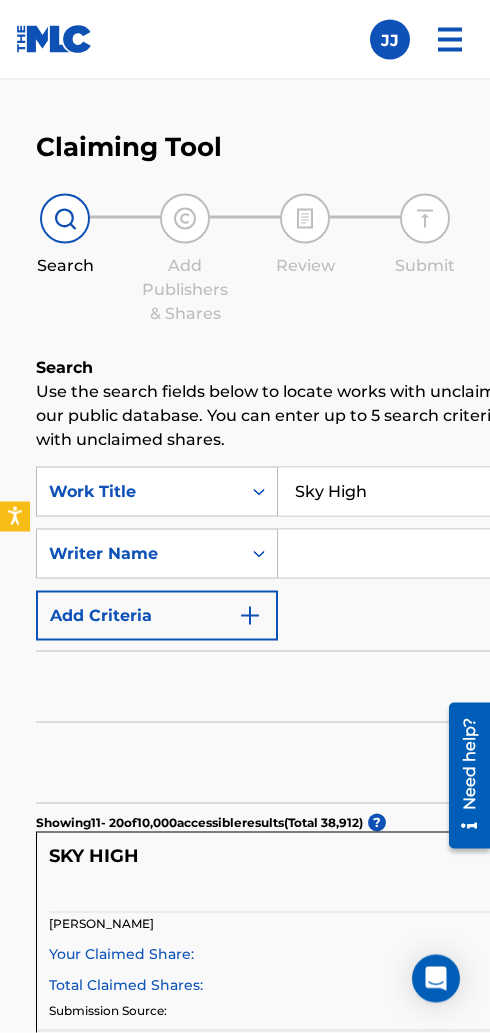 scroll, scrollTop: 0, scrollLeft: 0, axis: both 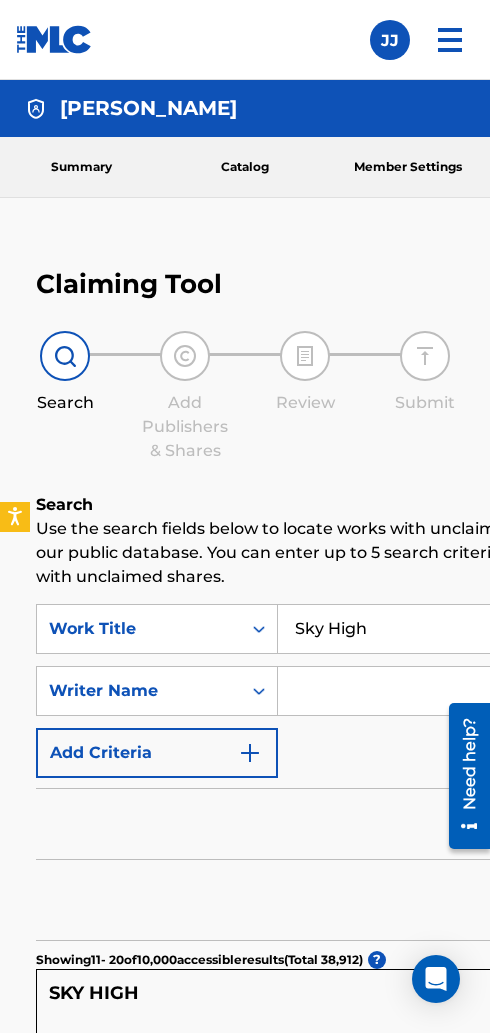 click 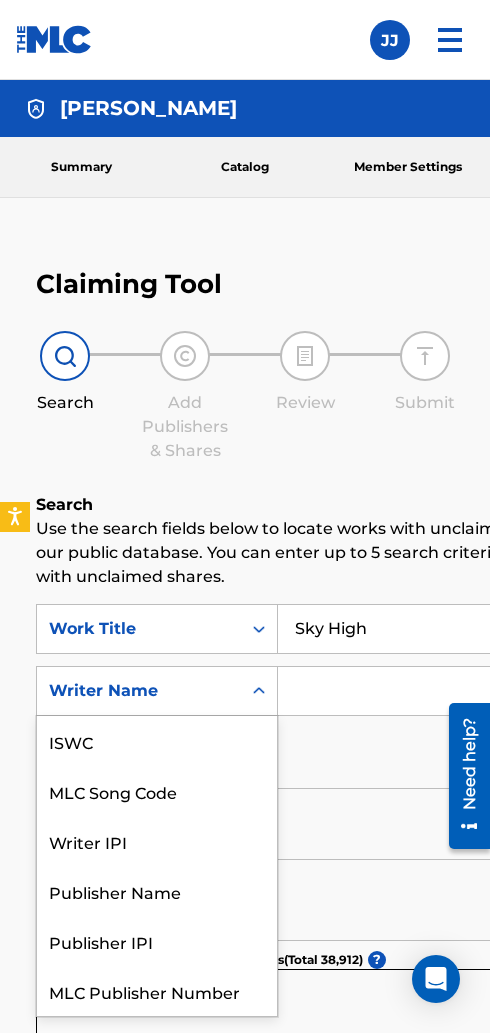scroll, scrollTop: 50, scrollLeft: 0, axis: vertical 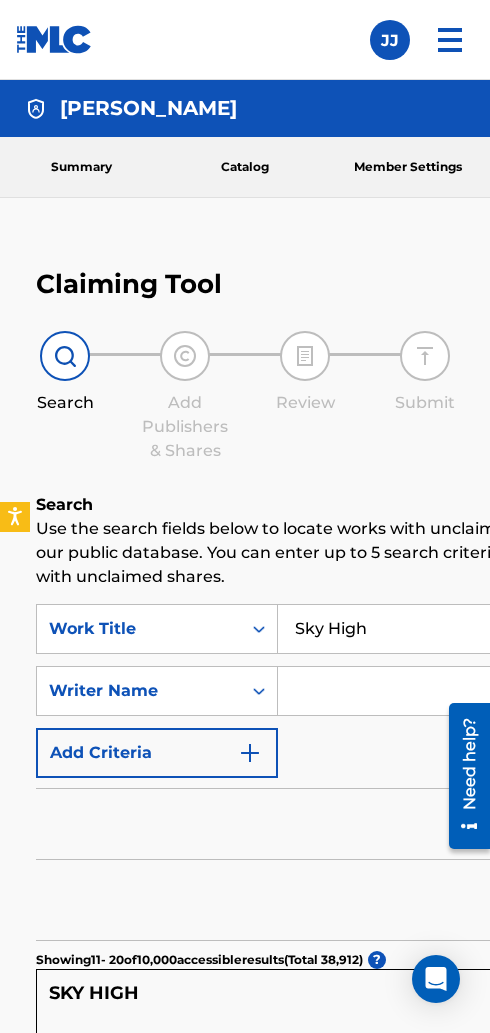 click at bounding box center (250, 753) 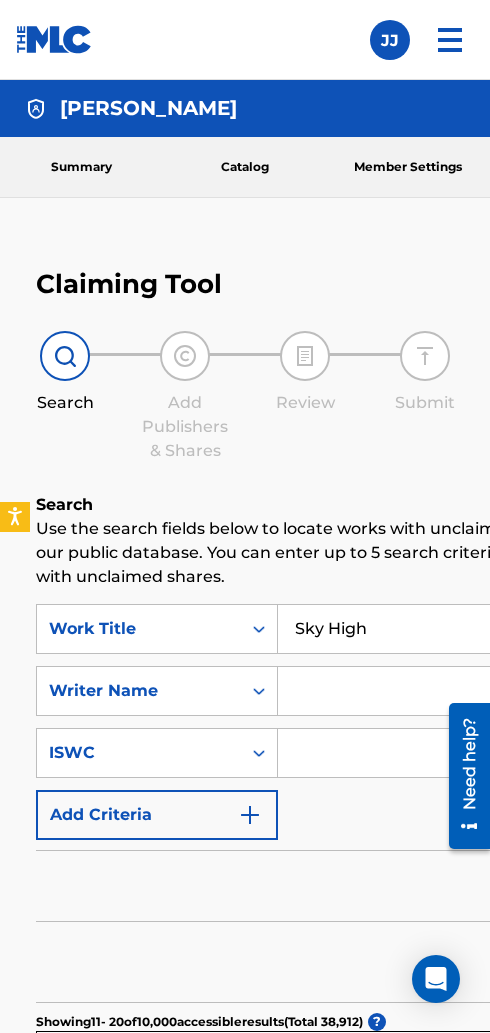 click at bounding box center (450, 753) 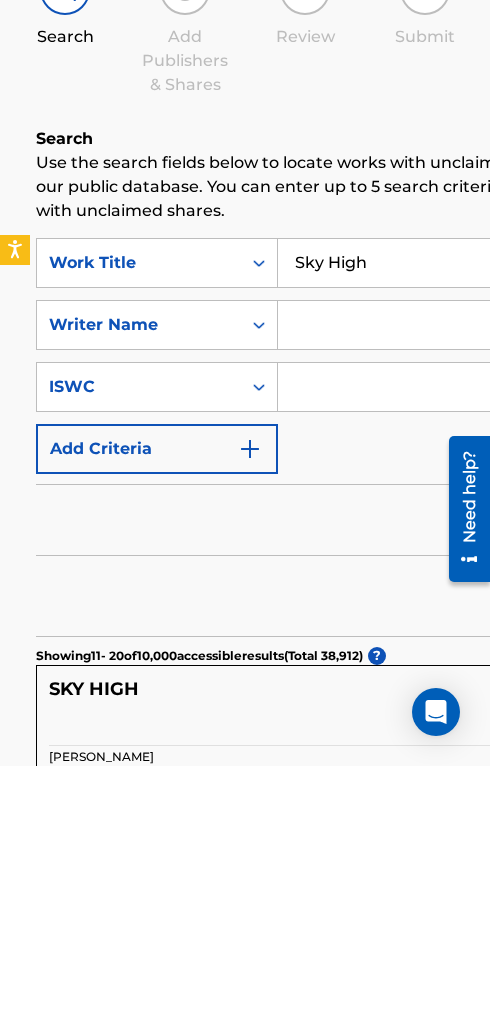 click at bounding box center (450, 654) 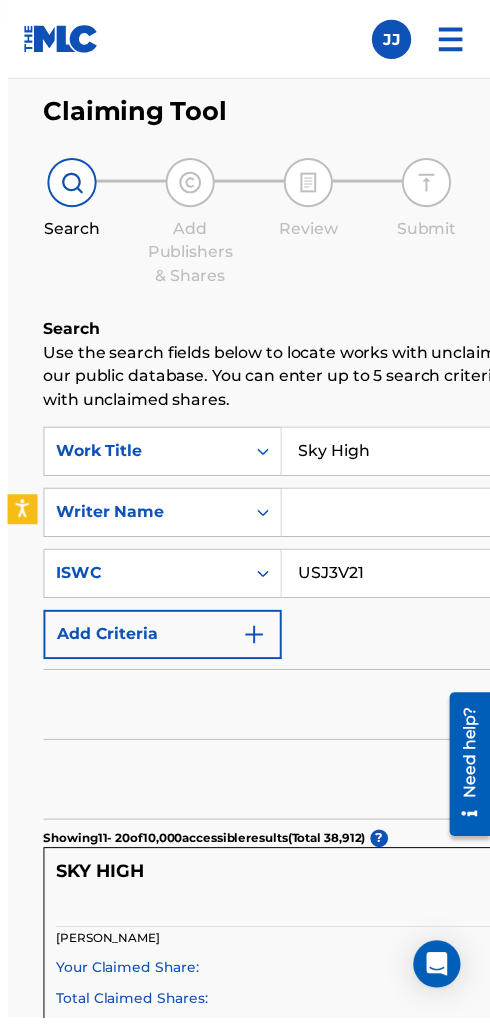 scroll, scrollTop: 0, scrollLeft: 0, axis: both 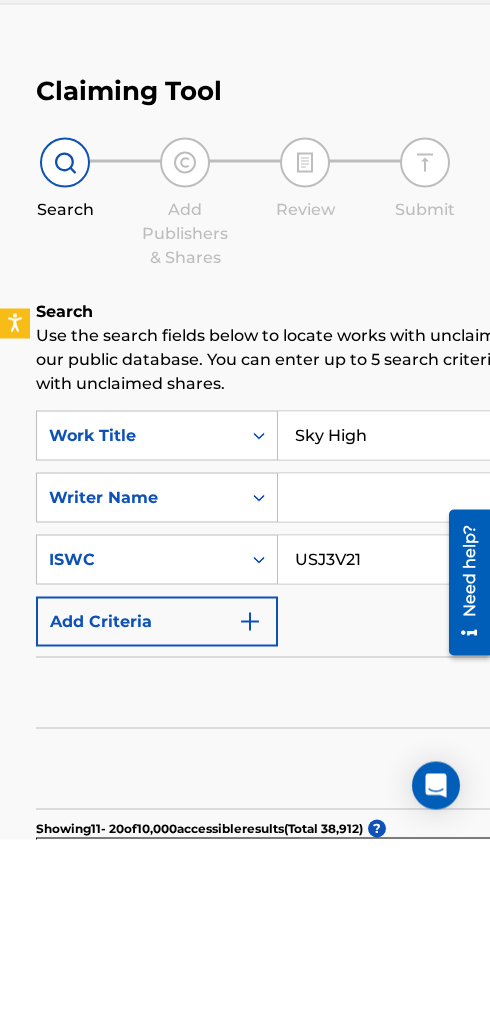 type on "USJ3V21" 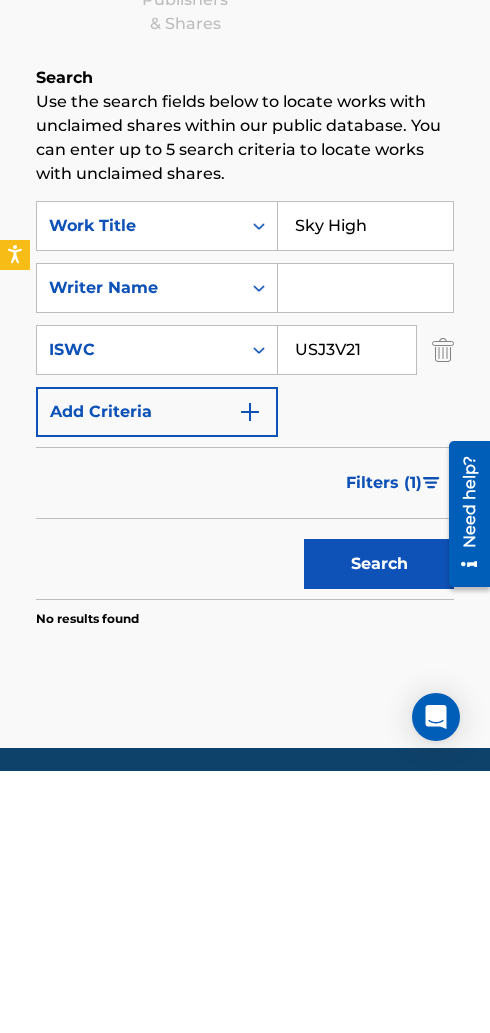 scroll, scrollTop: 271, scrollLeft: 0, axis: vertical 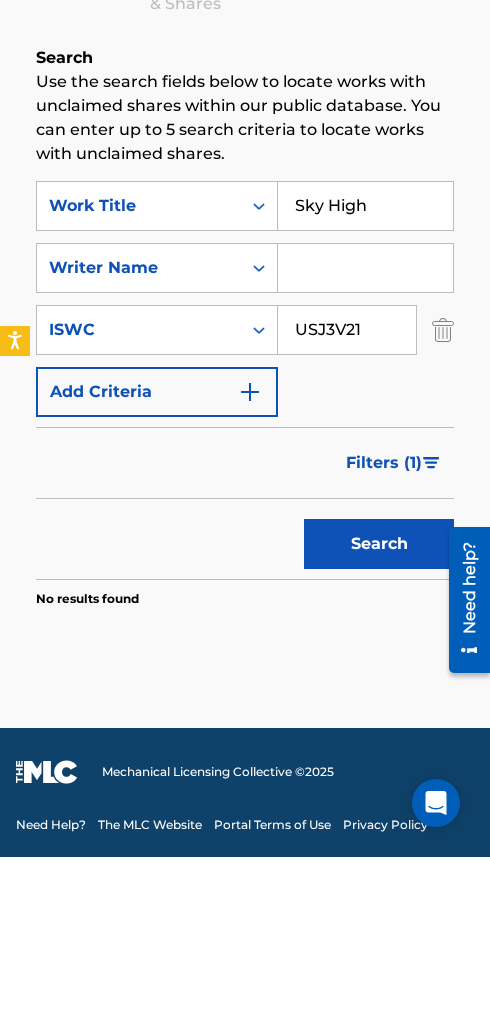 click on "Filters ( 1 )" at bounding box center [394, 639] 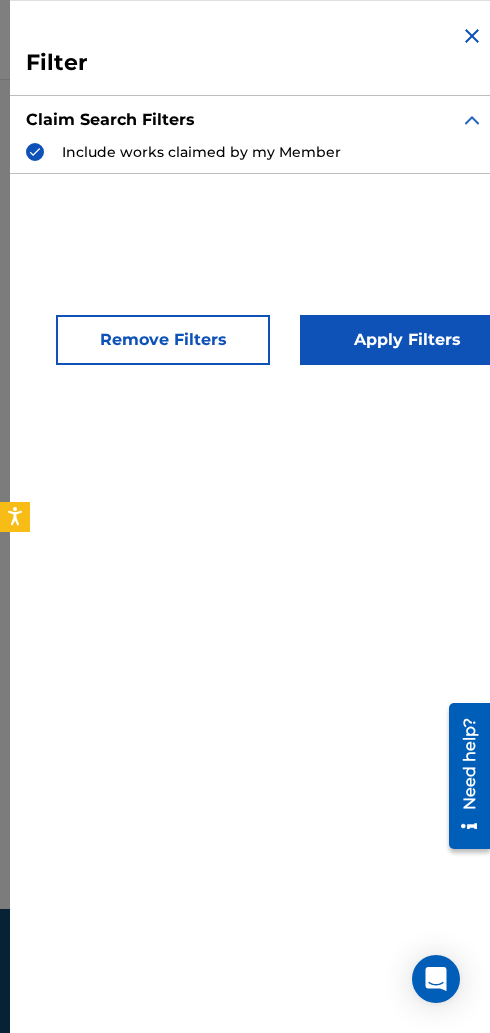click on "Apply Filters" at bounding box center (407, 340) 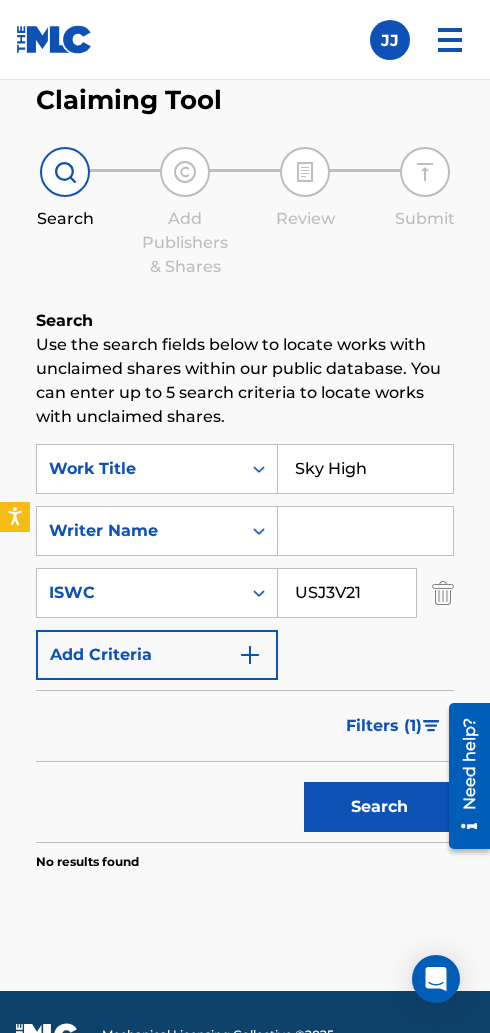 click on "Add Criteria" at bounding box center [157, 655] 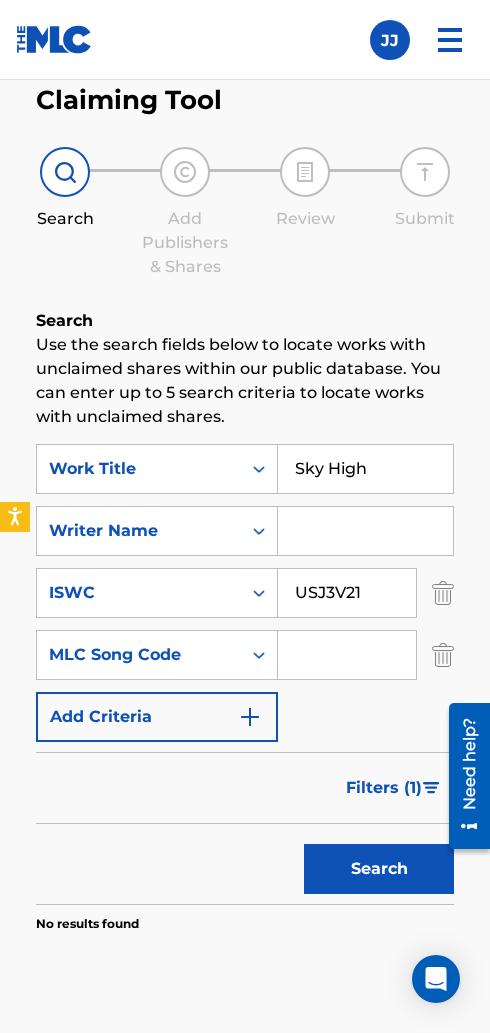 click at bounding box center (450, 40) 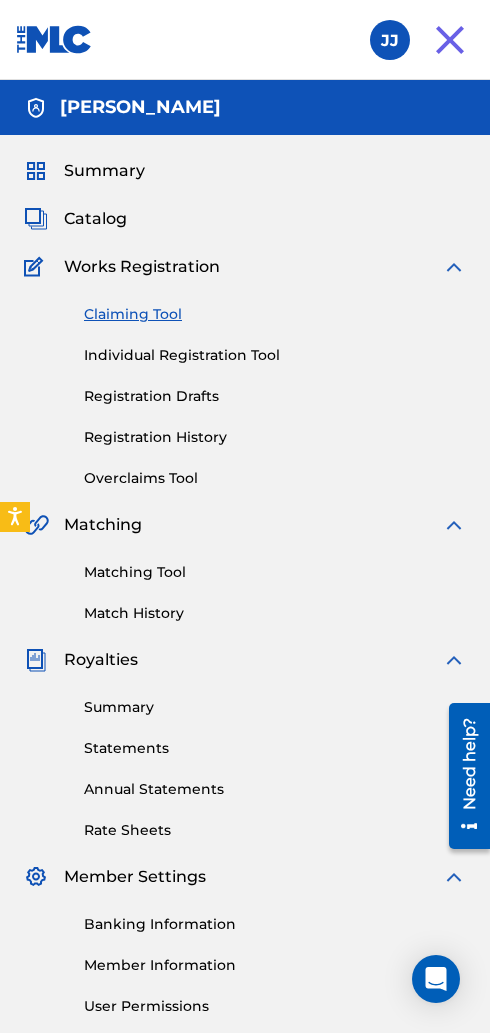 click on "Matching Tool" at bounding box center [275, 572] 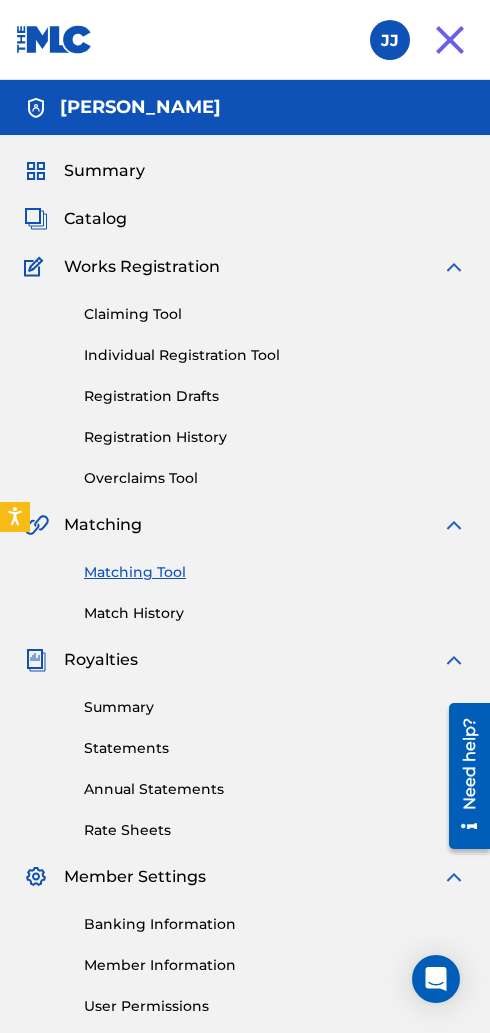 scroll, scrollTop: 0, scrollLeft: 0, axis: both 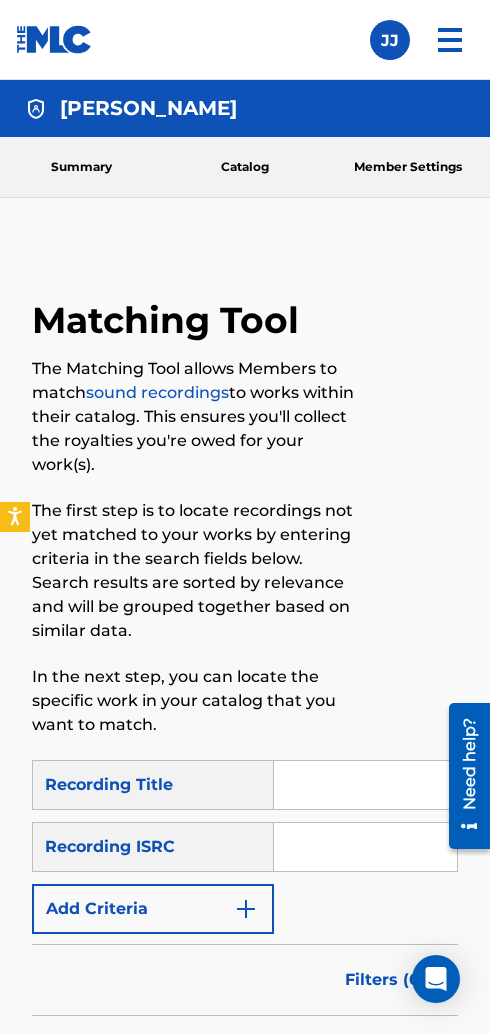 click at bounding box center [365, 785] 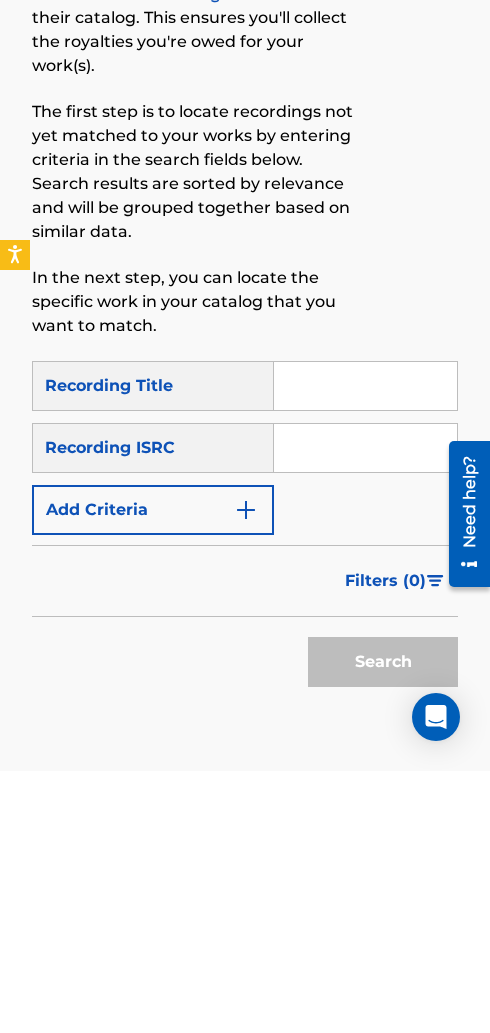 click on "Filters ( 0 )" at bounding box center [385, 843] 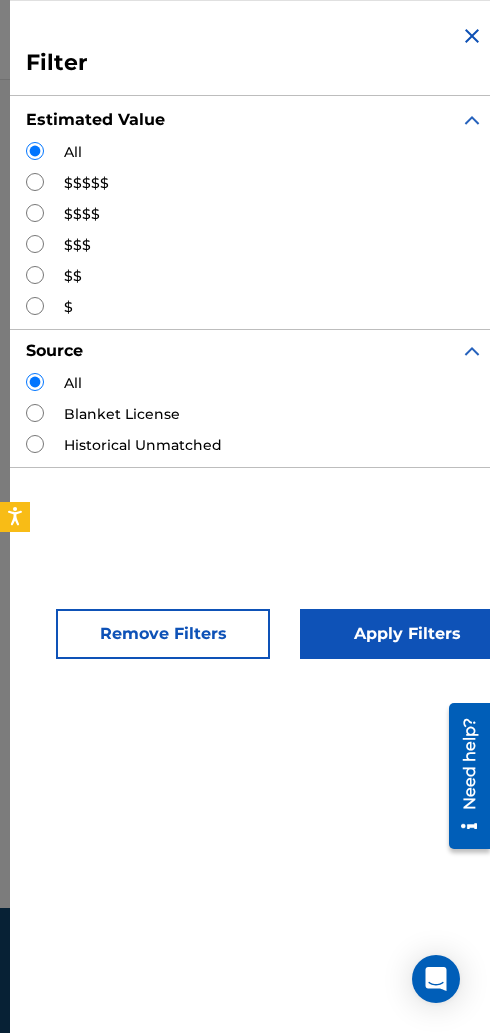 click on "$$$$$" at bounding box center [86, 183] 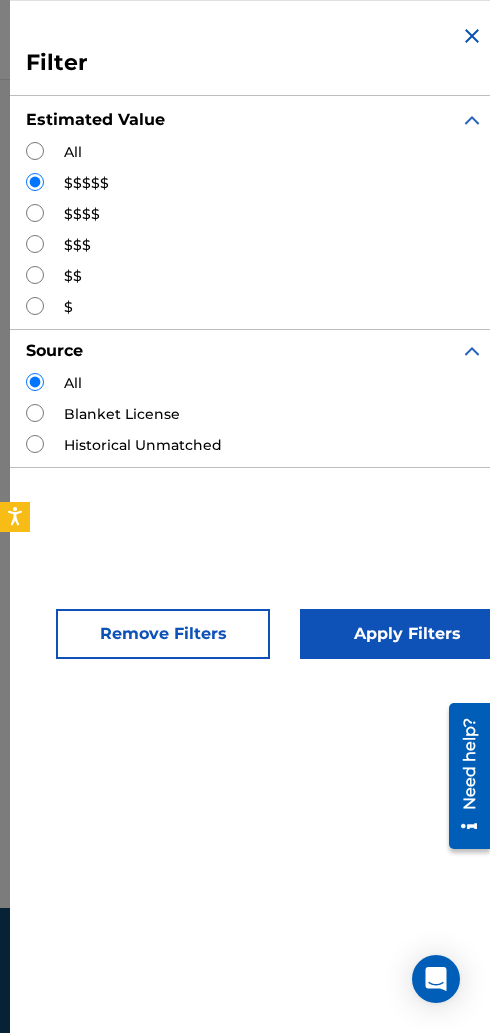 click on "Apply Filters" at bounding box center [407, 634] 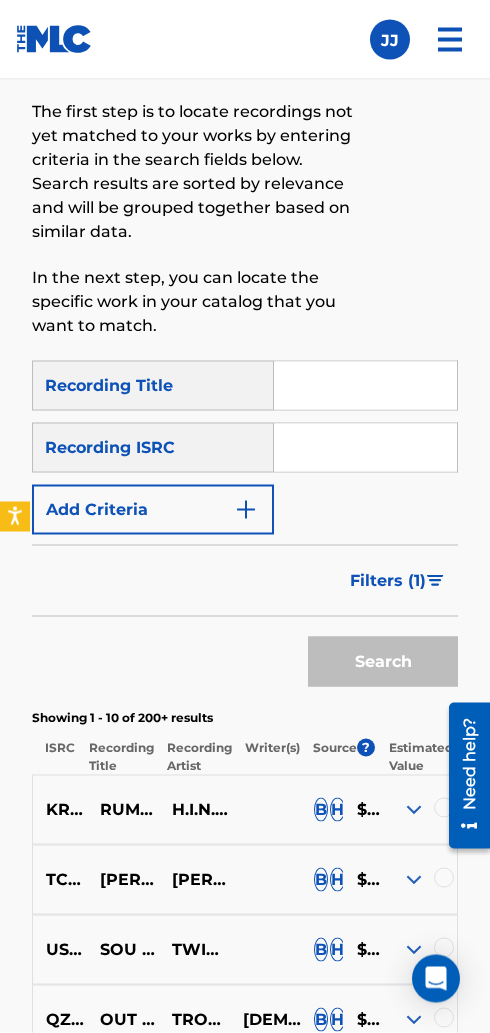scroll, scrollTop: 403, scrollLeft: 0, axis: vertical 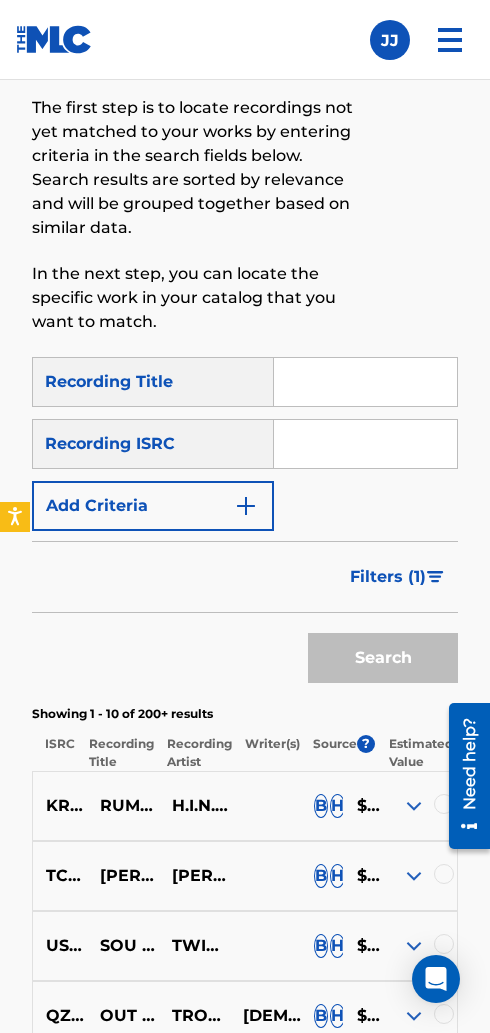 click at bounding box center (414, 876) 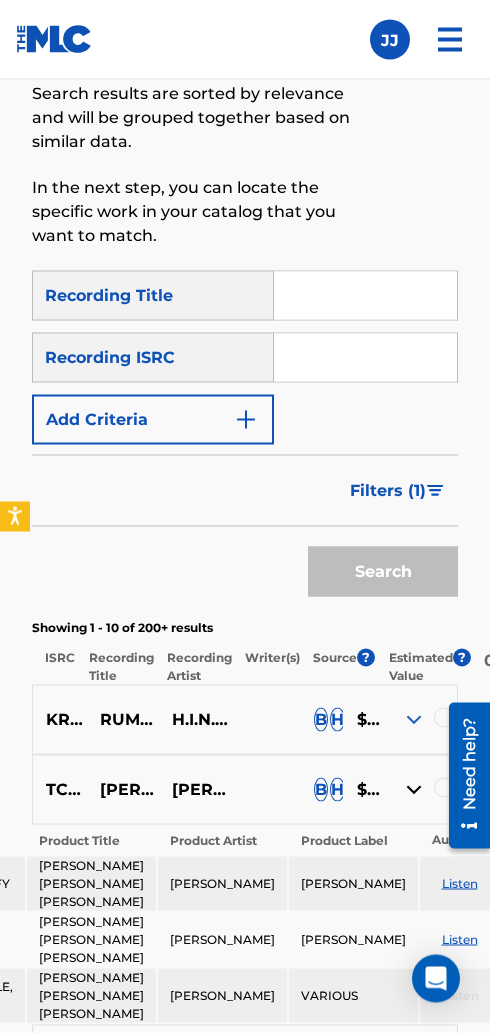 scroll, scrollTop: 496, scrollLeft: 0, axis: vertical 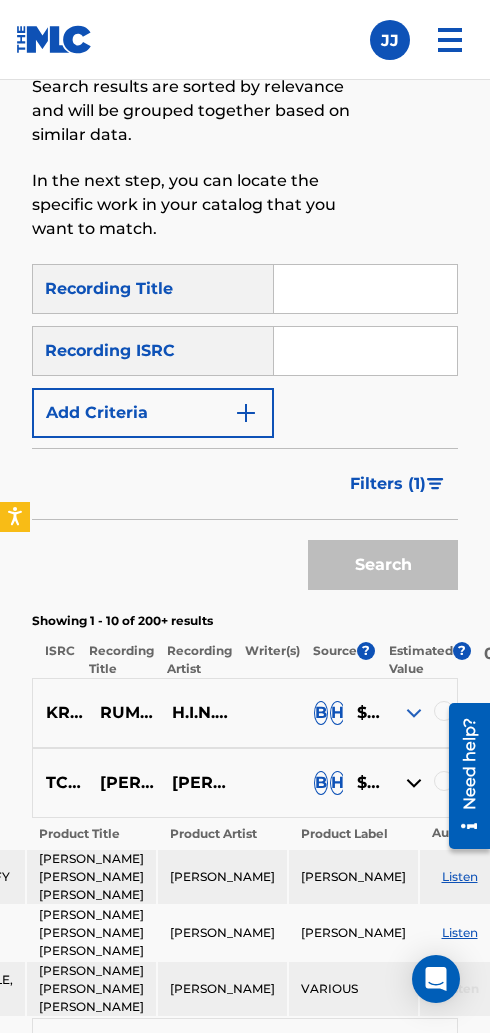 click at bounding box center (414, 713) 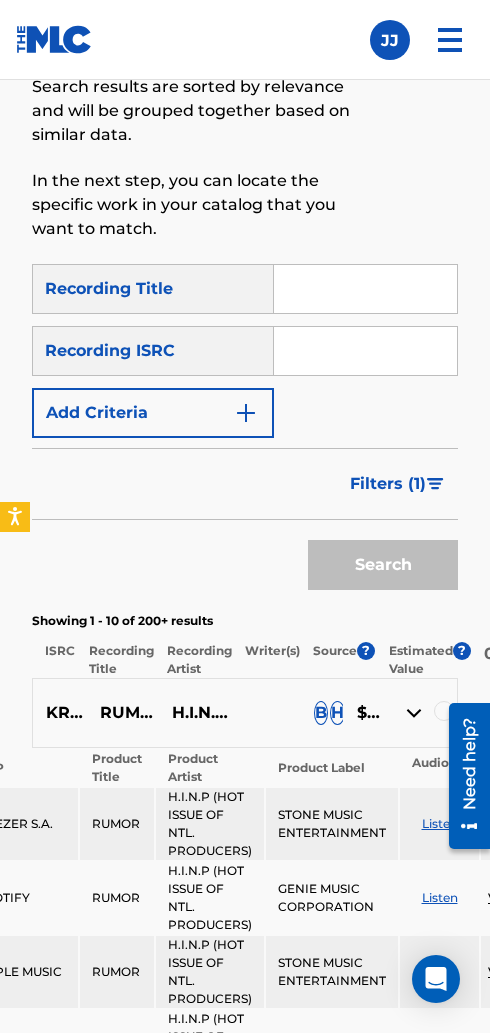 click at bounding box center [414, 713] 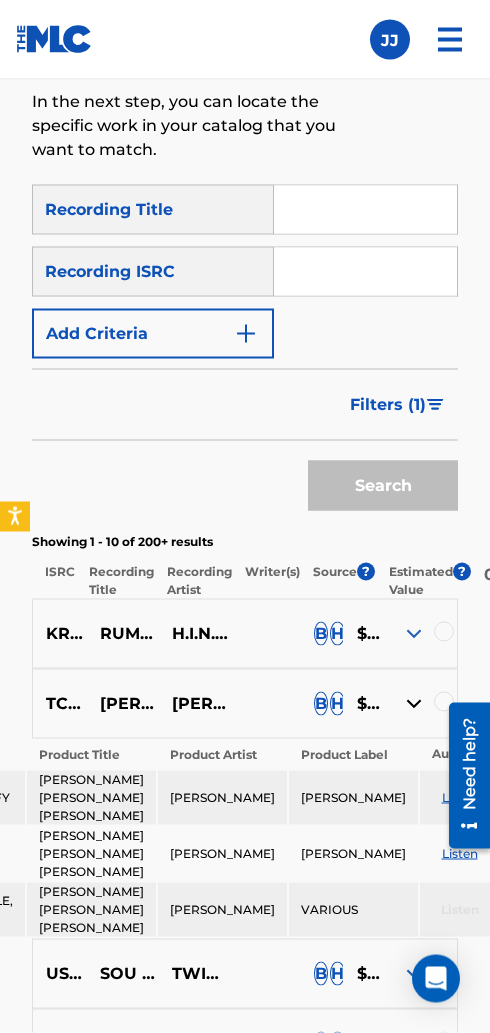 scroll, scrollTop: 589, scrollLeft: 0, axis: vertical 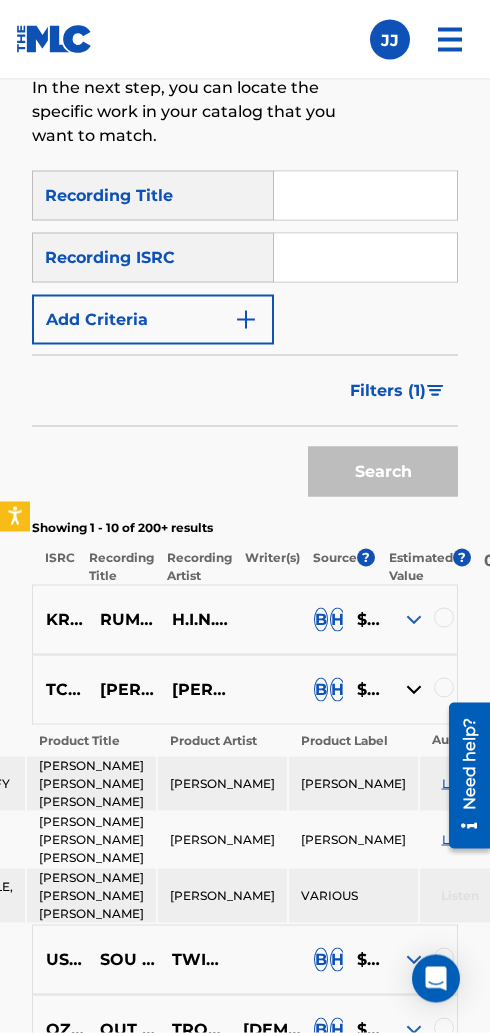 click at bounding box center (414, 690) 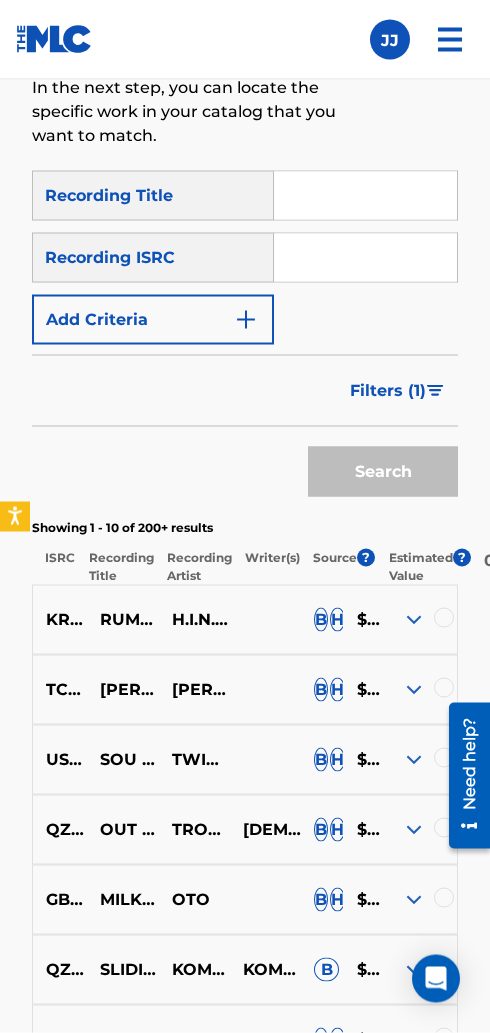 scroll, scrollTop: 590, scrollLeft: 0, axis: vertical 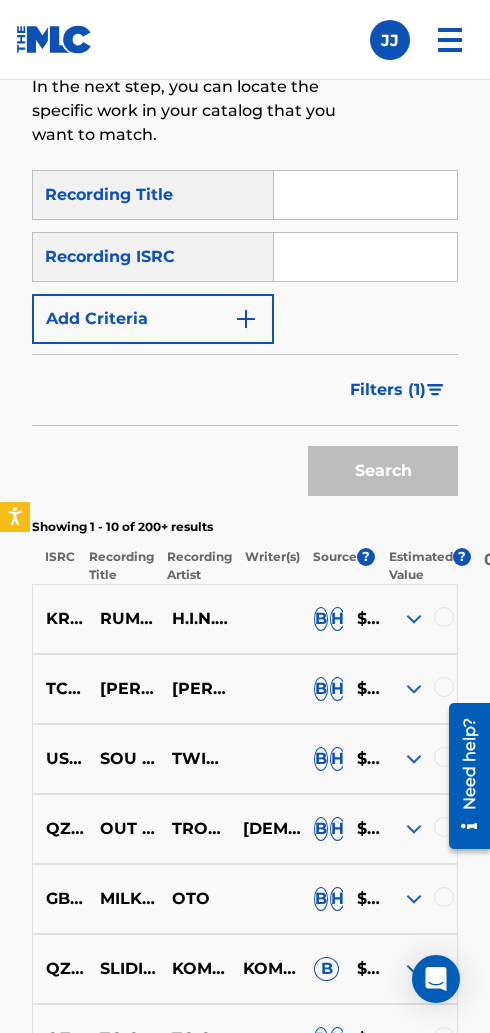 click at bounding box center (414, 759) 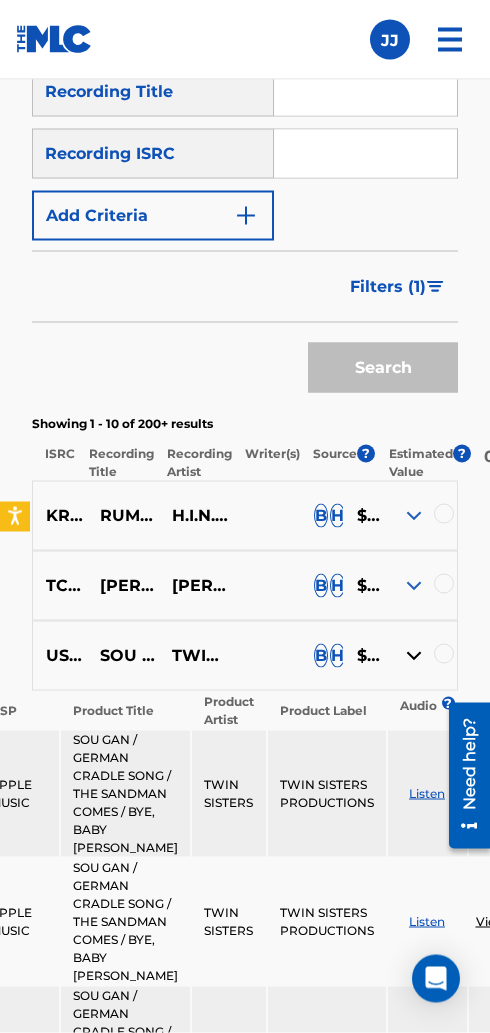 scroll, scrollTop: 694, scrollLeft: 0, axis: vertical 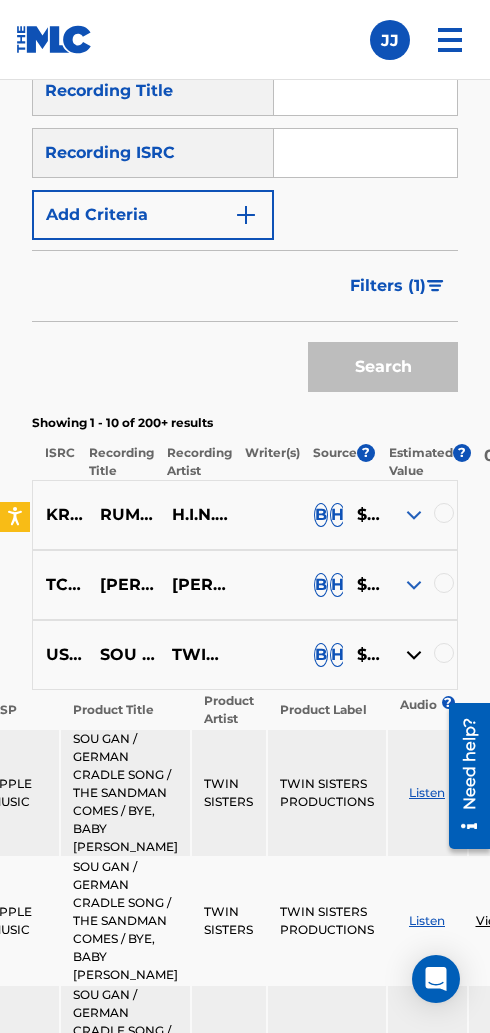 click at bounding box center [414, 655] 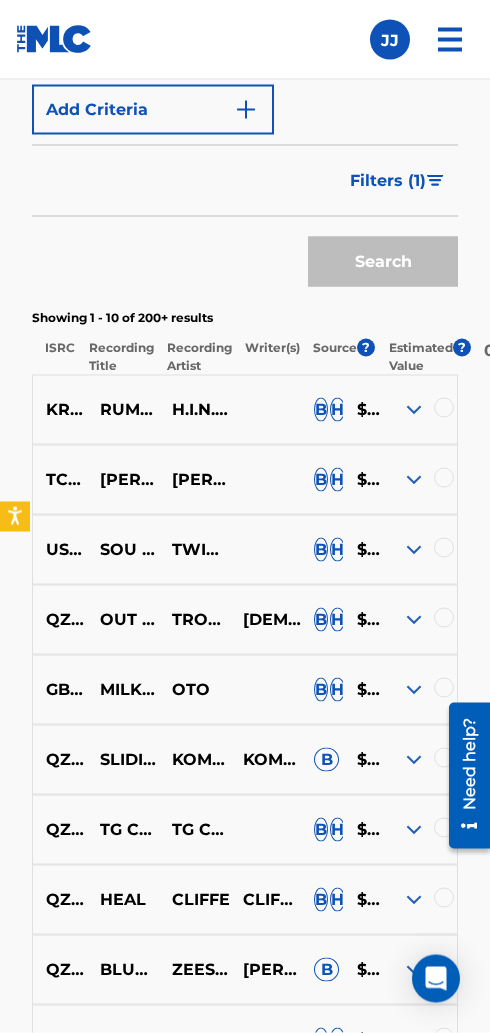 scroll, scrollTop: 801, scrollLeft: 0, axis: vertical 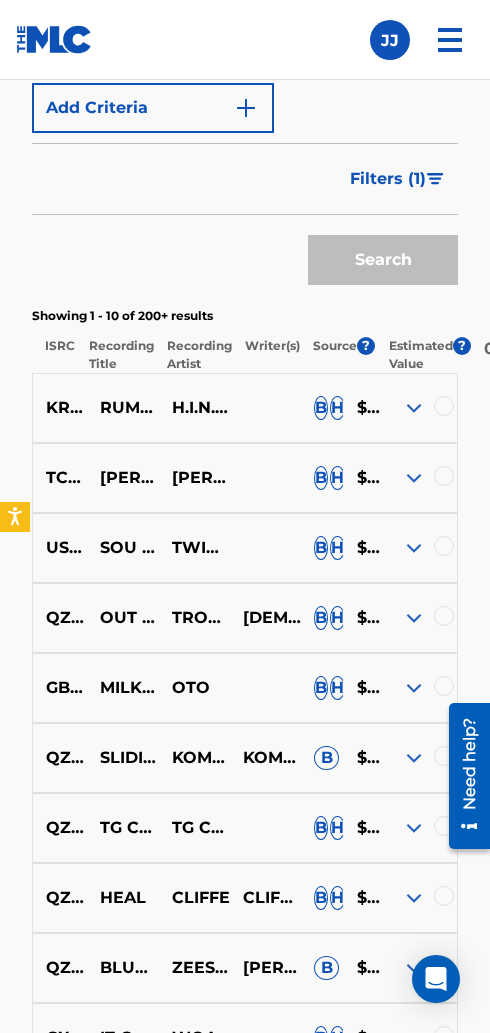 click at bounding box center [414, 828] 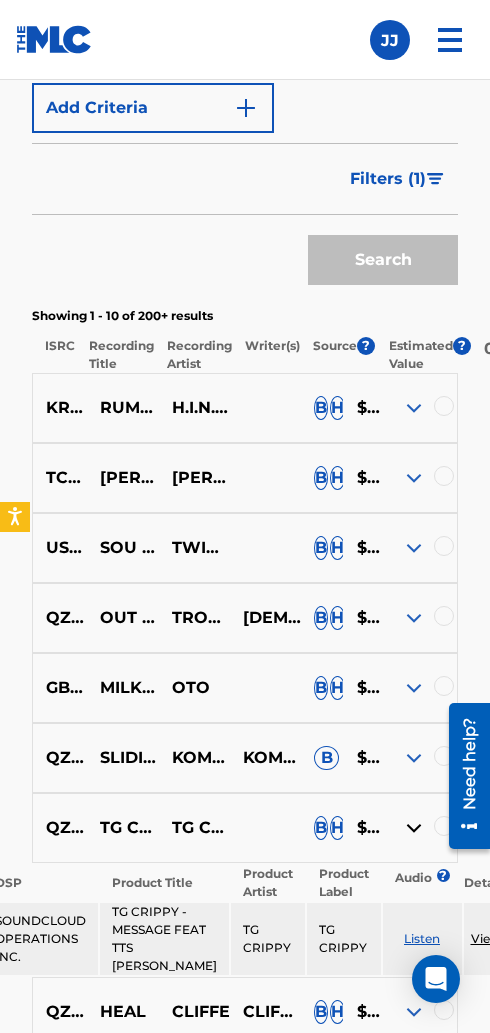 click at bounding box center [414, 828] 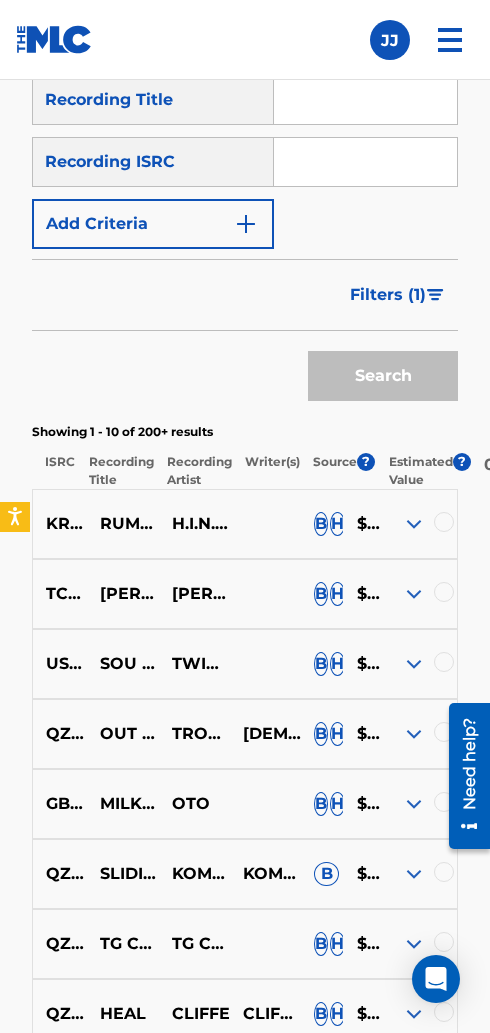 scroll, scrollTop: 683, scrollLeft: 0, axis: vertical 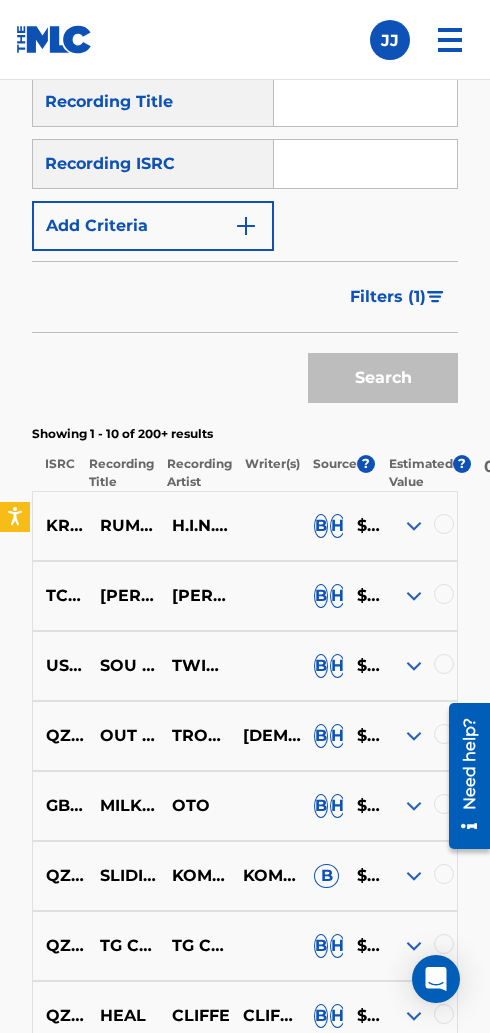 click at bounding box center [365, 102] 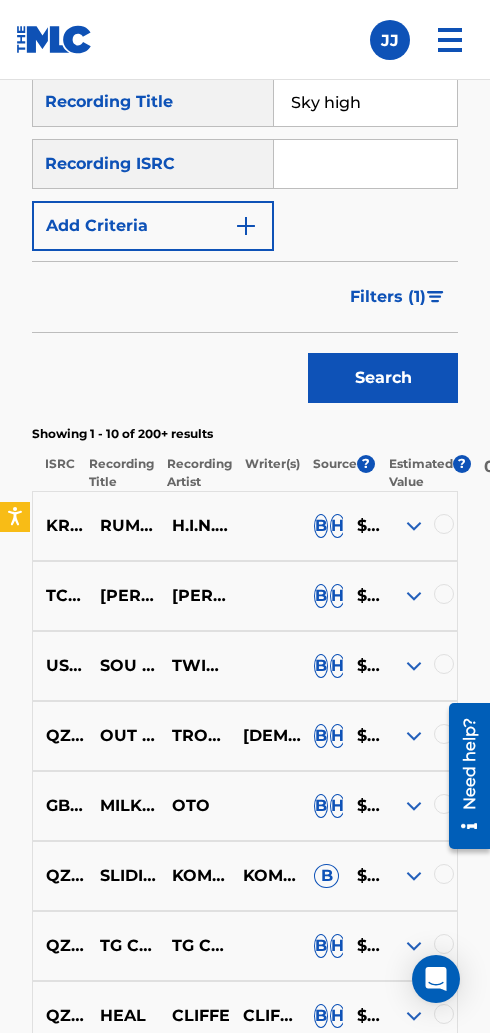 type on "Sky high" 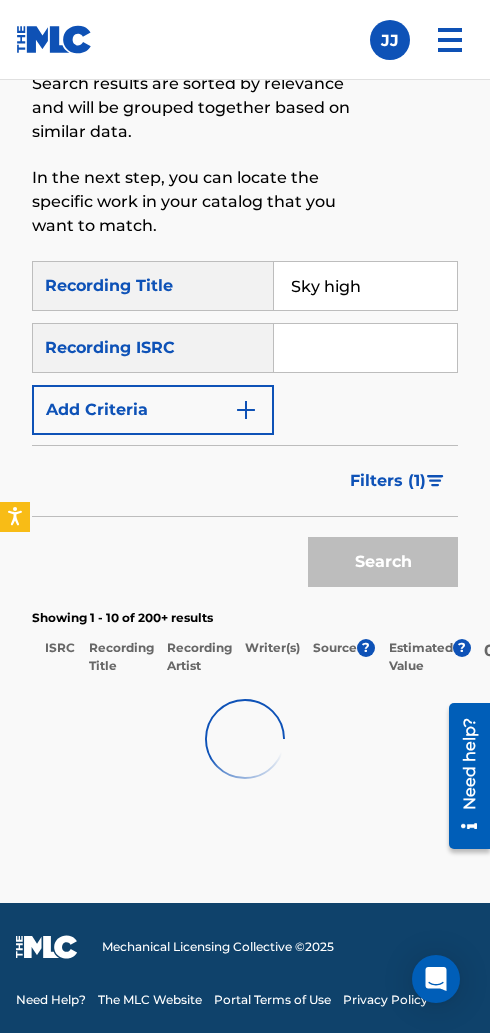 scroll, scrollTop: 409, scrollLeft: 0, axis: vertical 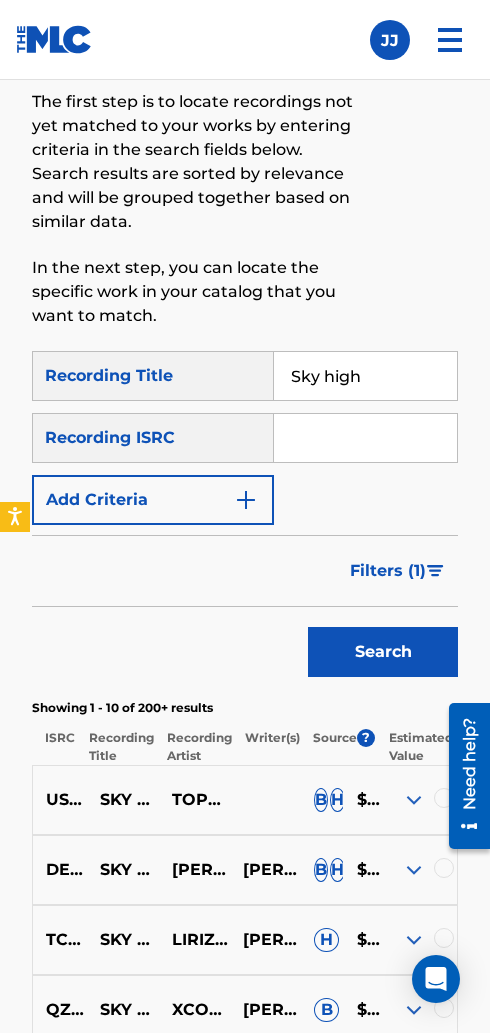 click at bounding box center [414, 800] 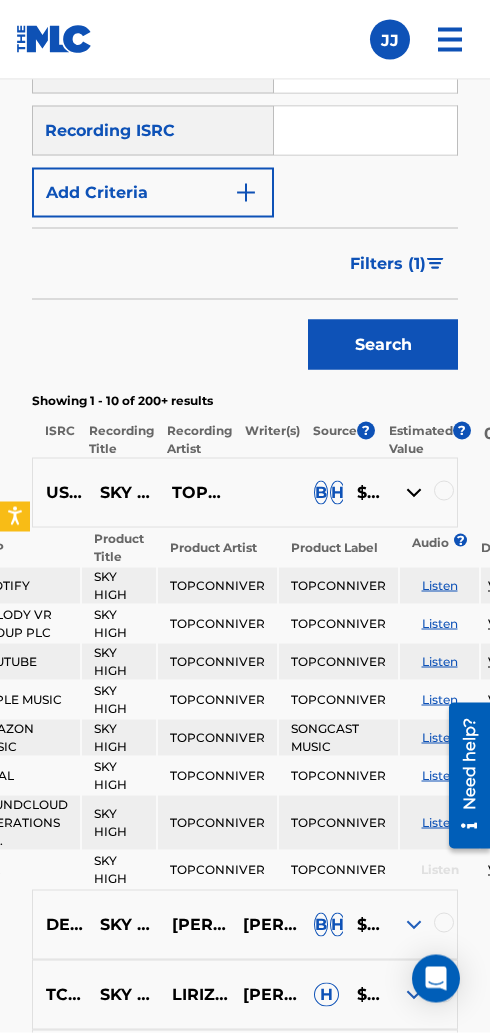 scroll, scrollTop: 726, scrollLeft: 0, axis: vertical 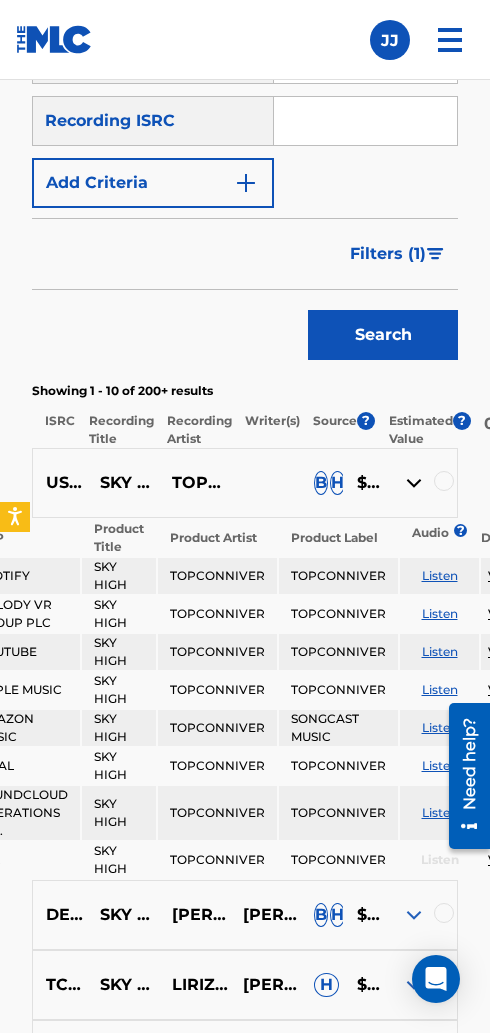 click on "USJ3V2189784 SKY HIGH TOPCONNIVER B H $$$$$" at bounding box center [245, 483] 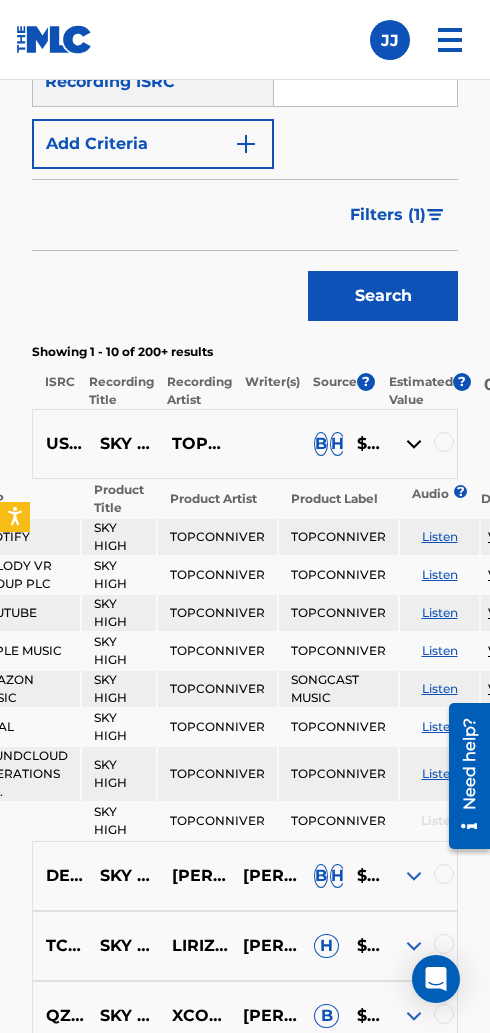 scroll, scrollTop: 760, scrollLeft: 0, axis: vertical 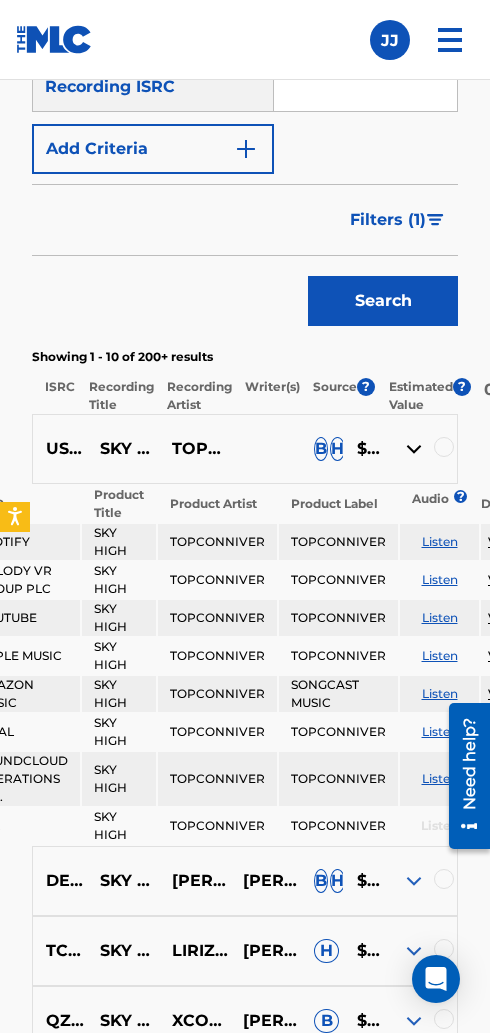click on "B H" at bounding box center (322, 449) 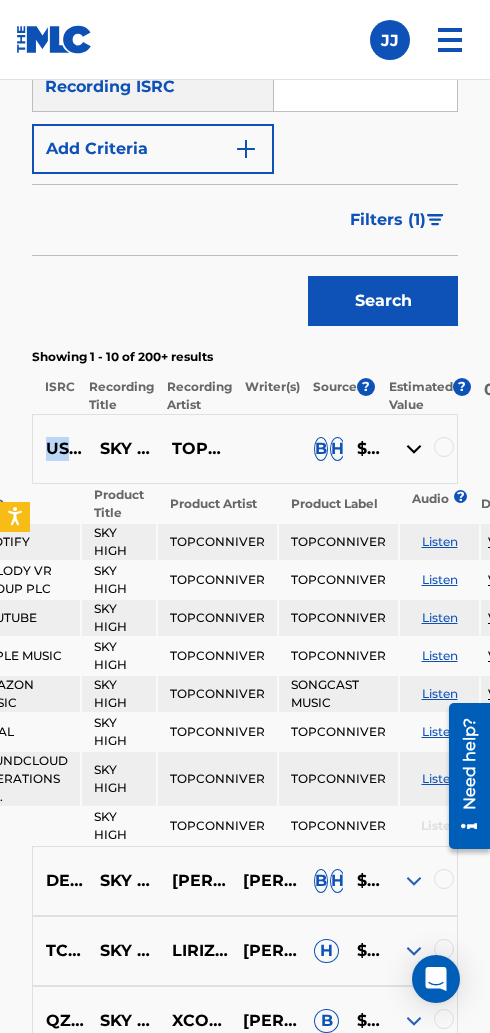 copy on "USJ3V2189784" 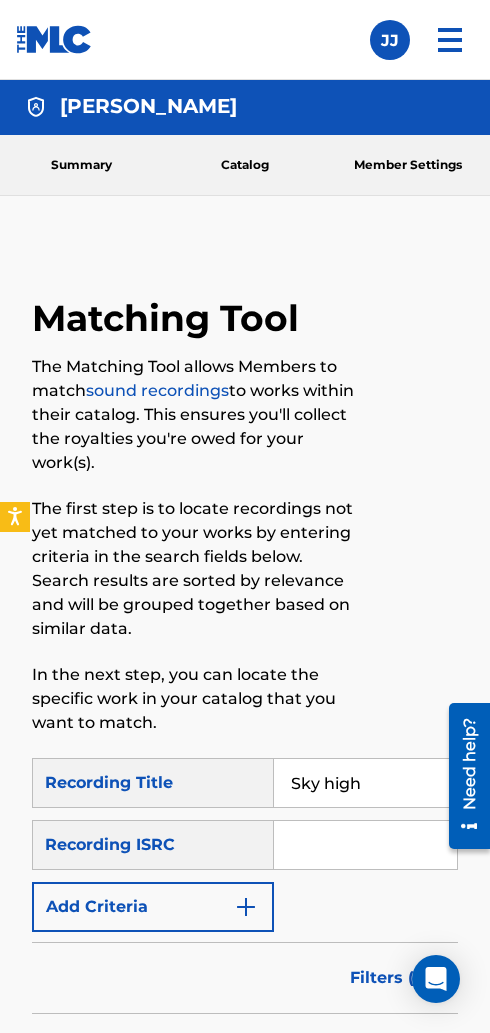 scroll, scrollTop: 0, scrollLeft: 0, axis: both 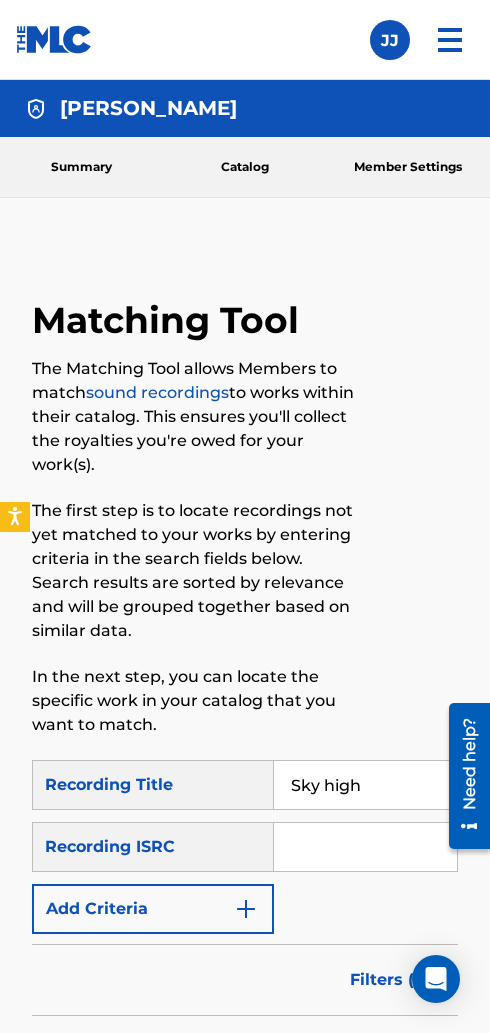 click at bounding box center [450, 40] 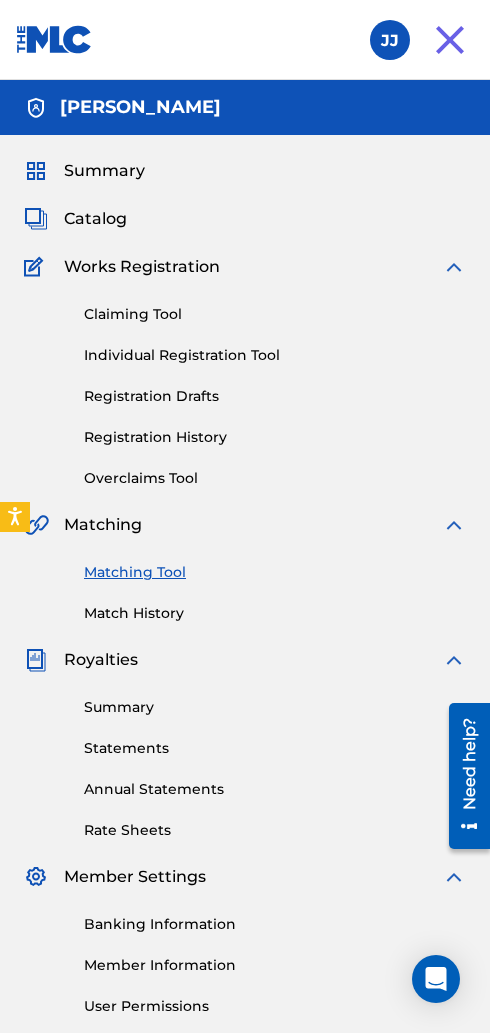 click on "Claiming Tool" at bounding box center (275, 314) 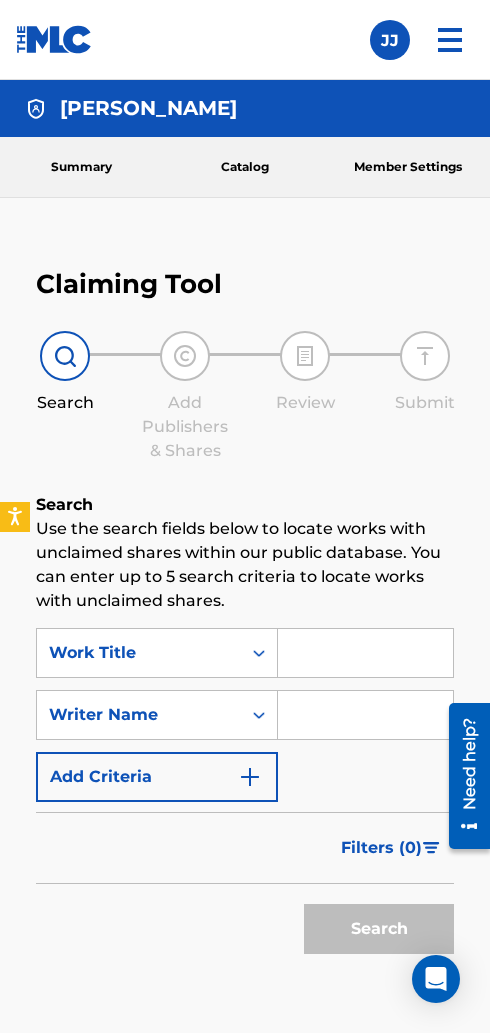 click at bounding box center [250, 777] 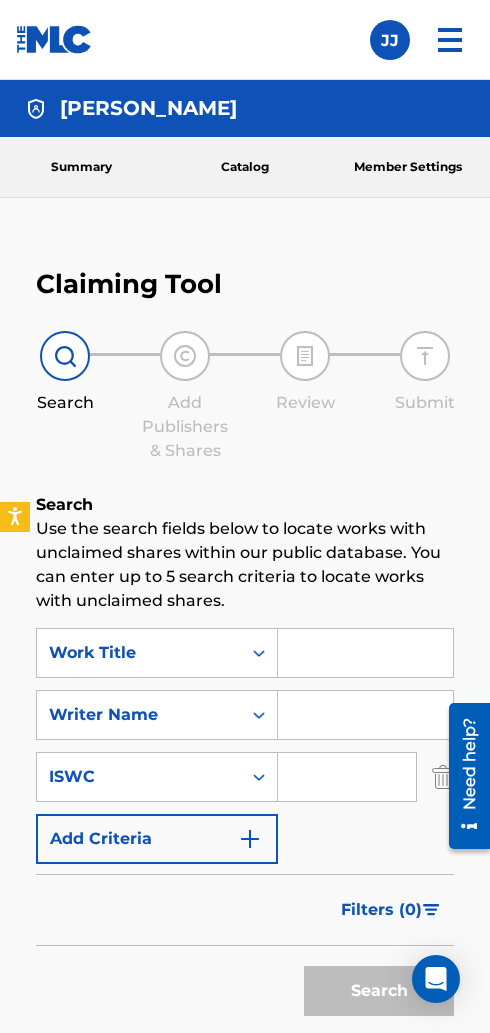 click at bounding box center (347, 777) 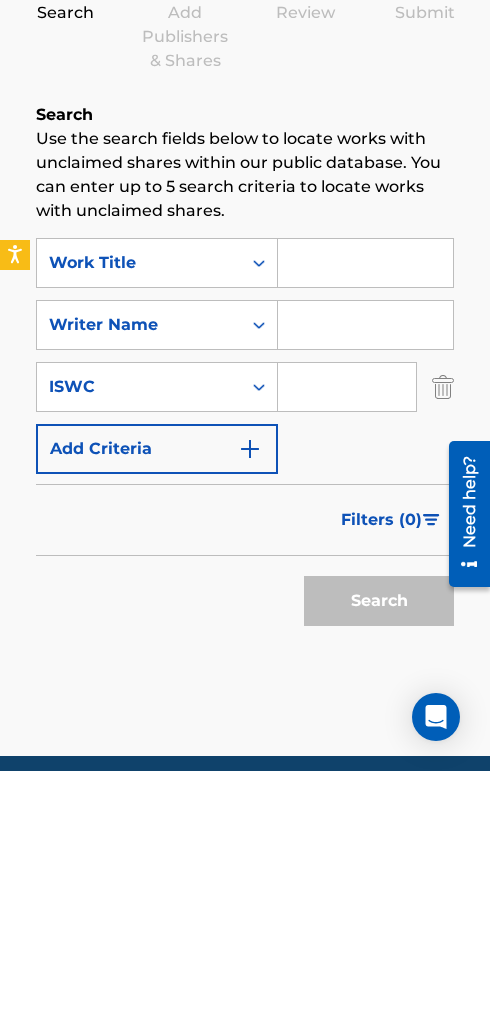 paste on "USJ3V2189784" 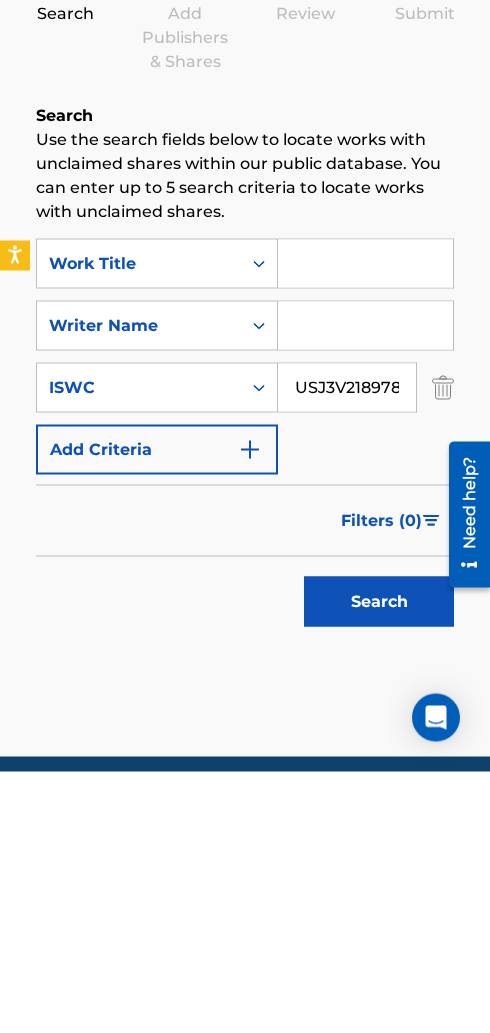 type on "USJ3V2189784" 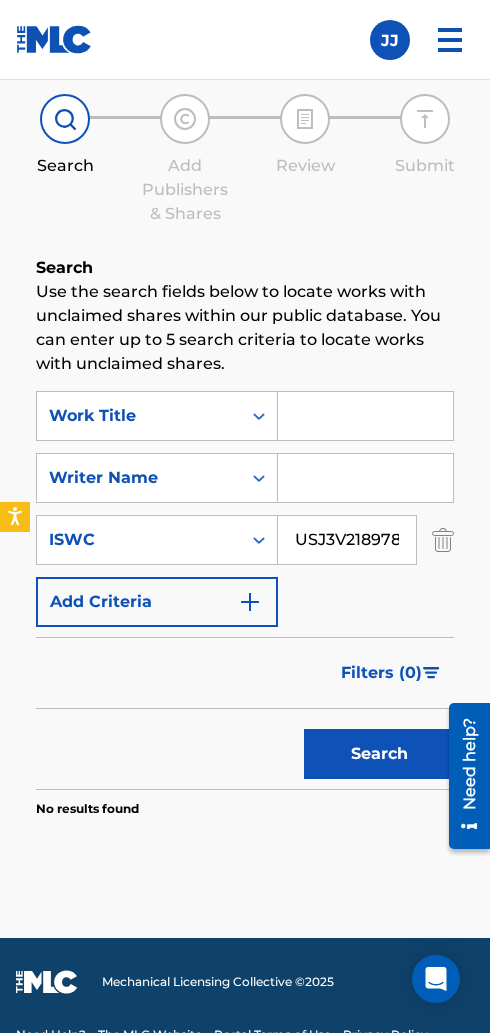 click on "USJ3V2189784" at bounding box center [347, 540] 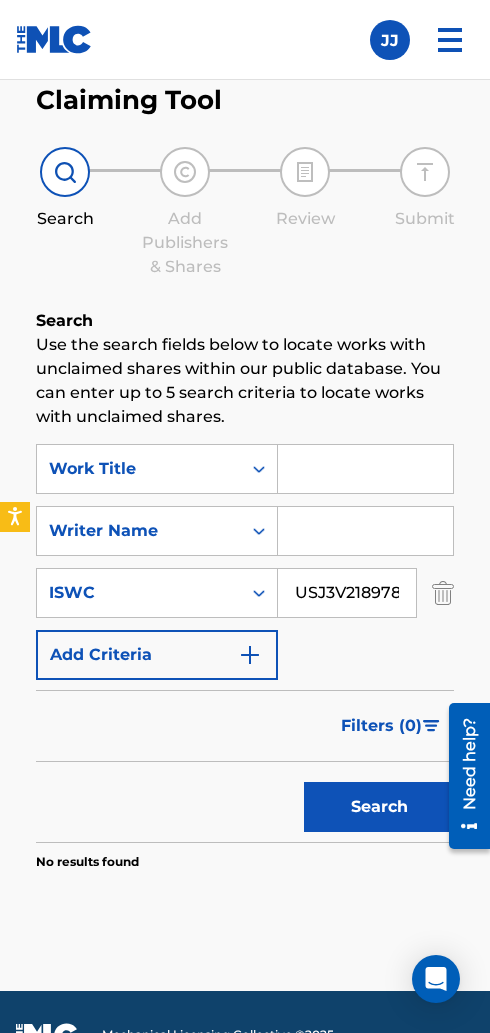 scroll, scrollTop: 151, scrollLeft: 0, axis: vertical 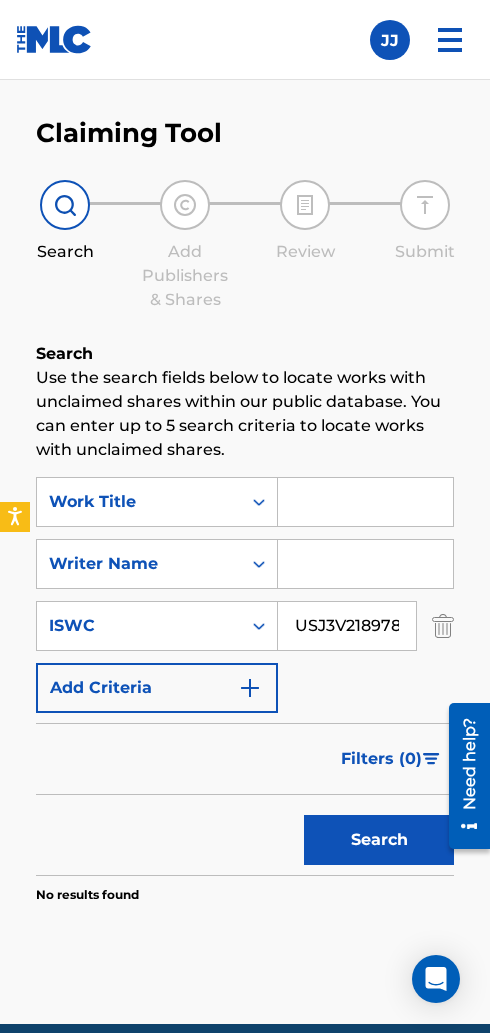 click at bounding box center (450, 40) 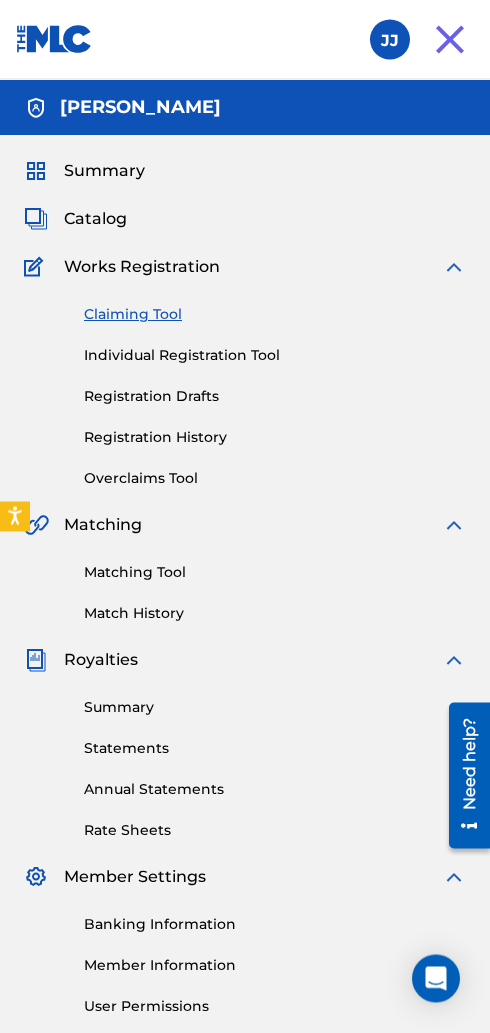 click on "Matching Tool" at bounding box center [275, 572] 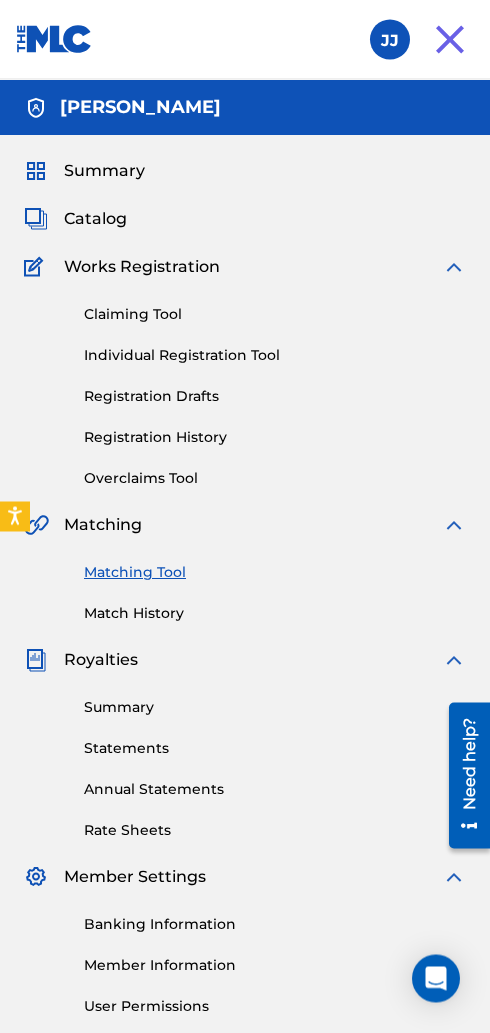 scroll, scrollTop: 0, scrollLeft: 0, axis: both 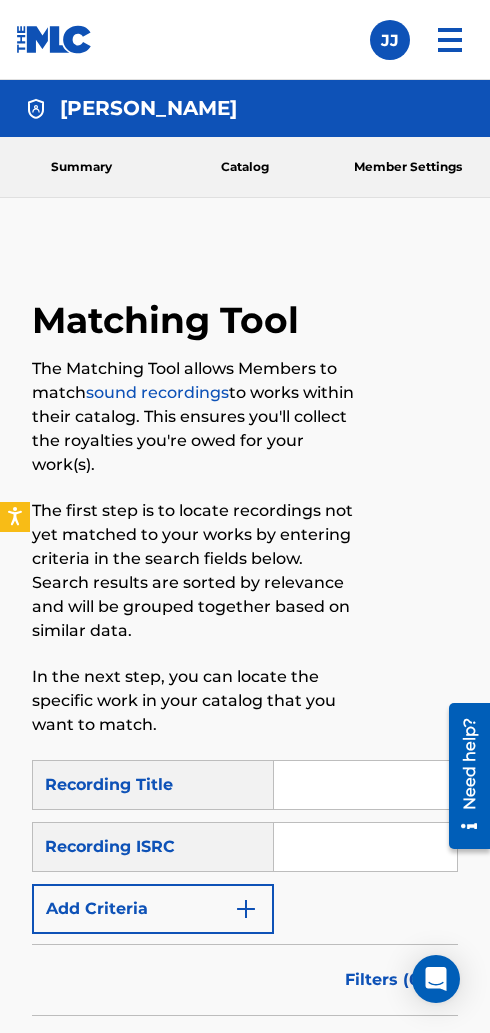 click at bounding box center [365, 785] 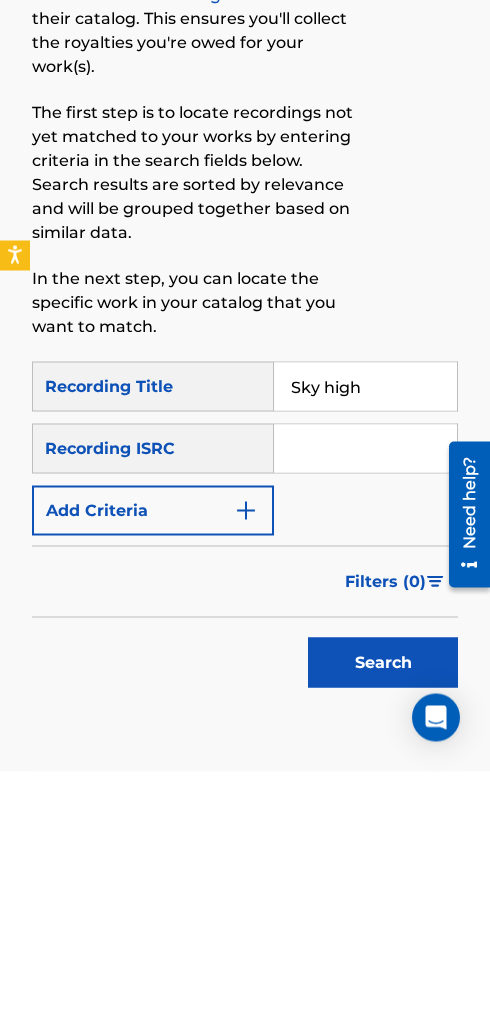 type on "Sky high" 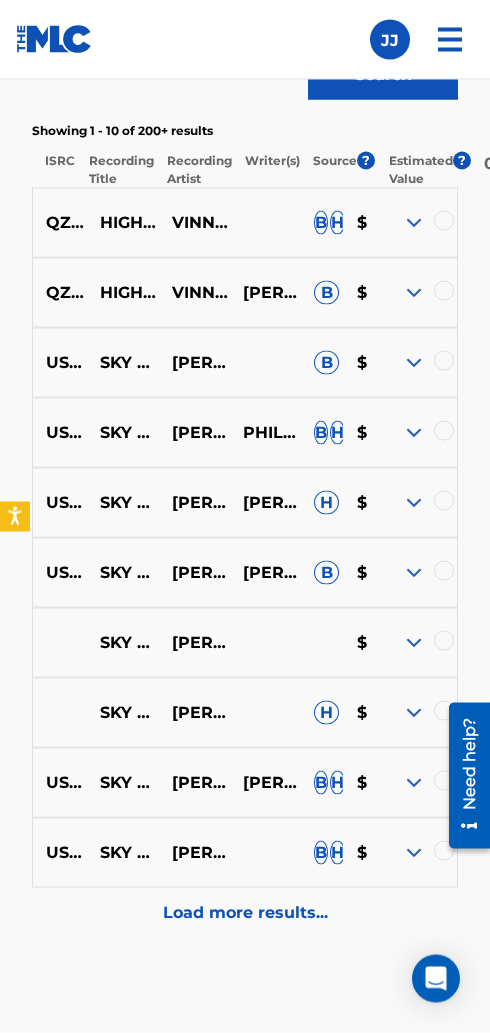 scroll, scrollTop: 1031, scrollLeft: 0, axis: vertical 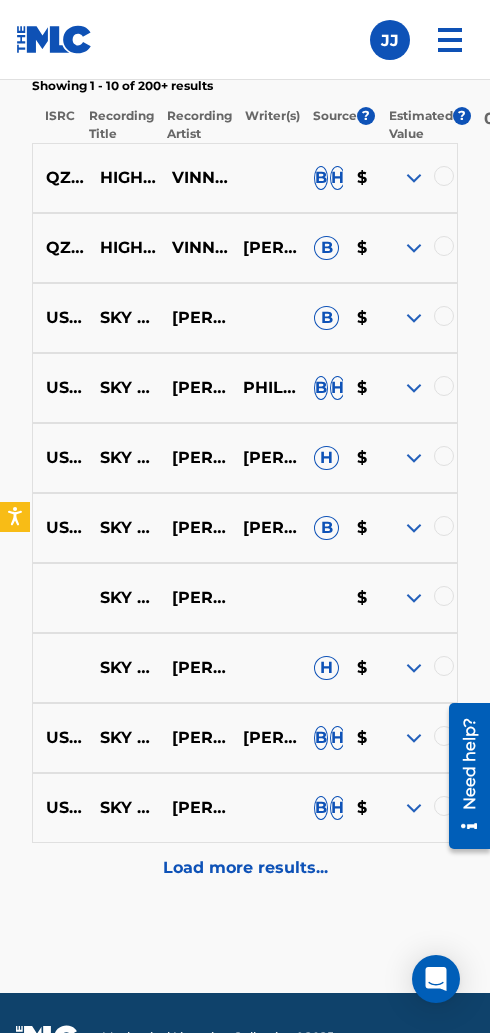 click on "Load more results..." at bounding box center [245, 868] 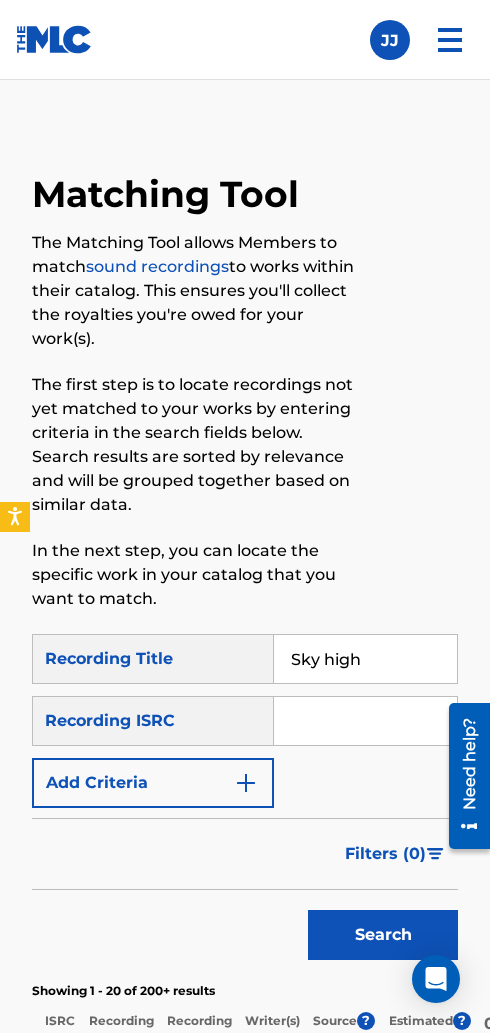 scroll, scrollTop: 149, scrollLeft: 0, axis: vertical 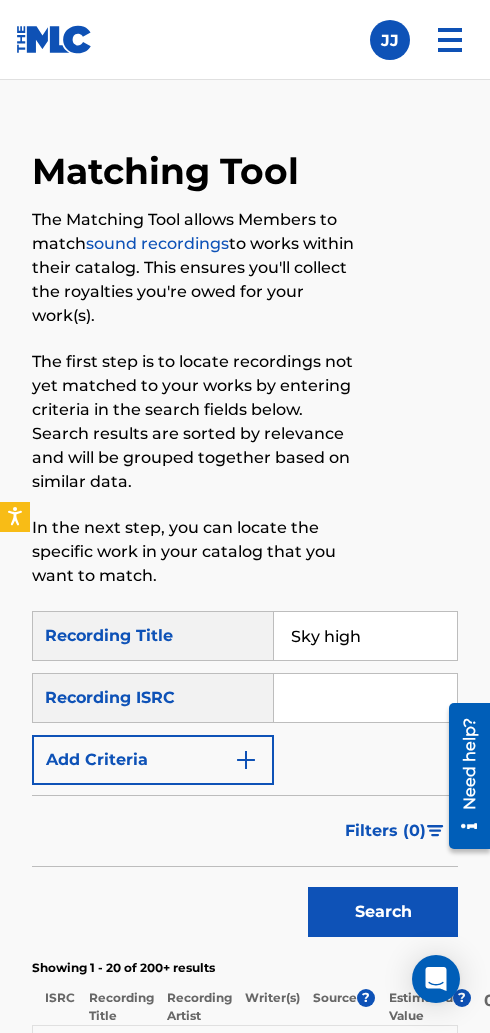 click on "Filters ( 0 )" at bounding box center (385, 831) 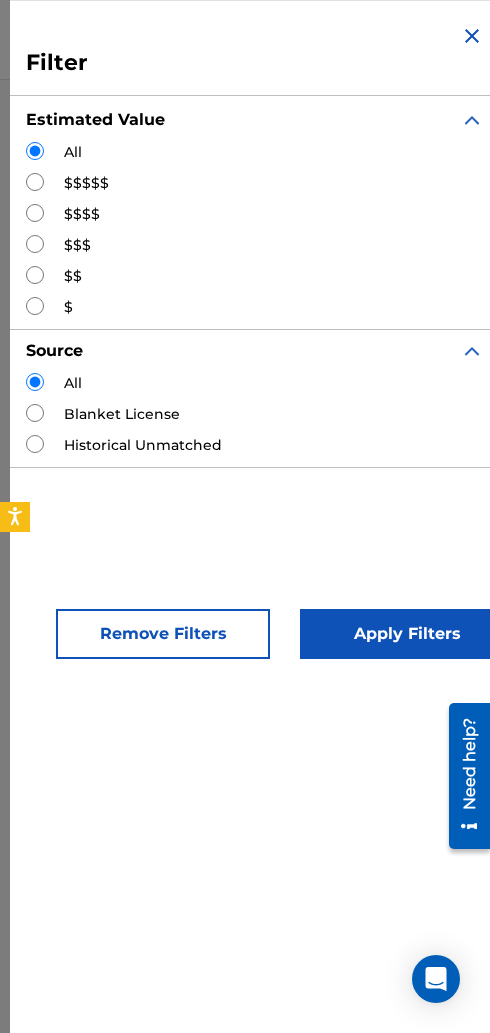 click on "$$$$$" at bounding box center (86, 183) 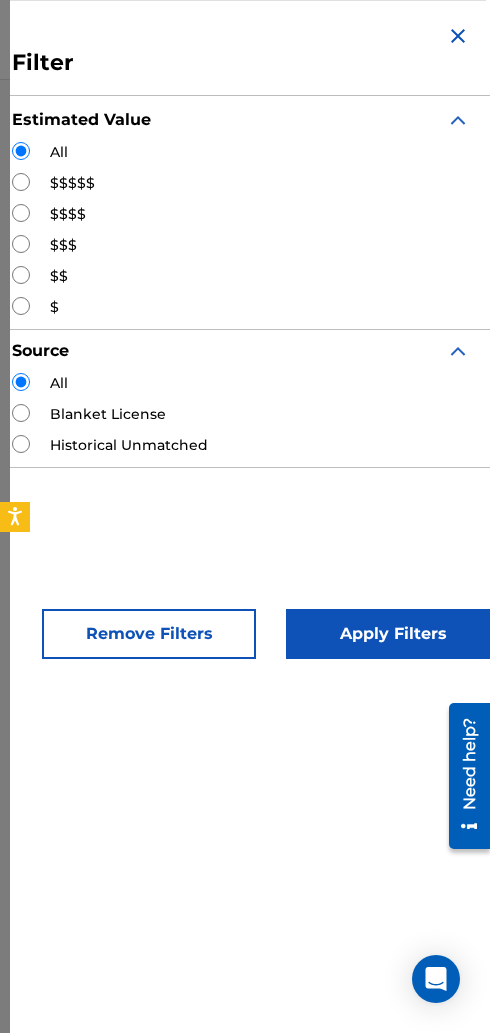 scroll, scrollTop: 0, scrollLeft: 14, axis: horizontal 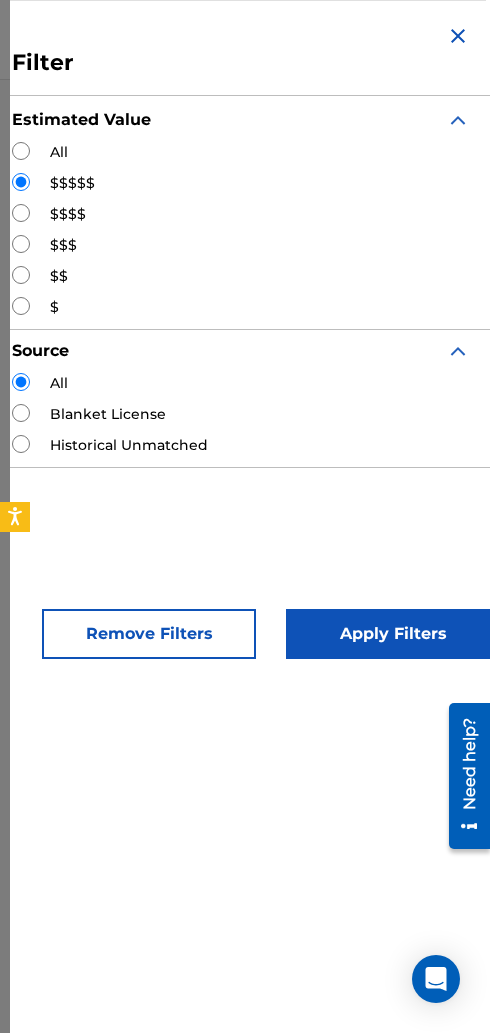 click on "Apply Filters" at bounding box center (393, 634) 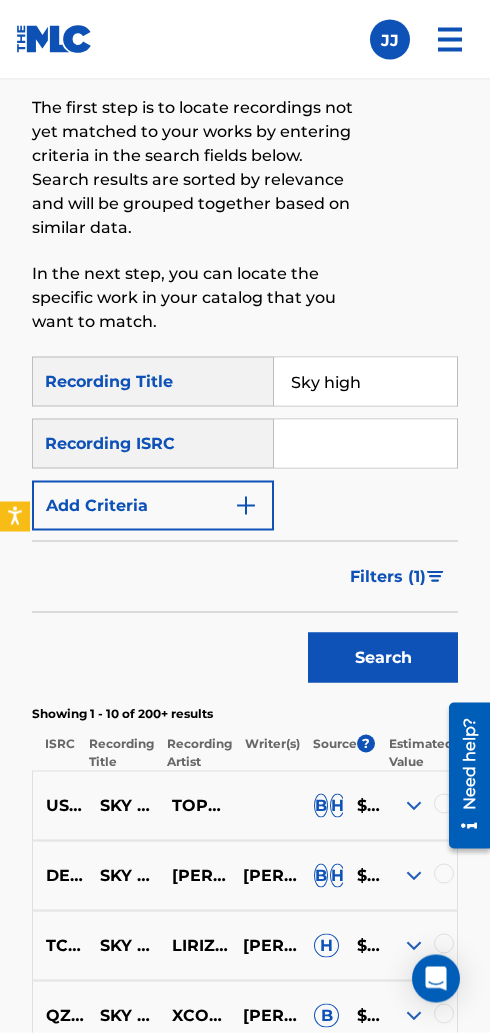 scroll, scrollTop: 411, scrollLeft: 0, axis: vertical 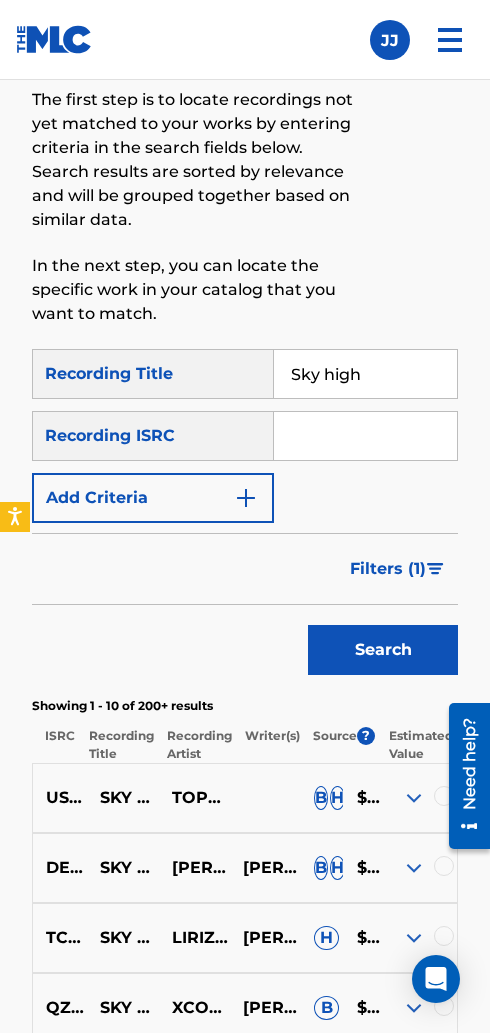 click on "USJ3V2189784 SKY HIGH TOPCONNIVER B H $$$$$" at bounding box center [245, 798] 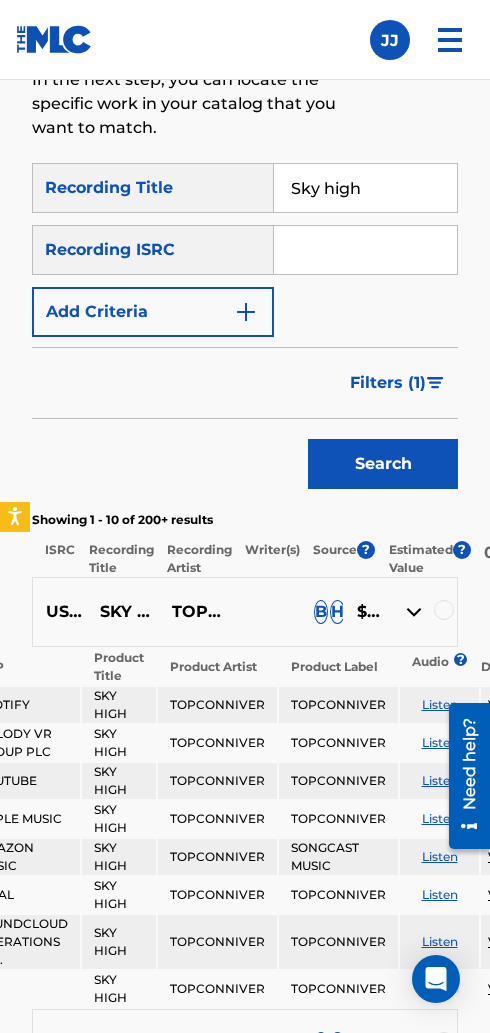 scroll, scrollTop: 631, scrollLeft: 0, axis: vertical 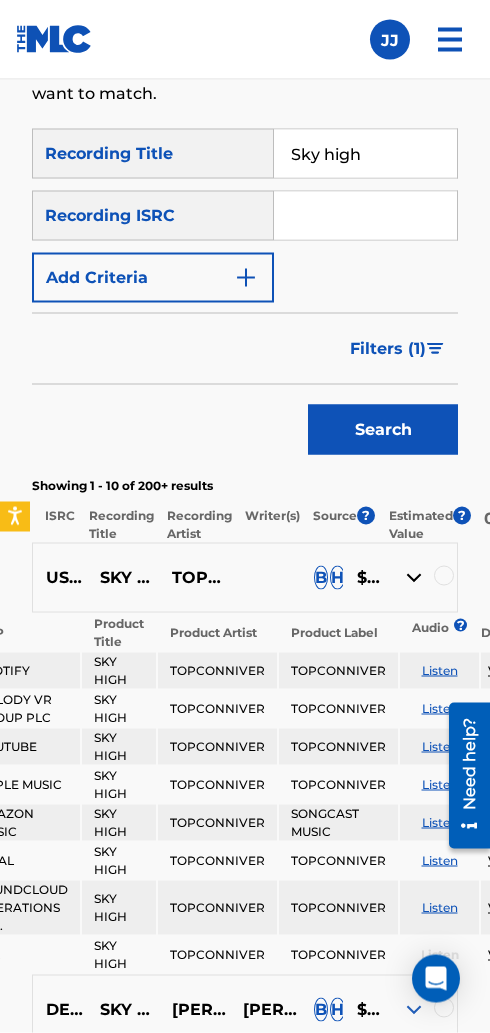 click at bounding box center [444, 576] 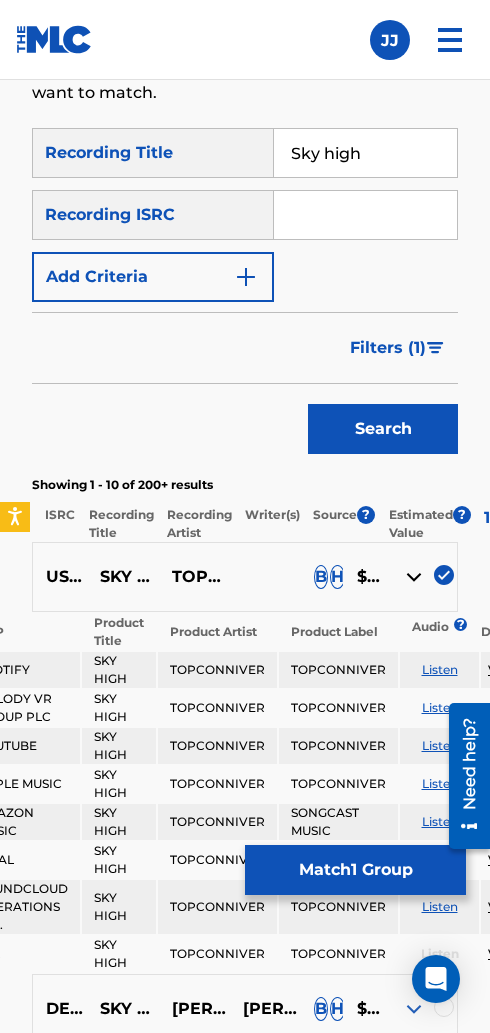 click at bounding box center [444, 575] 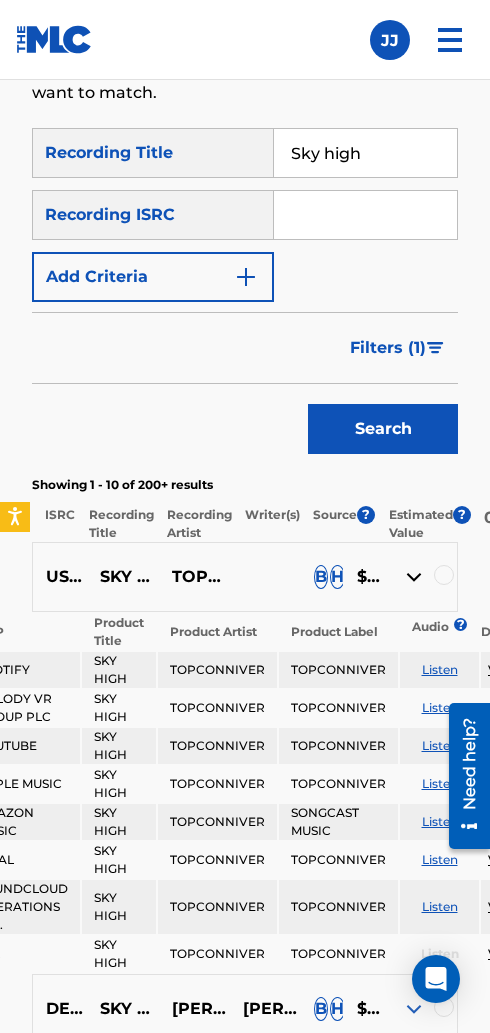 click on "TOPCONNIVER" at bounding box center [338, 670] 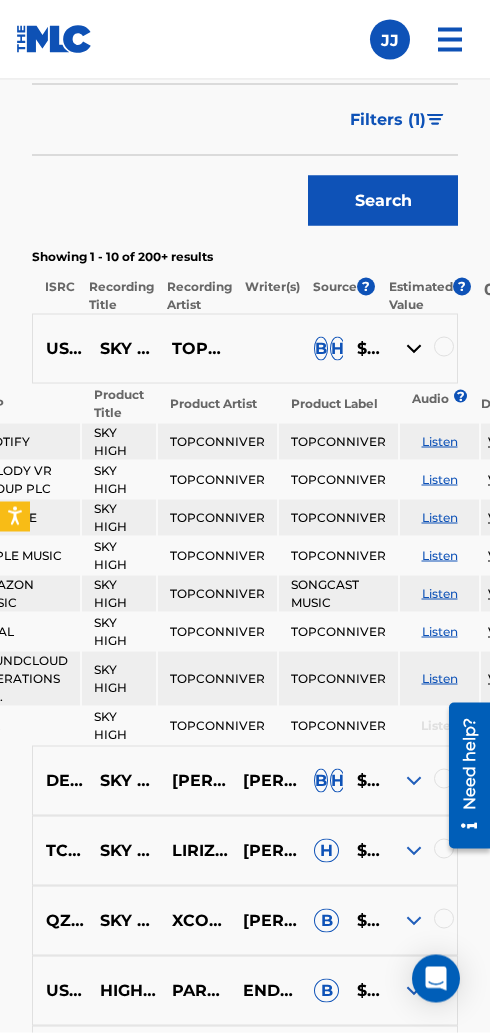 scroll, scrollTop: 861, scrollLeft: 0, axis: vertical 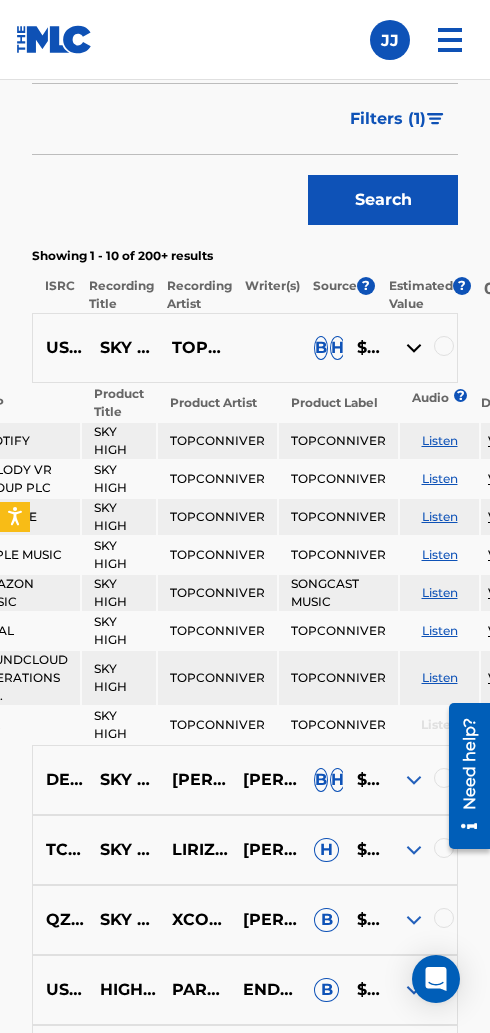 click on "TOPCONNIVER" at bounding box center (217, 441) 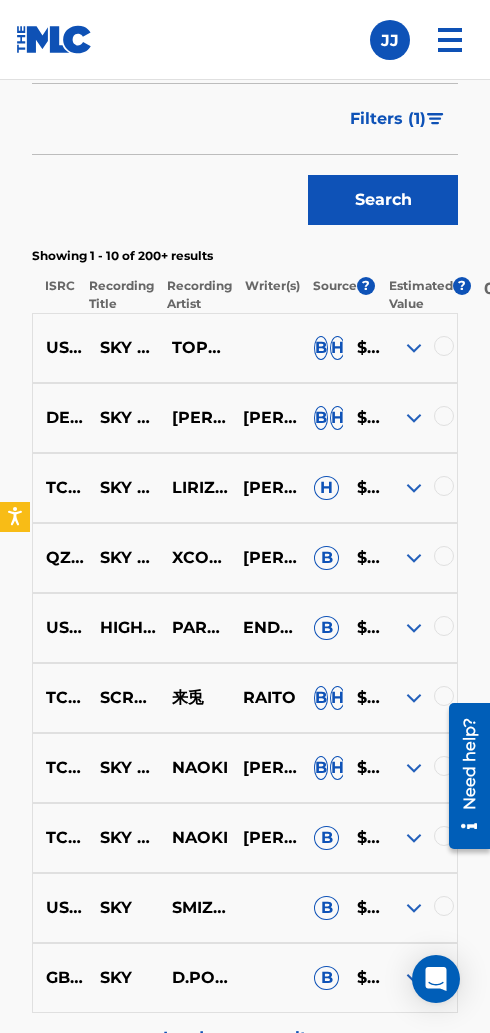 click at bounding box center (414, 348) 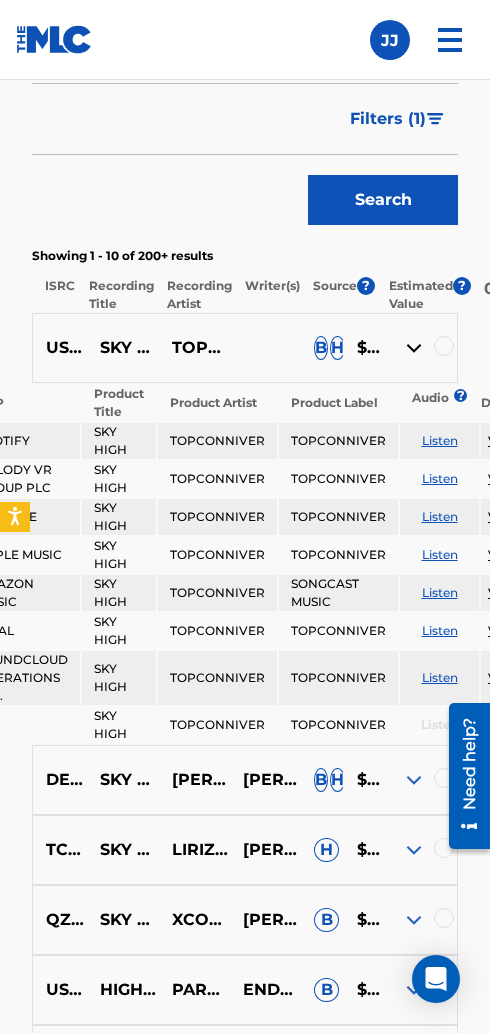 click at bounding box center [414, 348] 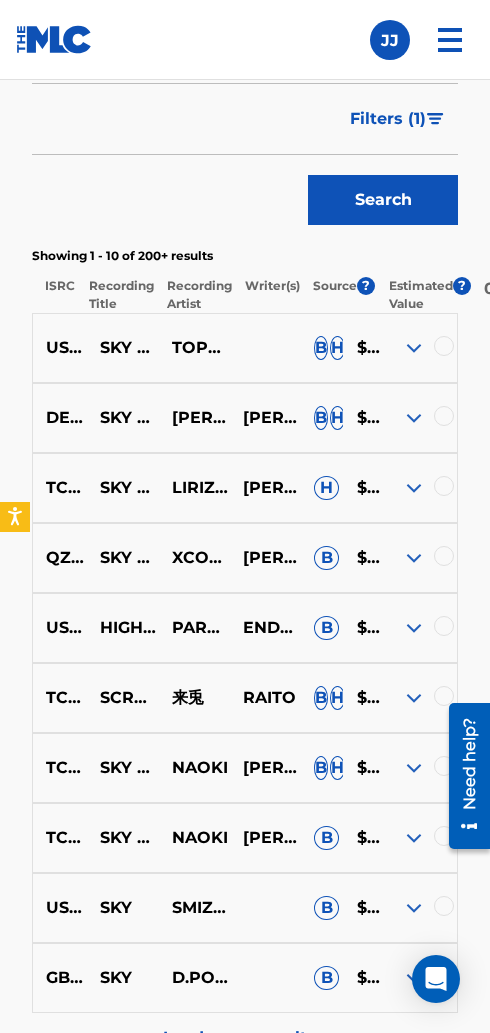 click on "$$$$$" at bounding box center [364, 348] 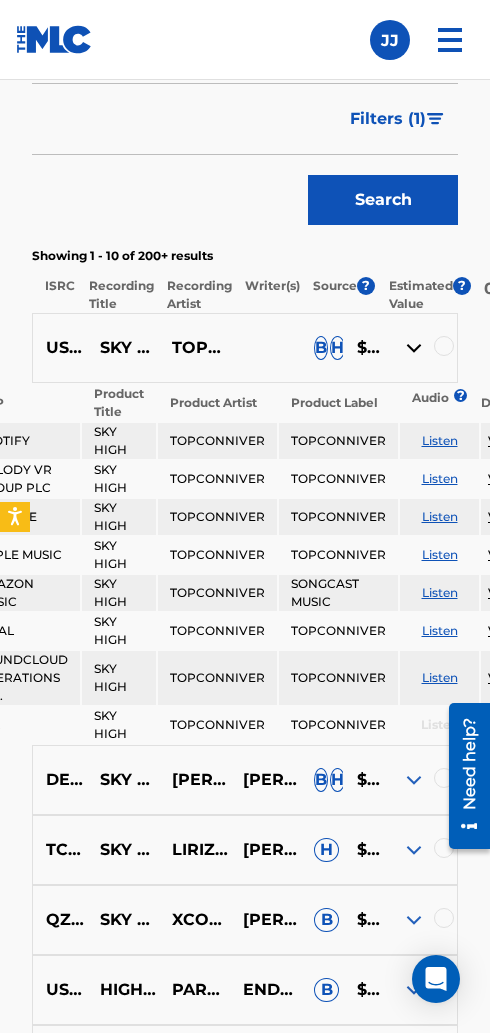 click on "AMAZON MUSIC" at bounding box center [22, 593] 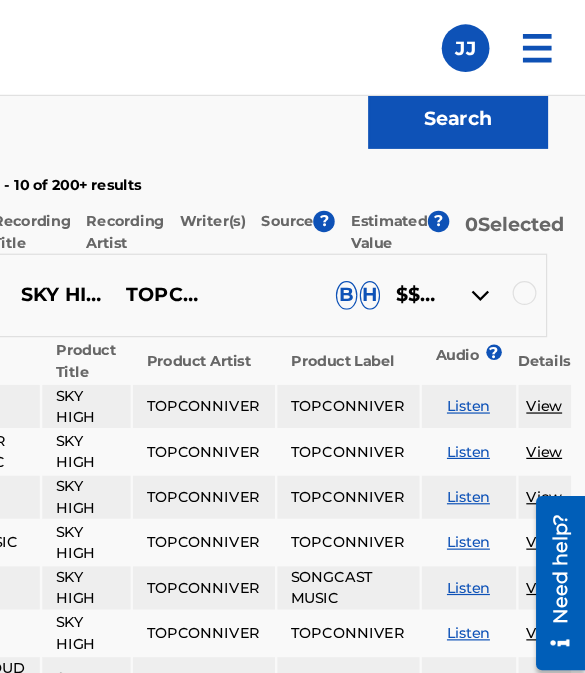 scroll, scrollTop: 890, scrollLeft: 0, axis: vertical 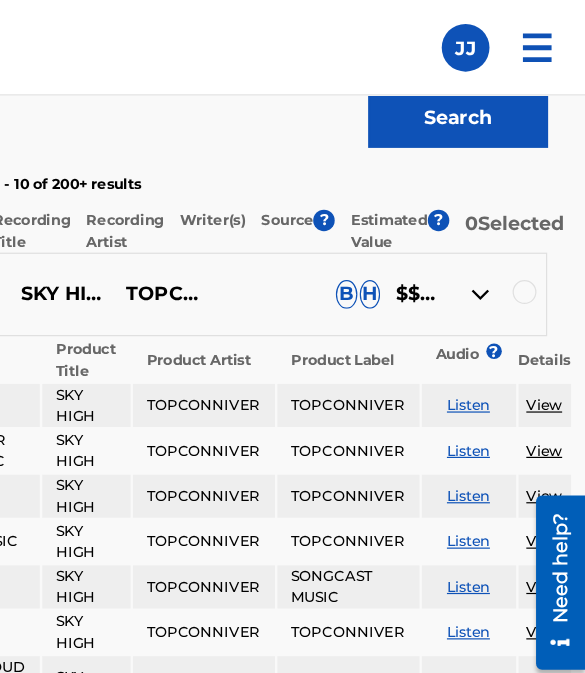 click on "View" at bounding box center [551, 339] 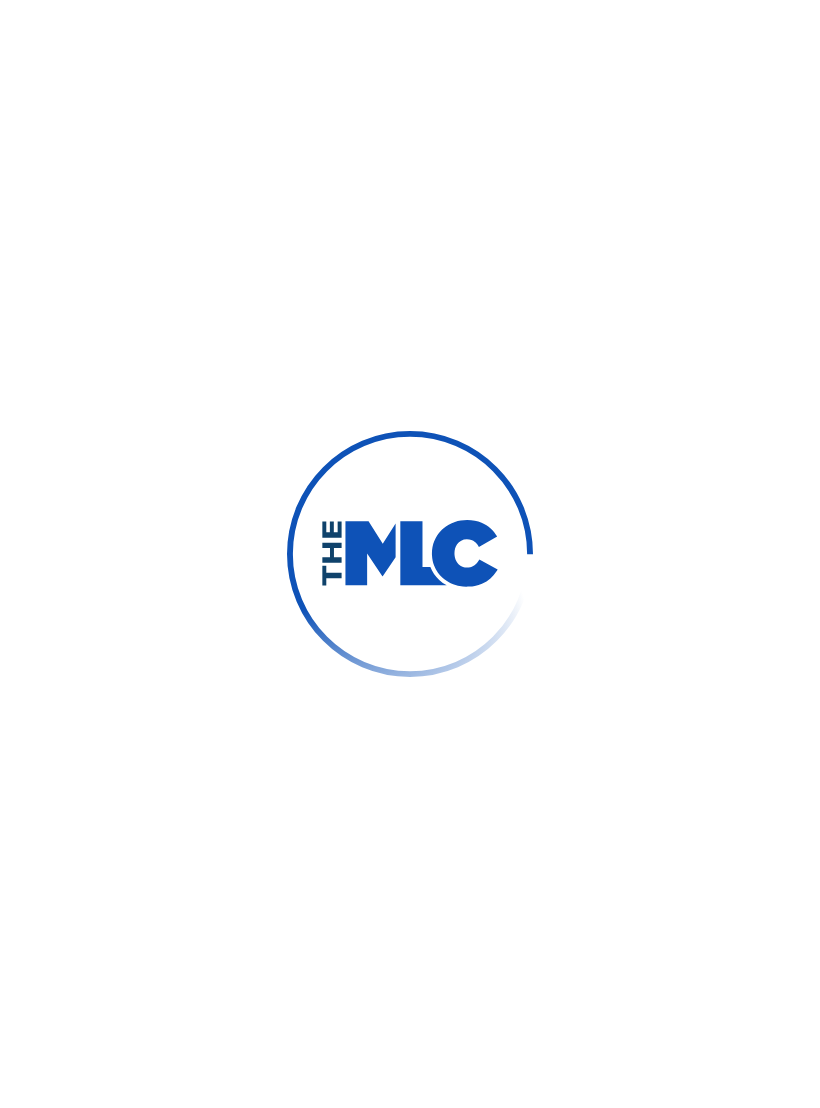 scroll, scrollTop: 0, scrollLeft: 0, axis: both 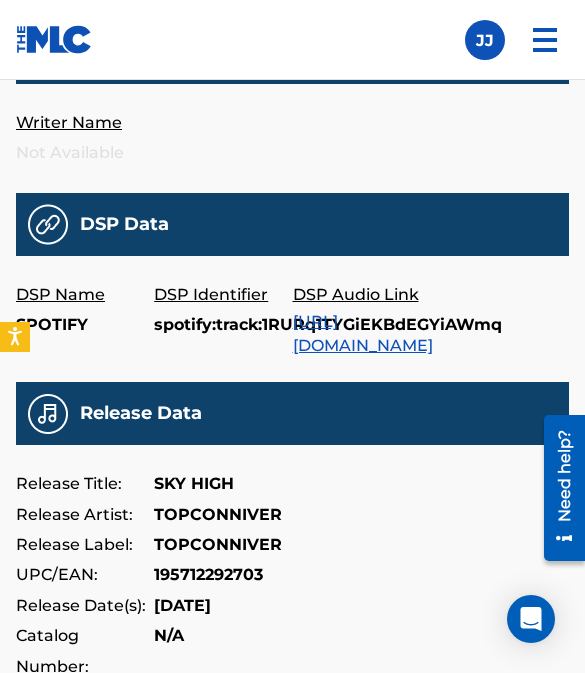 click at bounding box center (545, 40) 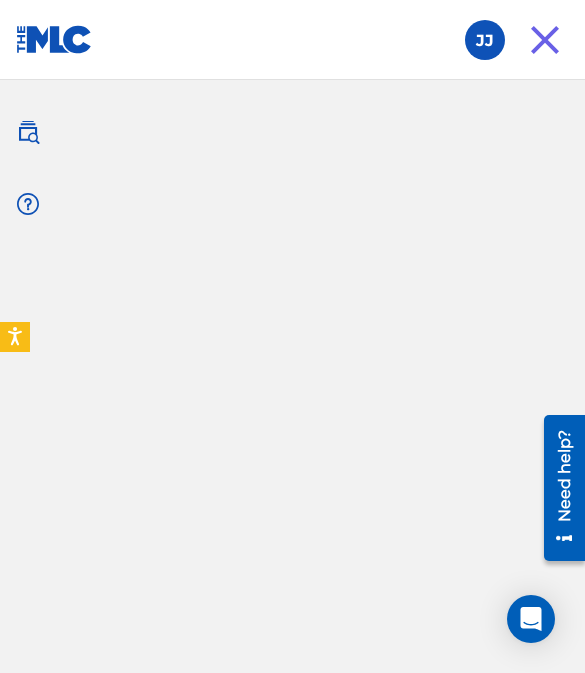 scroll, scrollTop: 497, scrollLeft: 0, axis: vertical 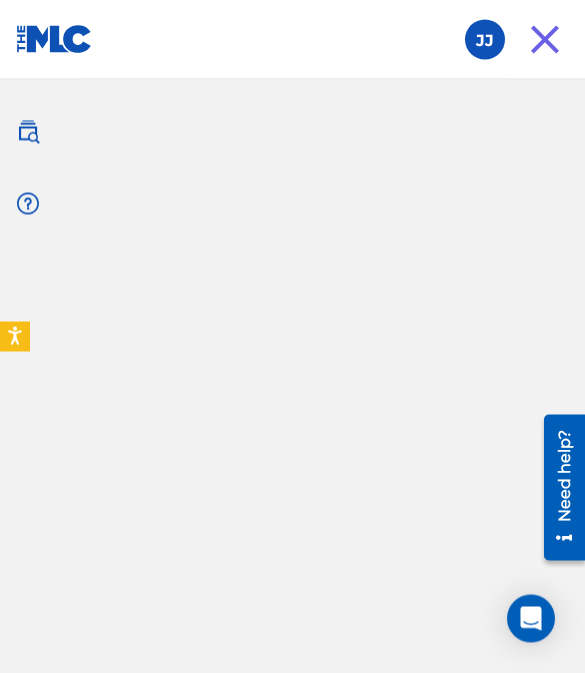 click at bounding box center (545, 40) 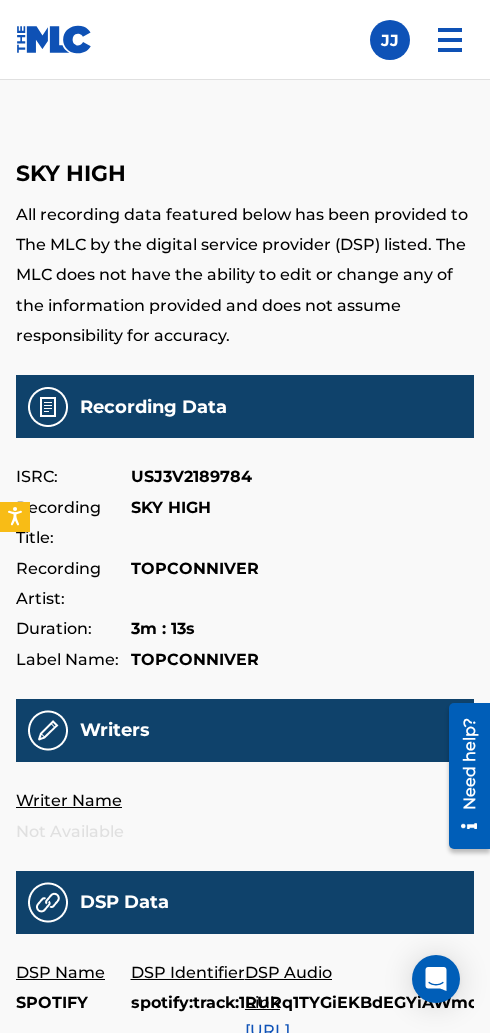 scroll, scrollTop: 0, scrollLeft: 0, axis: both 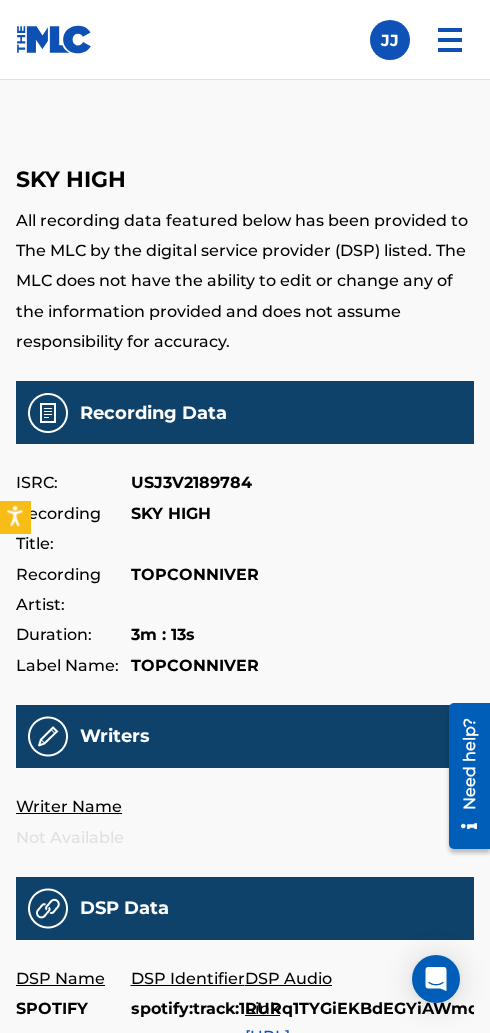 click 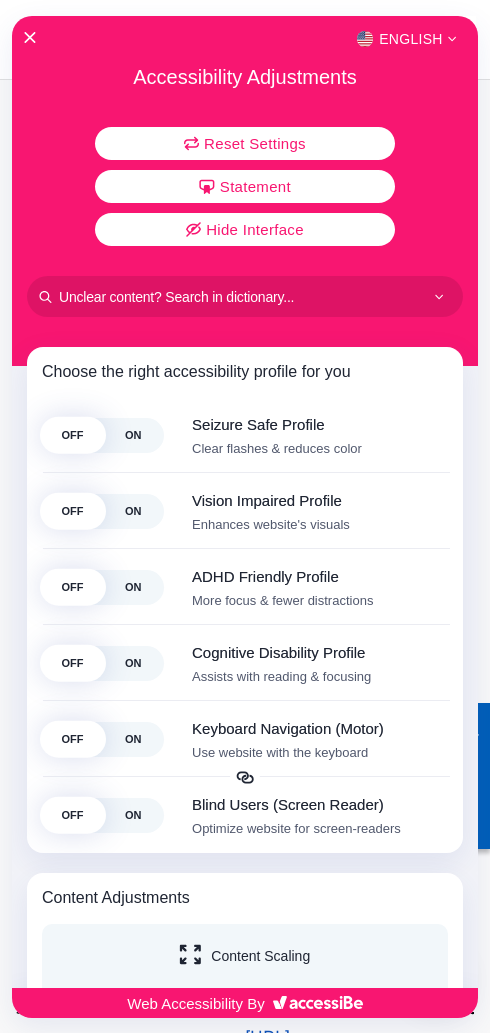 click on "English" at bounding box center [245, 39] 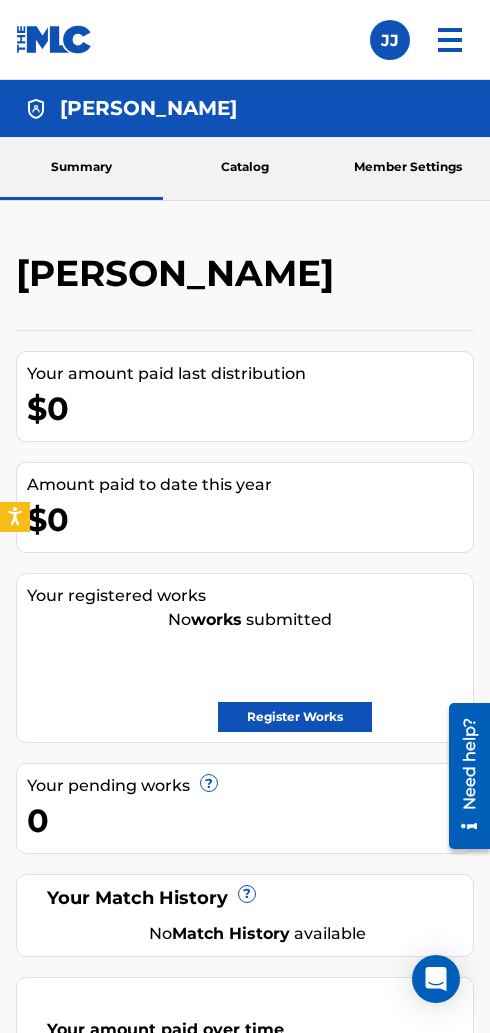 click on "Catalog" at bounding box center [244, 168] 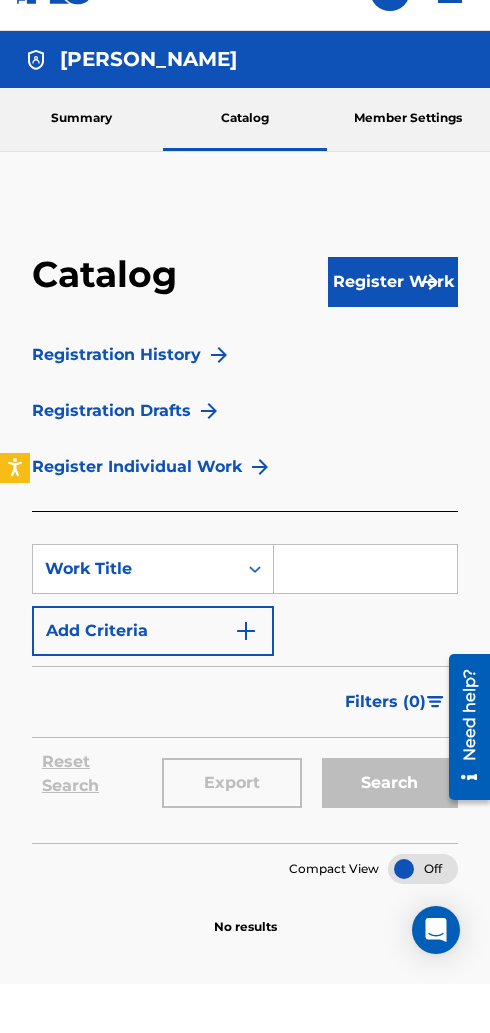 click on "Register Work" at bounding box center [393, 331] 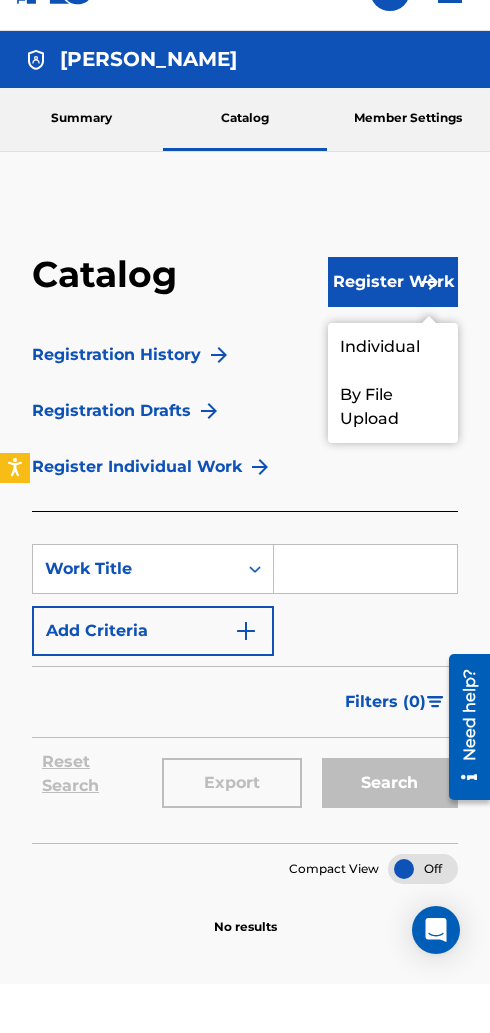 click on "Individual" at bounding box center [393, 396] 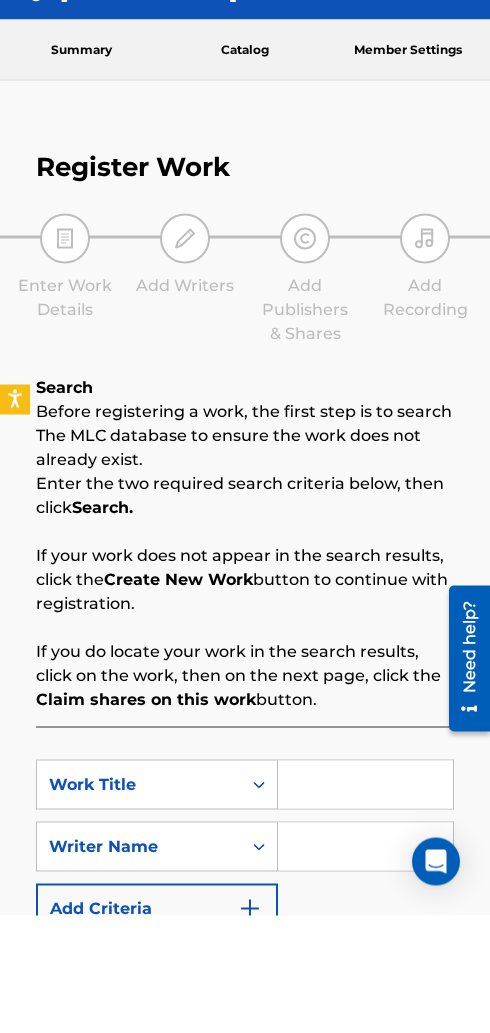 click at bounding box center [365, 902] 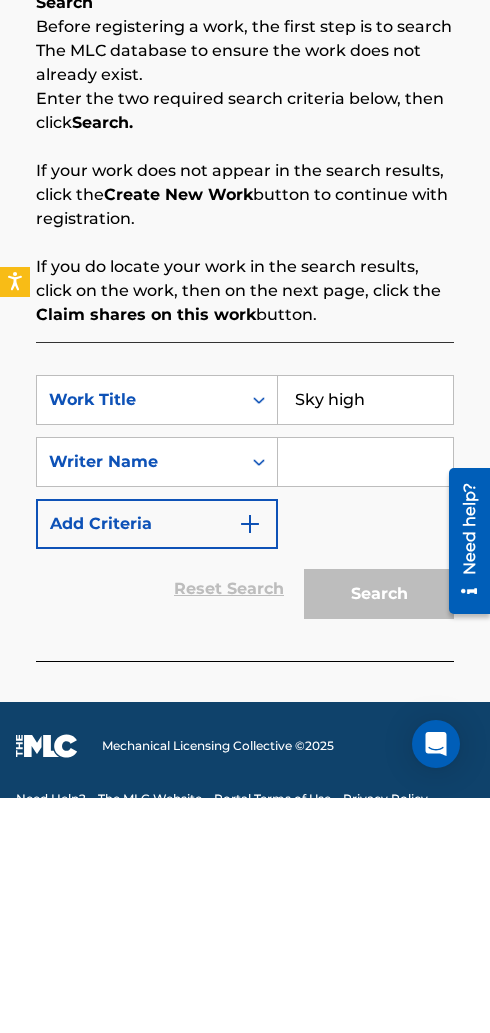 type on "Sky high" 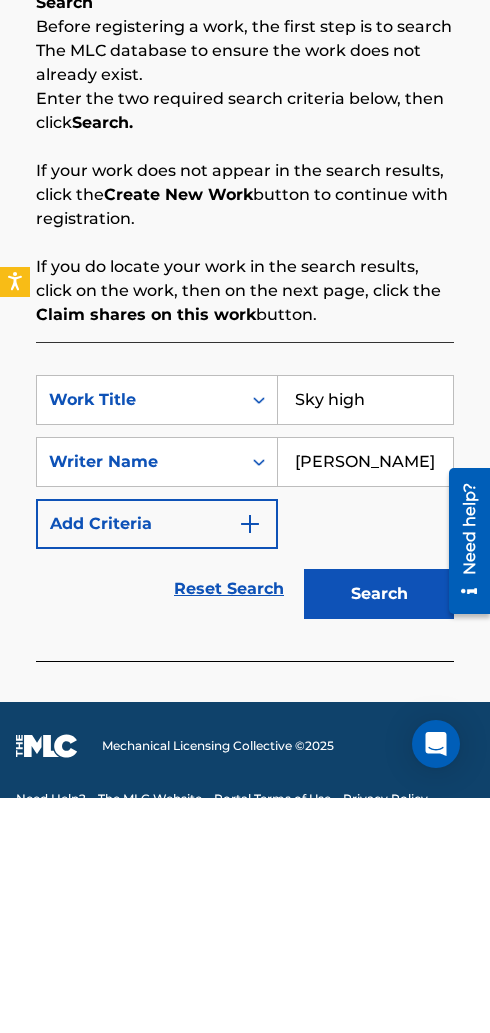 type on "[PERSON_NAME]" 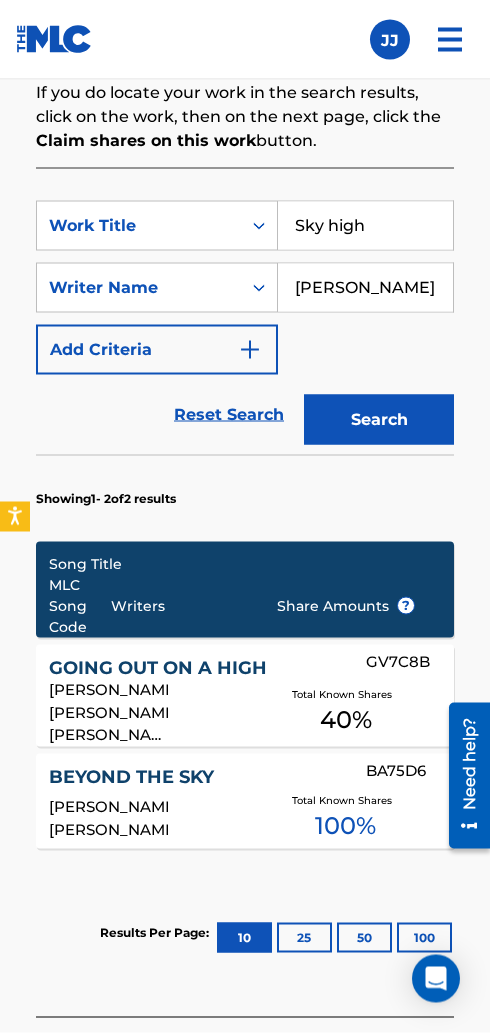 scroll, scrollTop: 687, scrollLeft: 0, axis: vertical 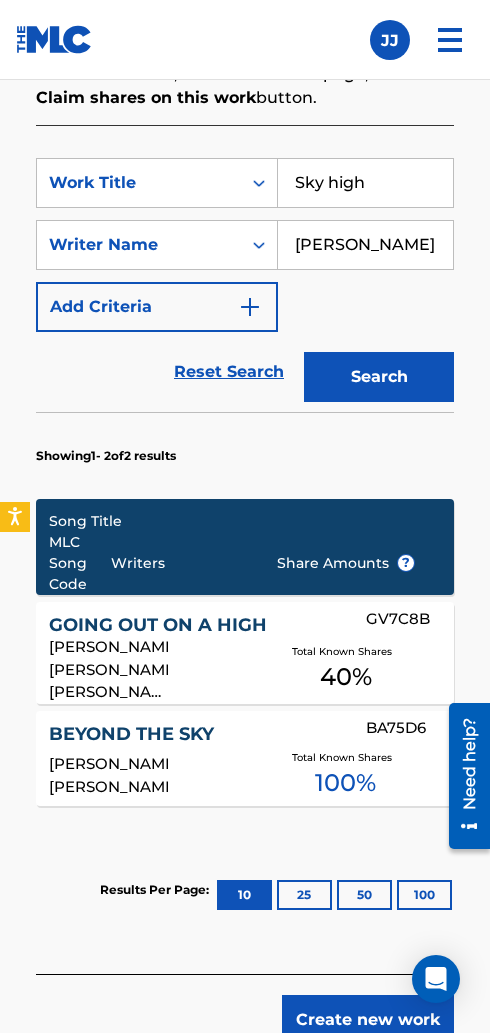 click on "Create new work" at bounding box center [368, 1020] 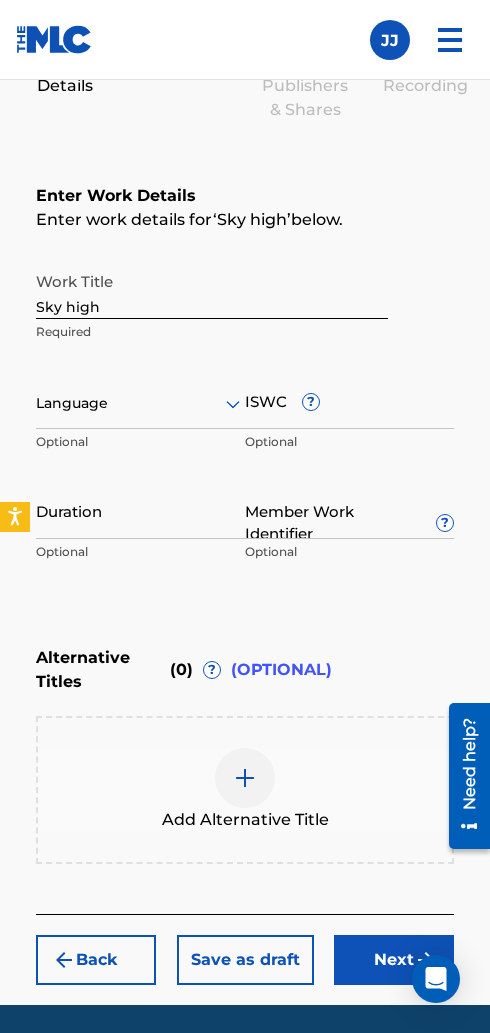 click on "ISWC   ?" at bounding box center [349, 400] 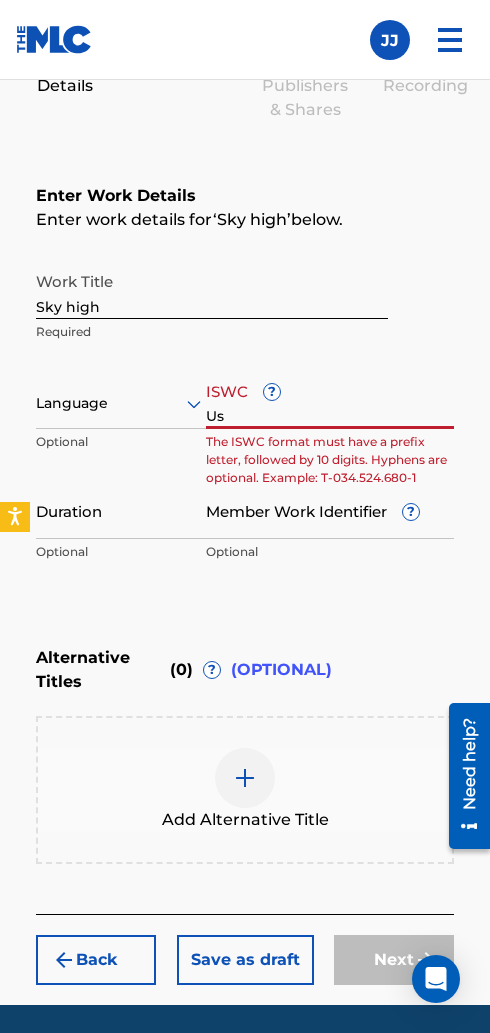 click on "Us" at bounding box center (330, 400) 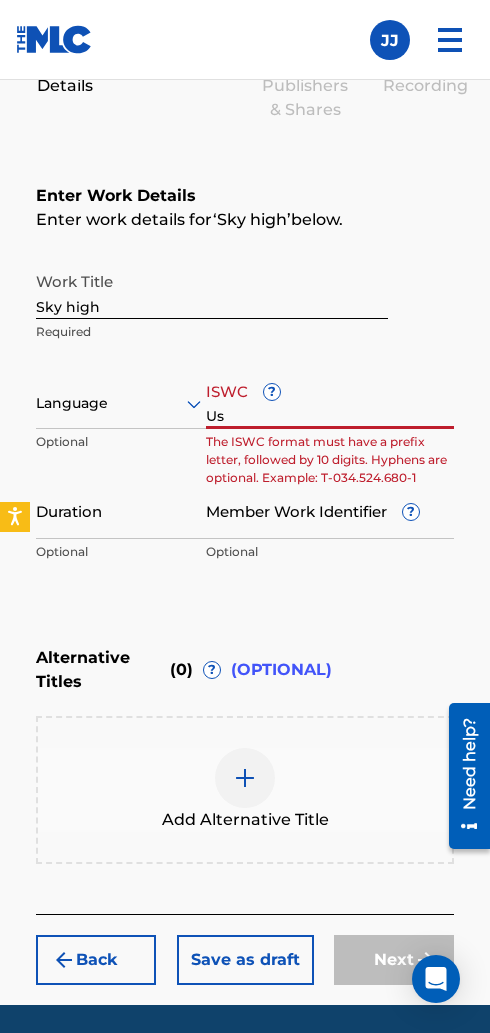 click on "Us" at bounding box center (330, 400) 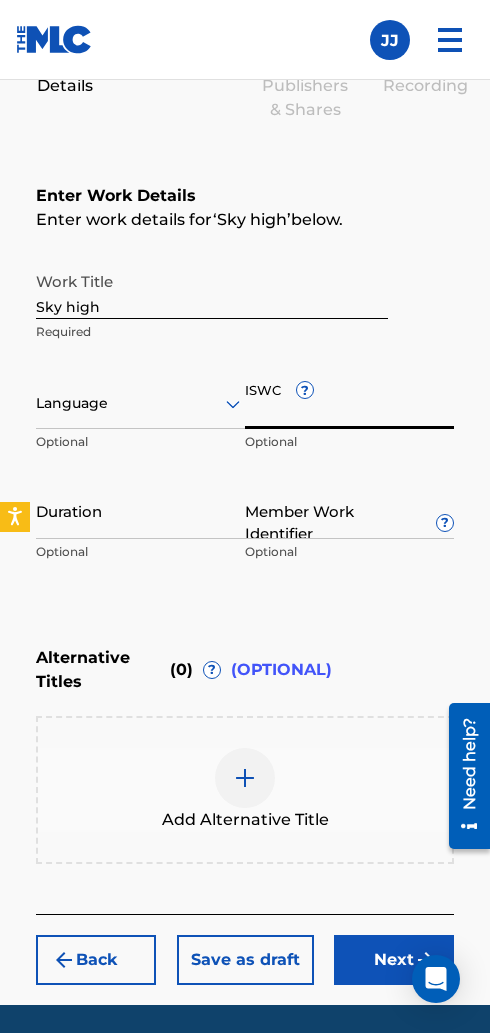 paste on "USJ3V2189784" 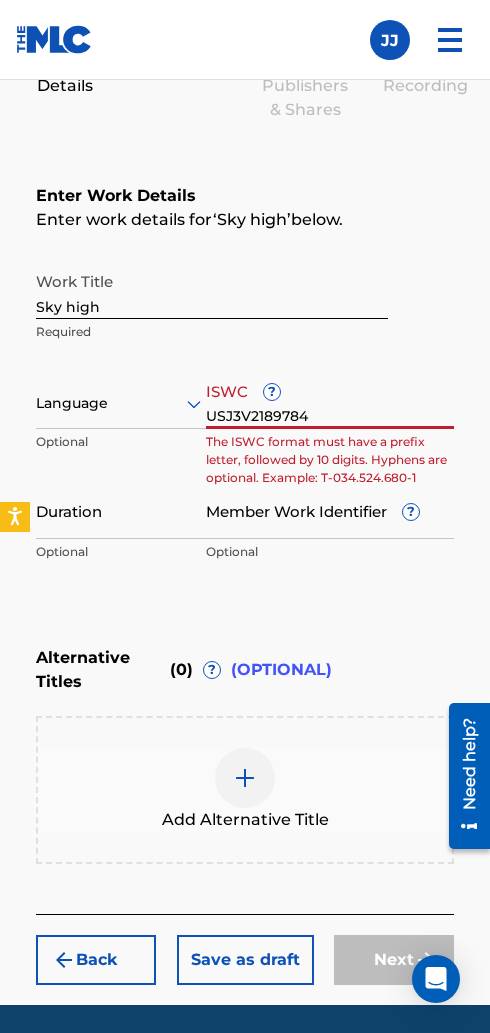 click on "USJ3V2189784" at bounding box center (330, 400) 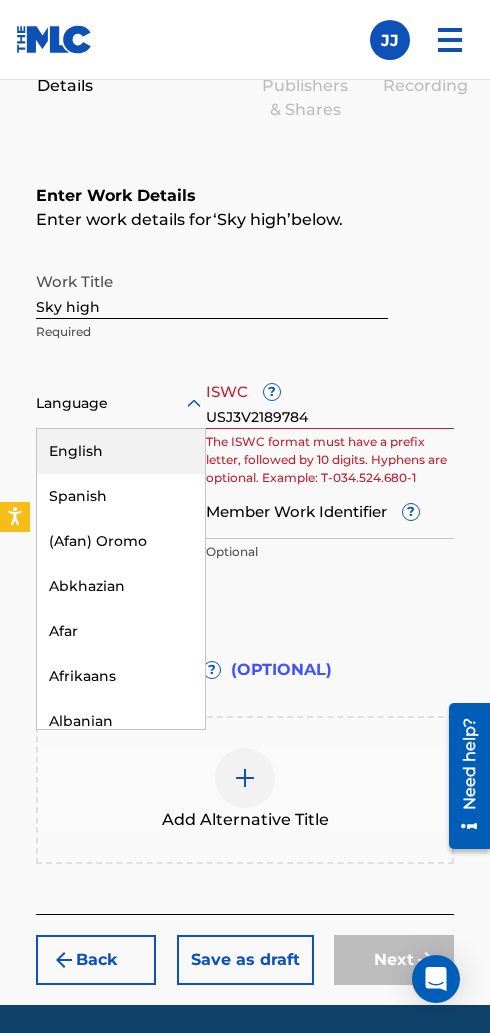 click on "English" at bounding box center (121, 451) 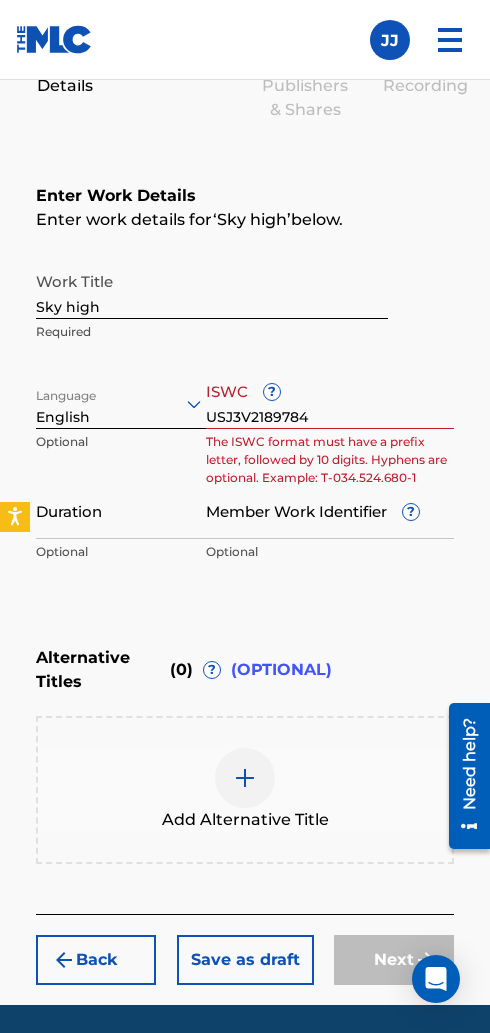 click on "Sky high" at bounding box center [212, 290] 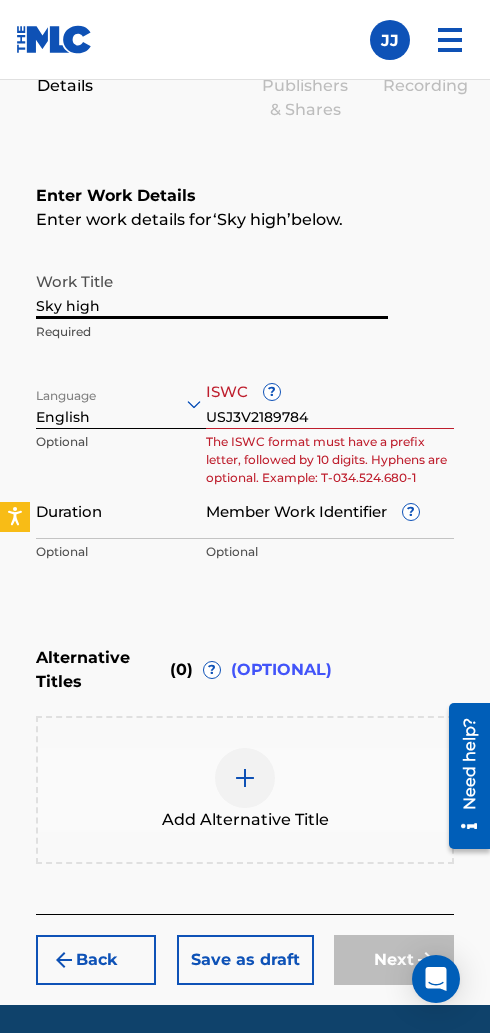 click on "USJ3V2189784" at bounding box center [330, 400] 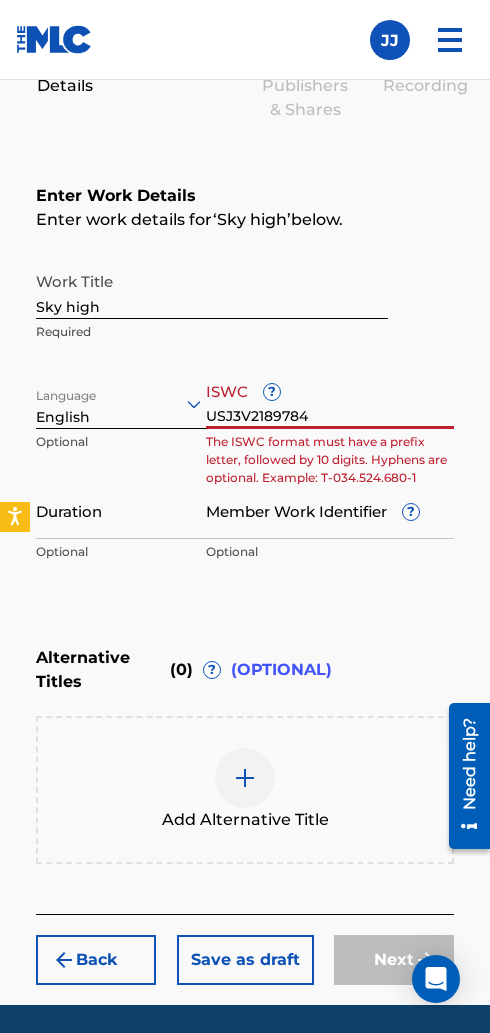 click on "USJ3V2189784" at bounding box center [330, 400] 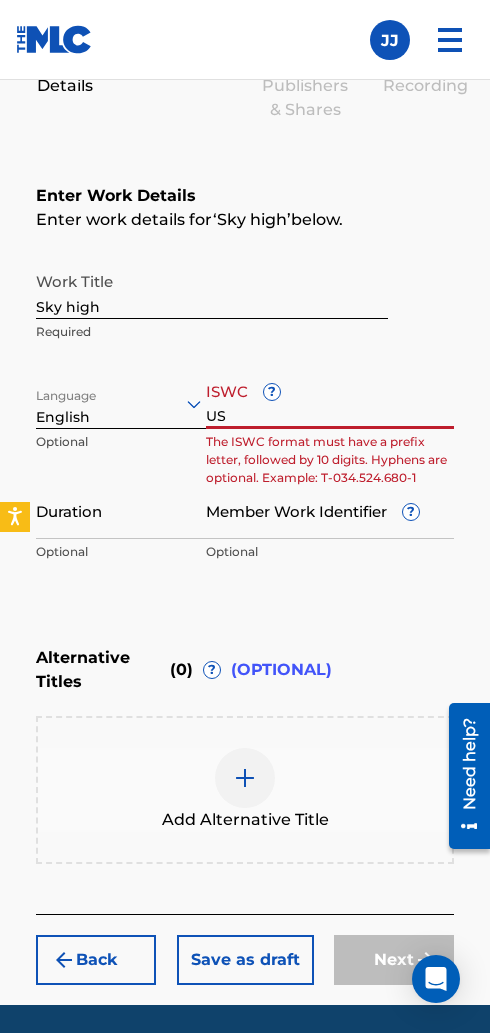 type on "U" 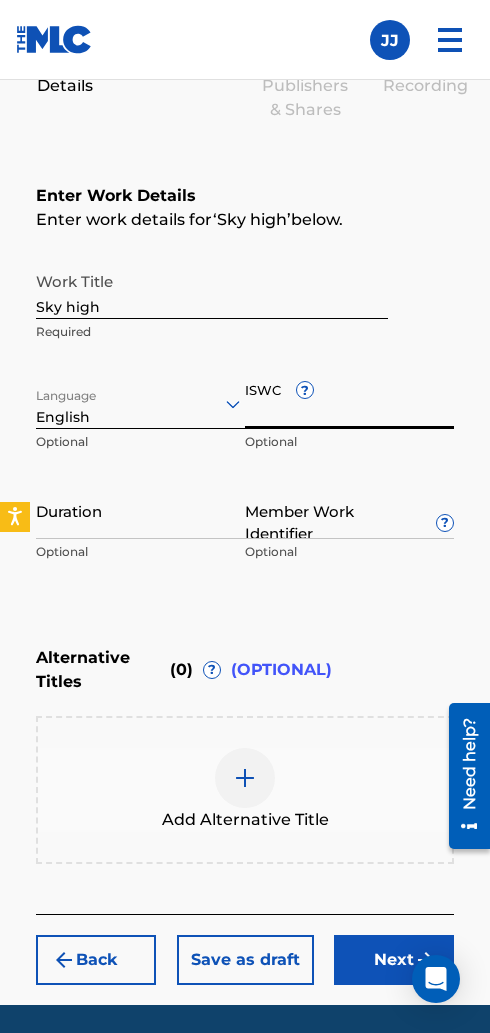 type 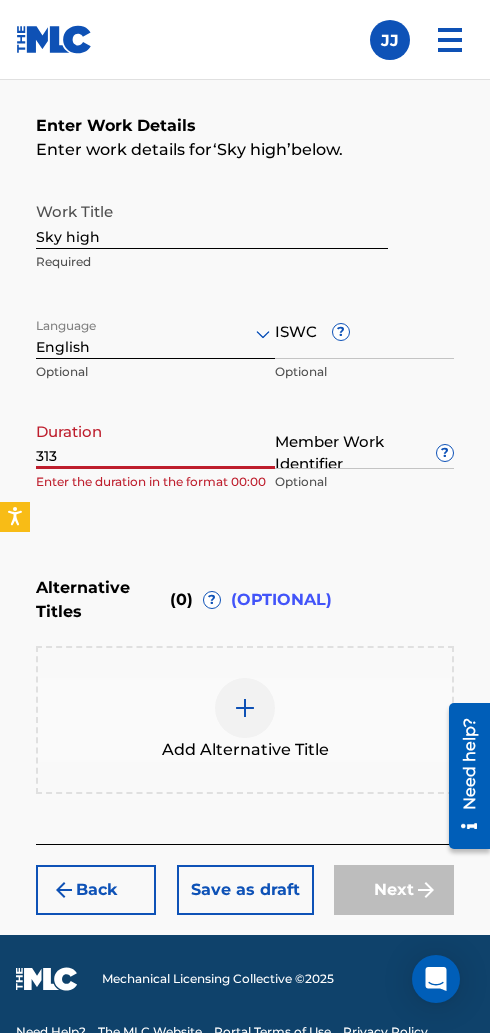 scroll, scrollTop: 411, scrollLeft: 0, axis: vertical 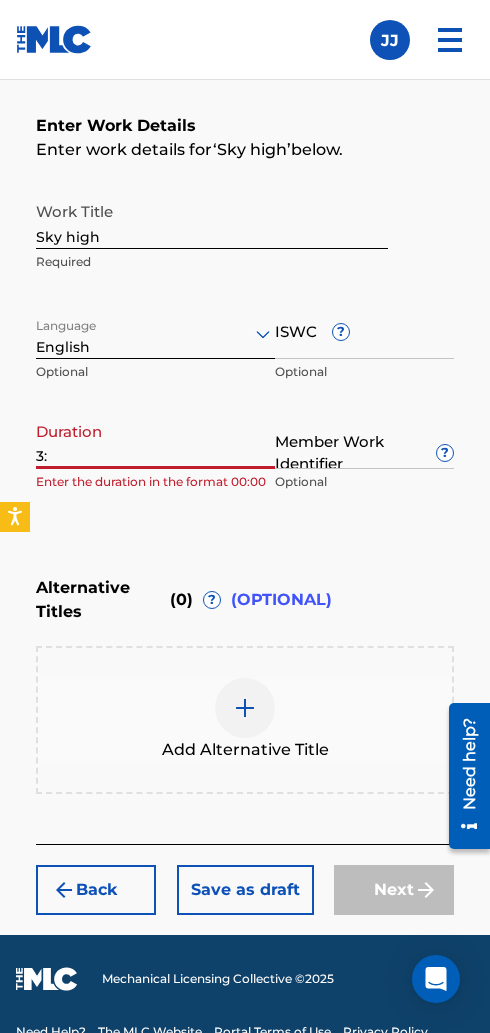 type on "3" 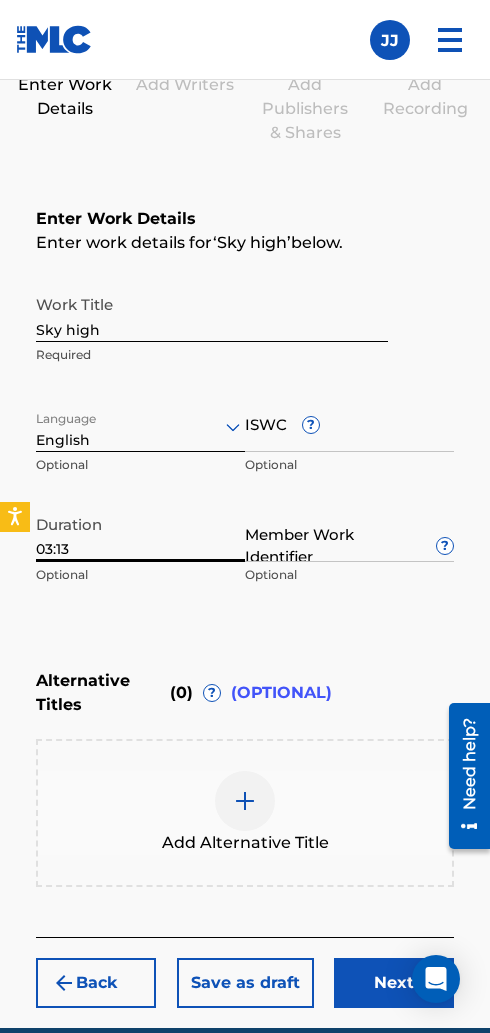 scroll, scrollTop: 316, scrollLeft: 0, axis: vertical 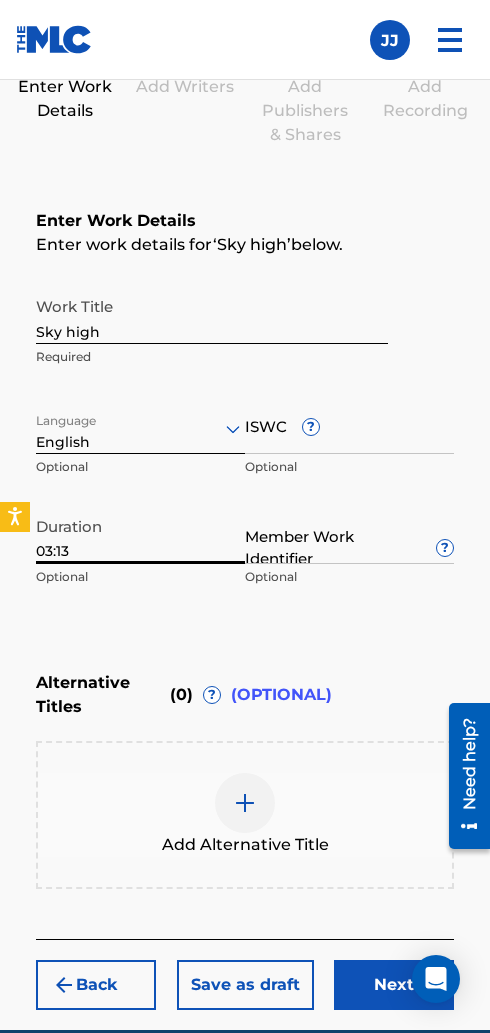 type on "03:13" 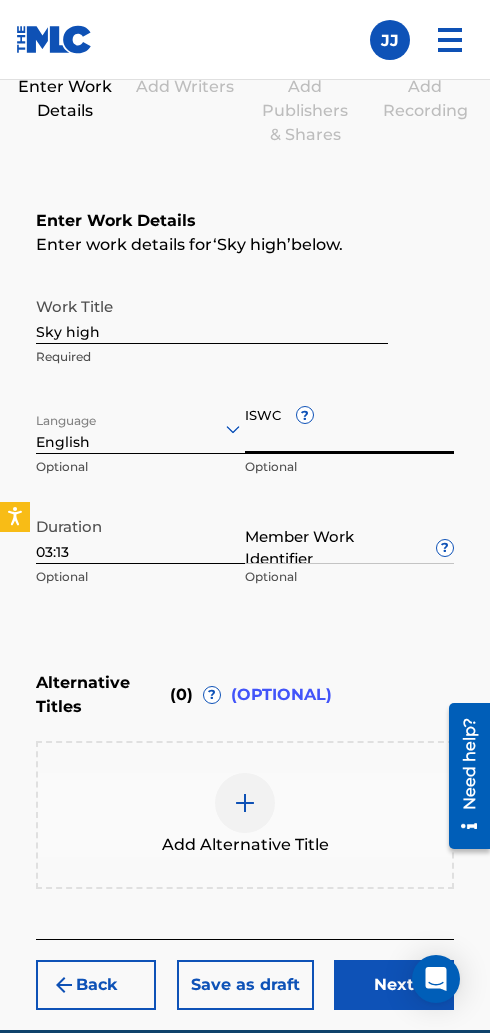 click on "ISWC   ?" at bounding box center [349, 425] 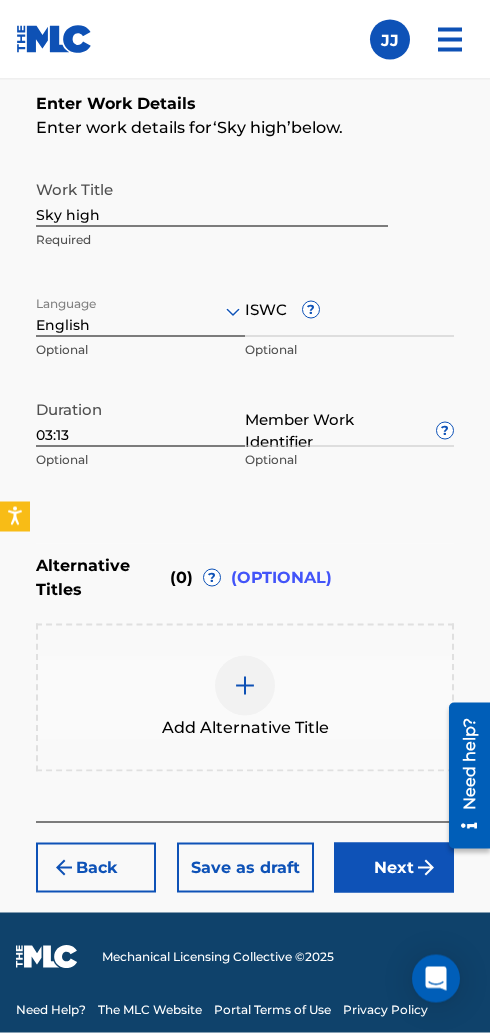 scroll, scrollTop: 438, scrollLeft: 0, axis: vertical 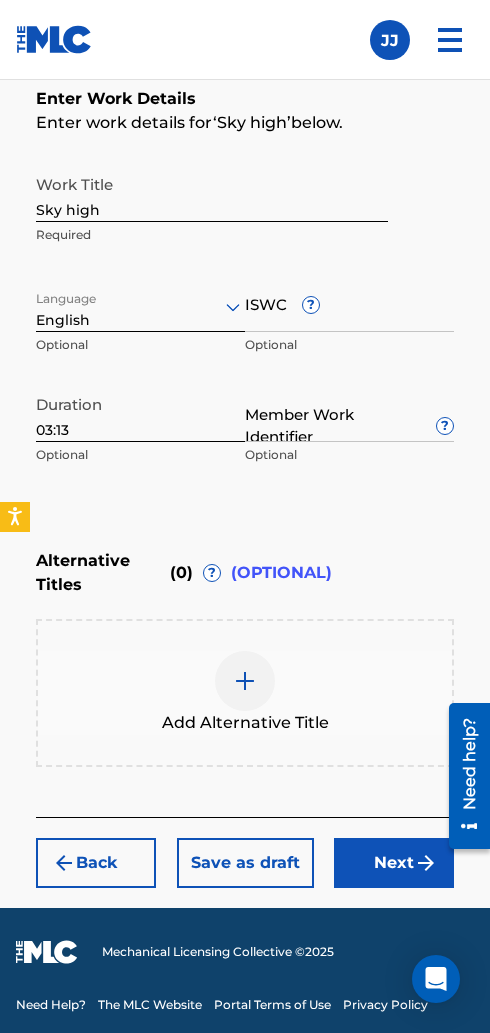 click on "Next" at bounding box center (394, 863) 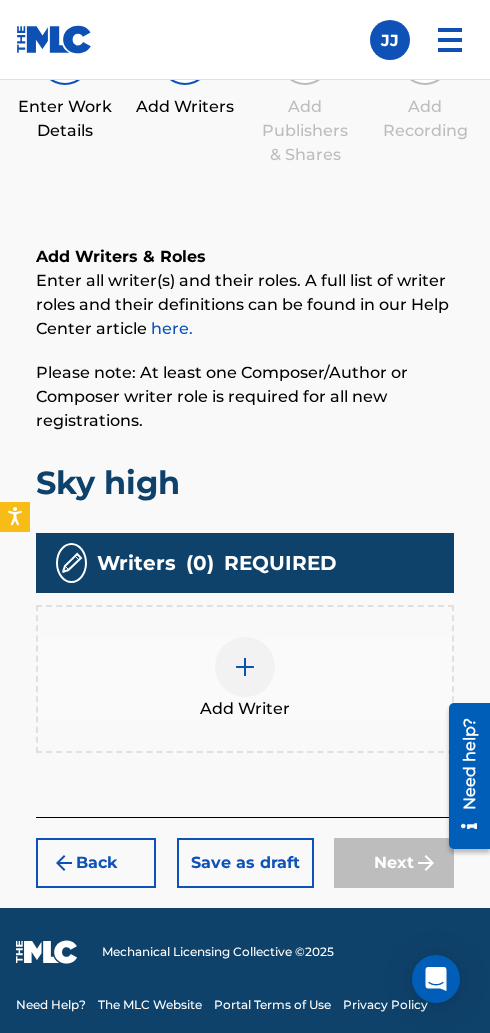 click on "Add Writer" at bounding box center (245, 679) 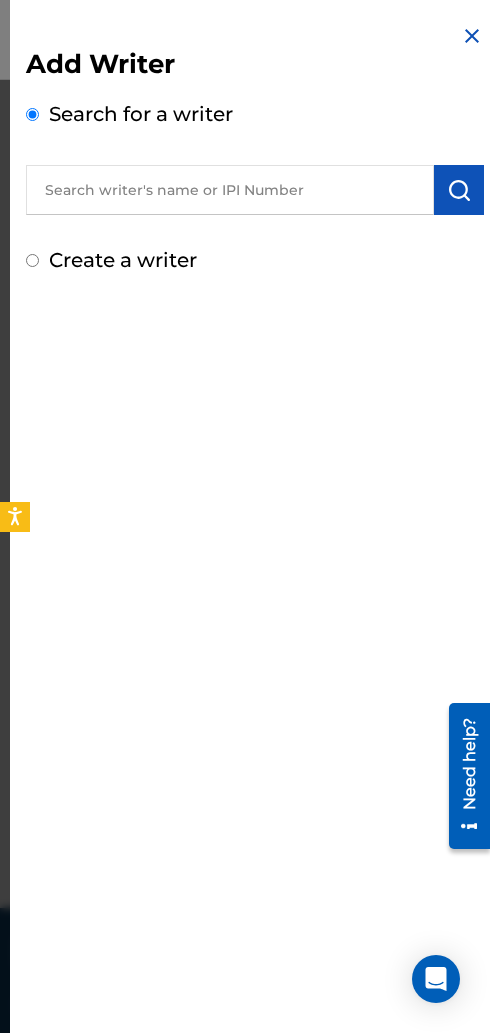 click on "Create a writer" at bounding box center (255, 260) 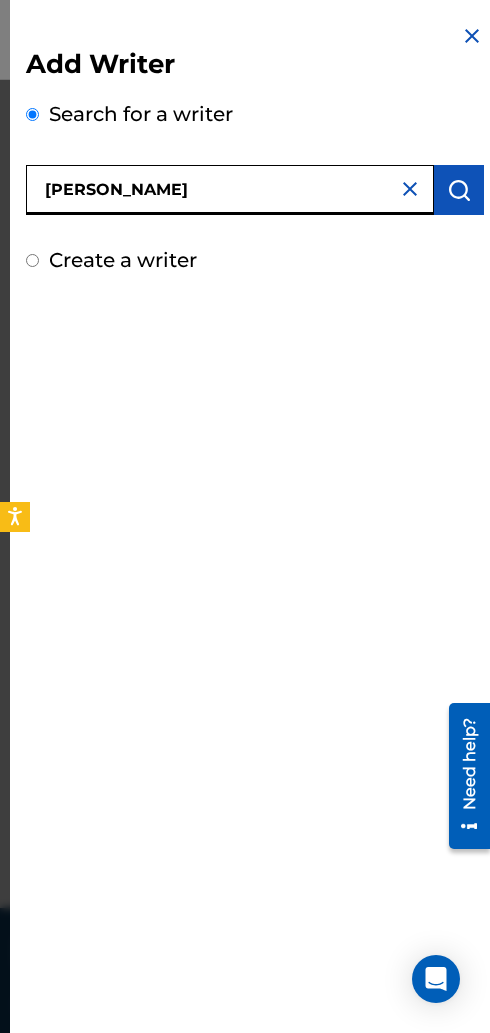 type on "[PERSON_NAME]" 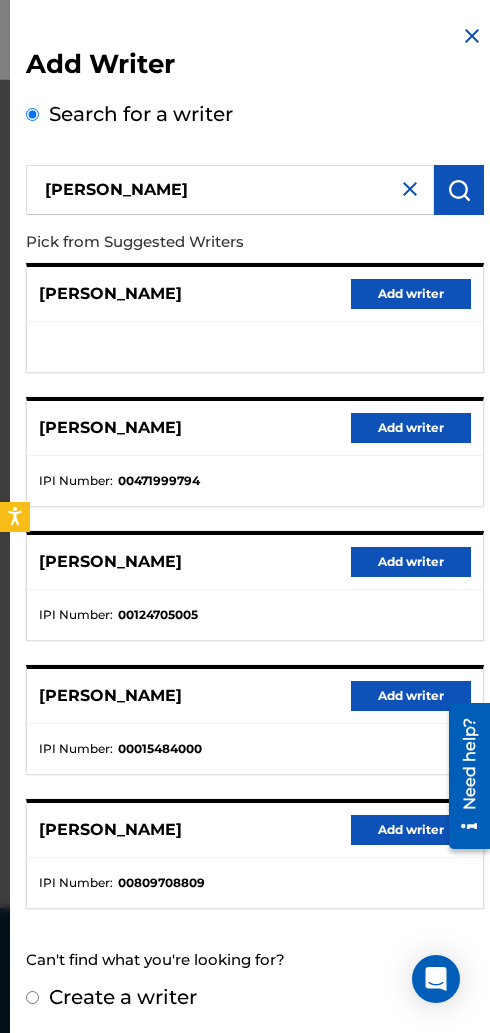 click at bounding box center (472, 36) 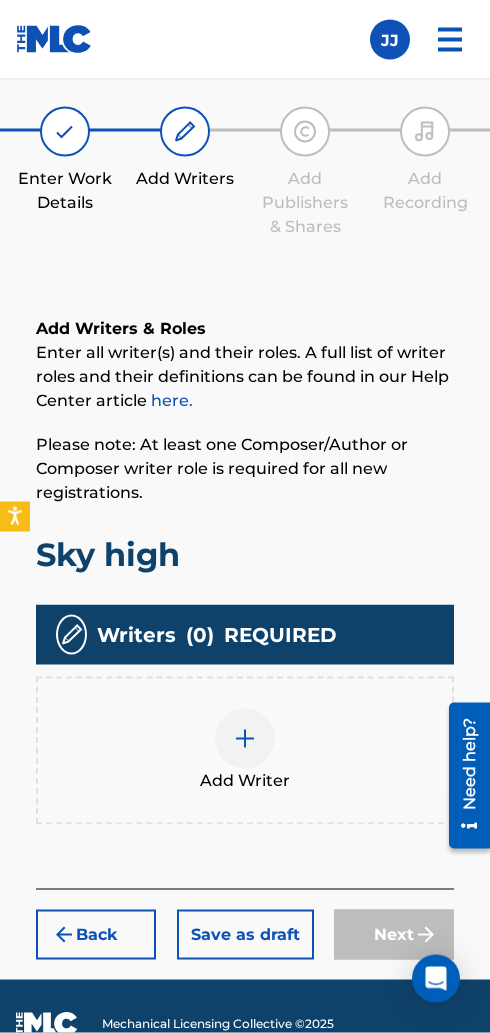 scroll, scrollTop: 0, scrollLeft: 0, axis: both 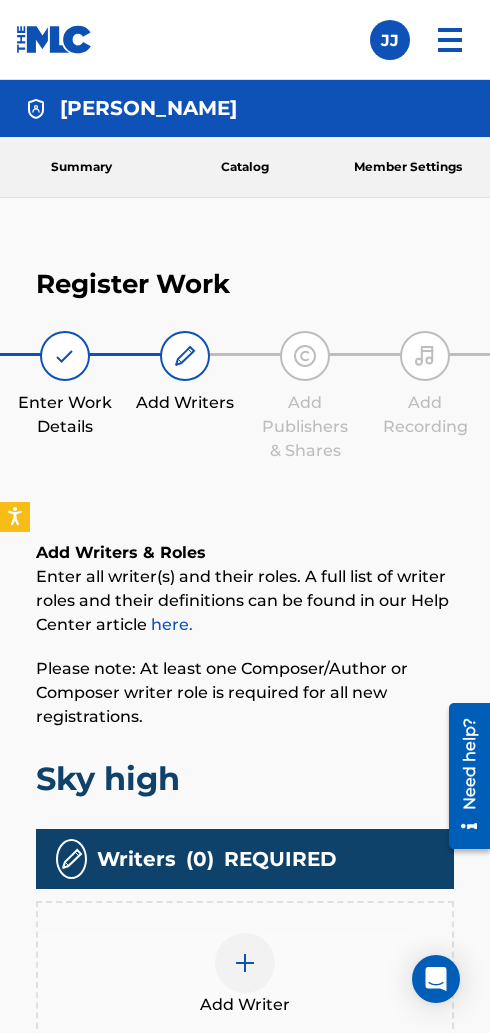 click at bounding box center [450, 40] 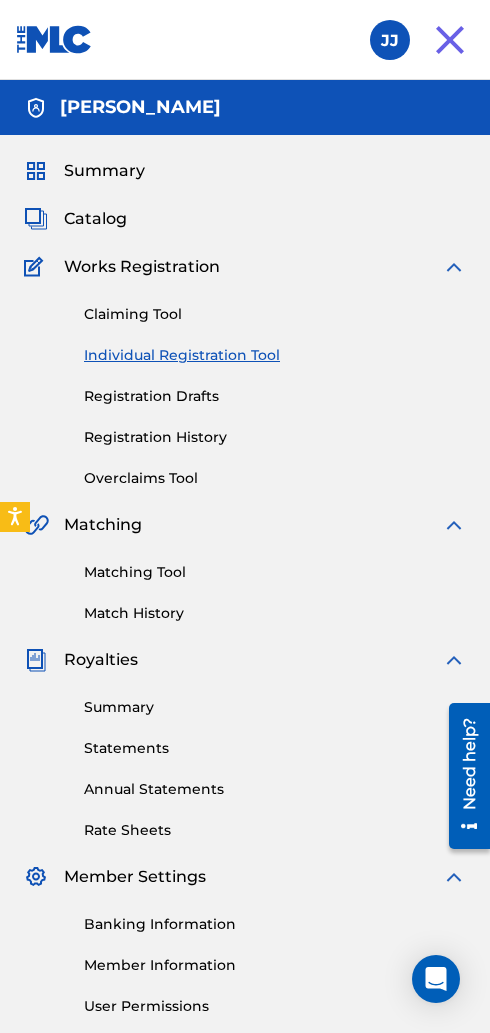 scroll, scrollTop: 0, scrollLeft: 0, axis: both 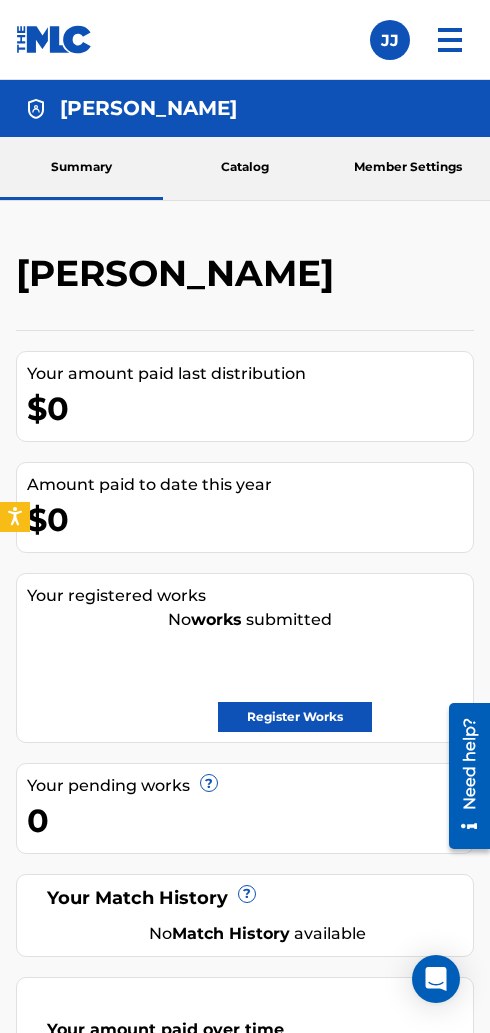 click on "Member Settings" at bounding box center (408, 168) 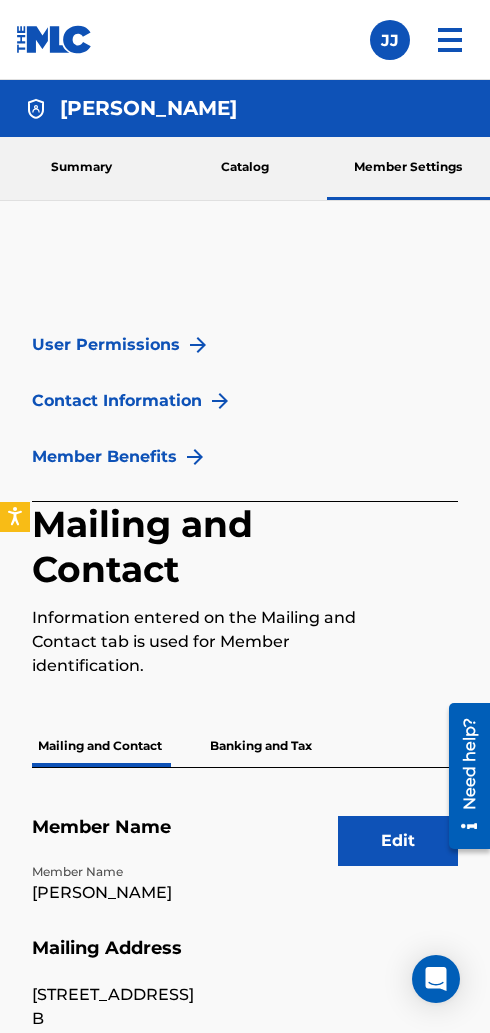 scroll, scrollTop: 0, scrollLeft: 0, axis: both 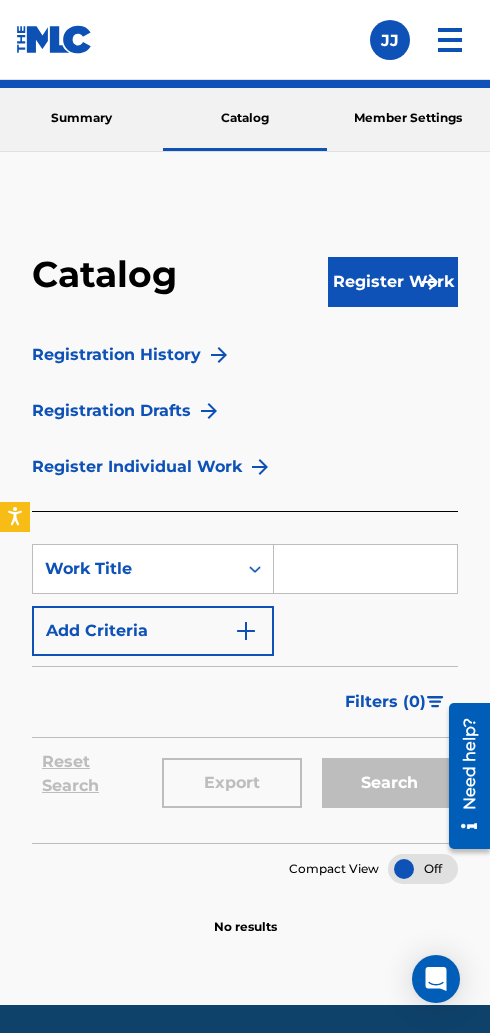 click on "Register Individual Work" at bounding box center (137, 467) 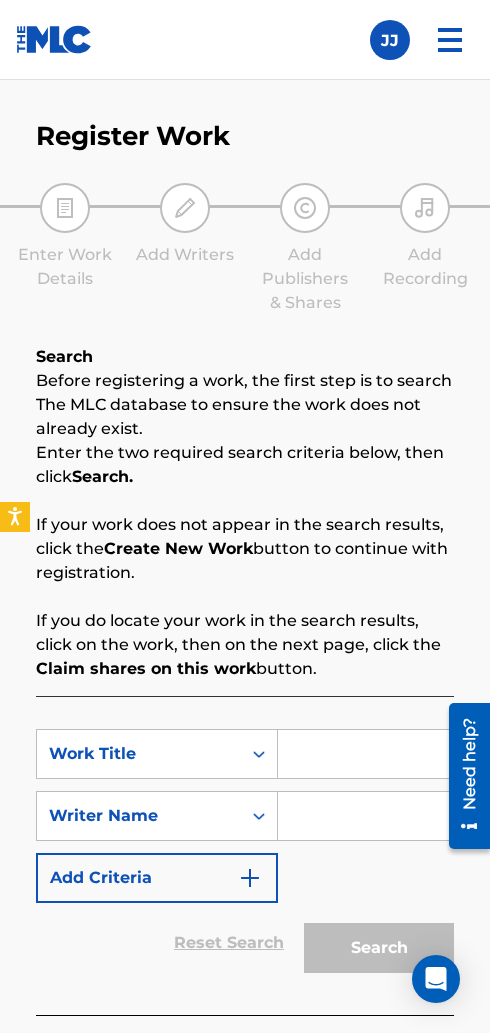 scroll, scrollTop: 0, scrollLeft: 0, axis: both 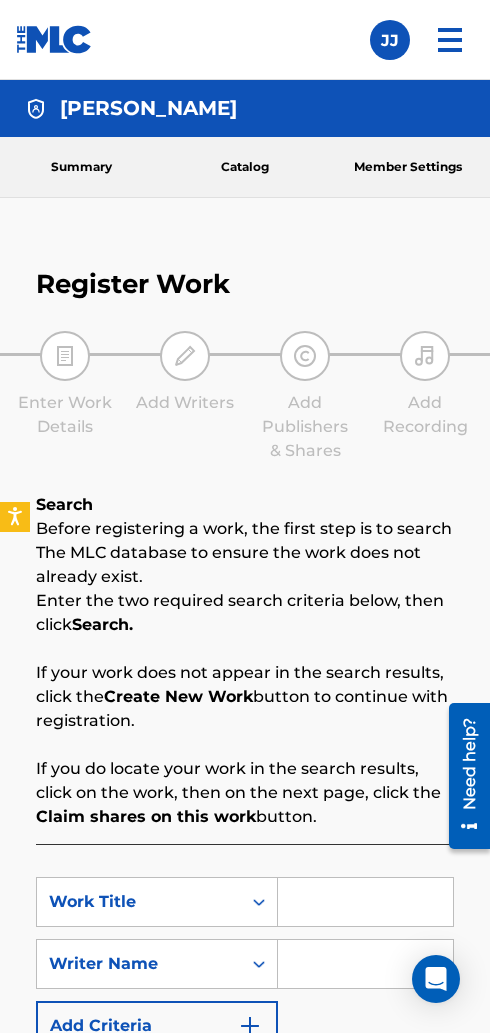 click on "[PERSON_NAME]" at bounding box center [245, 108] 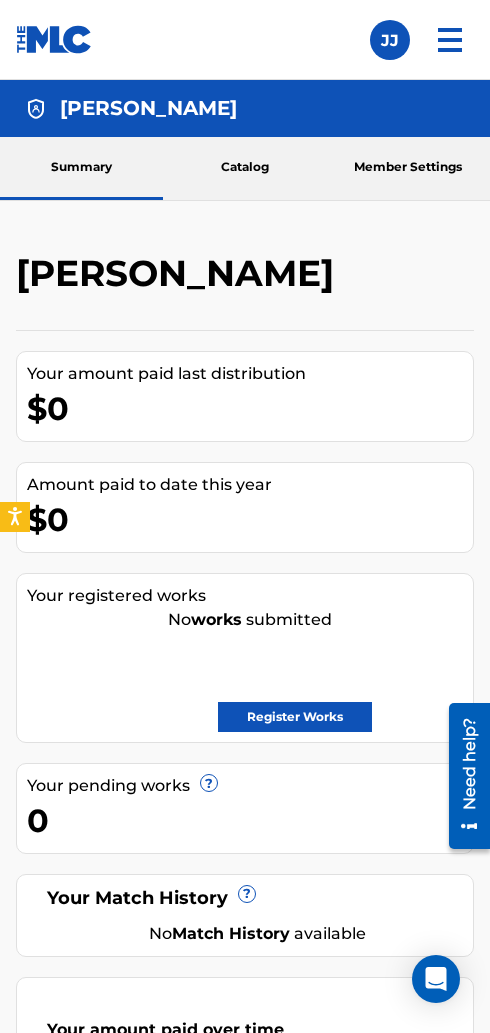 click at bounding box center (450, 40) 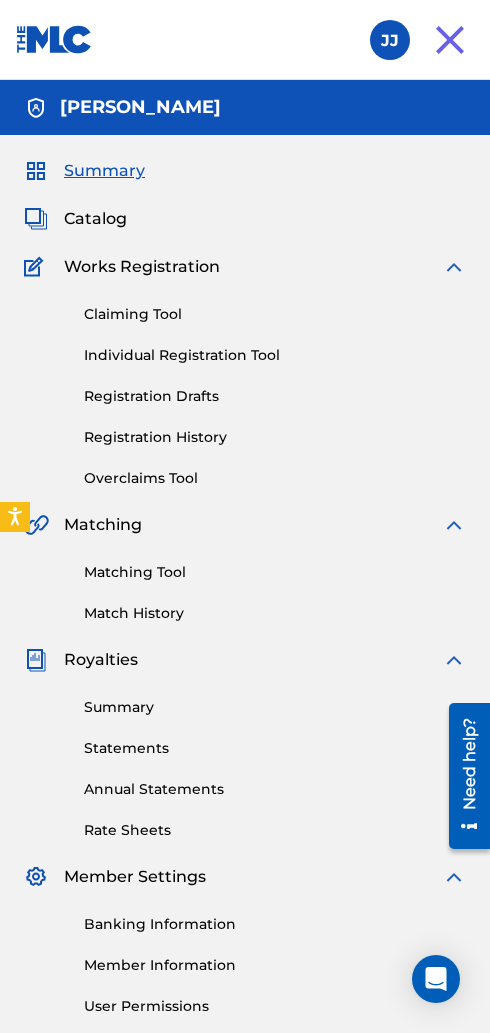 click at bounding box center [390, 40] 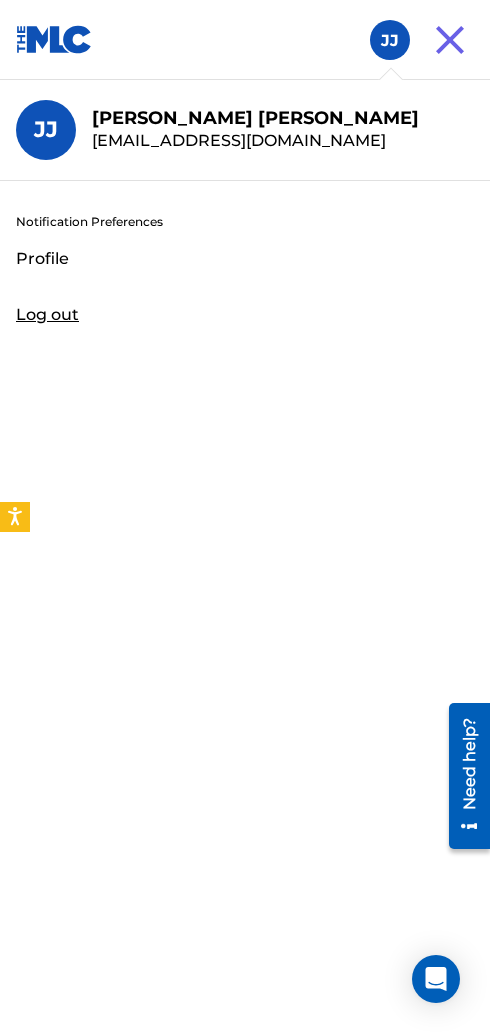 click at bounding box center [450, 40] 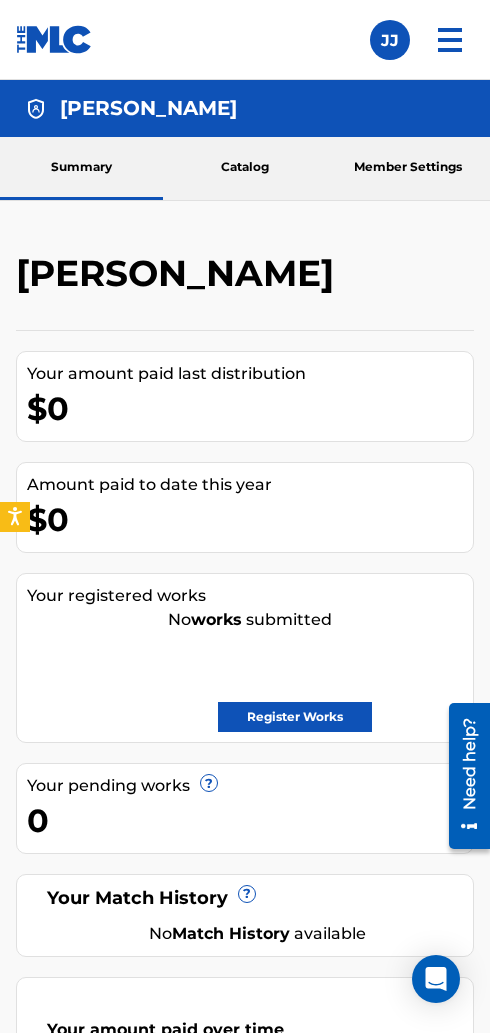 click at bounding box center (450, 40) 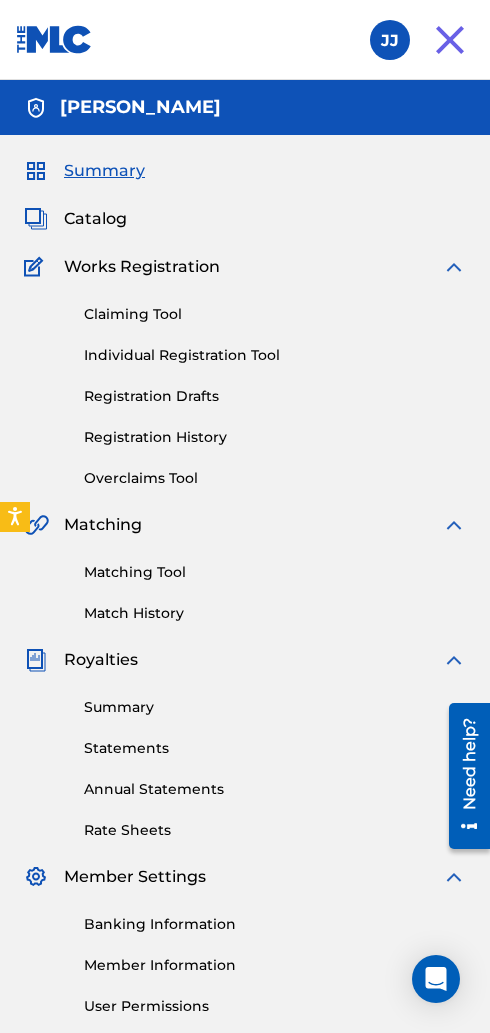 click on "Summary Statements Annual Statements Rate Sheets" at bounding box center [245, 756] 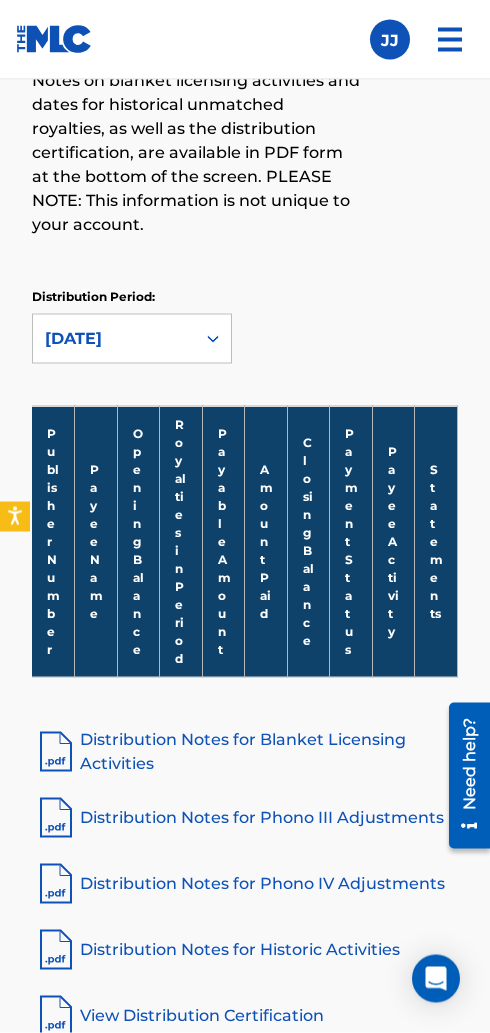 scroll, scrollTop: 383, scrollLeft: 0, axis: vertical 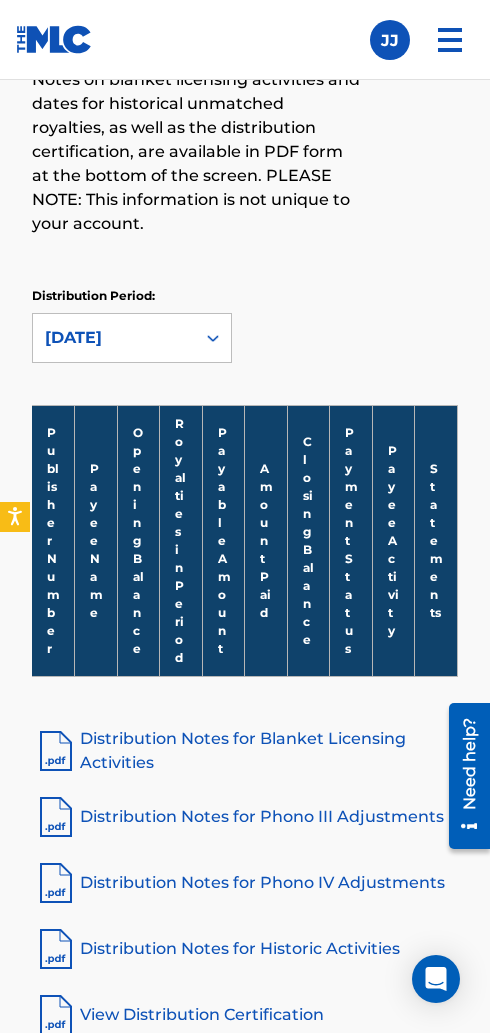 click on "Amount Paid" at bounding box center [266, 540] 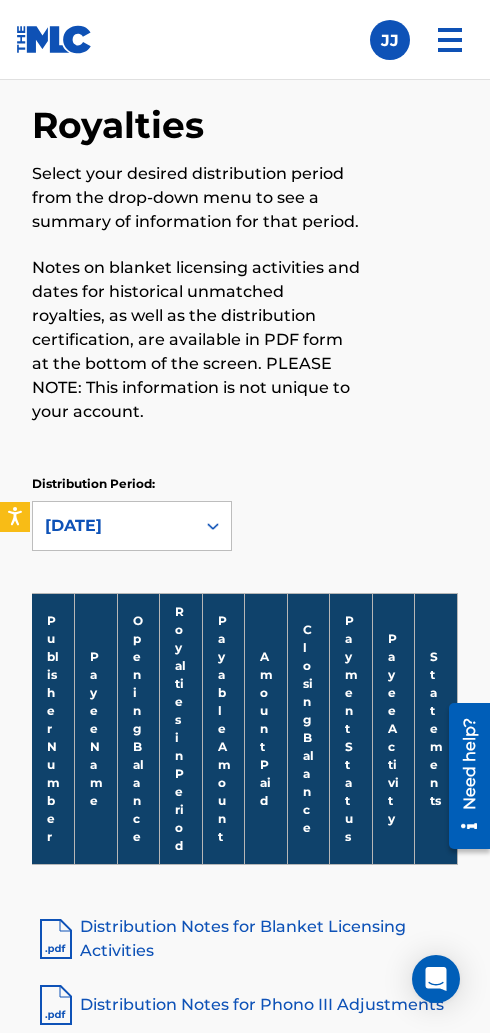 scroll, scrollTop: 193, scrollLeft: 0, axis: vertical 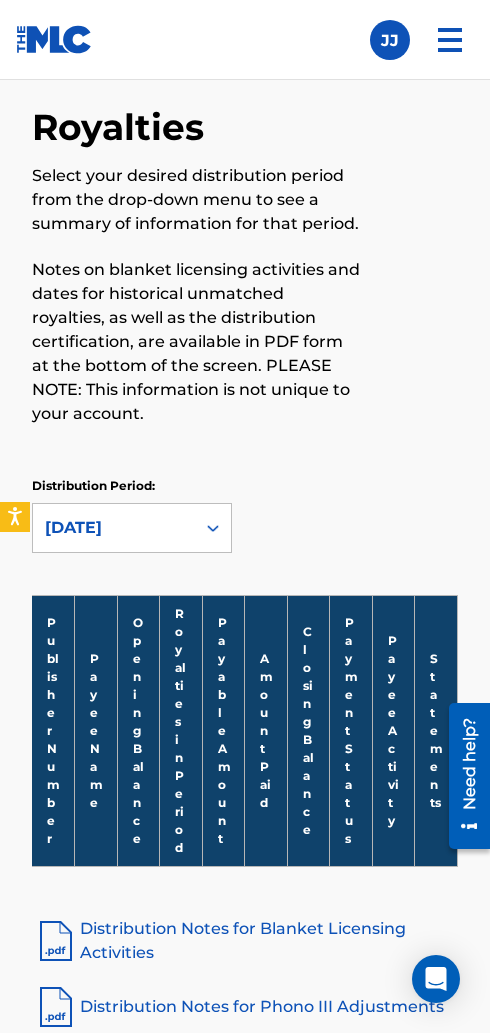 click at bounding box center (450, 40) 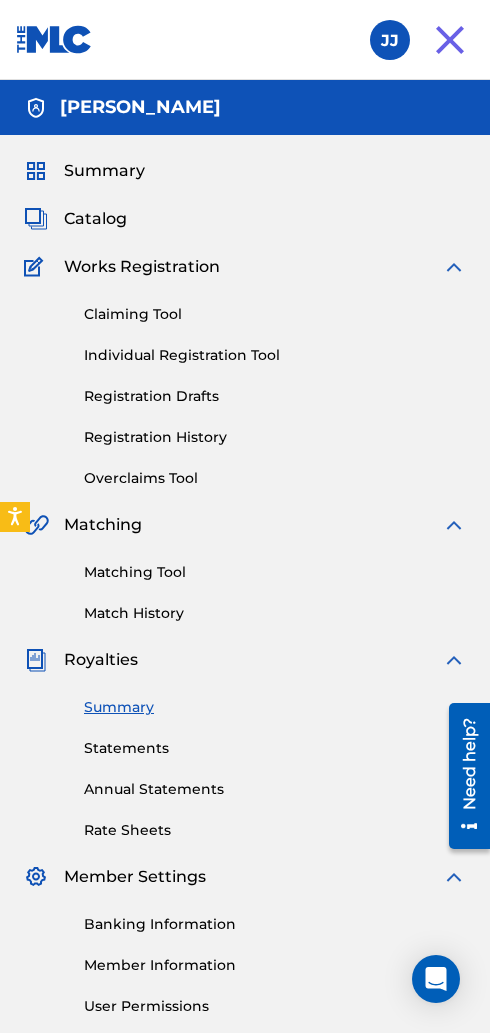 scroll, scrollTop: 0, scrollLeft: 0, axis: both 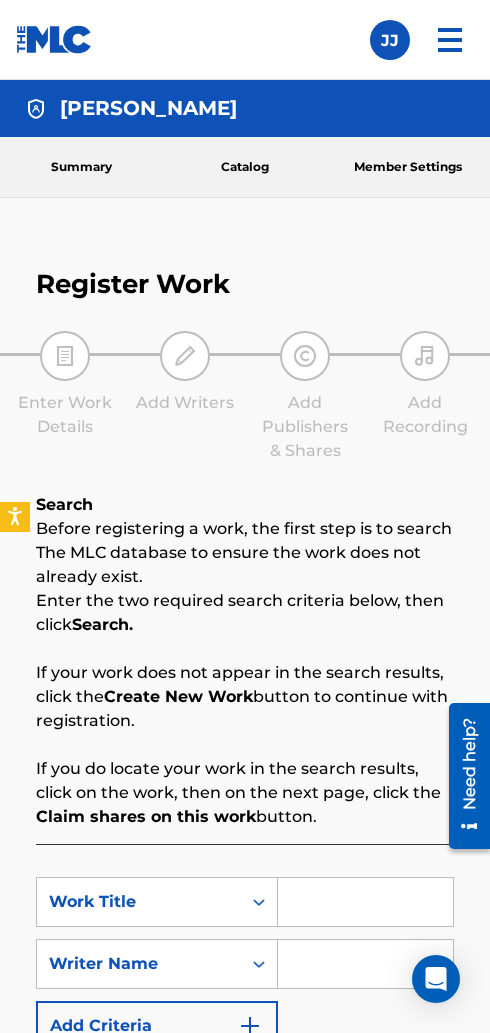 click at bounding box center (365, 902) 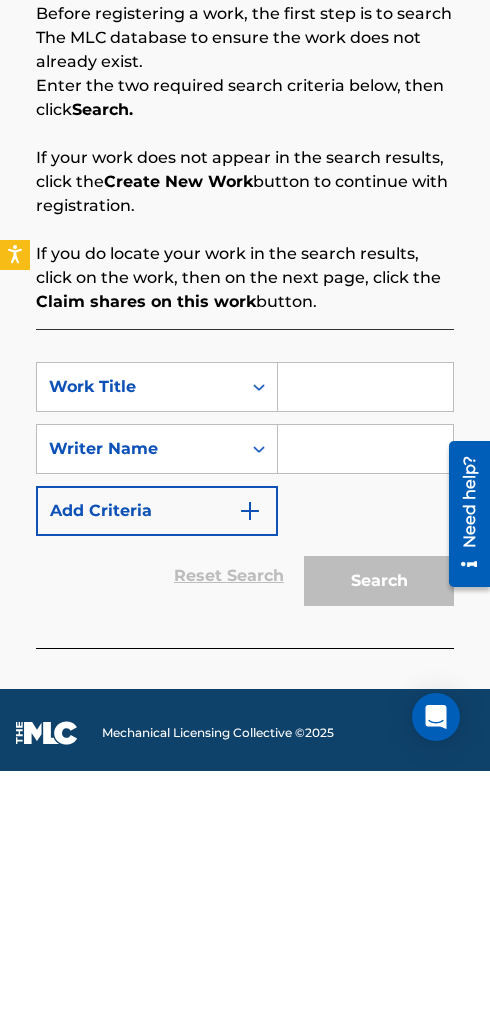 type on "G" 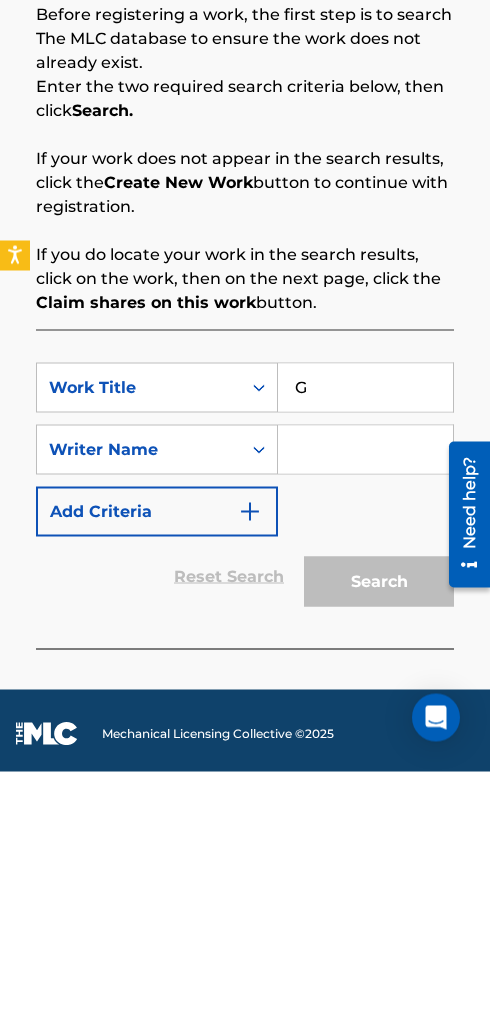 type 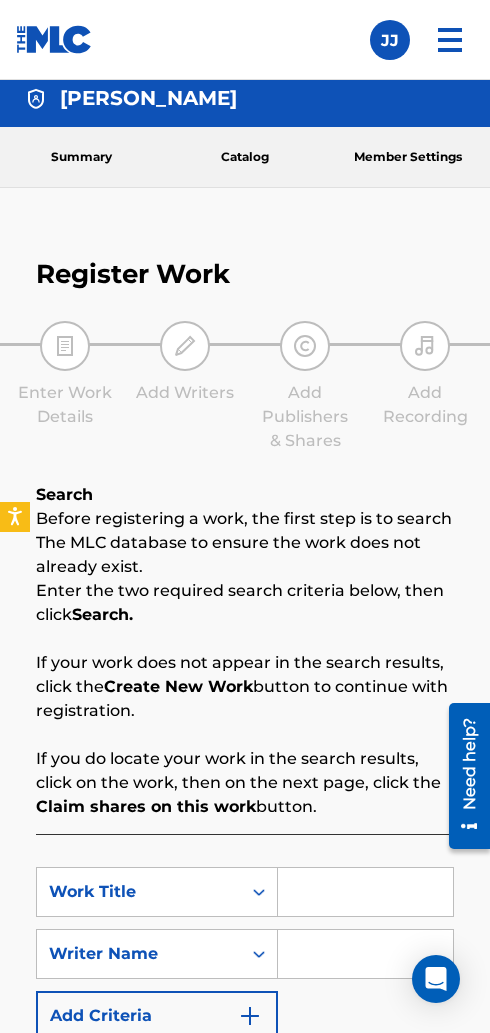 scroll, scrollTop: 2, scrollLeft: 0, axis: vertical 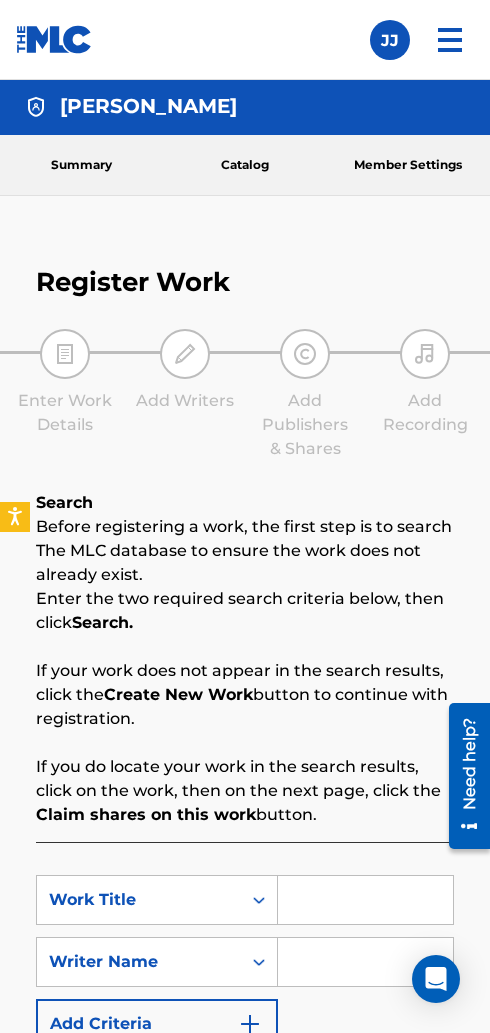 click at bounding box center (450, 40) 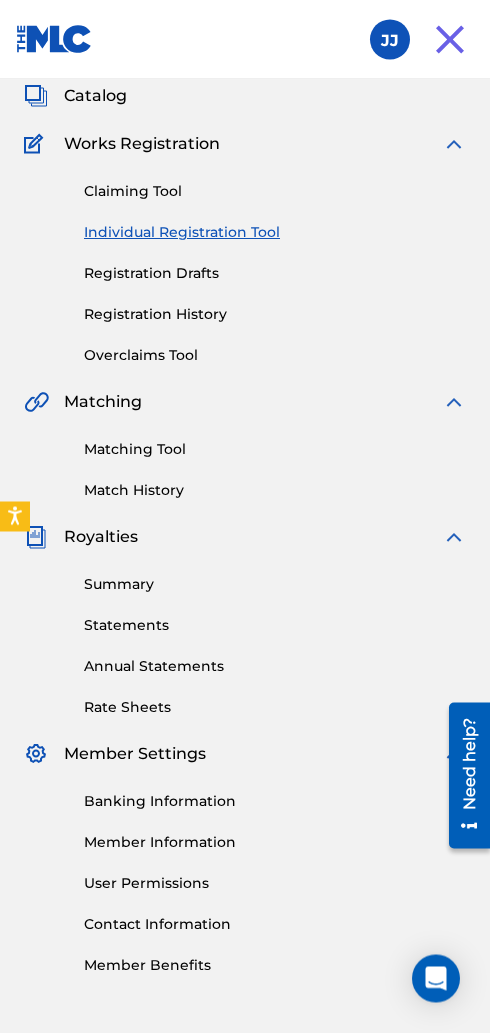 scroll, scrollTop: 136, scrollLeft: 0, axis: vertical 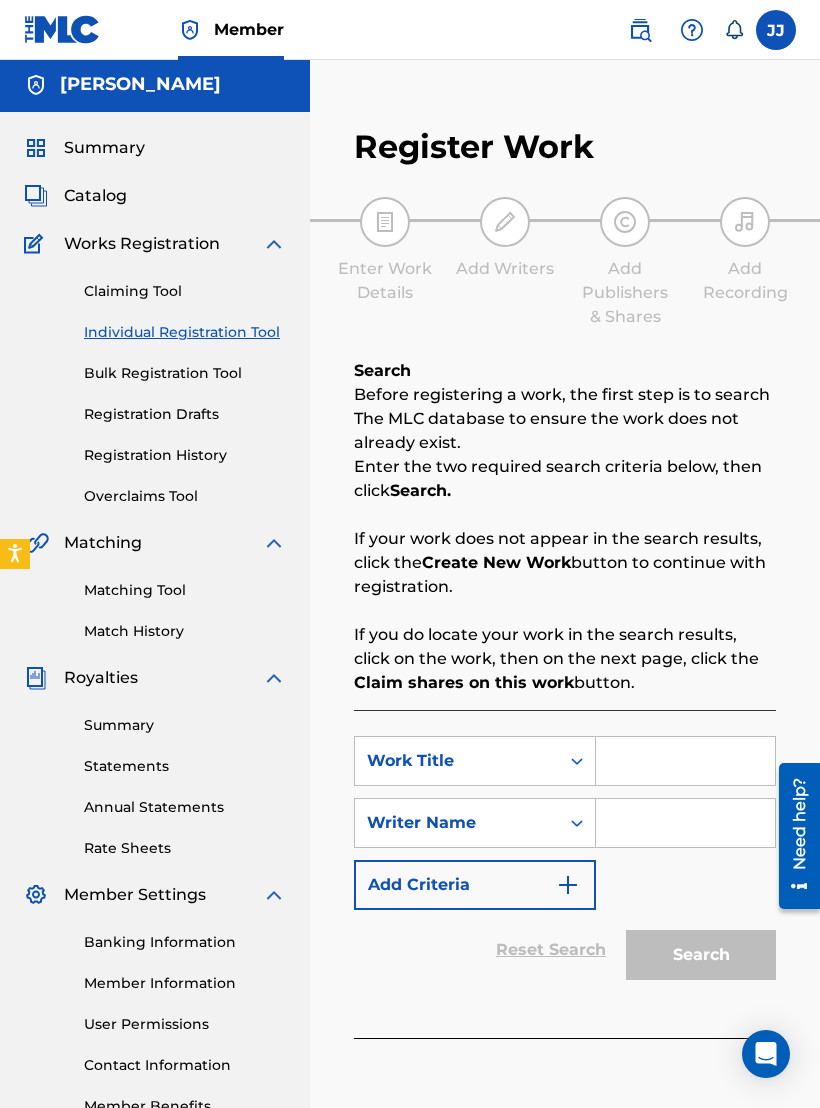 click at bounding box center (640, 30) 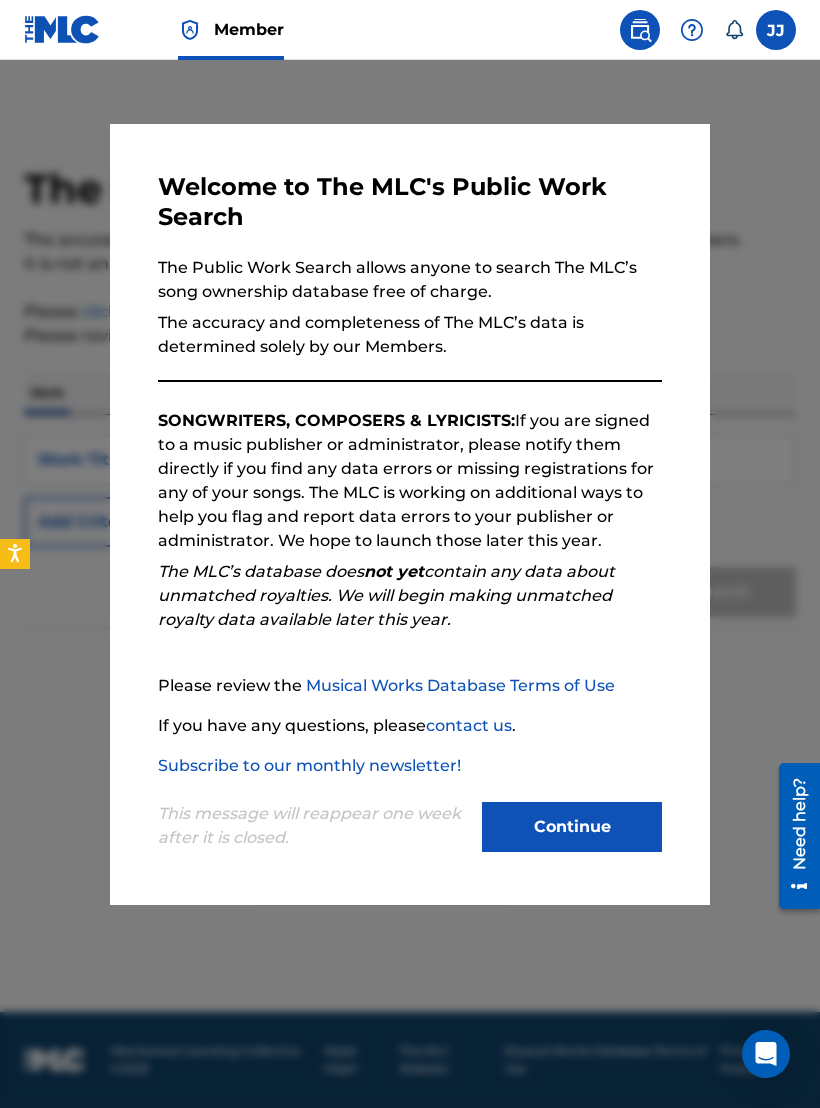 scroll, scrollTop: 0, scrollLeft: 0, axis: both 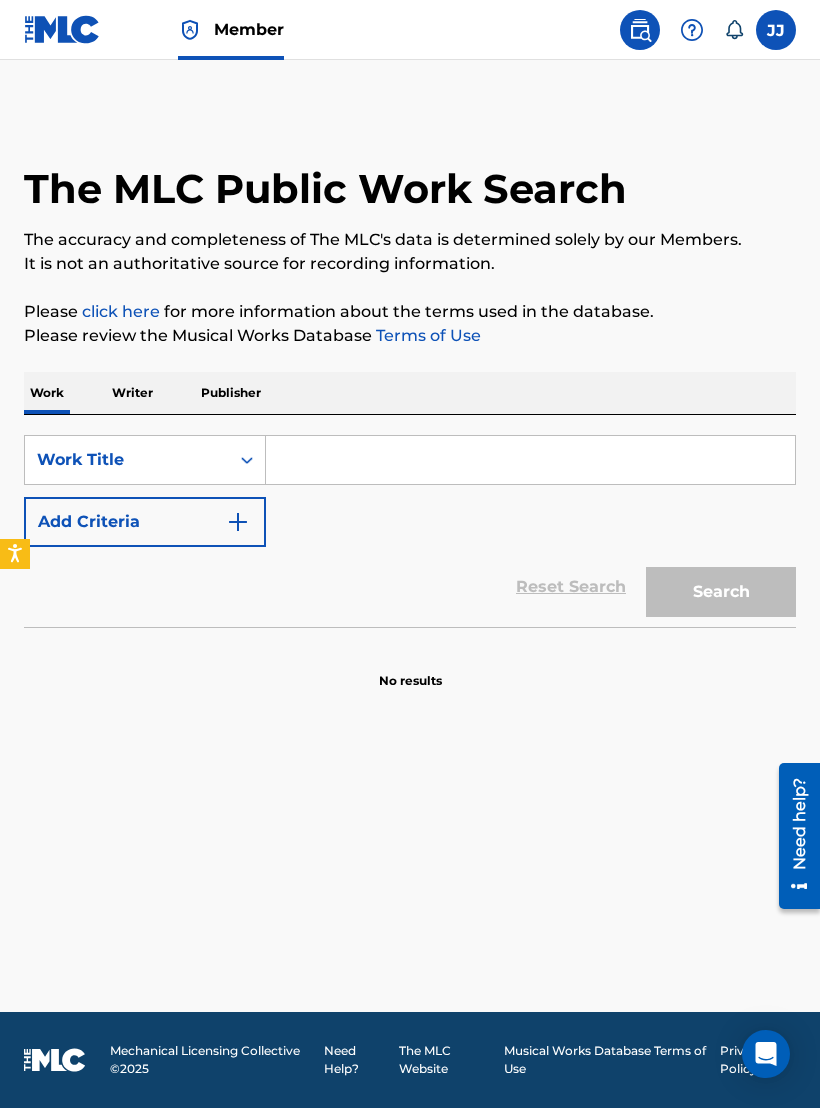click at bounding box center [776, 30] 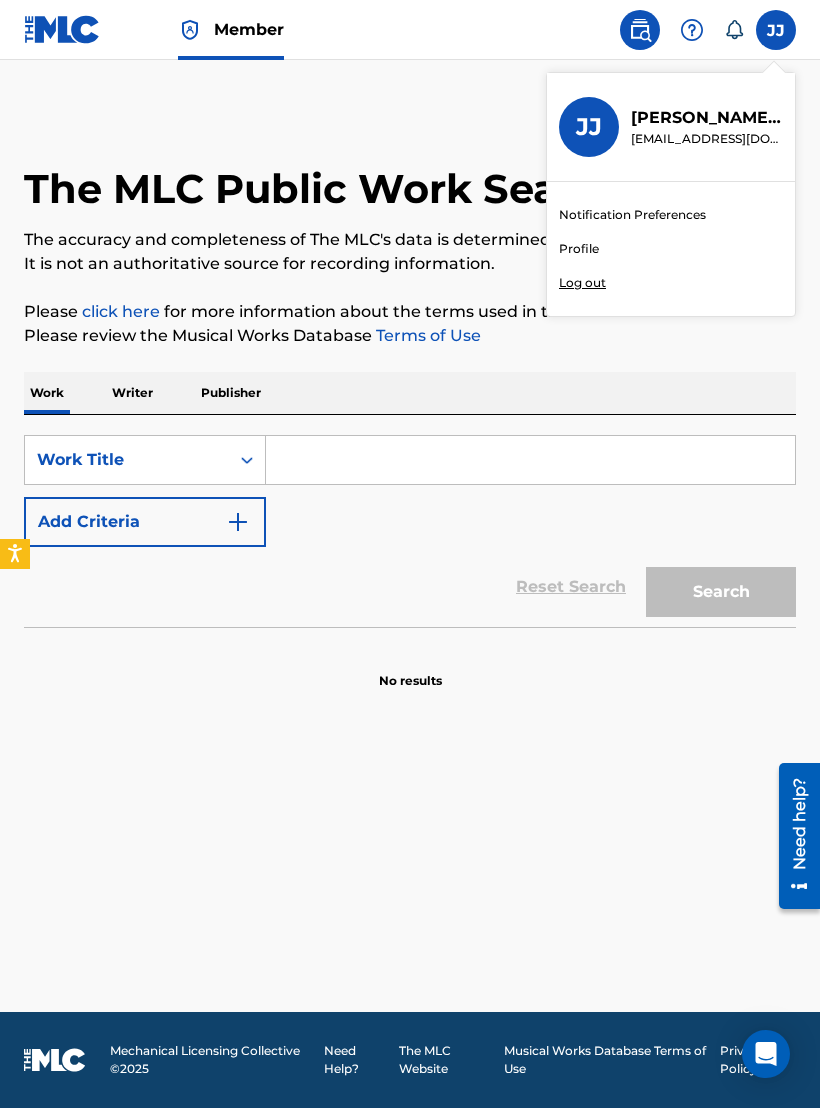 click on "Jonathan   Jones" at bounding box center [707, 118] 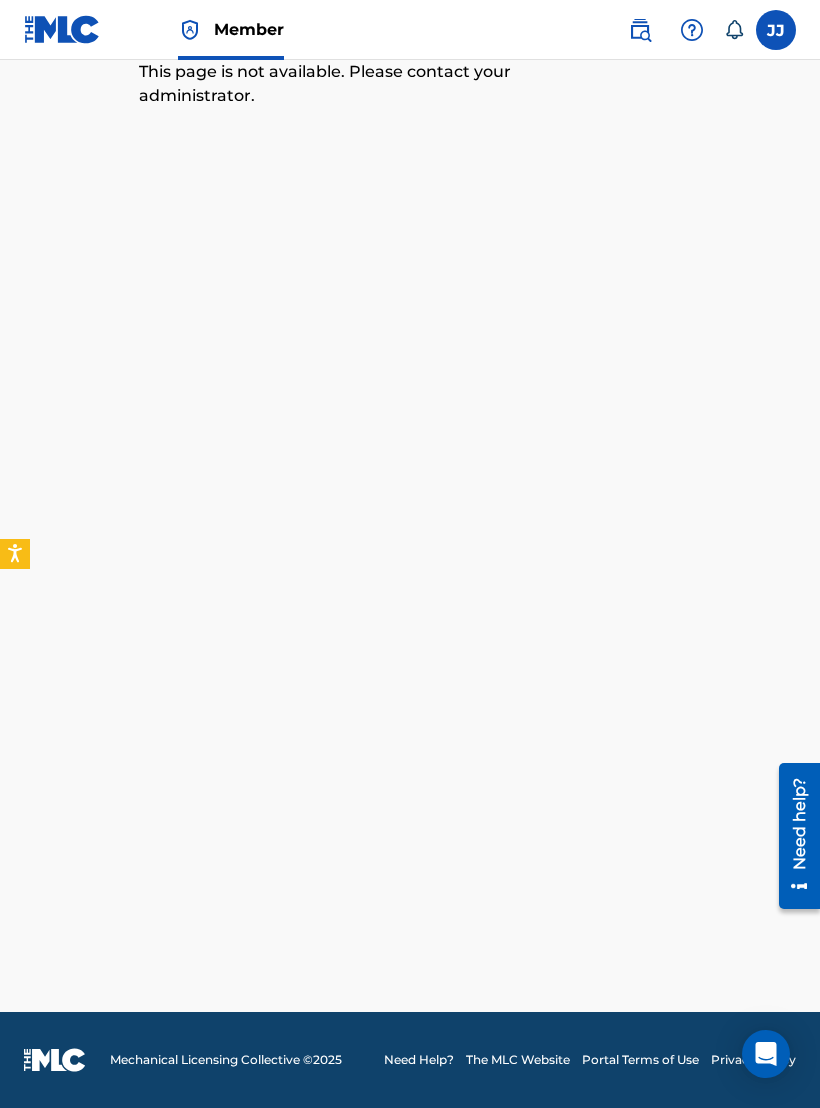 click at bounding box center [62, 29] 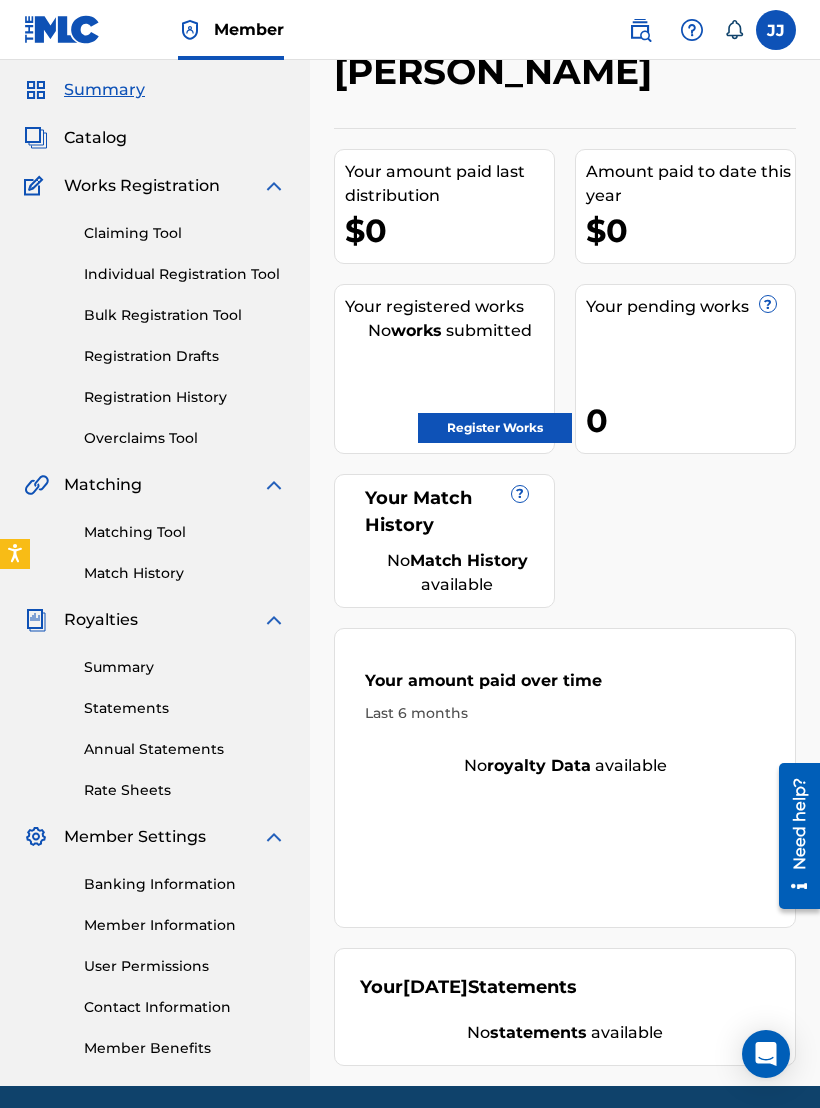 scroll, scrollTop: 108, scrollLeft: 0, axis: vertical 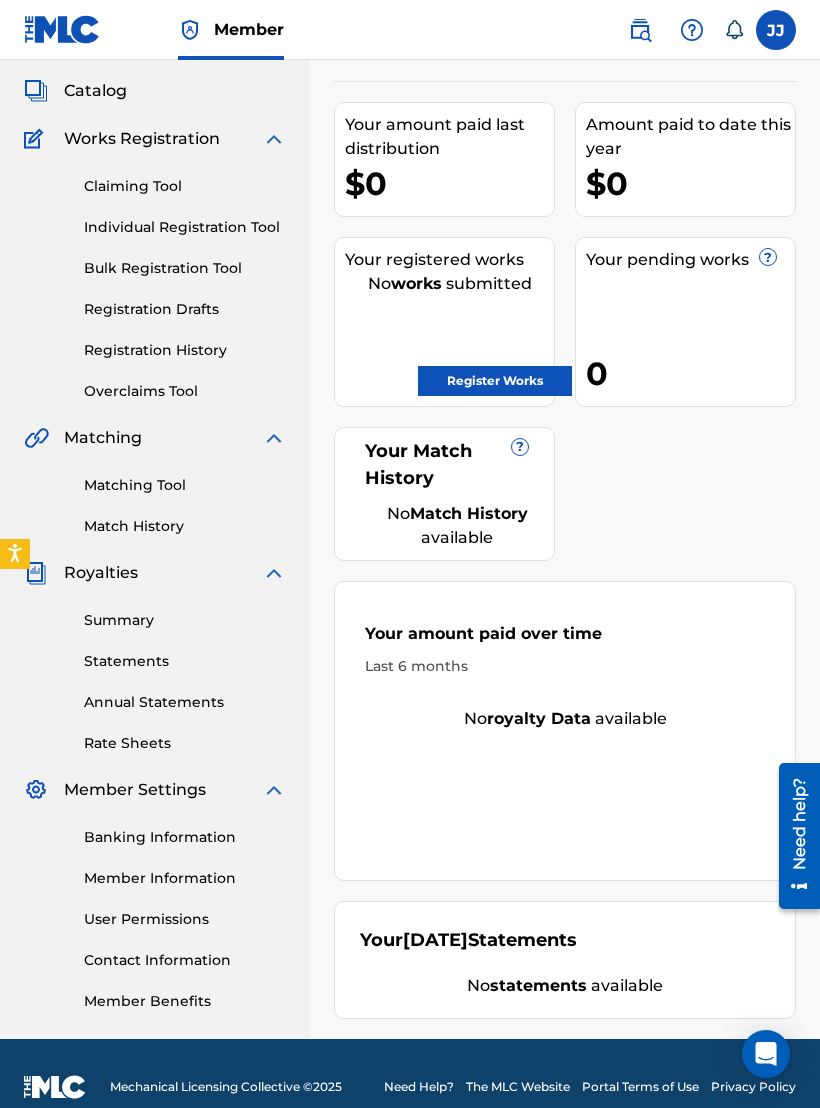 click on "Banking Information Member Information User Permissions Contact Information Member Benefits" at bounding box center (155, 907) 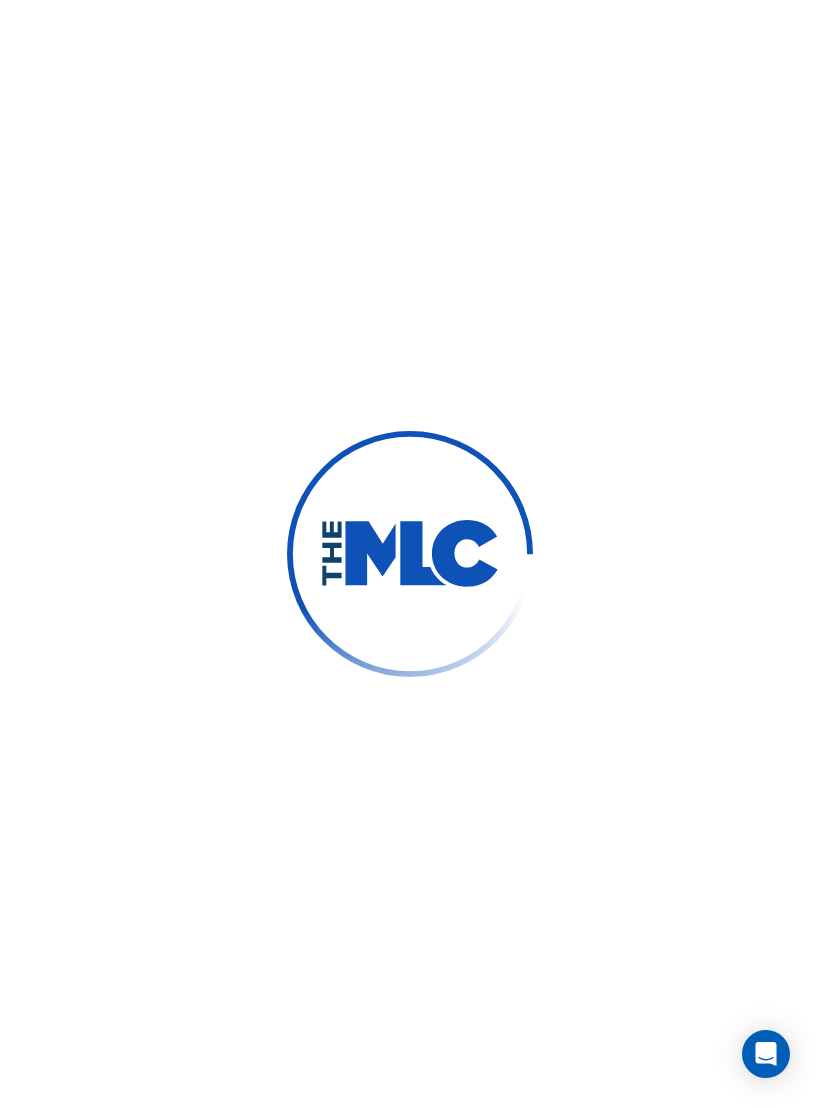 scroll, scrollTop: 0, scrollLeft: 0, axis: both 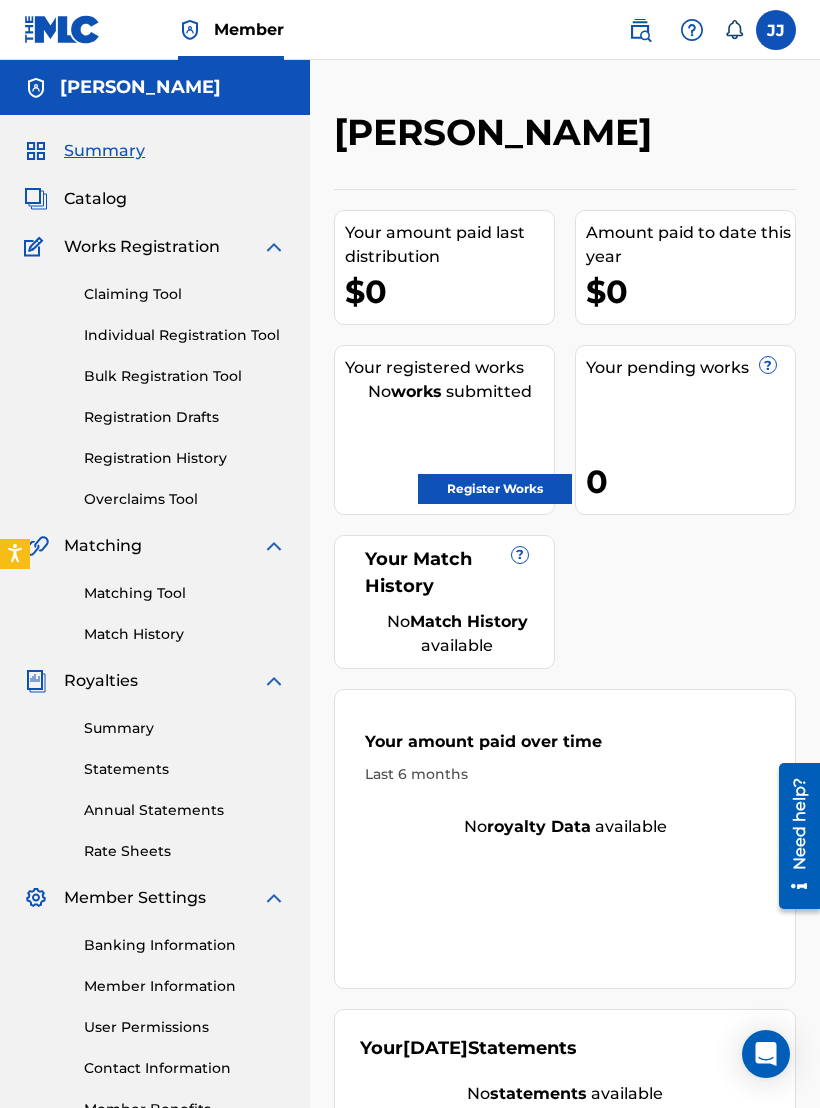click on "Registration History" at bounding box center [185, 458] 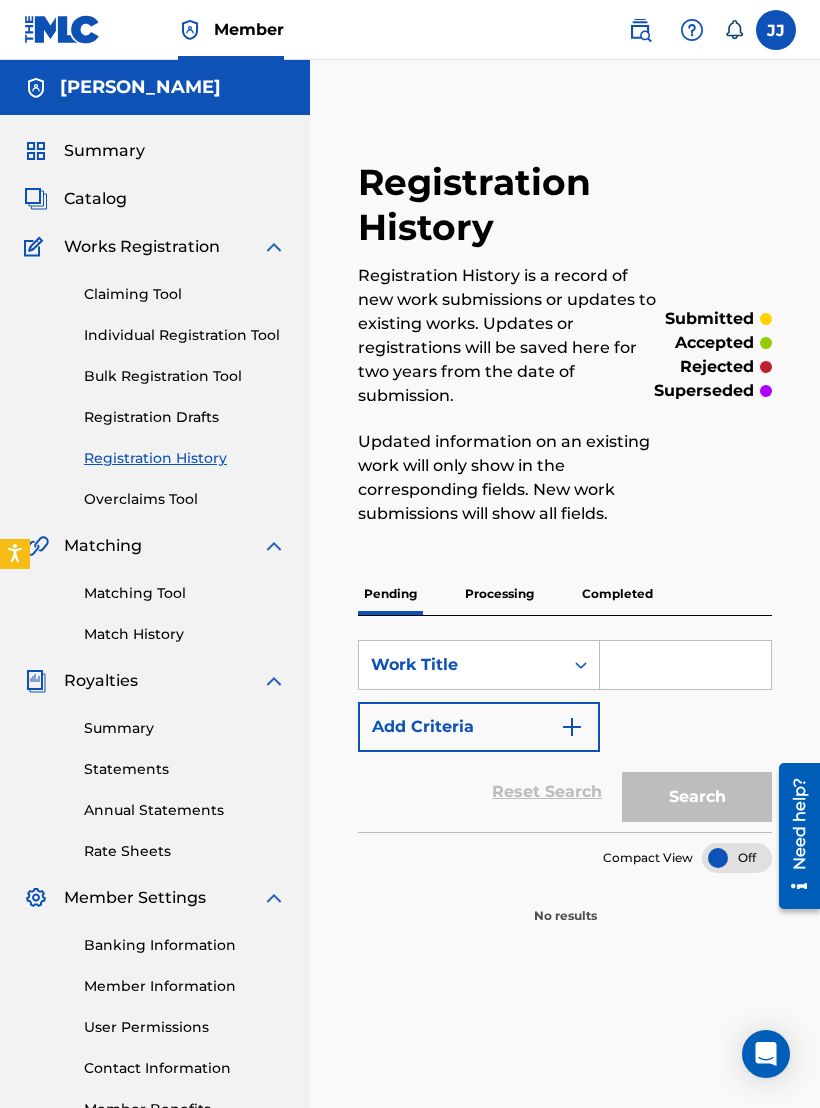 click on "Registration Drafts" at bounding box center (185, 417) 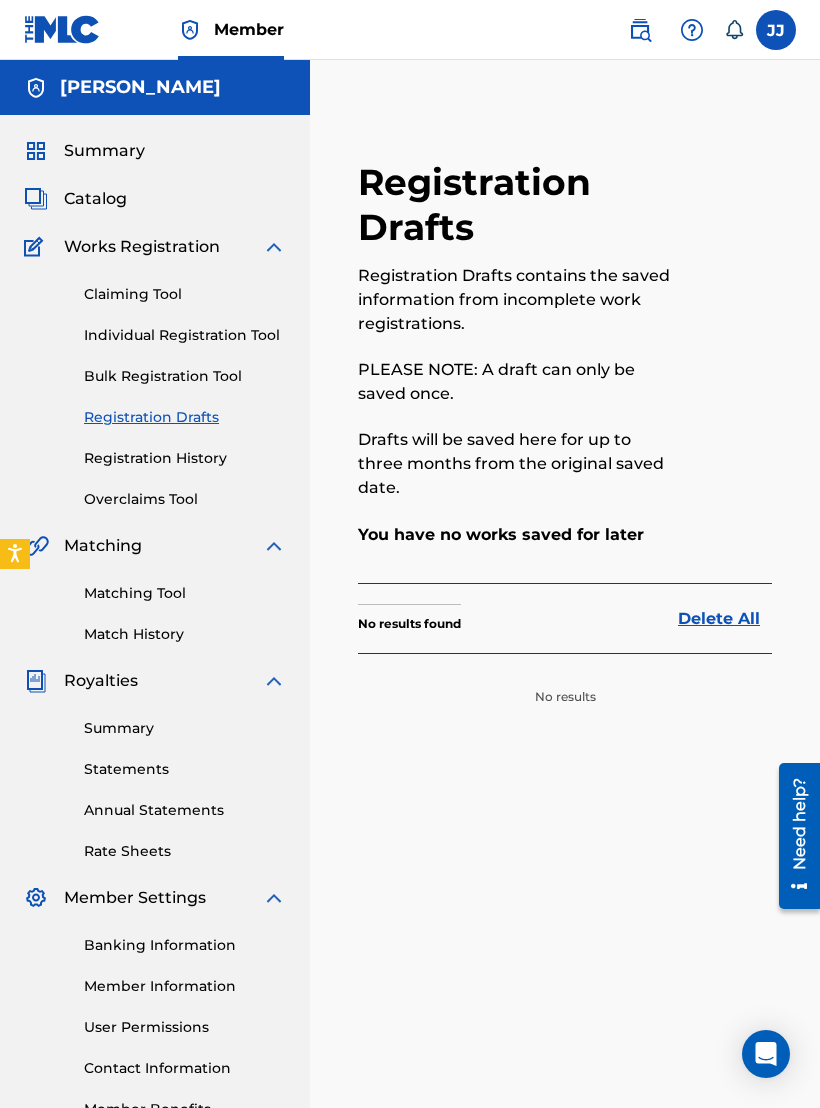 click on "Bulk Registration Tool" at bounding box center (185, 376) 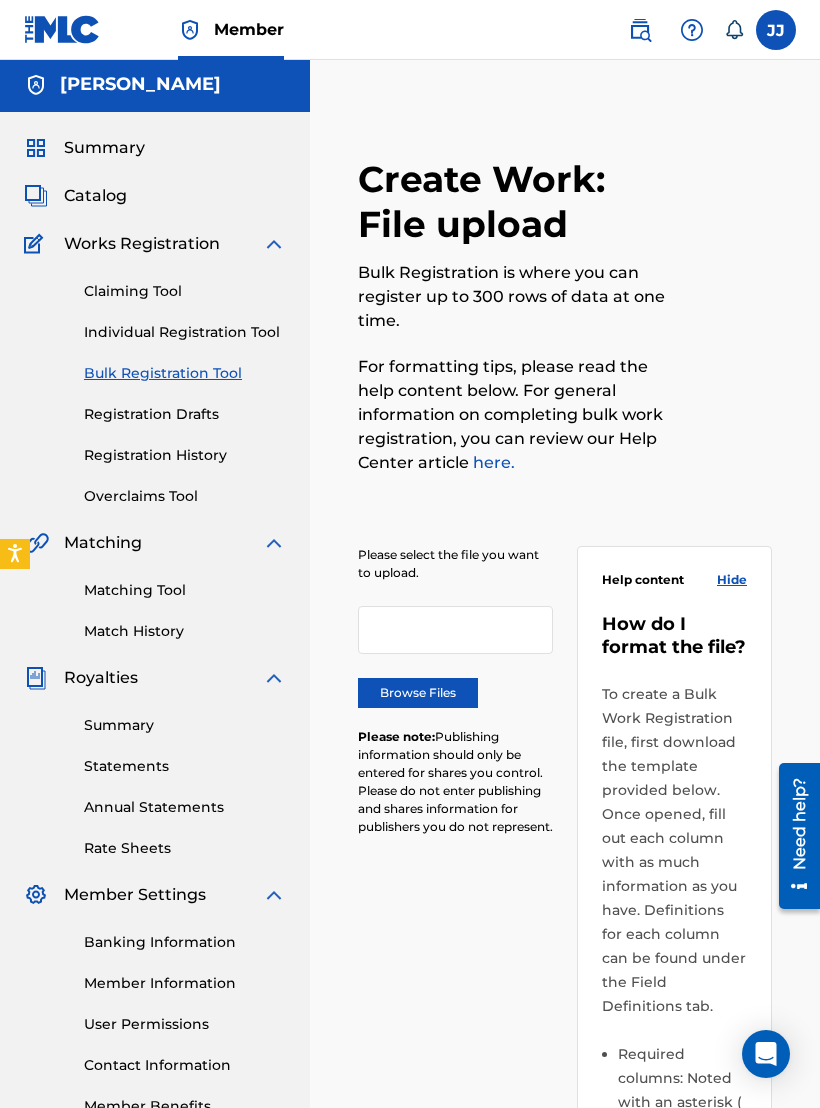 scroll, scrollTop: 0, scrollLeft: 0, axis: both 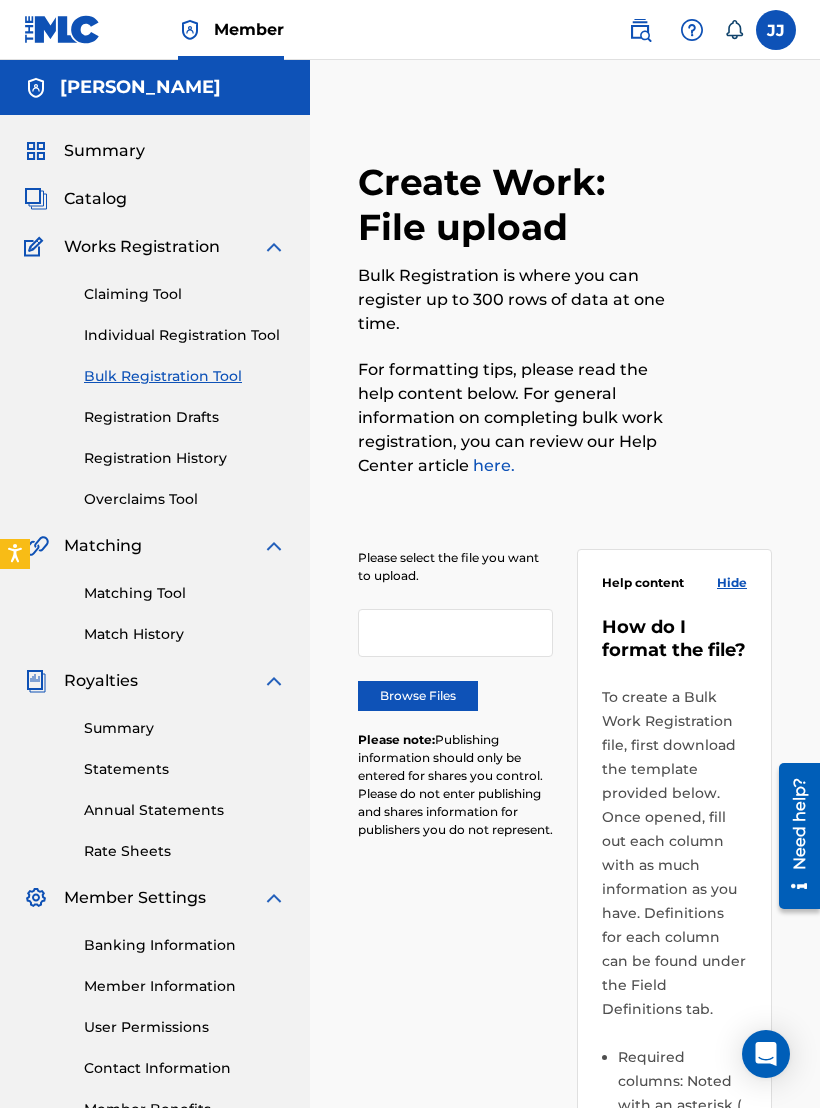 click on "Claiming Tool" at bounding box center [185, 294] 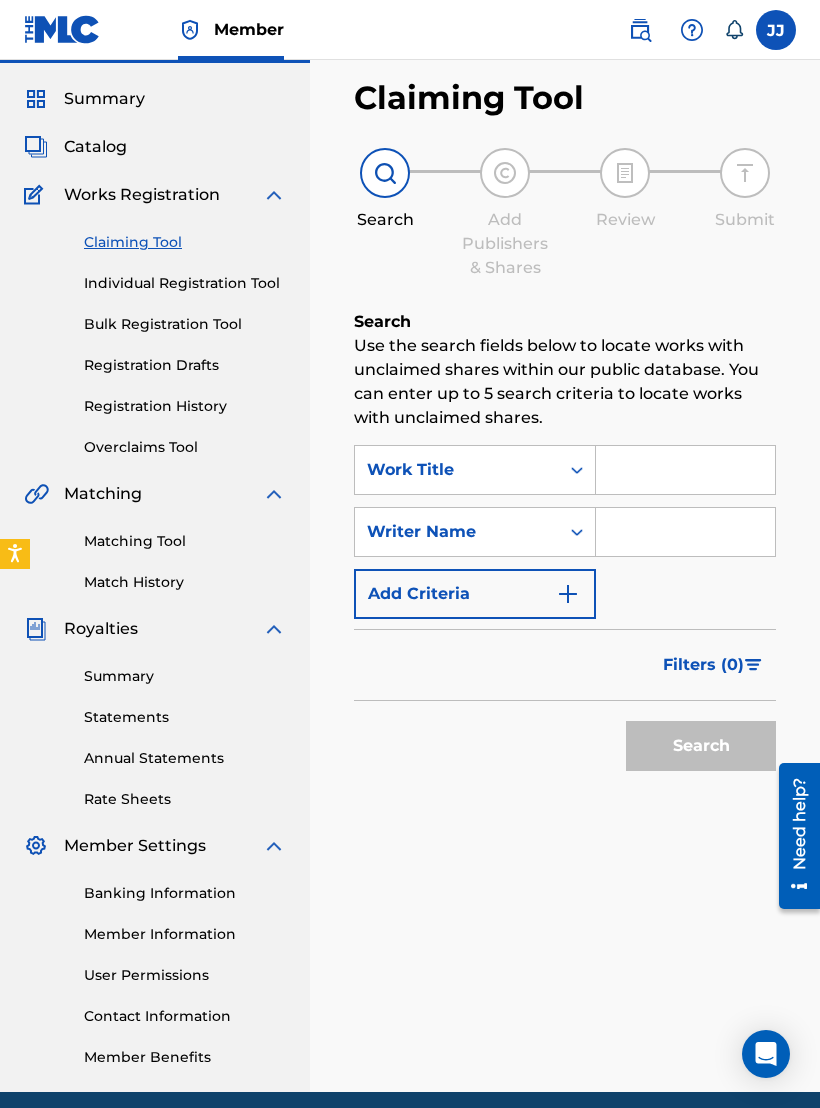 scroll, scrollTop: 57, scrollLeft: 0, axis: vertical 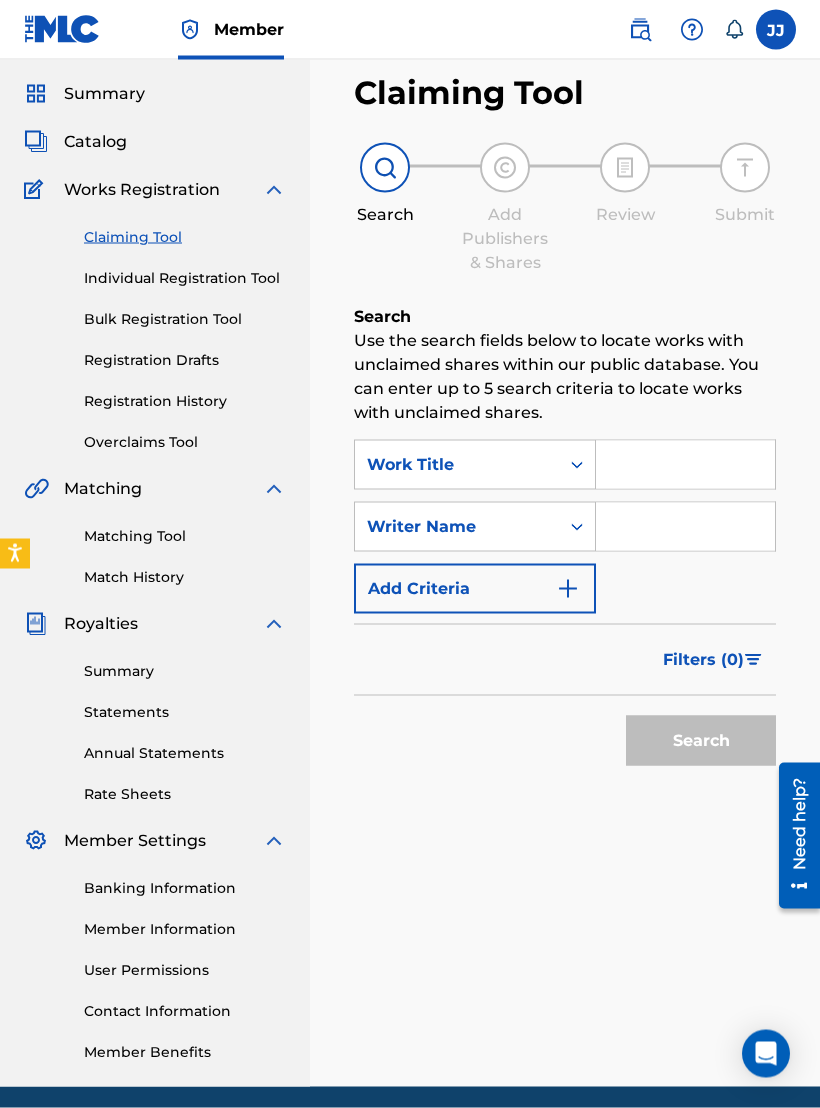 click on "Banking Information" at bounding box center [185, 888] 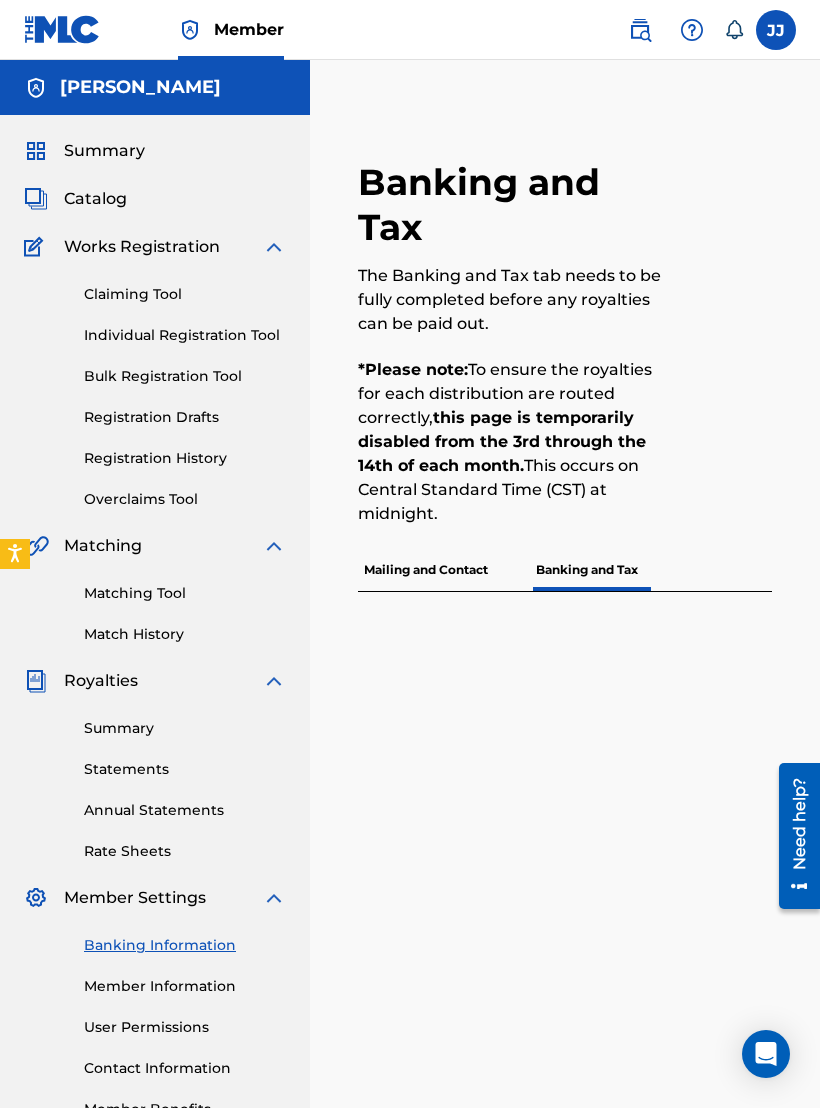 click on "Banking and Tax" at bounding box center (587, 570) 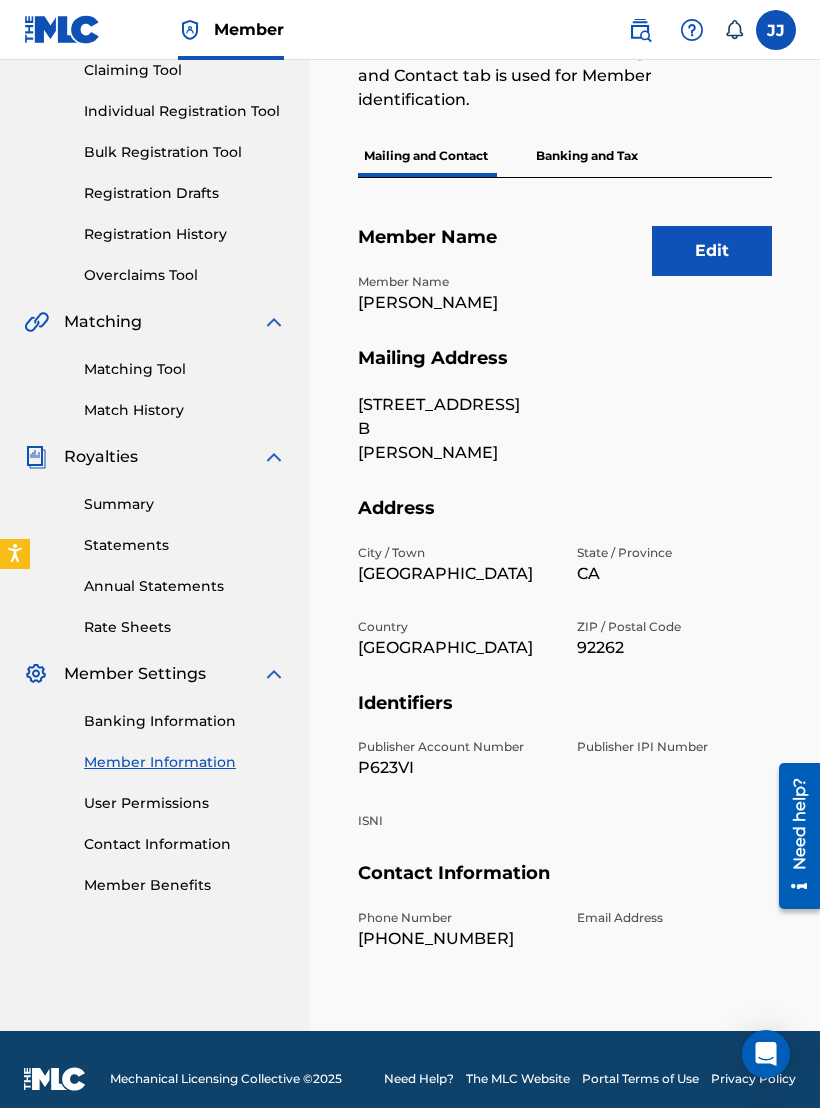 scroll, scrollTop: 223, scrollLeft: 0, axis: vertical 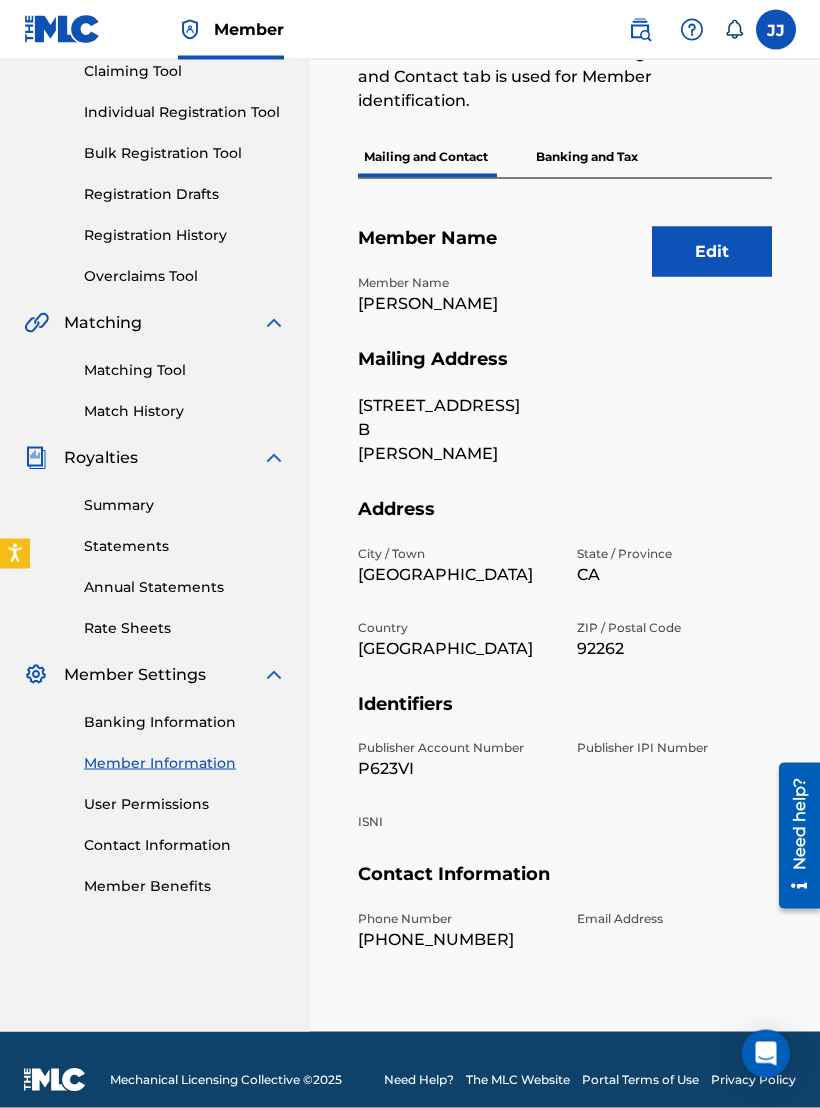 click on "P623VI" at bounding box center (455, 769) 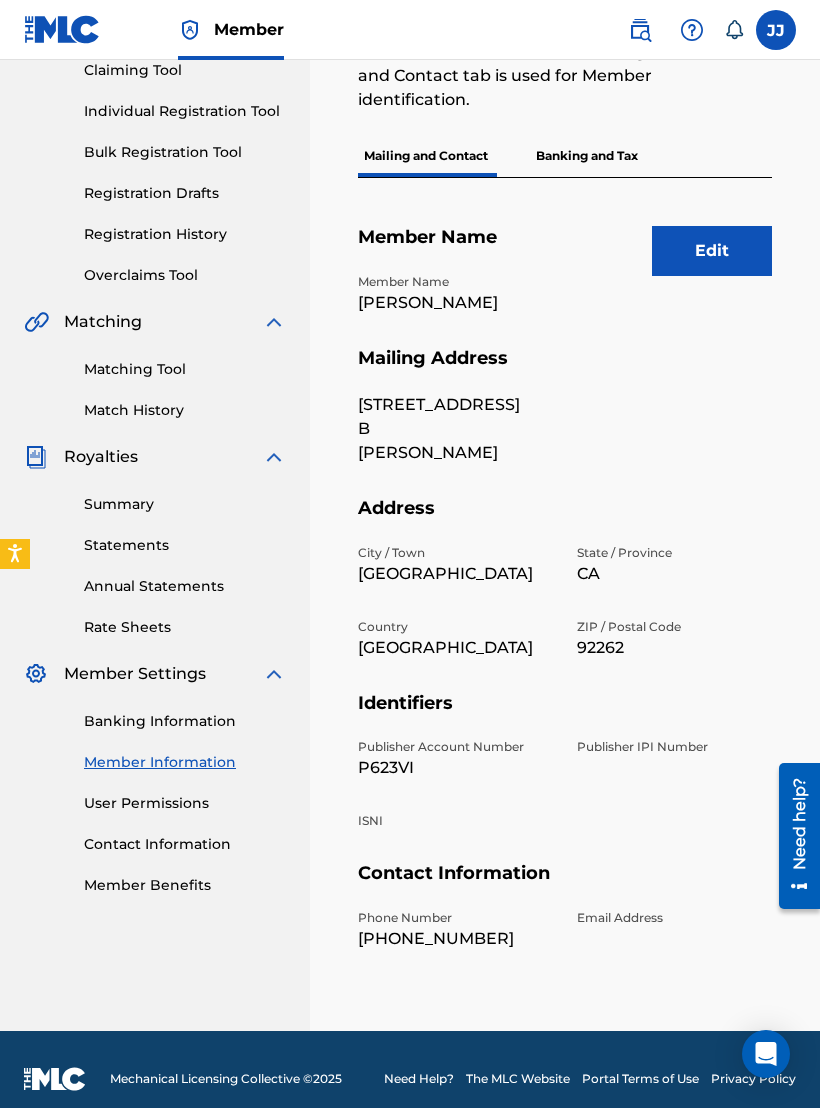 click on "P623VI" at bounding box center (455, 768) 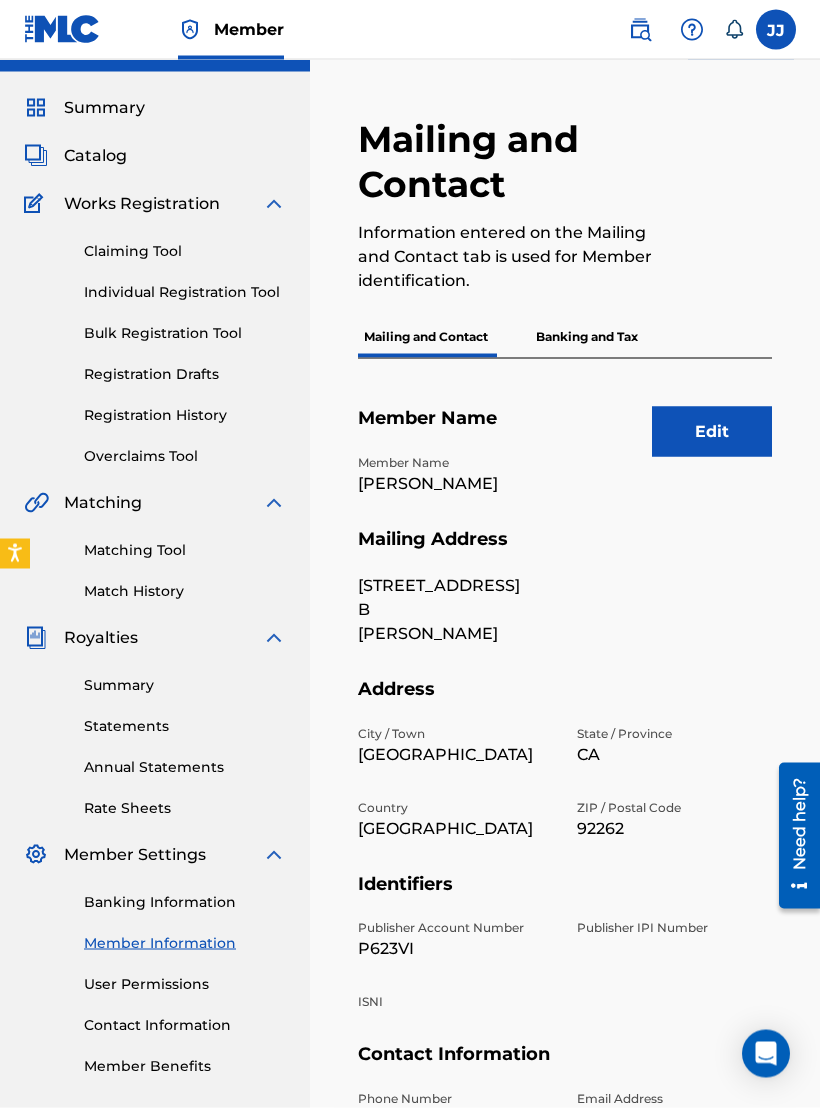 scroll, scrollTop: 0, scrollLeft: 0, axis: both 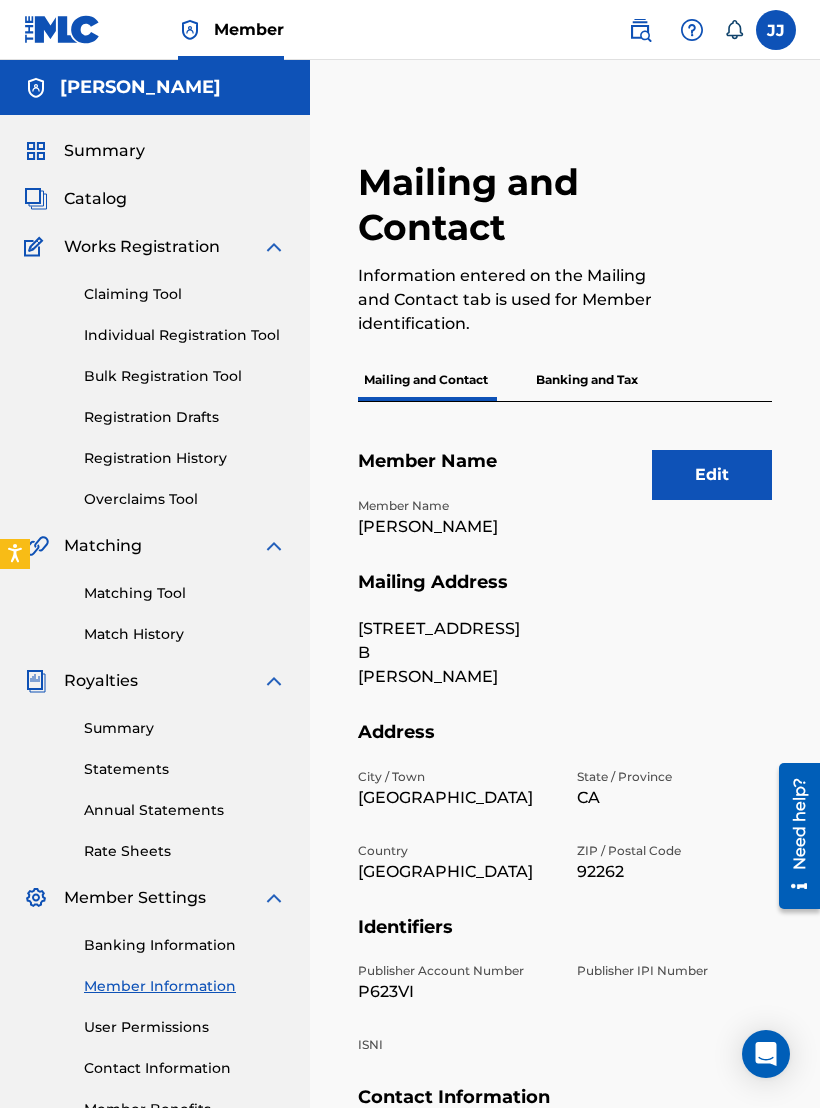 click on "Banking and Tax" at bounding box center [587, 380] 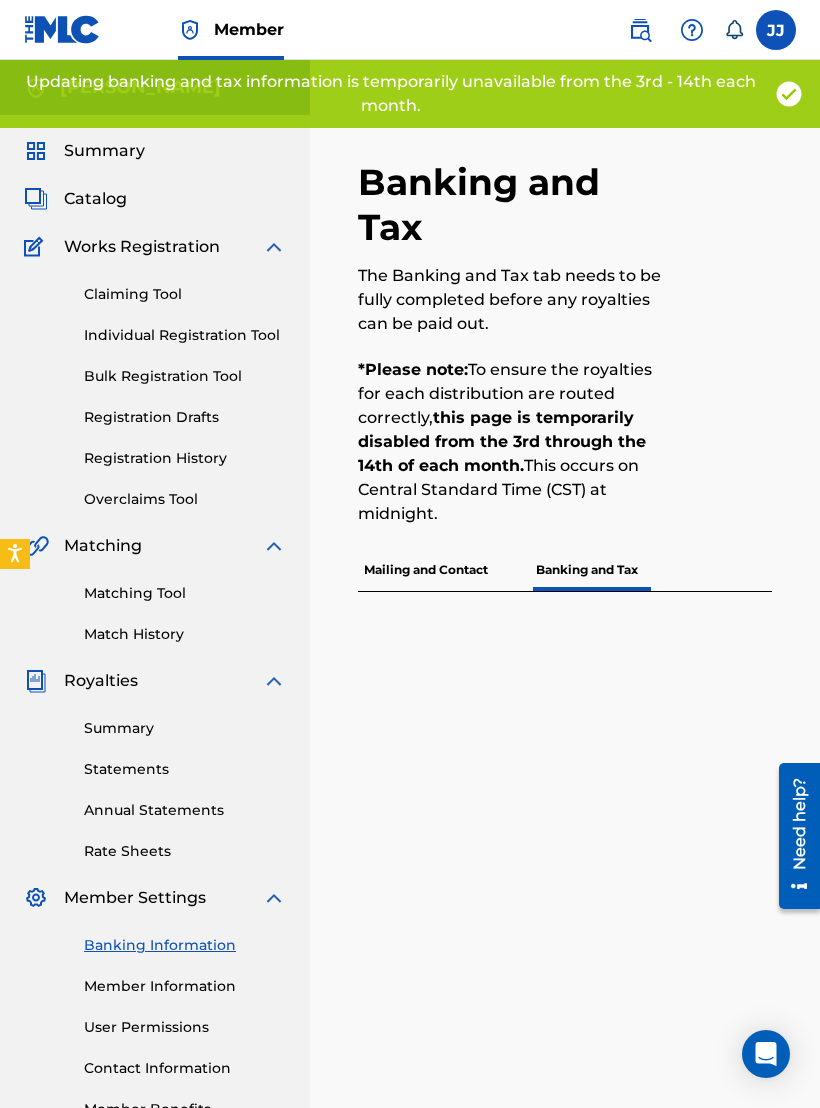 click on "this page is temporarily disabled from the 3rd through the 14th of each month." at bounding box center [502, 441] 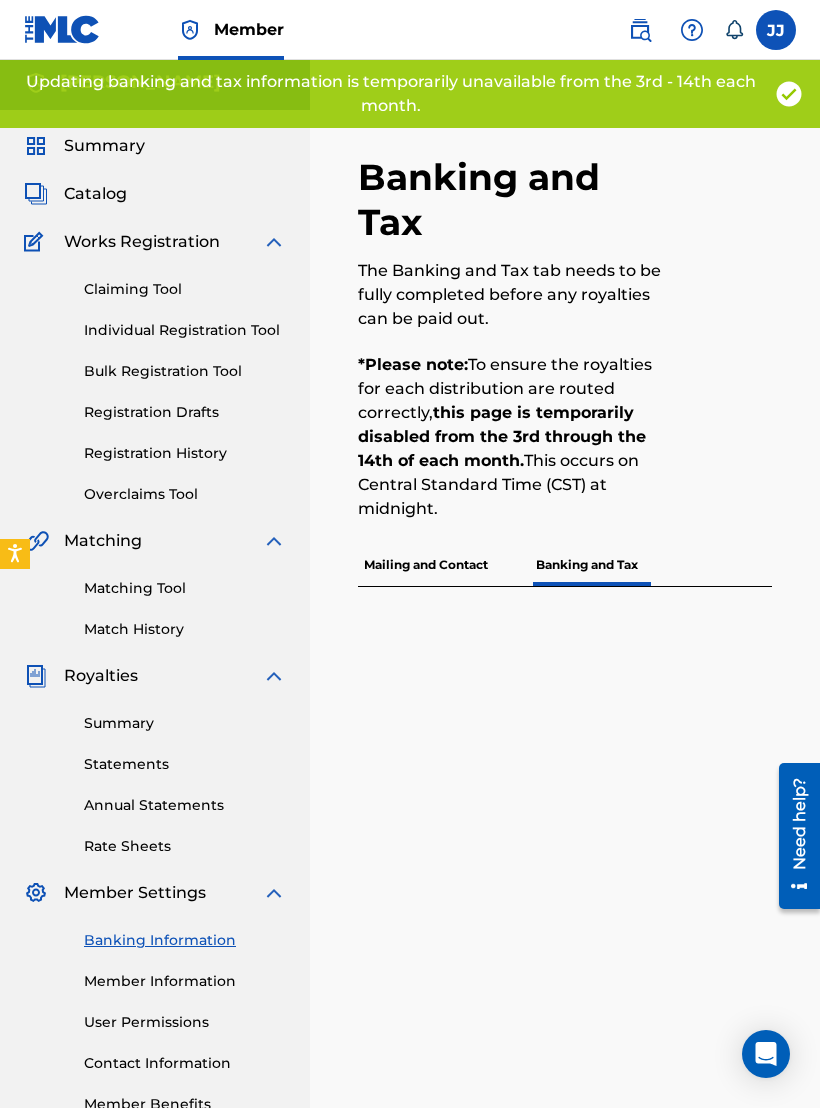 scroll, scrollTop: 10, scrollLeft: 0, axis: vertical 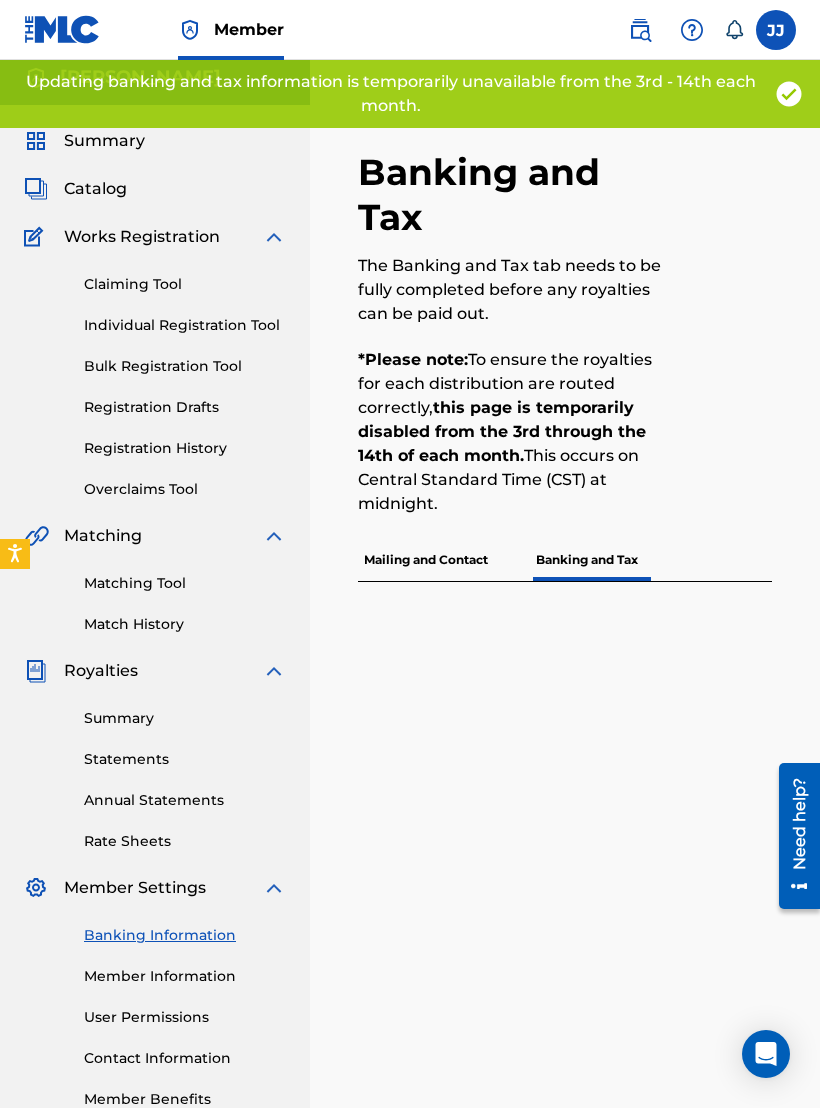 click on "Banking Information" at bounding box center [185, 935] 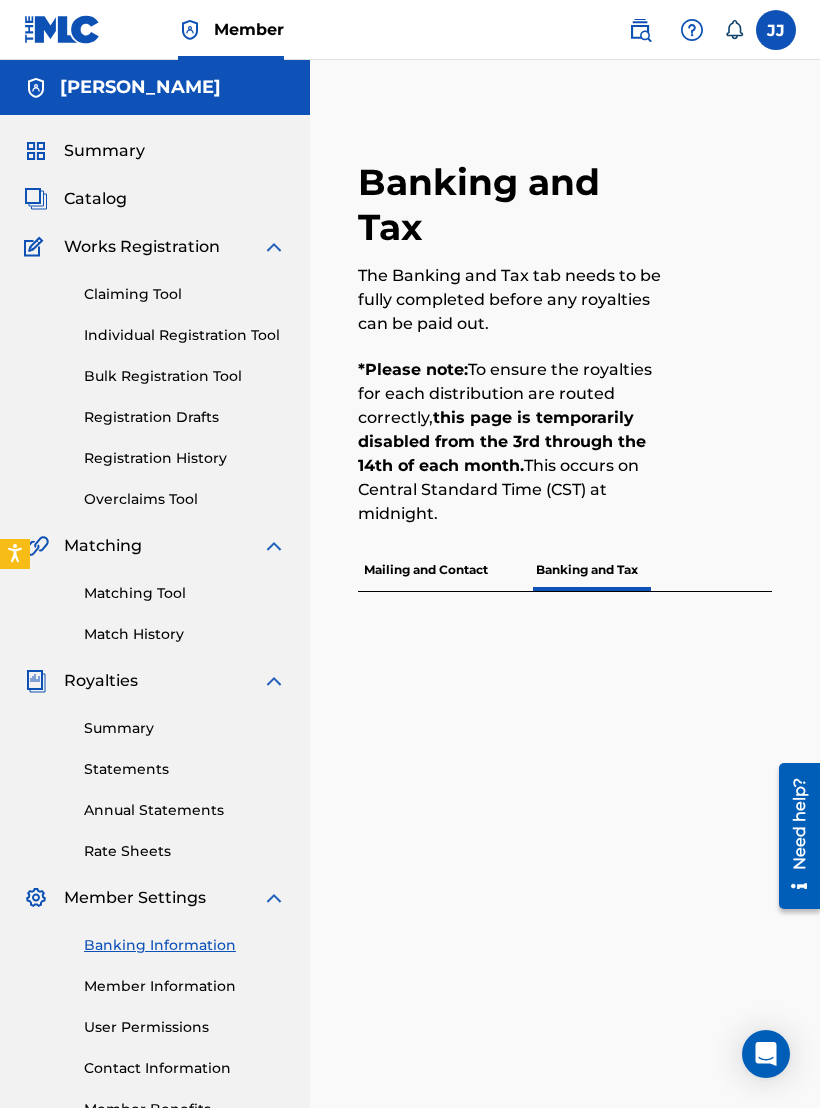 click on "Banking Information" at bounding box center (185, 945) 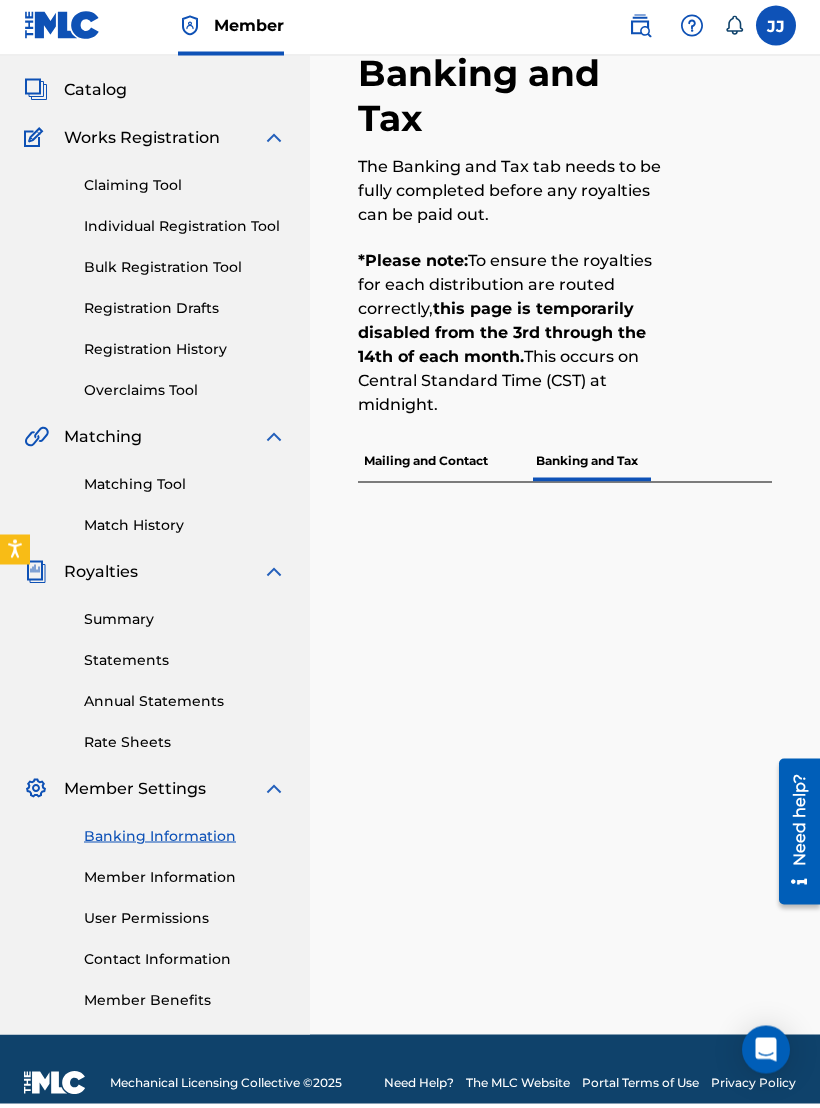 scroll, scrollTop: 105, scrollLeft: 0, axis: vertical 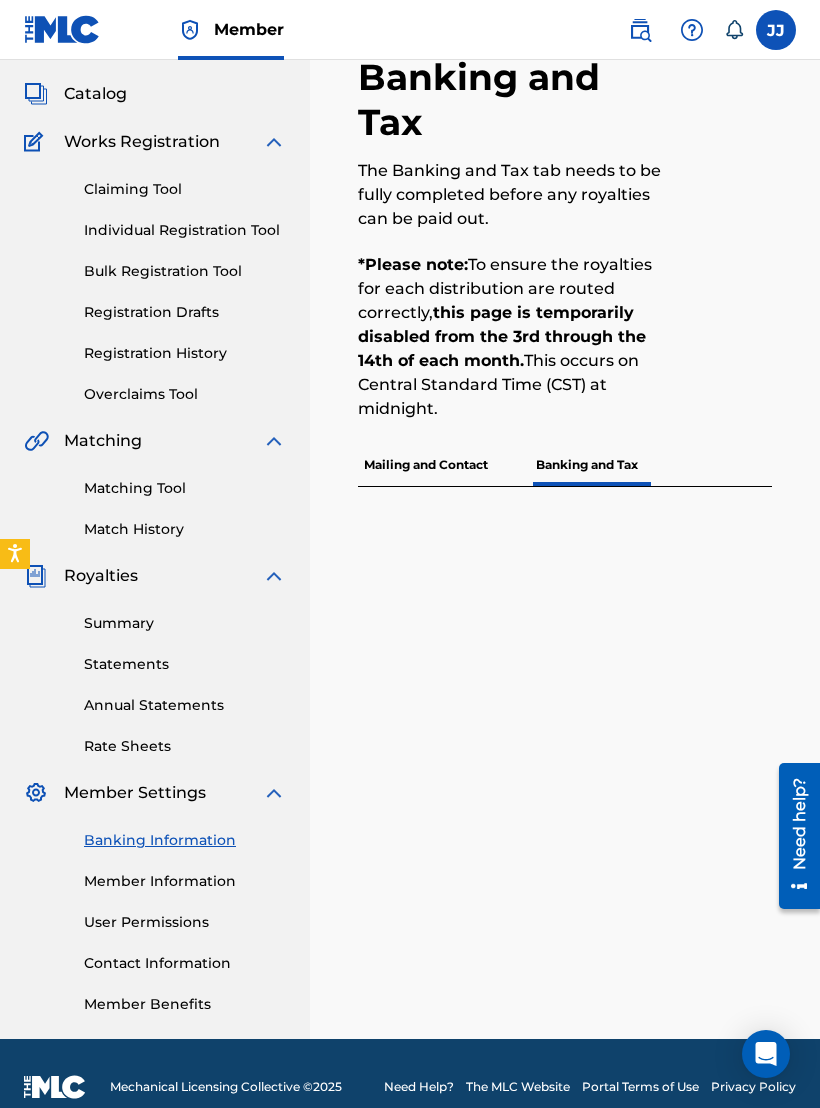 click on "Member Information" at bounding box center [185, 881] 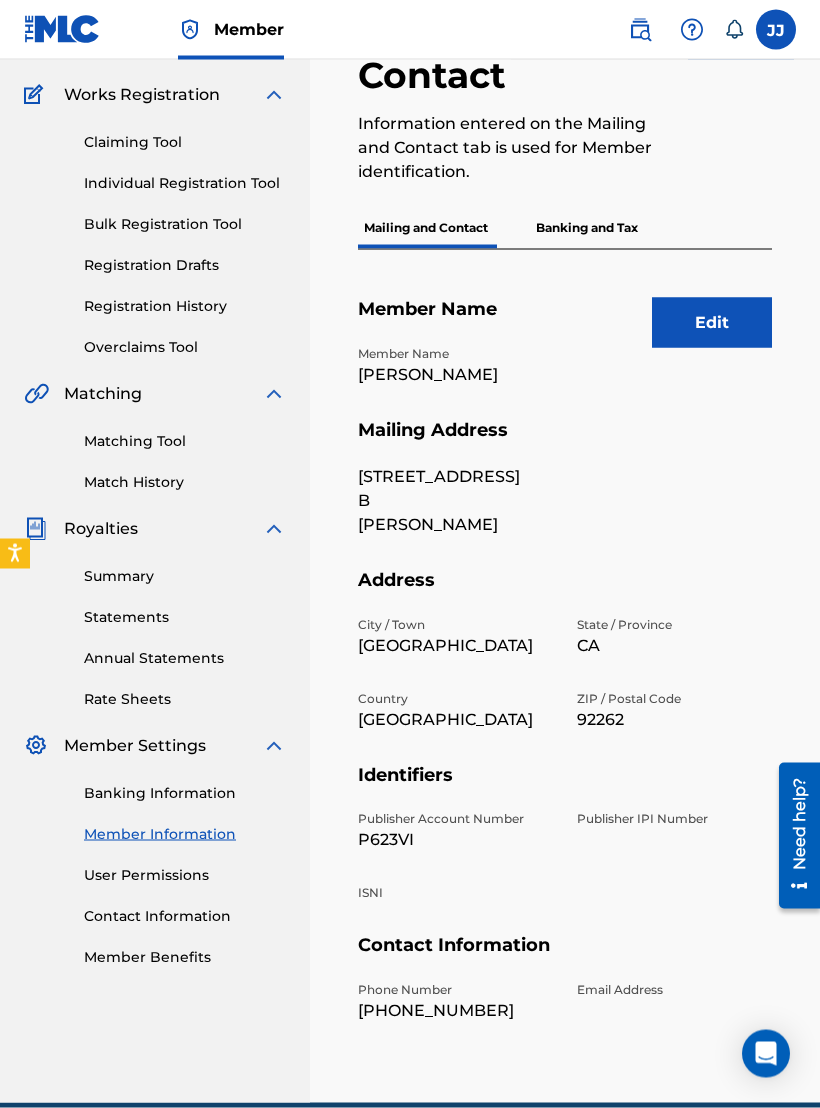 scroll, scrollTop: 237, scrollLeft: 0, axis: vertical 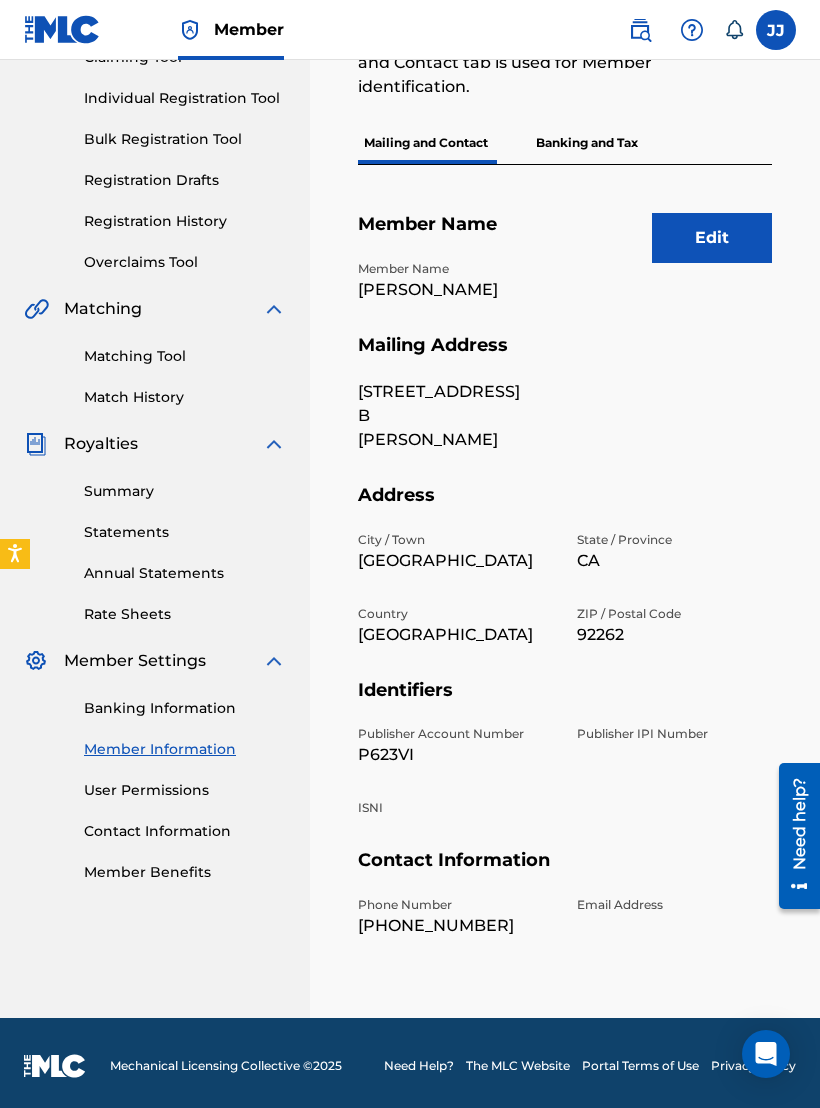 click on "User Permissions" at bounding box center [185, 790] 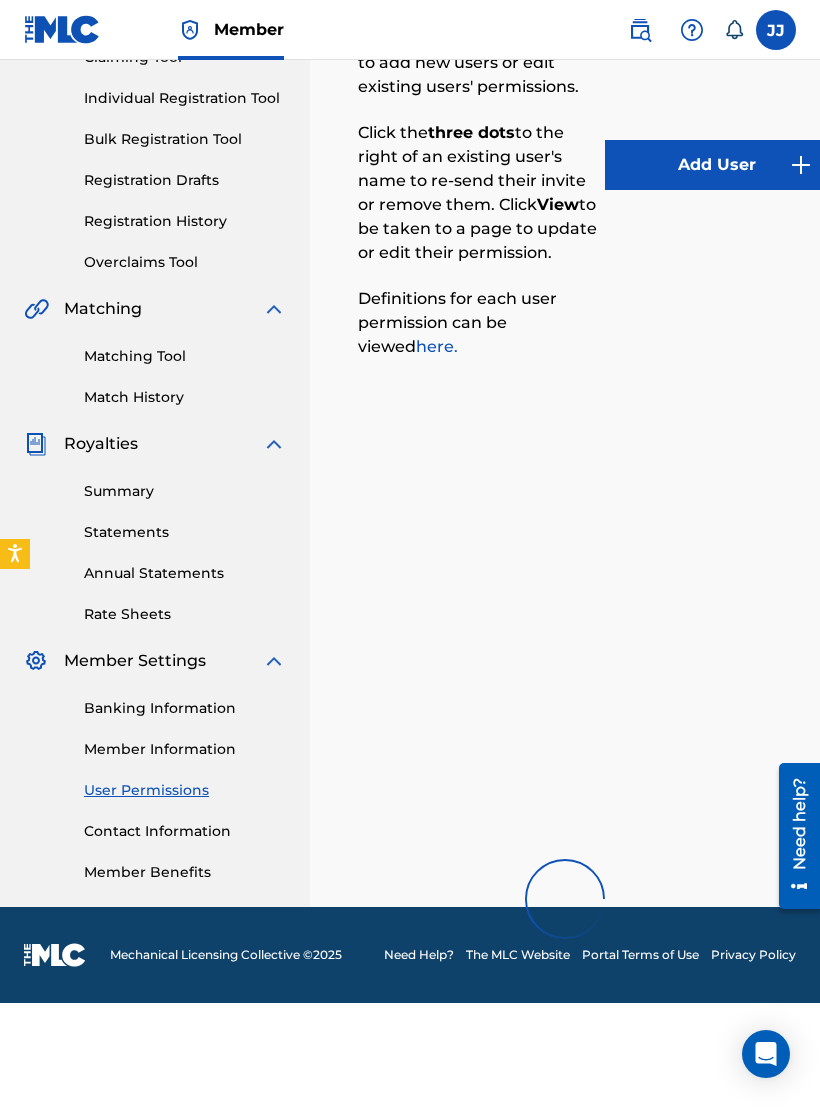 scroll, scrollTop: 0, scrollLeft: 0, axis: both 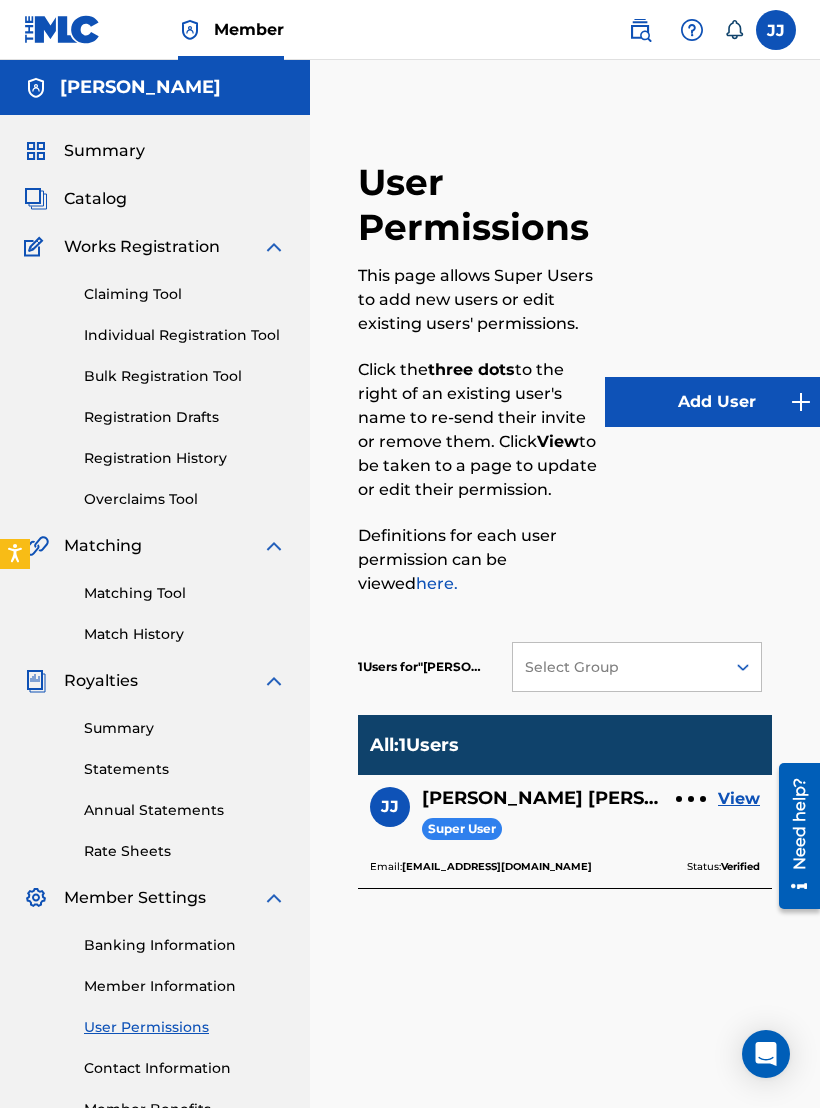 click on "View" at bounding box center [739, 799] 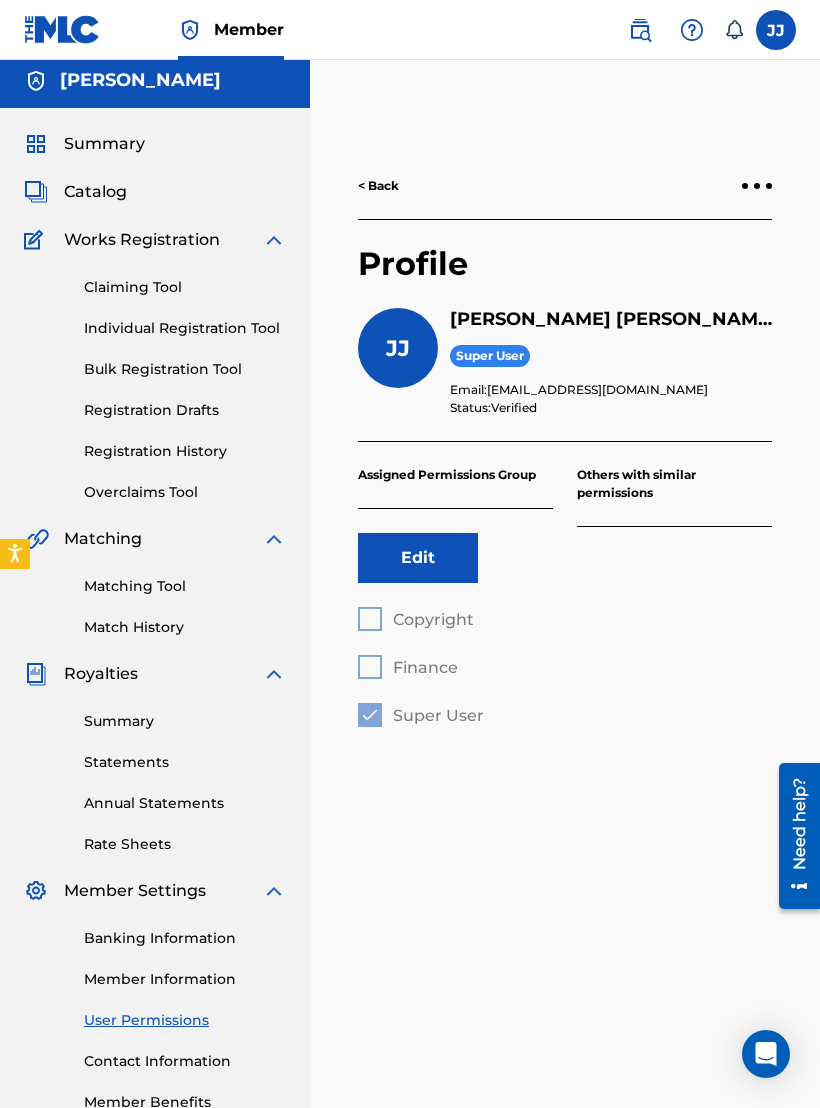 scroll, scrollTop: 0, scrollLeft: 0, axis: both 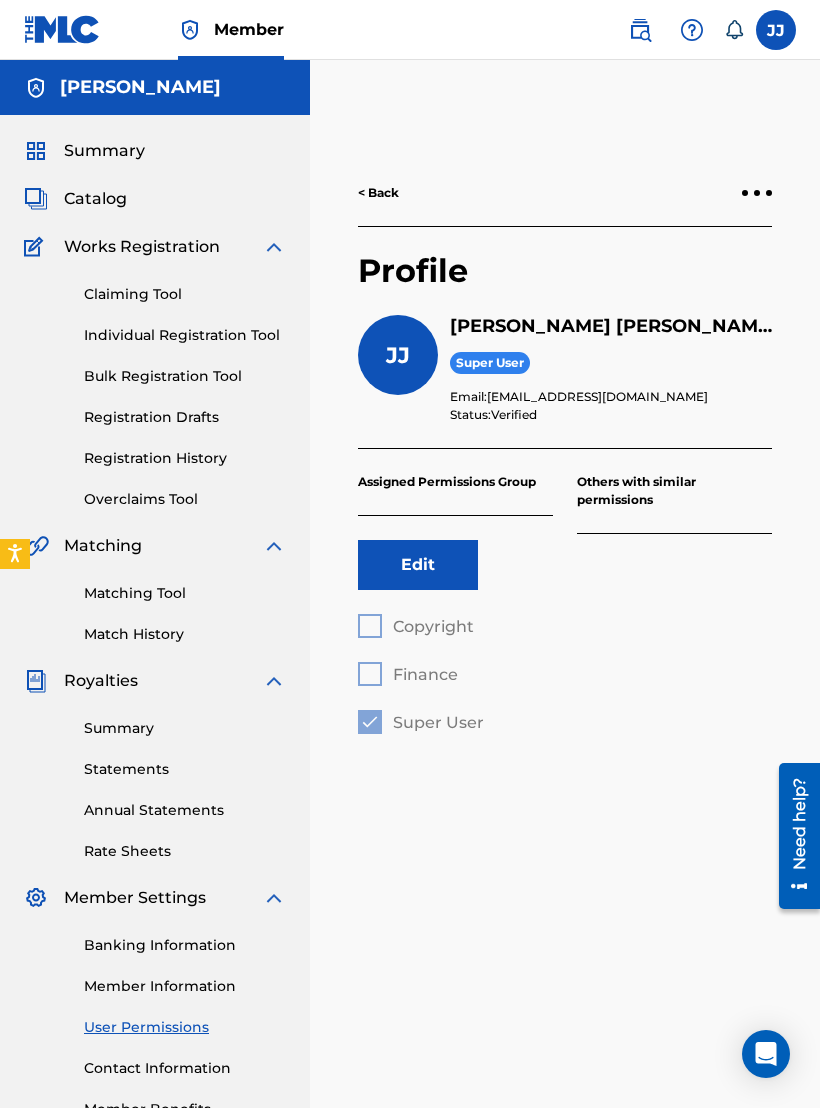 click on "< Back Profile JJ Jonathan   Jones Super User Email:  jones92509@yahoo.com Status:  Verified Assigned Permissions Group Edit Copyright Finance Super User Others with similar permissions" at bounding box center [565, 447] 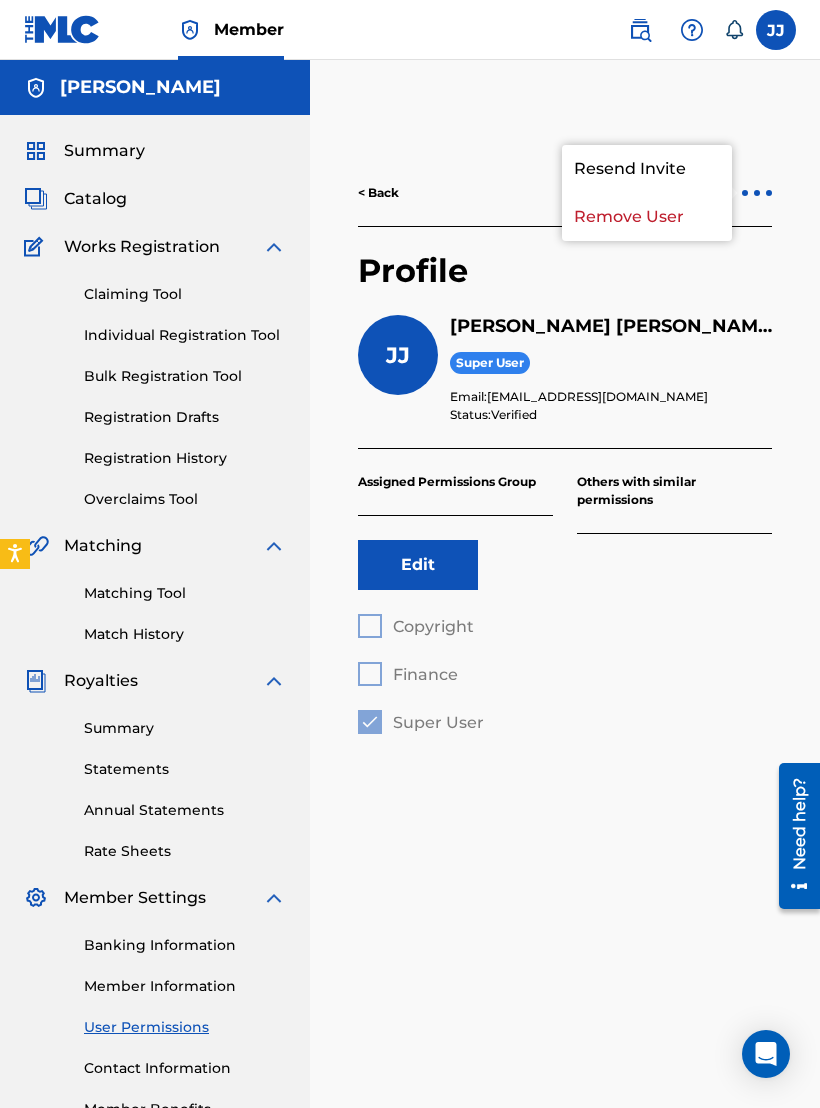 click on "Others with similar permissions" at bounding box center (674, 591) 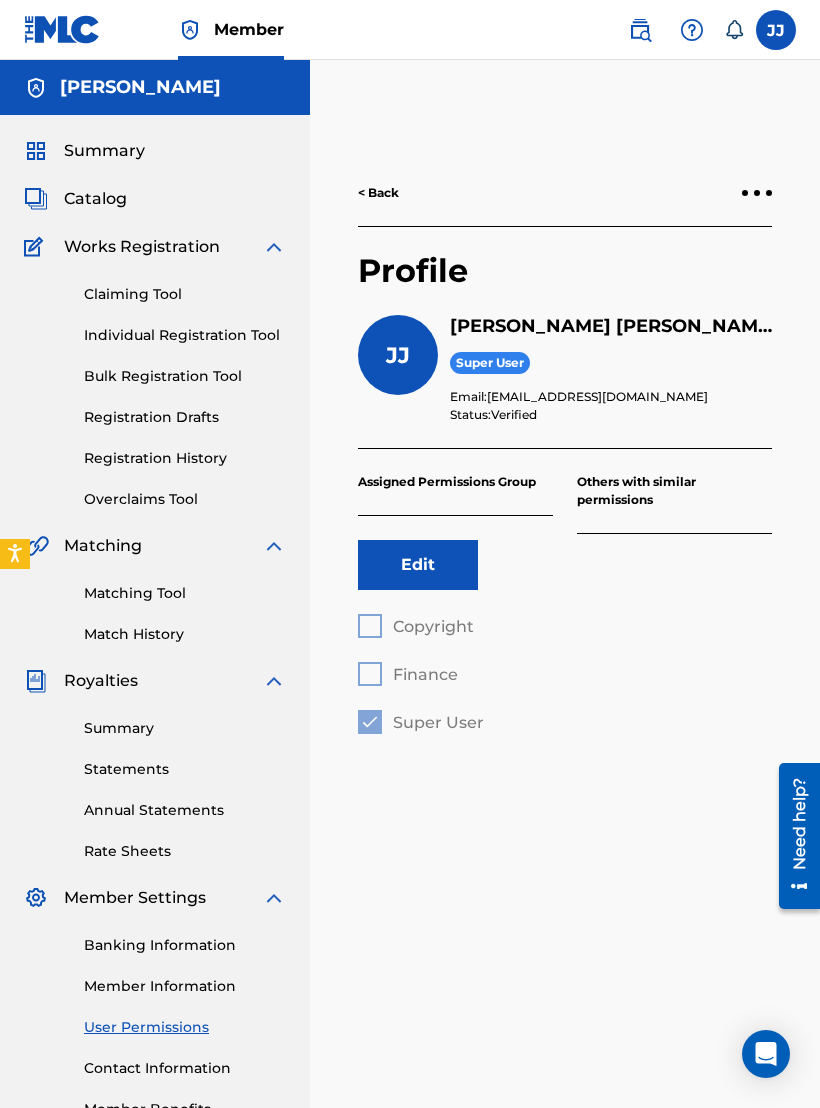 click on "Banking Information Member Information User Permissions Contact Information Member Benefits" at bounding box center (155, 1015) 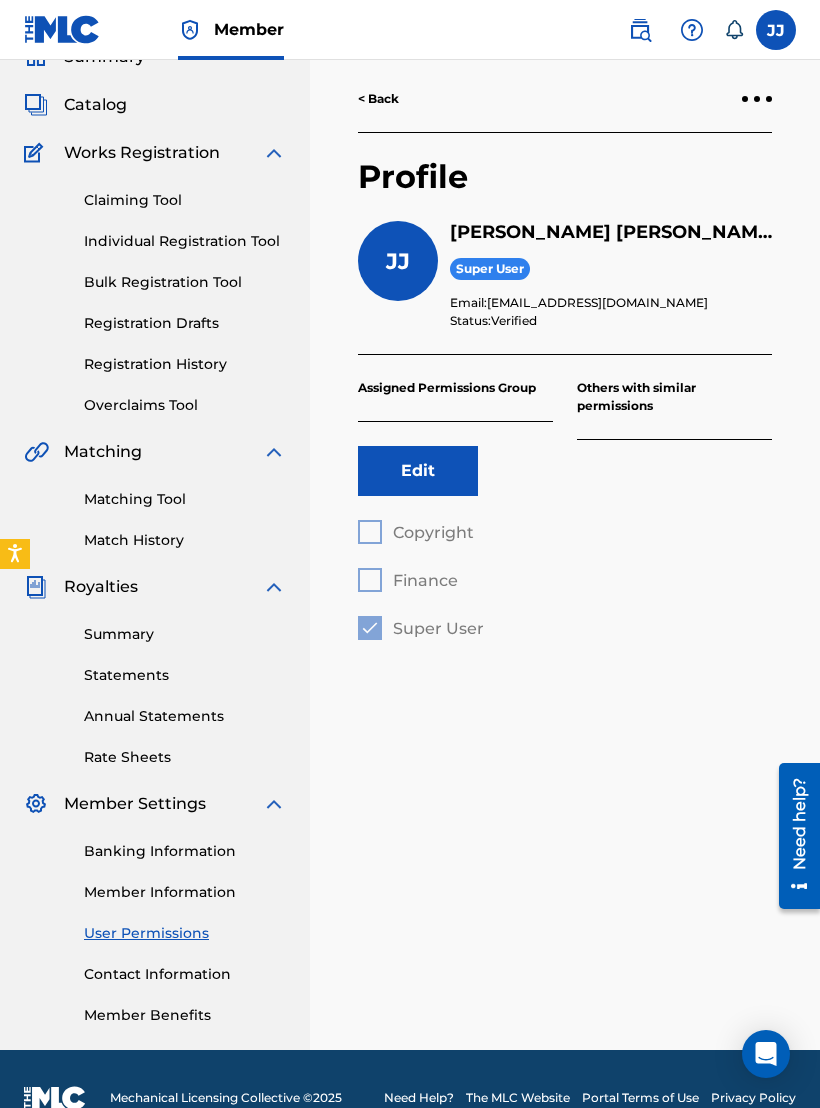 scroll, scrollTop: 105, scrollLeft: 0, axis: vertical 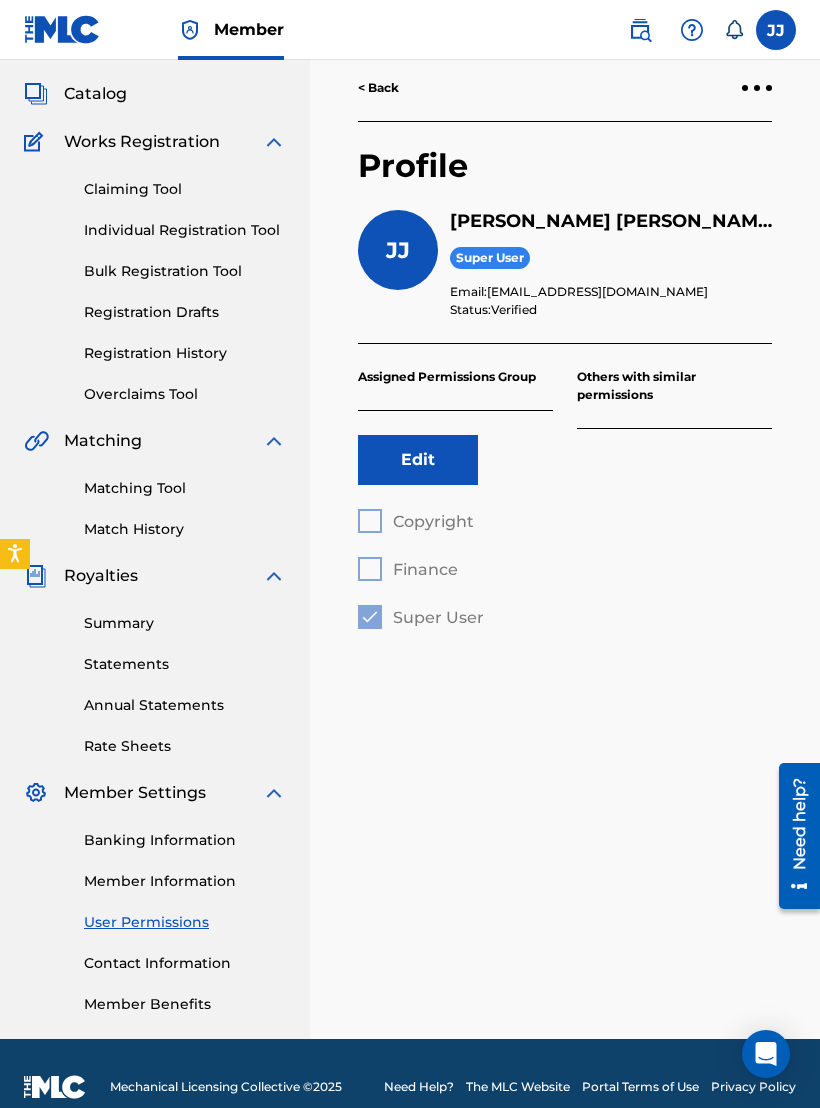 click on "Member Benefits" at bounding box center [185, 1004] 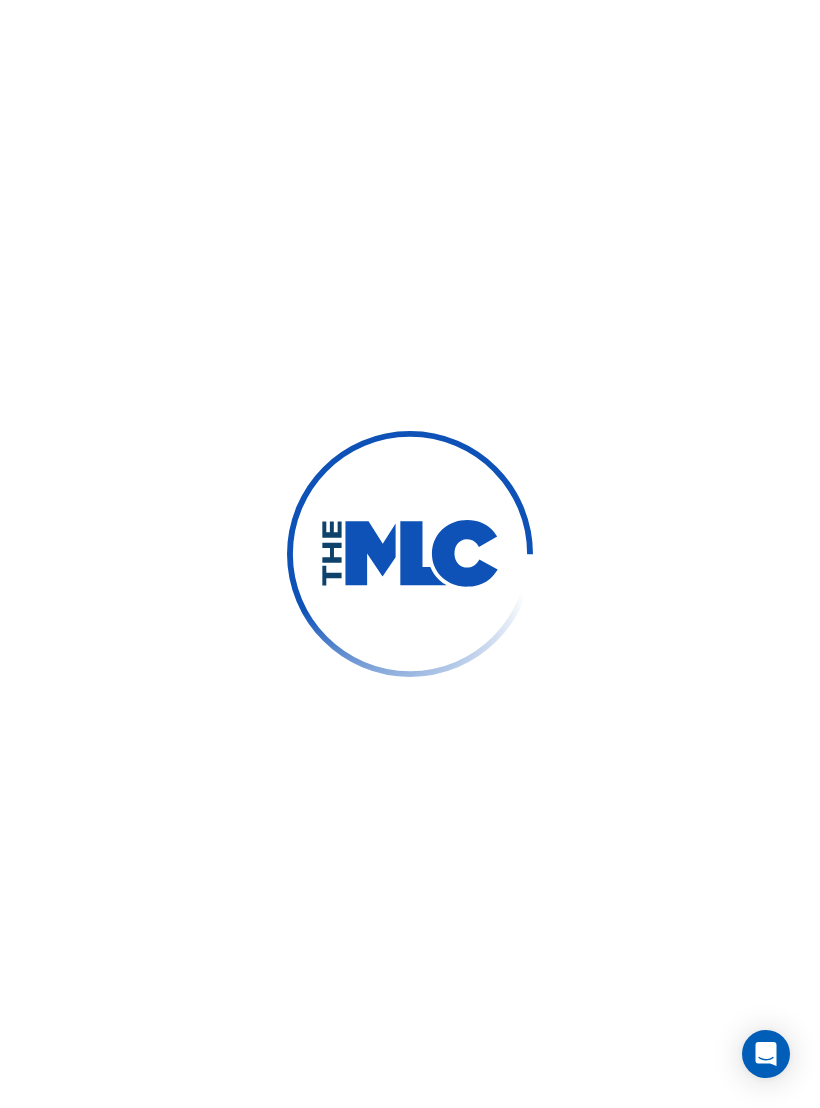 scroll, scrollTop: 0, scrollLeft: 0, axis: both 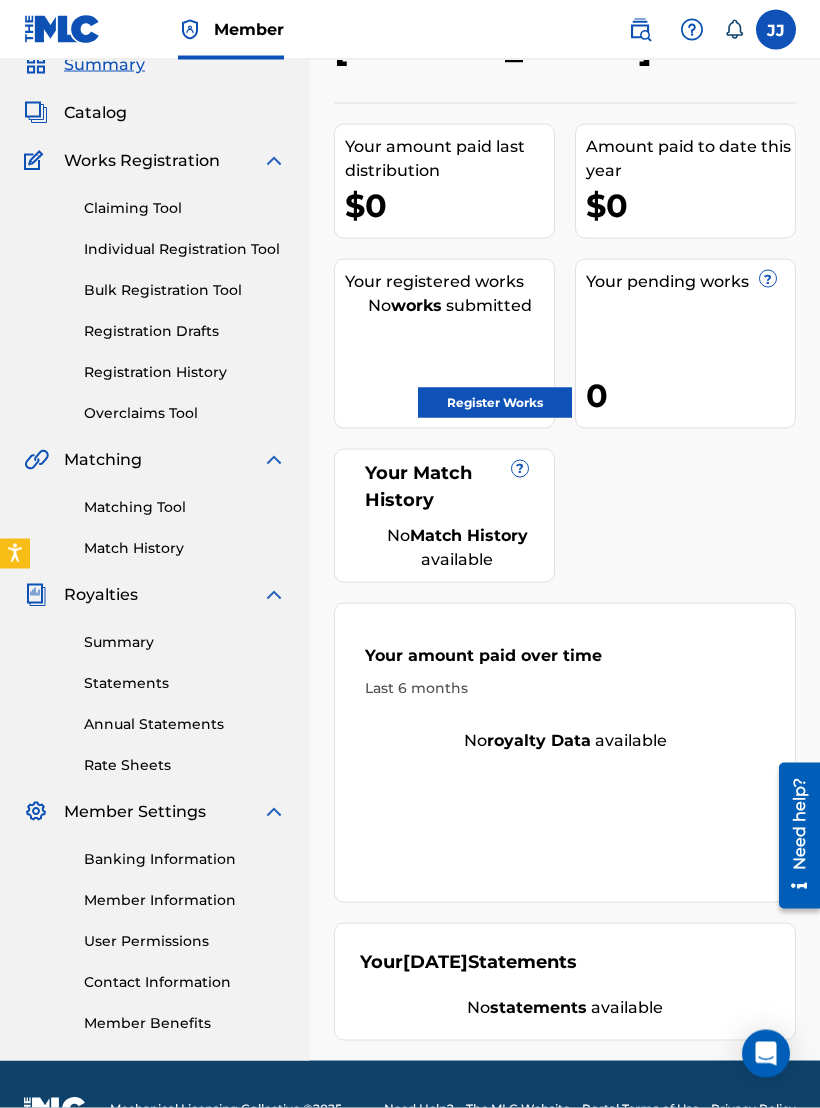 click on "Banking Information" at bounding box center (185, 859) 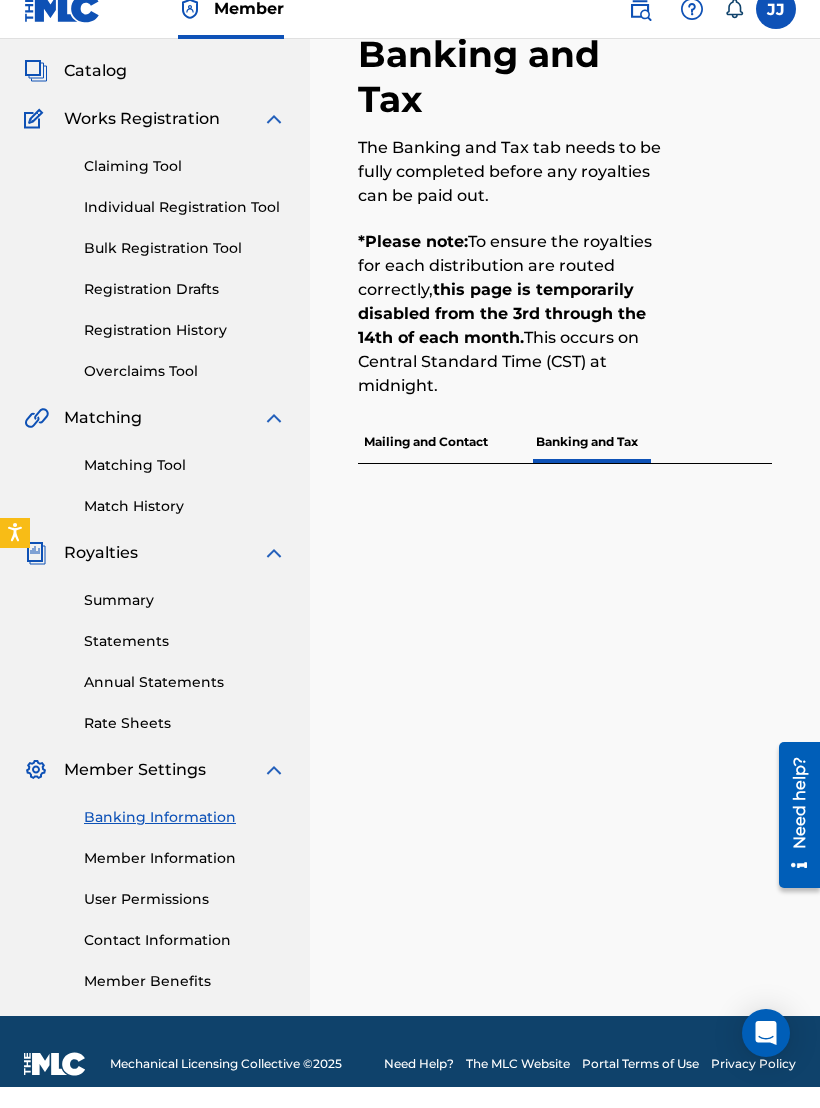 scroll, scrollTop: 105, scrollLeft: 0, axis: vertical 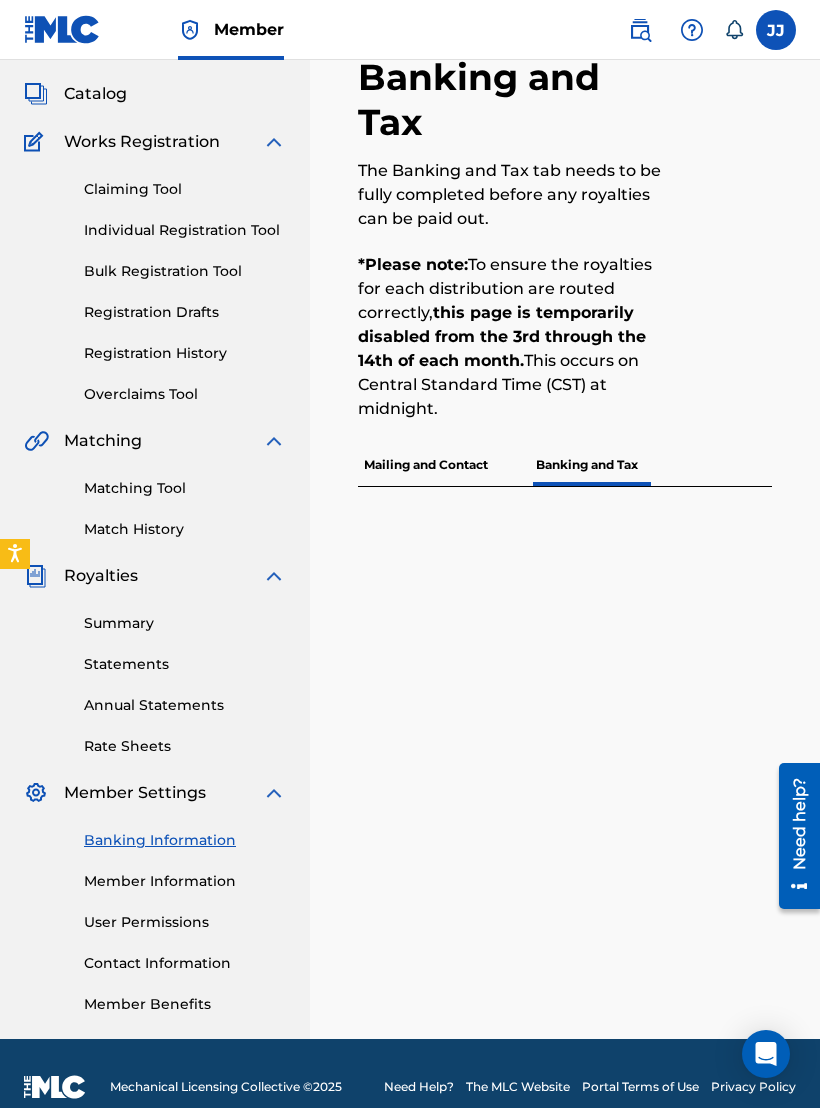 click on "Mailing and Contact" at bounding box center (426, 465) 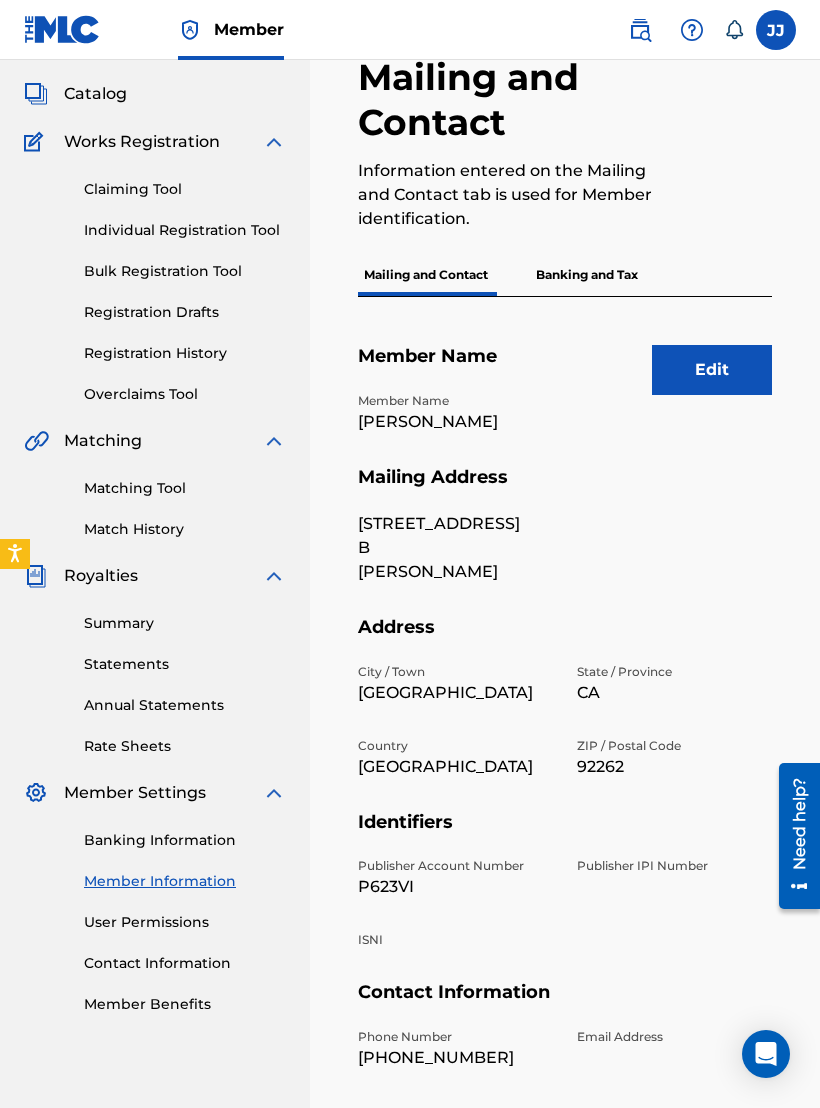 scroll, scrollTop: 0, scrollLeft: 0, axis: both 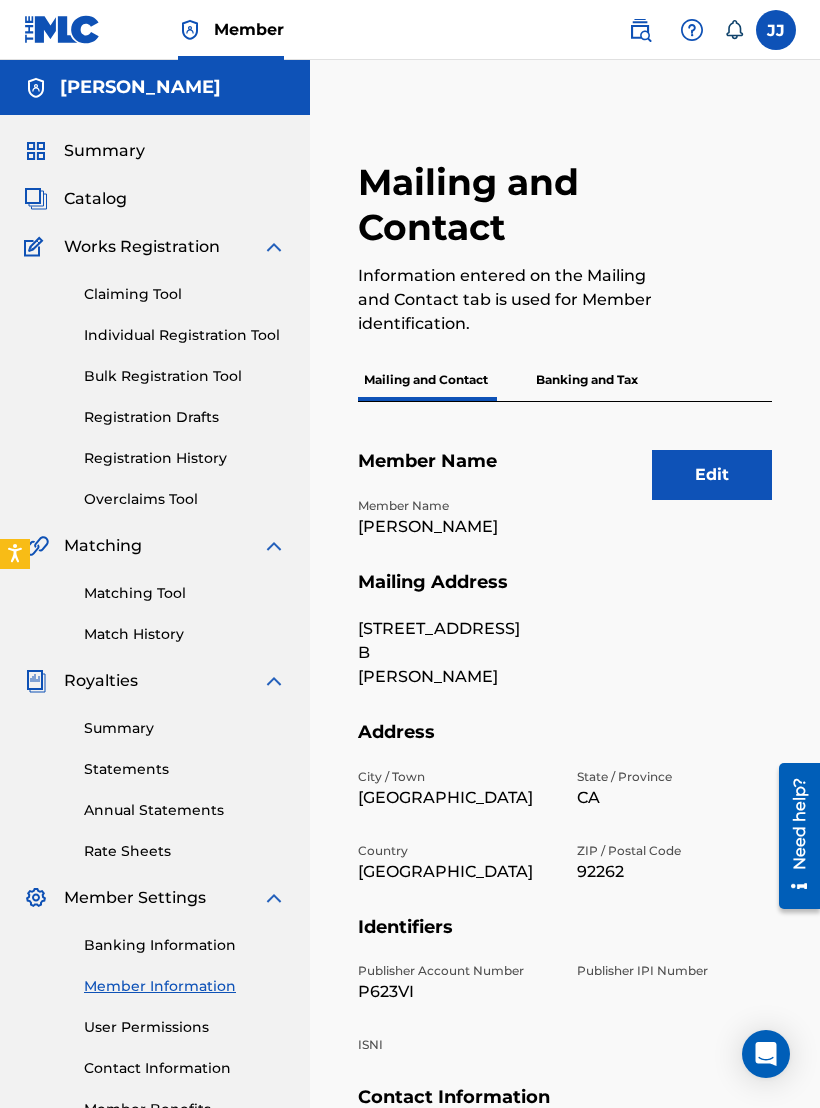 click on "Banking Information" at bounding box center (185, 945) 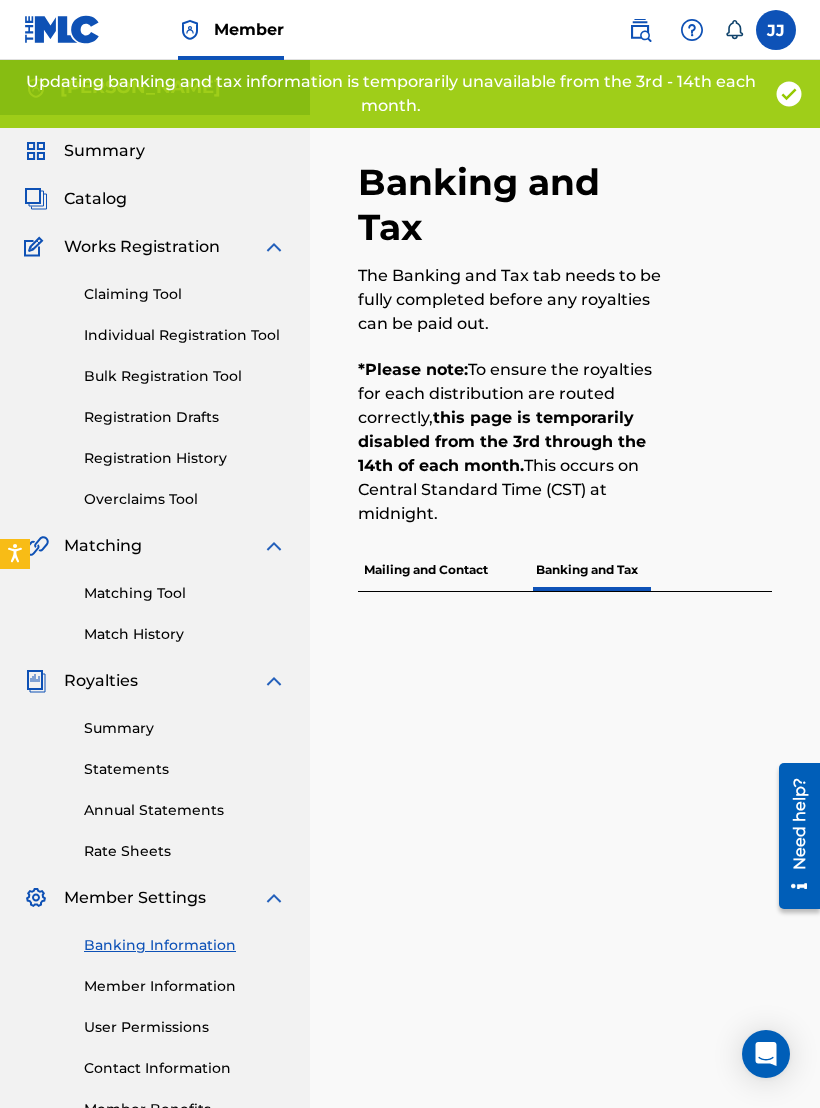 click on "Summary Catalog Works Registration Claiming Tool Individual Registration Tool Bulk Registration Tool Registration Drafts Registration History Overclaims Tool Matching Matching Tool Match History Royalties Summary Statements Annual Statements Rate Sheets Member Settings Banking Information Member Information User Permissions Contact Information Member Benefits" at bounding box center [155, 629] 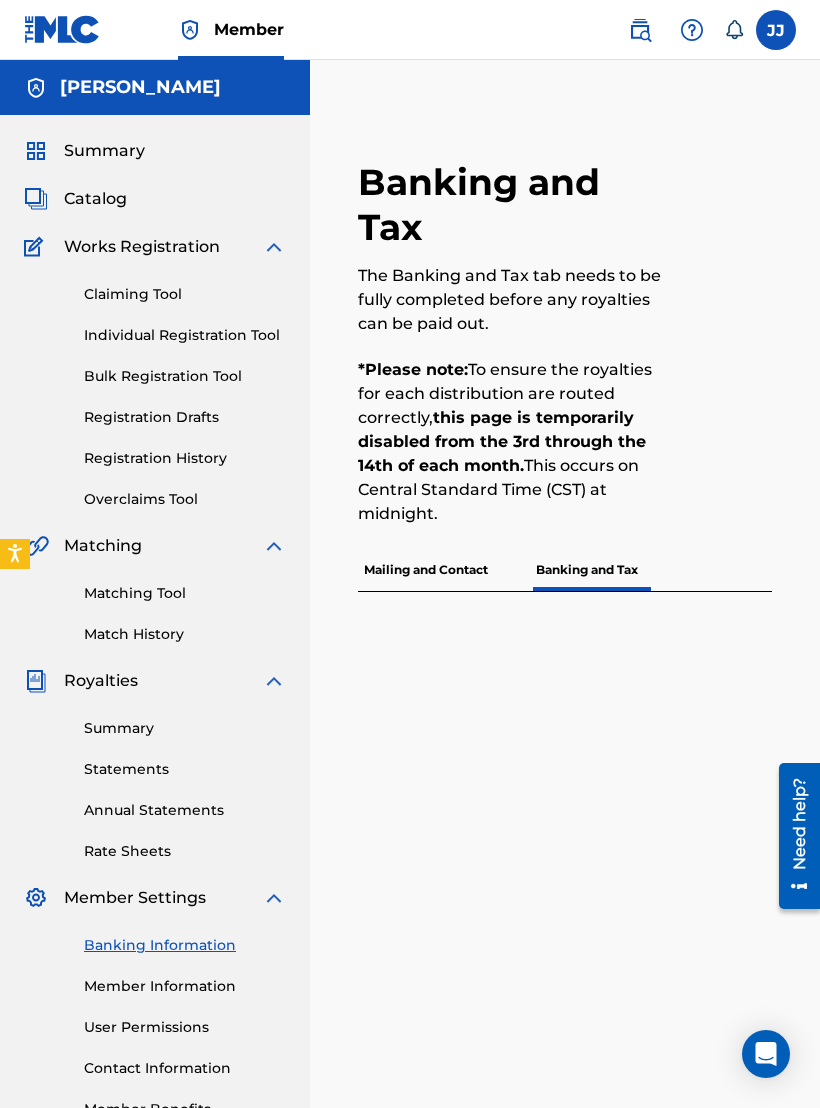 click on "Overclaims Tool" at bounding box center (185, 499) 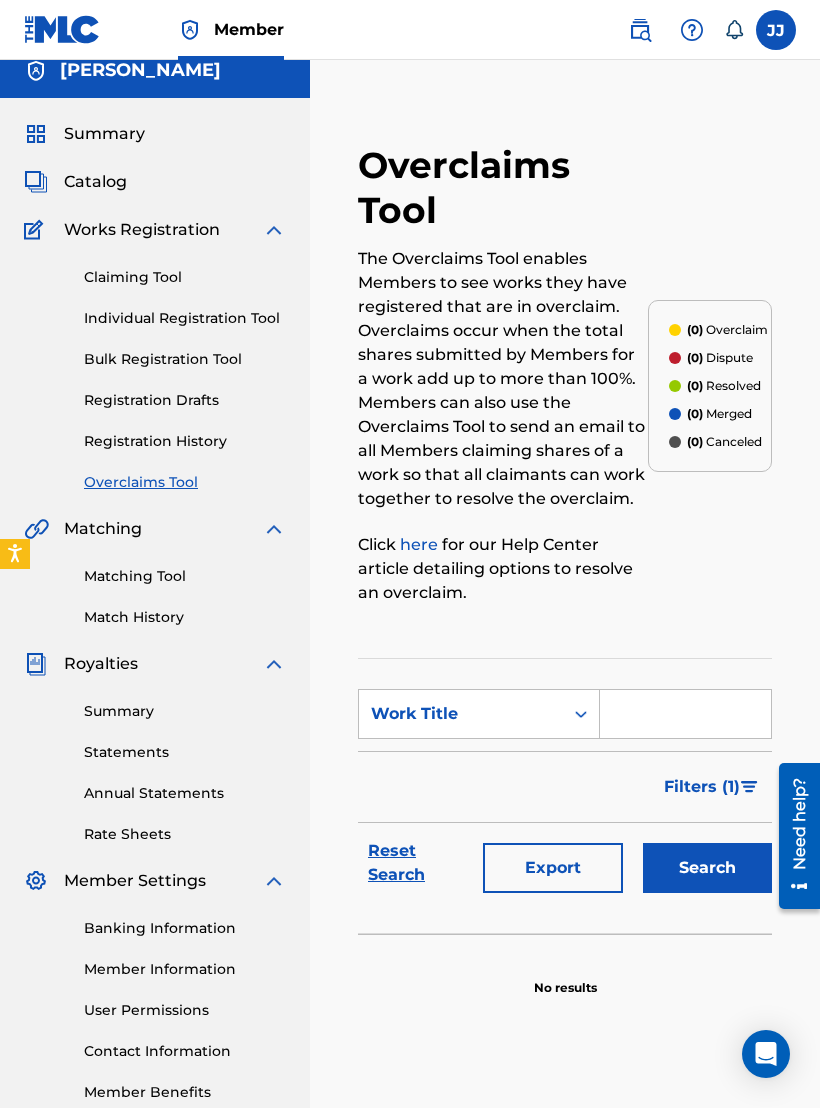 scroll, scrollTop: 0, scrollLeft: 0, axis: both 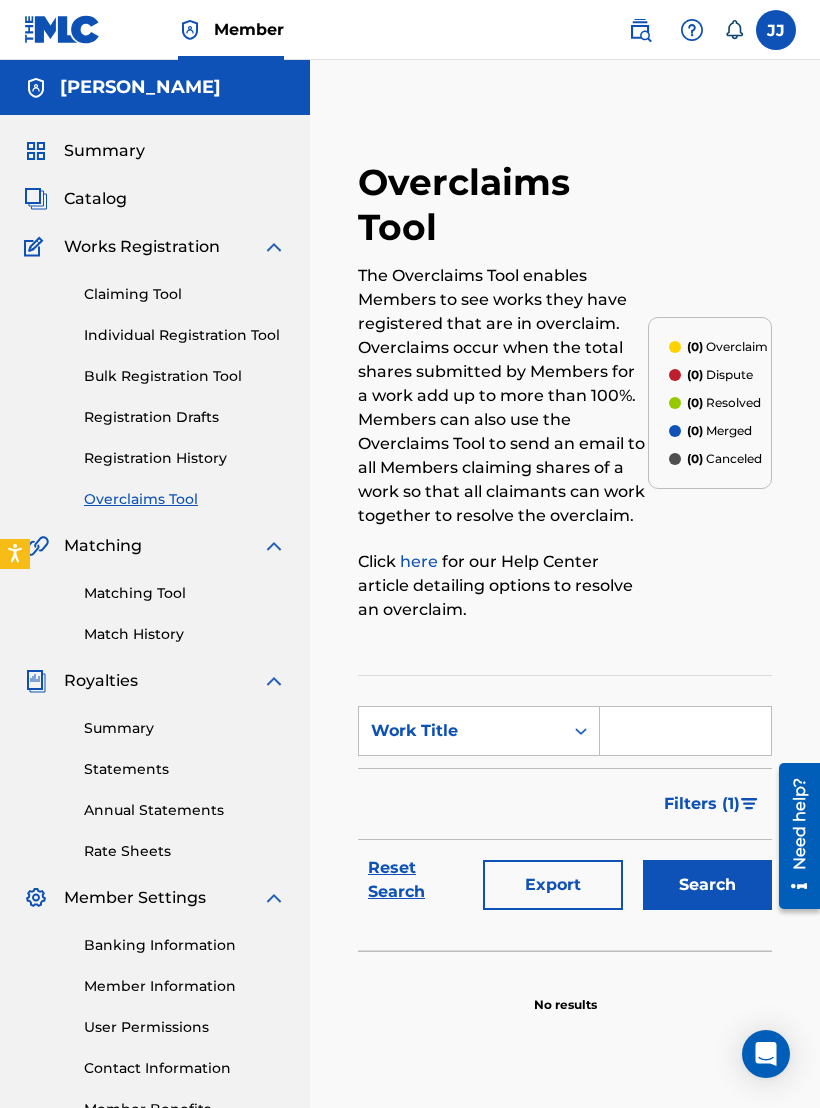 click on "Claiming Tool" at bounding box center [185, 294] 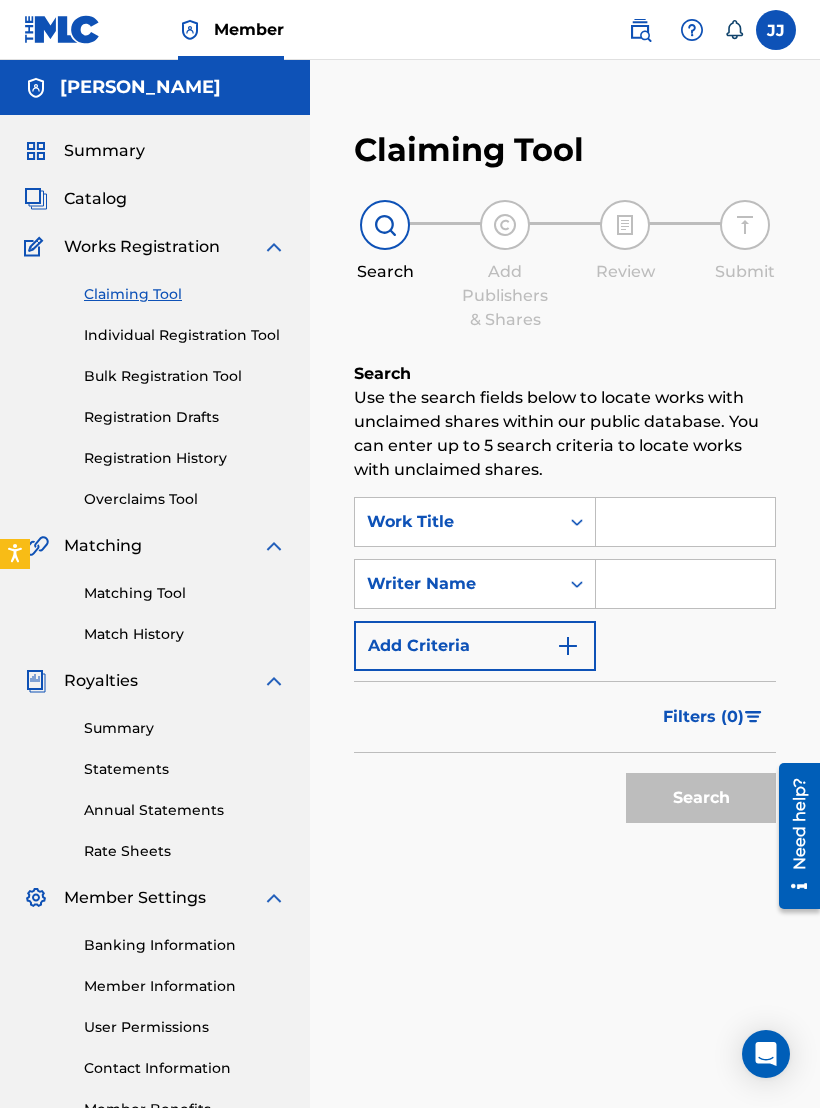 click on "Individual Registration Tool" at bounding box center (185, 335) 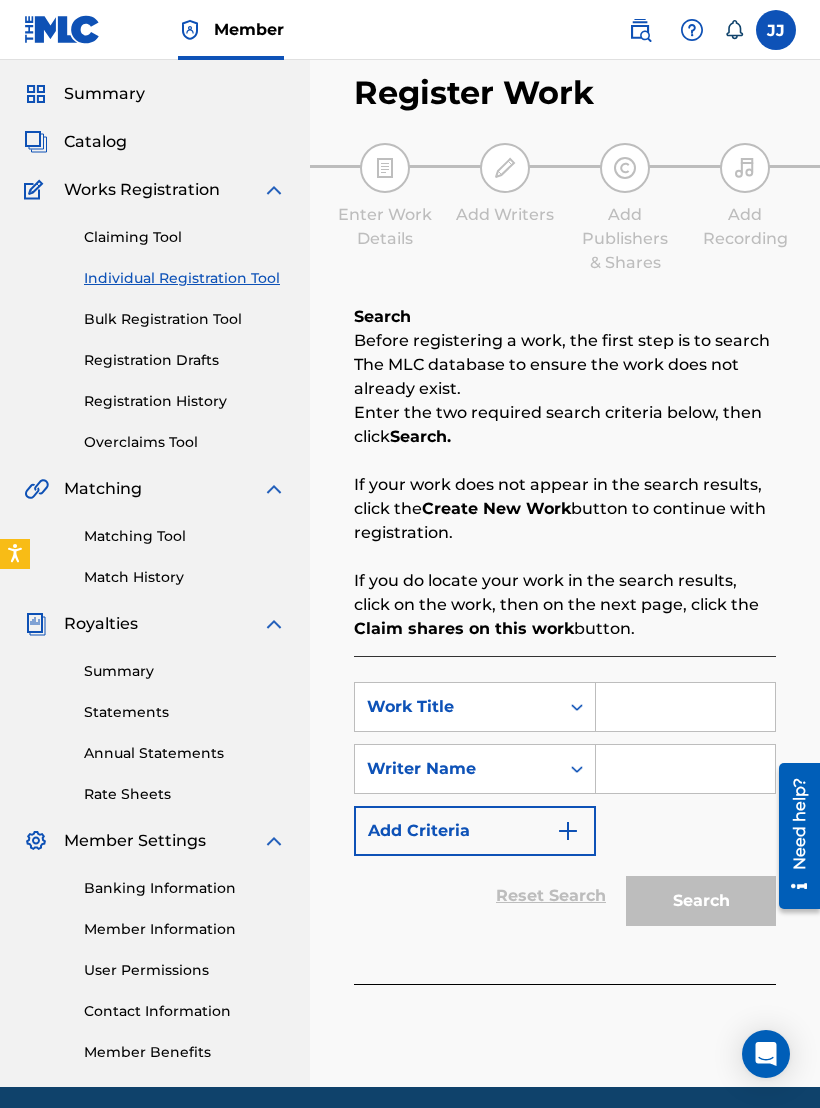 scroll, scrollTop: 84, scrollLeft: 0, axis: vertical 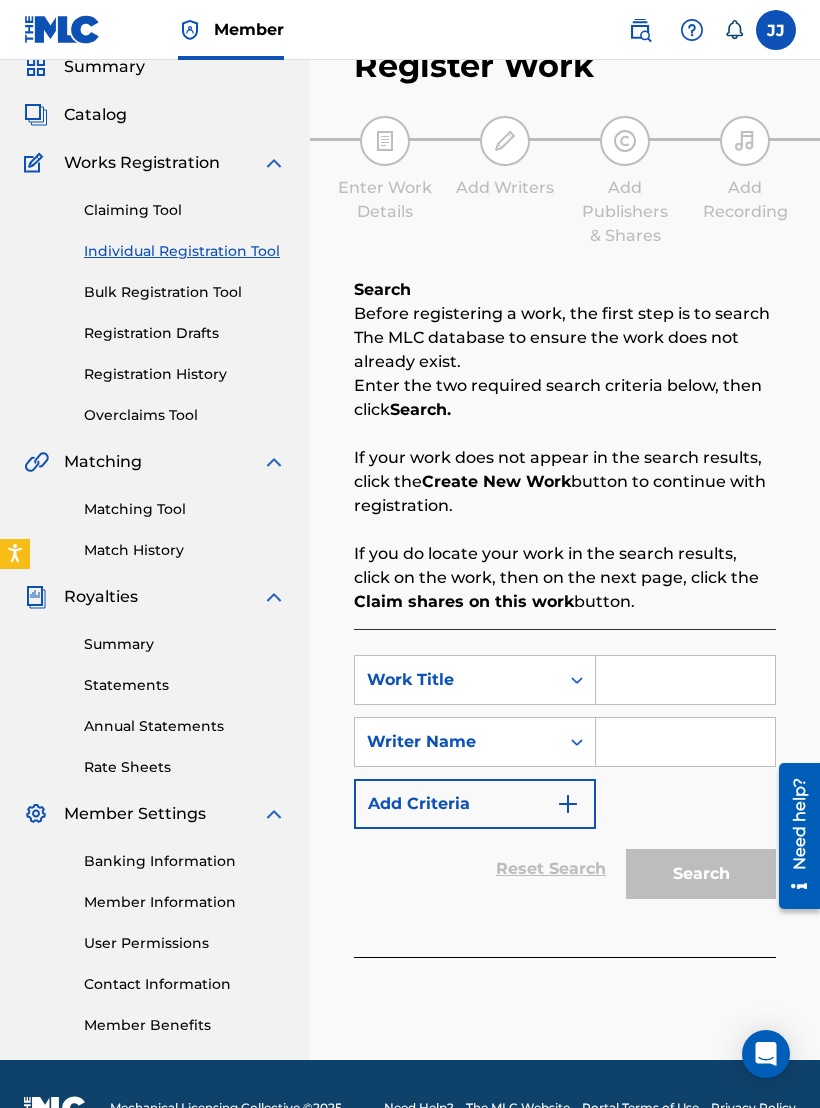 click at bounding box center (685, 680) 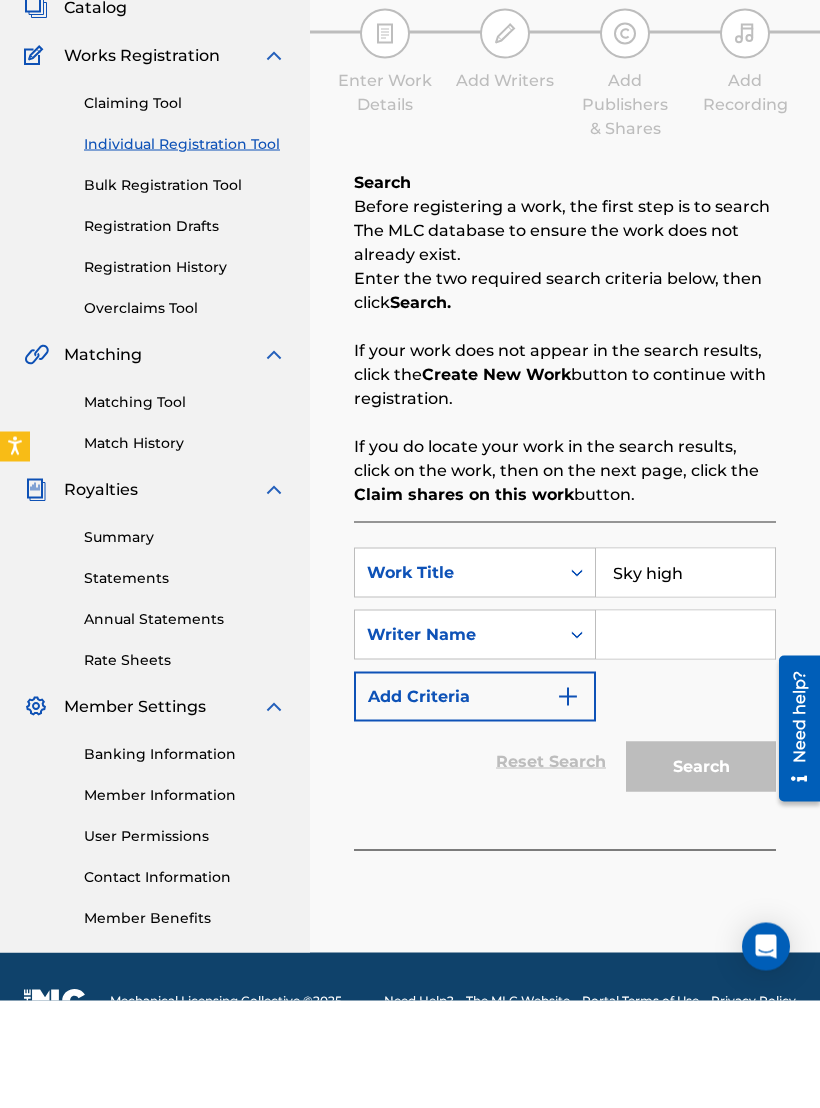 type on "Sky high" 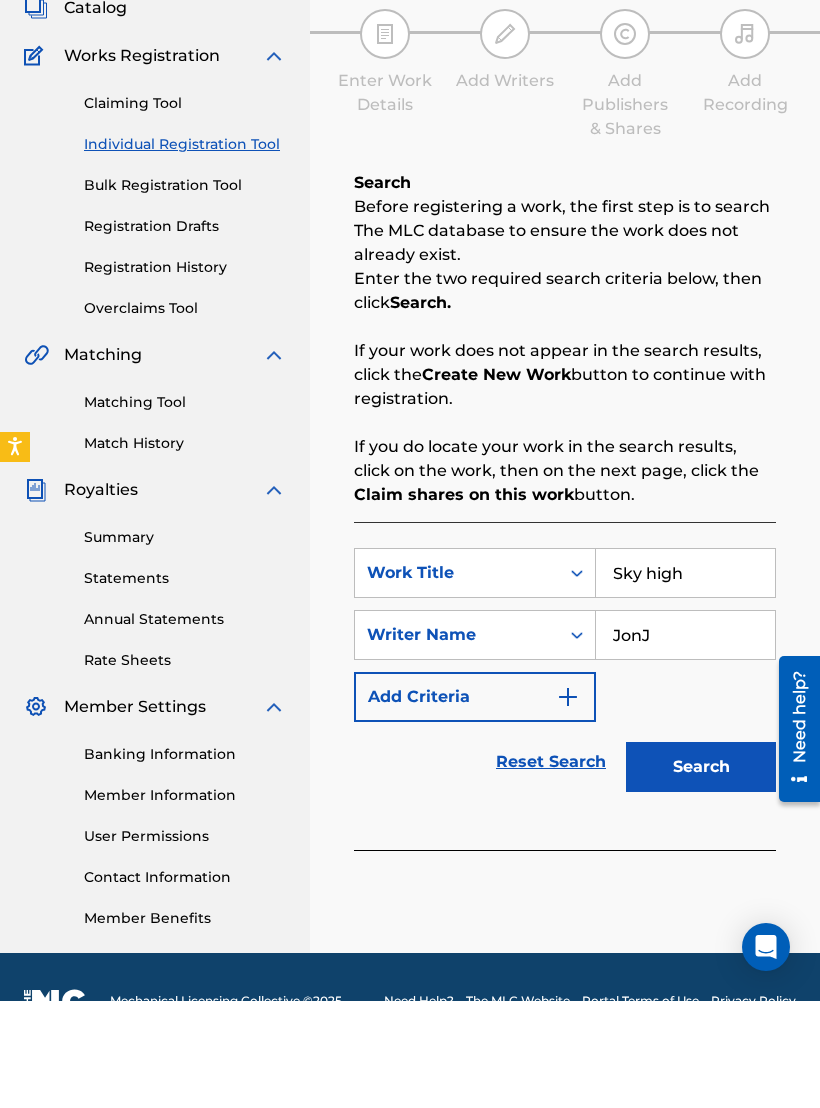 click on "Search" at bounding box center [701, 874] 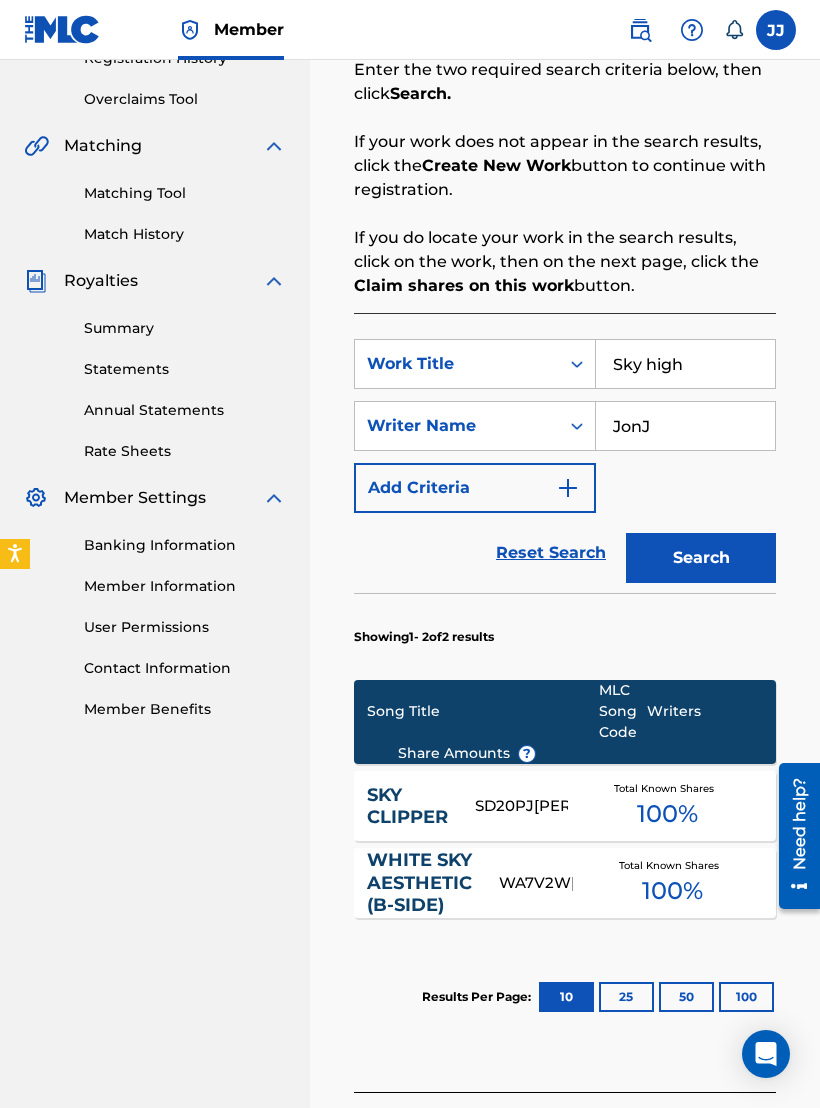 scroll, scrollTop: 399, scrollLeft: 0, axis: vertical 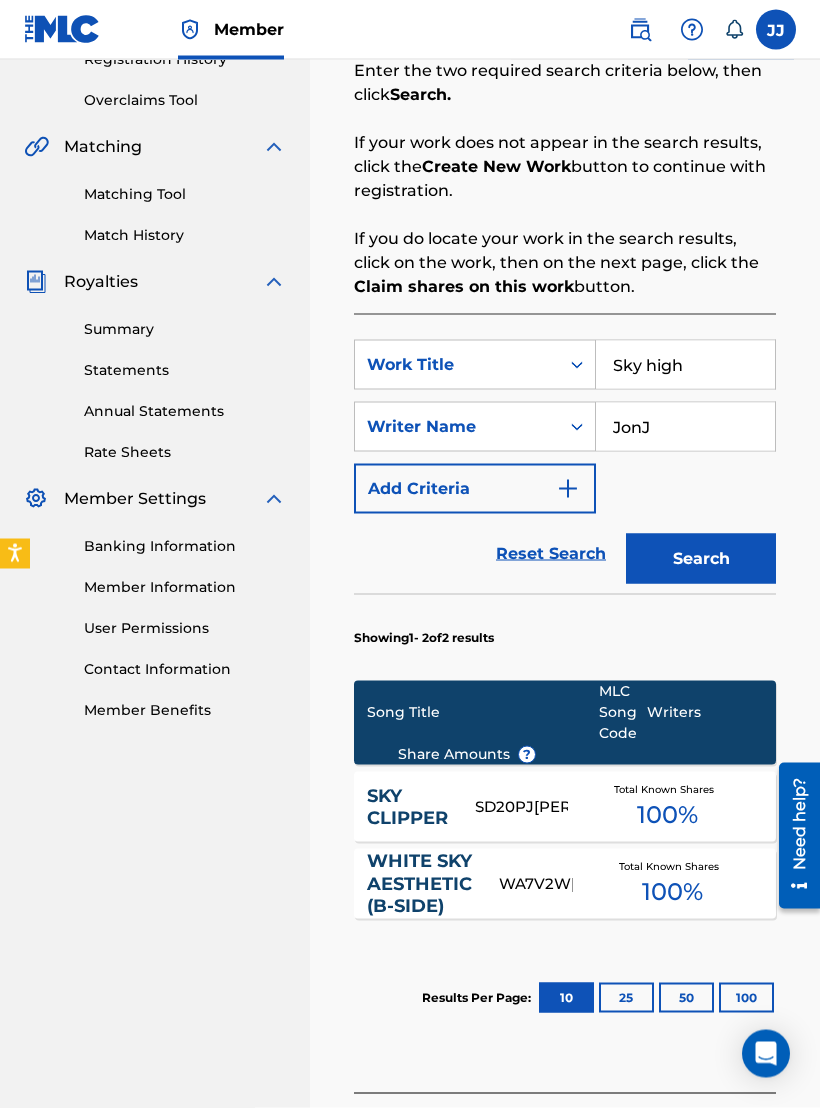 click on "JonJ" at bounding box center [685, 427] 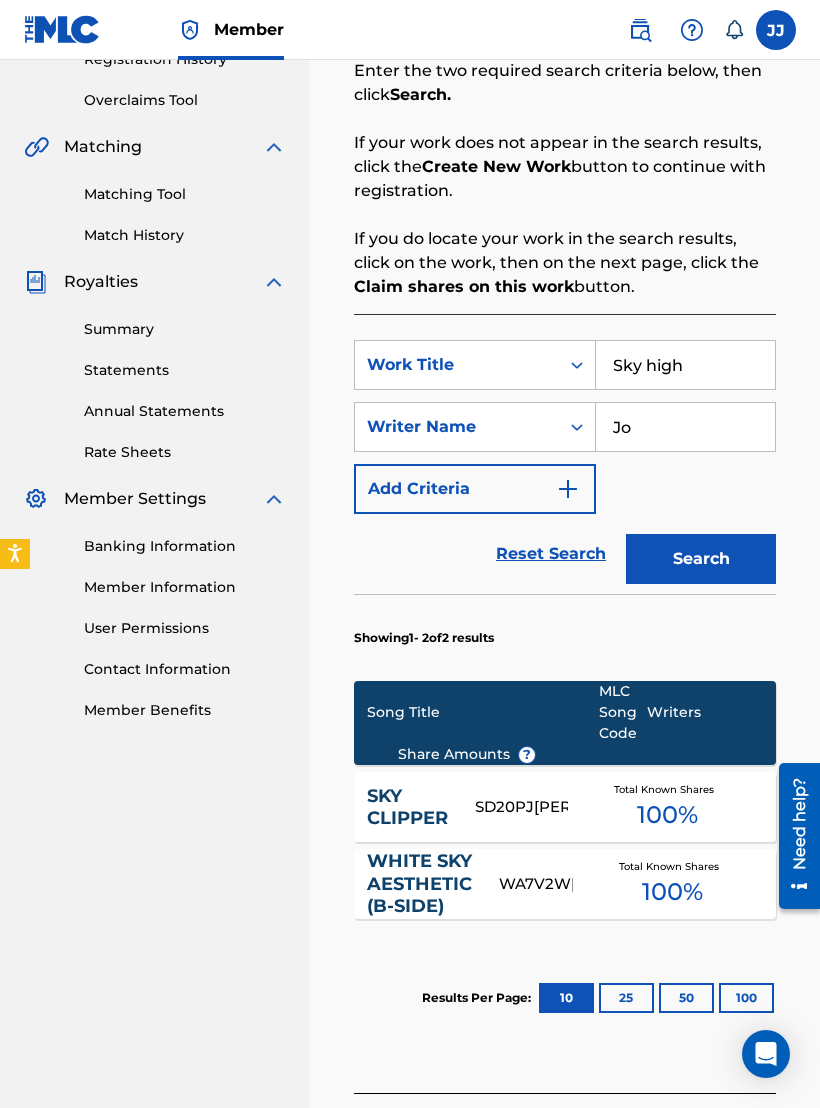 type on "J" 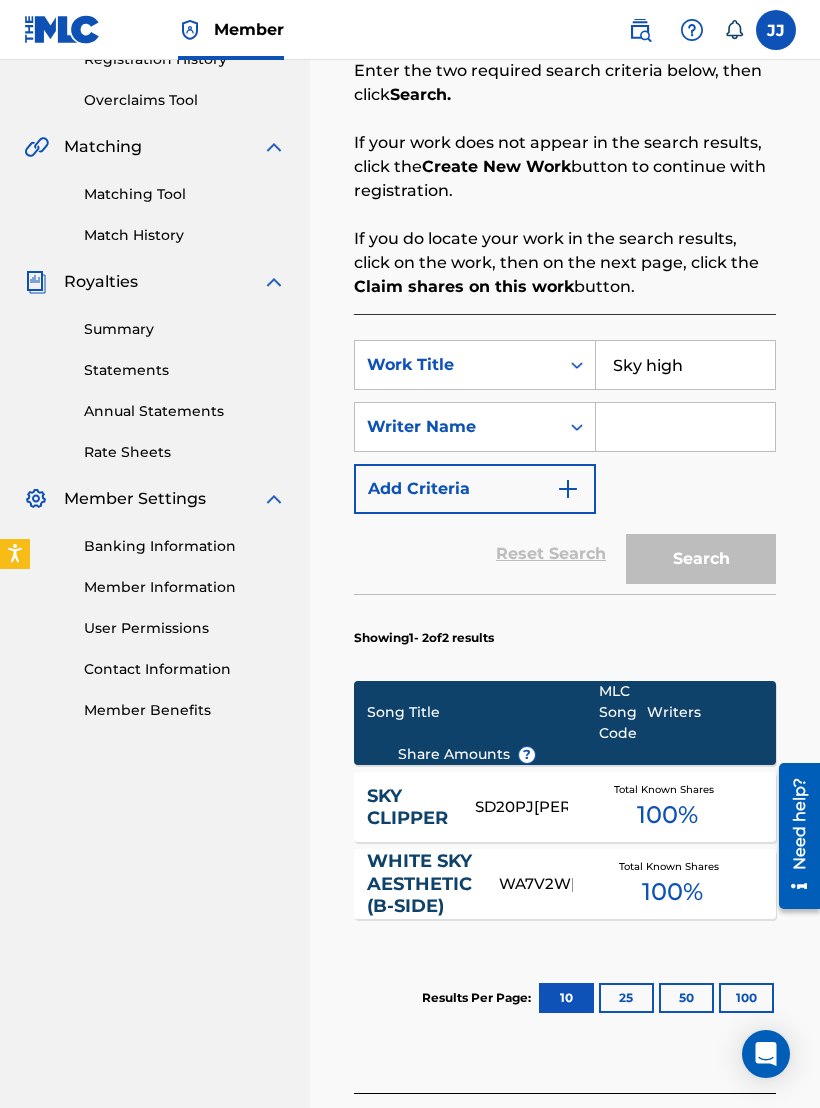 click on "Sky high" at bounding box center (685, 365) 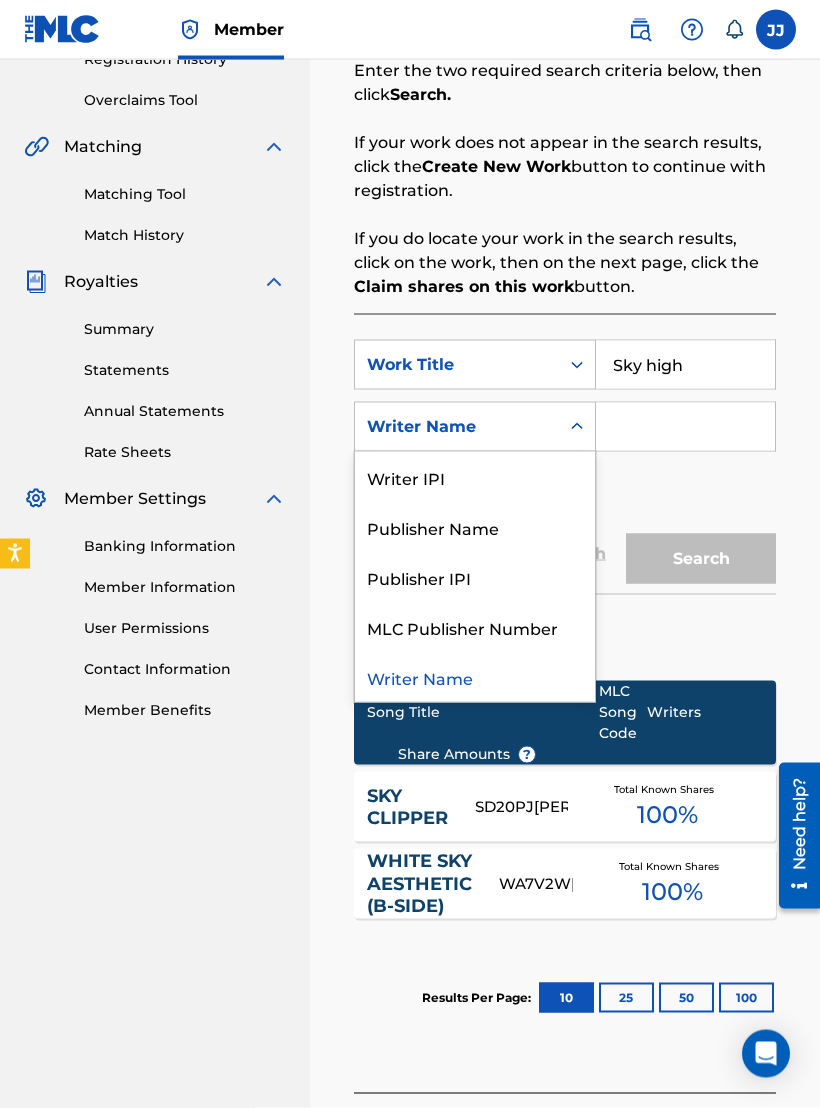 click at bounding box center (685, 427) 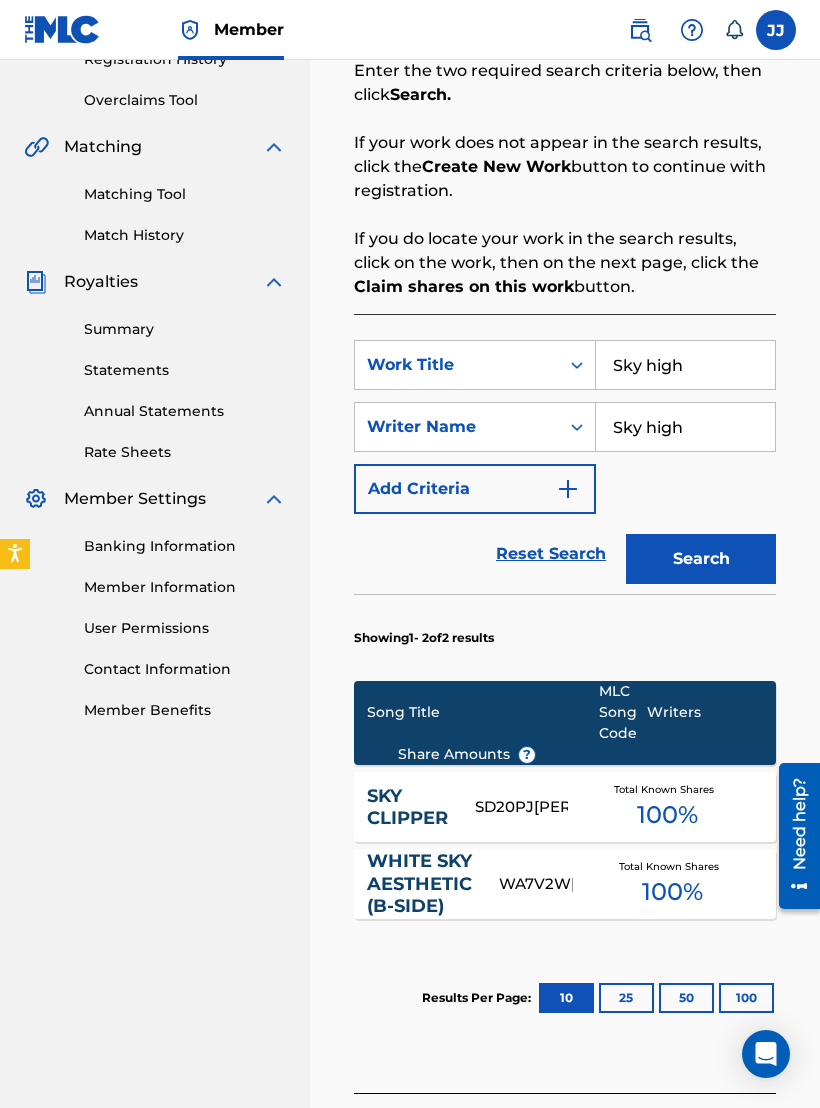 click on "Search" at bounding box center [701, 559] 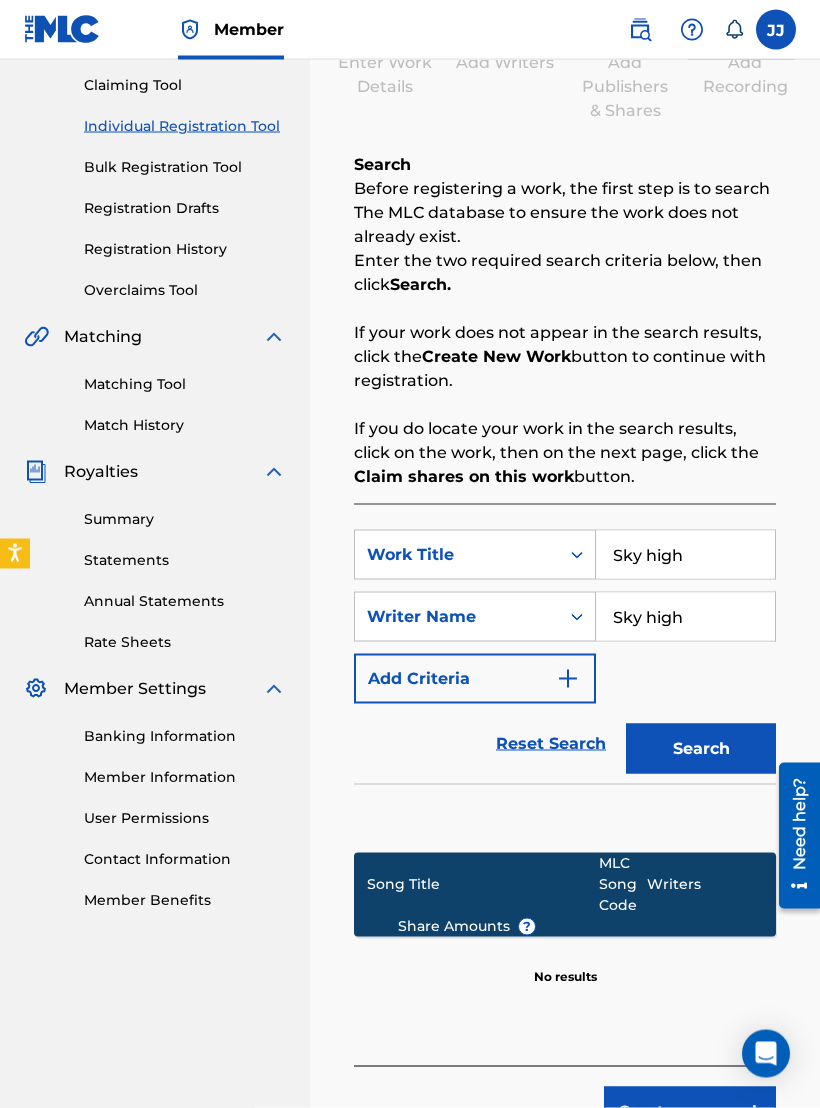 scroll, scrollTop: 210, scrollLeft: 0, axis: vertical 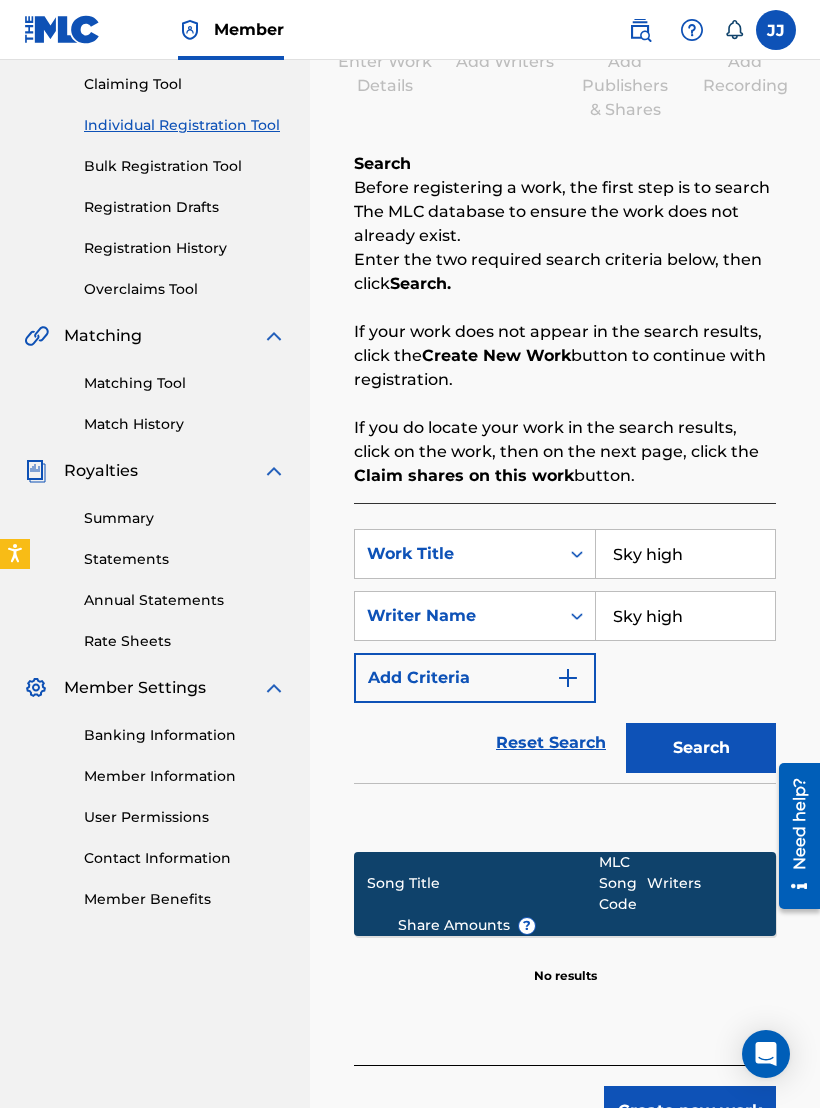 click on "Sky high" at bounding box center [685, 616] 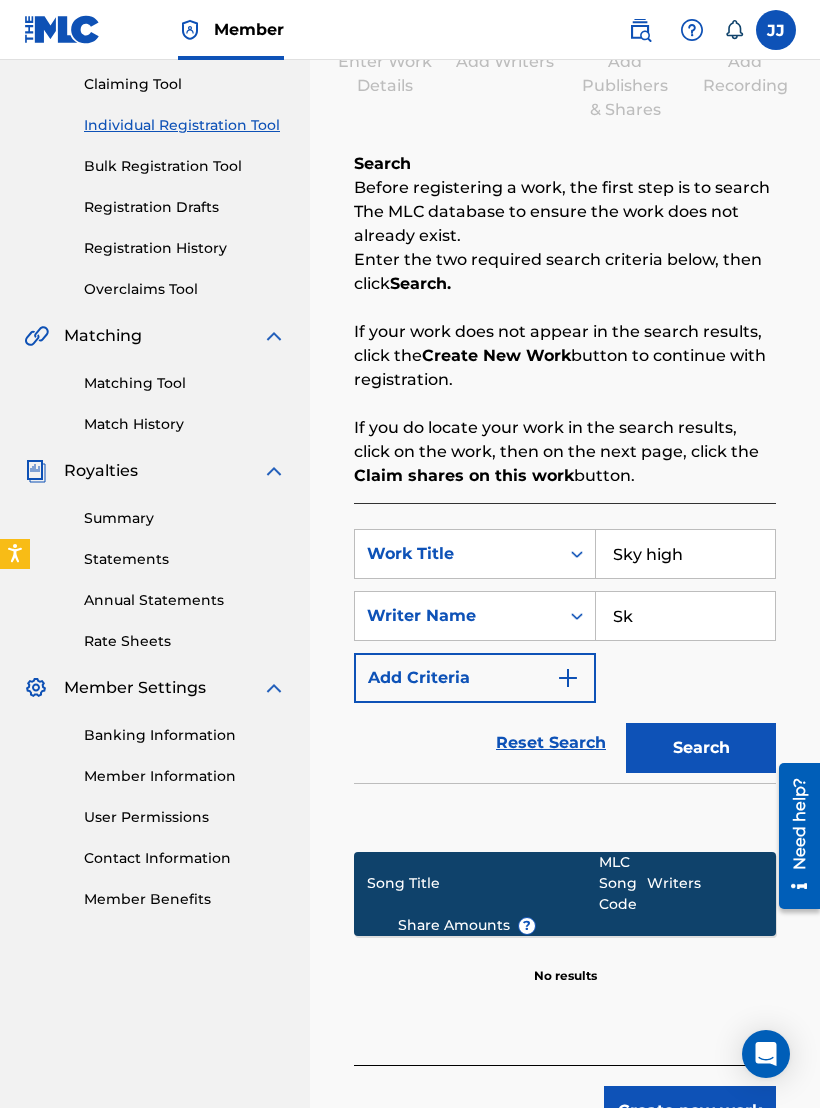 type on "S" 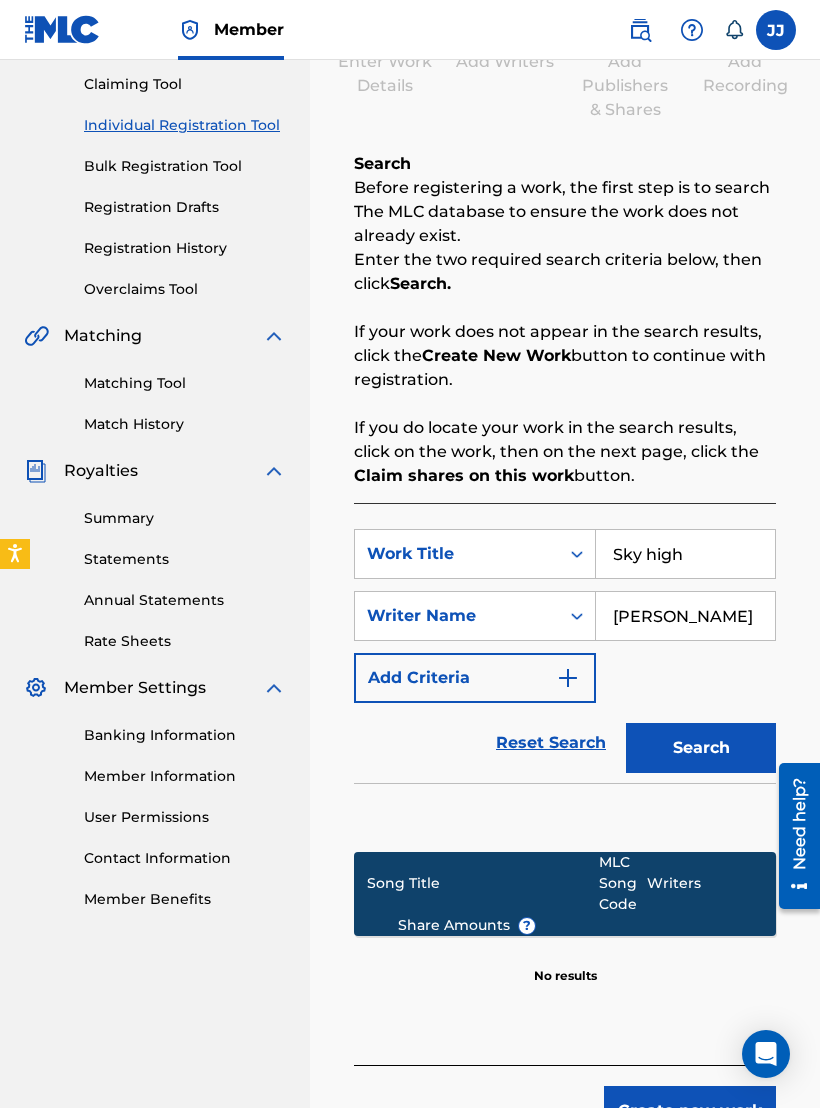 click on "Search" at bounding box center [701, 748] 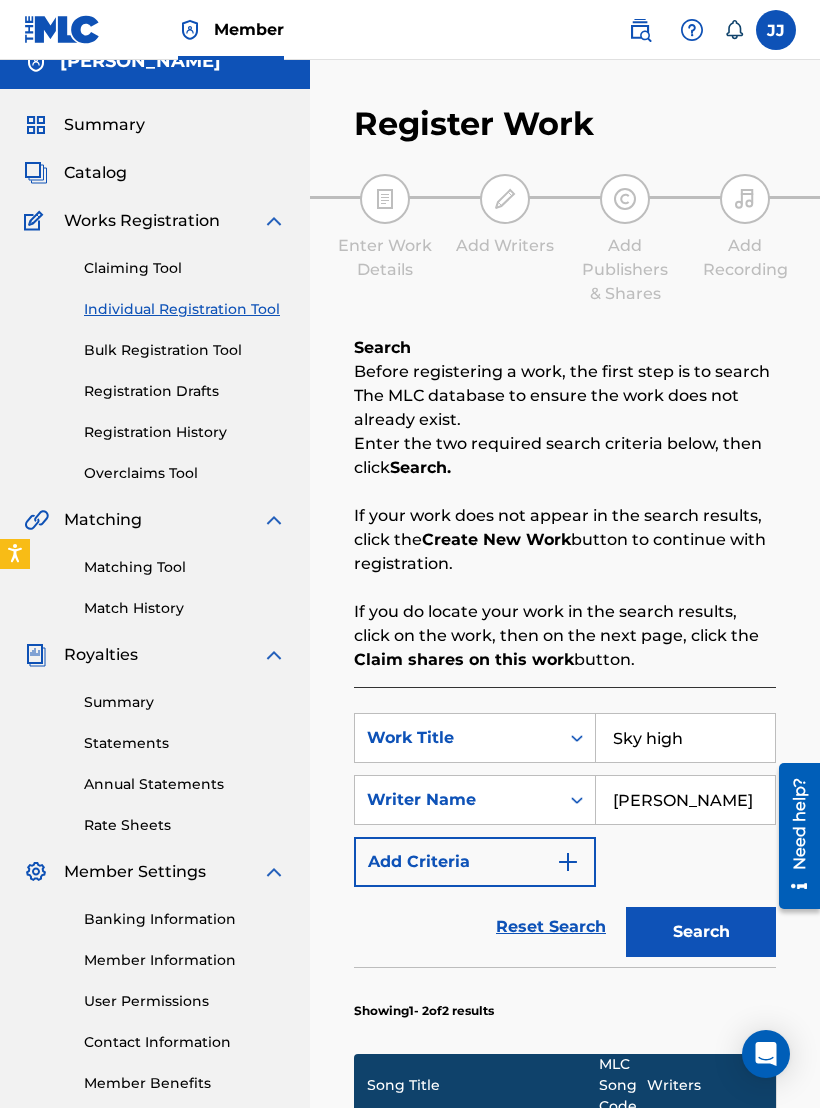 scroll, scrollTop: 25, scrollLeft: 0, axis: vertical 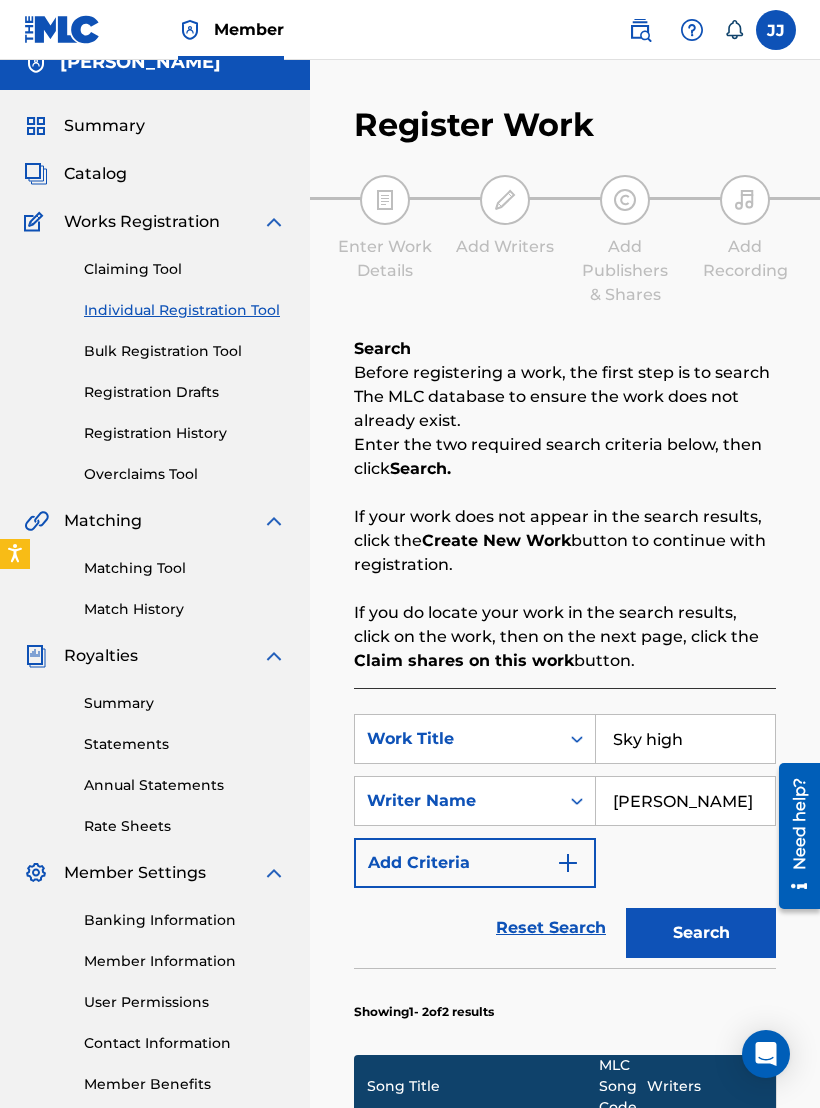 click on "[PERSON_NAME]" at bounding box center (685, 801) 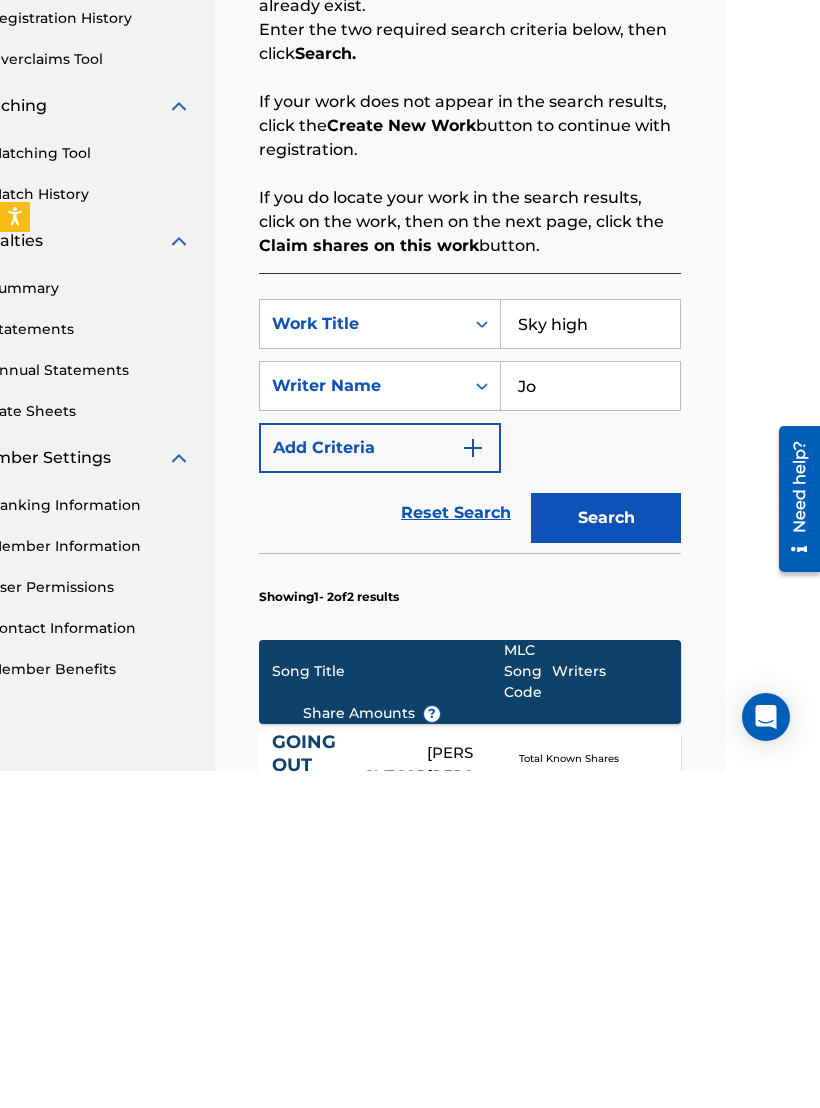 type on "J" 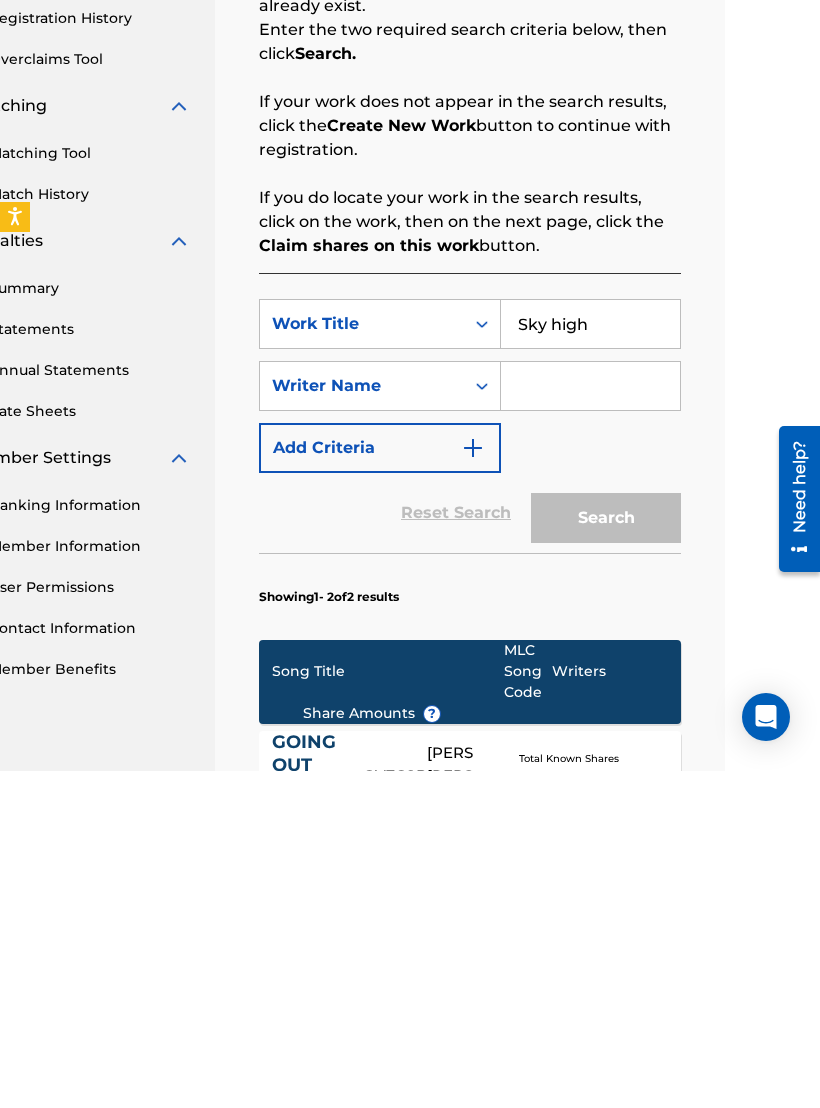 type 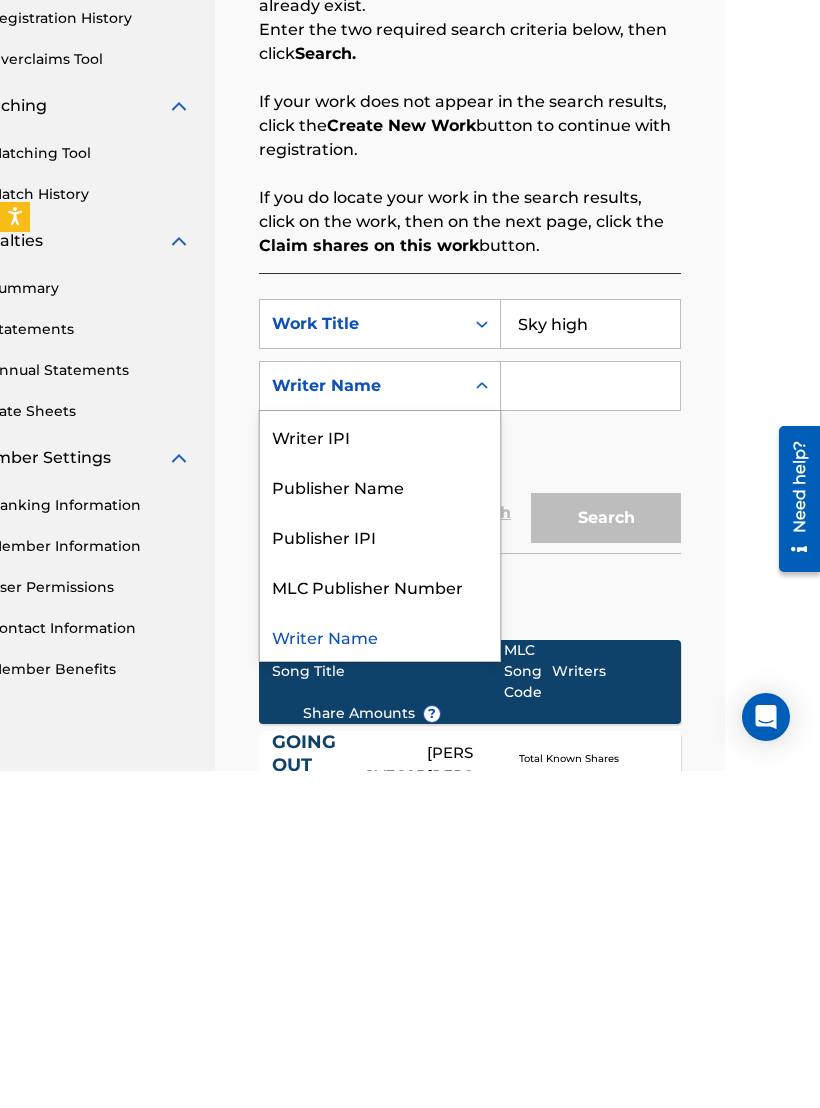 scroll, scrollTop: 441, scrollLeft: 95, axis: both 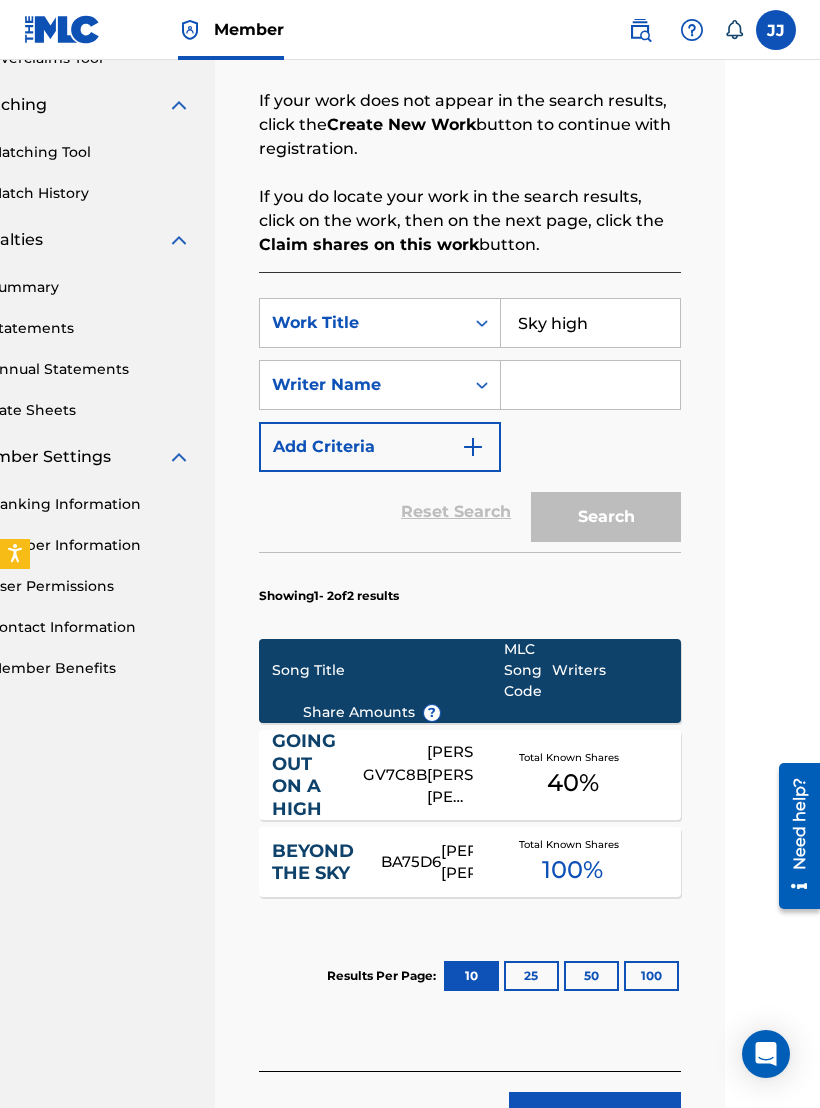 click on "Showing  1  -   2  of  2   results" at bounding box center (470, 590) 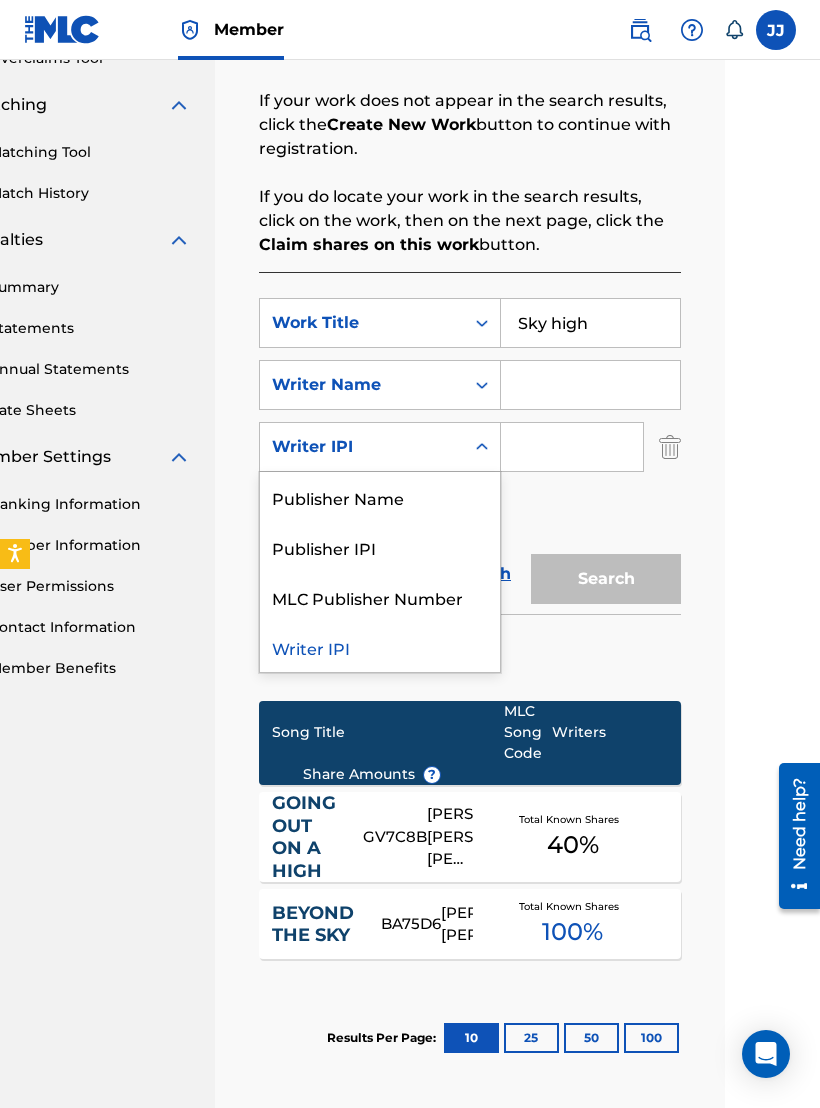 click on "SearchWithCriteriab9b0d1ab-28af-47db-ba32-c2acfb455ee7 Work Title Sky high SearchWithCriteriafea9d8ef-85c5-48d0-b365-2408dc3c49ae Writer Name SearchWithCriteriaeb0dabe7-2a40-4295-9167-f92be5b2dab3 Writer IPI selected, 4 of 4. 4 results available. Use Up and Down to choose options, press Enter to select the currently focused option, press Escape to exit the menu, press Tab to select the option and exit the menu. Writer IPI Publisher Name Publisher IPI MLC Publisher Number Writer IPI Add Criteria" at bounding box center (470, 416) 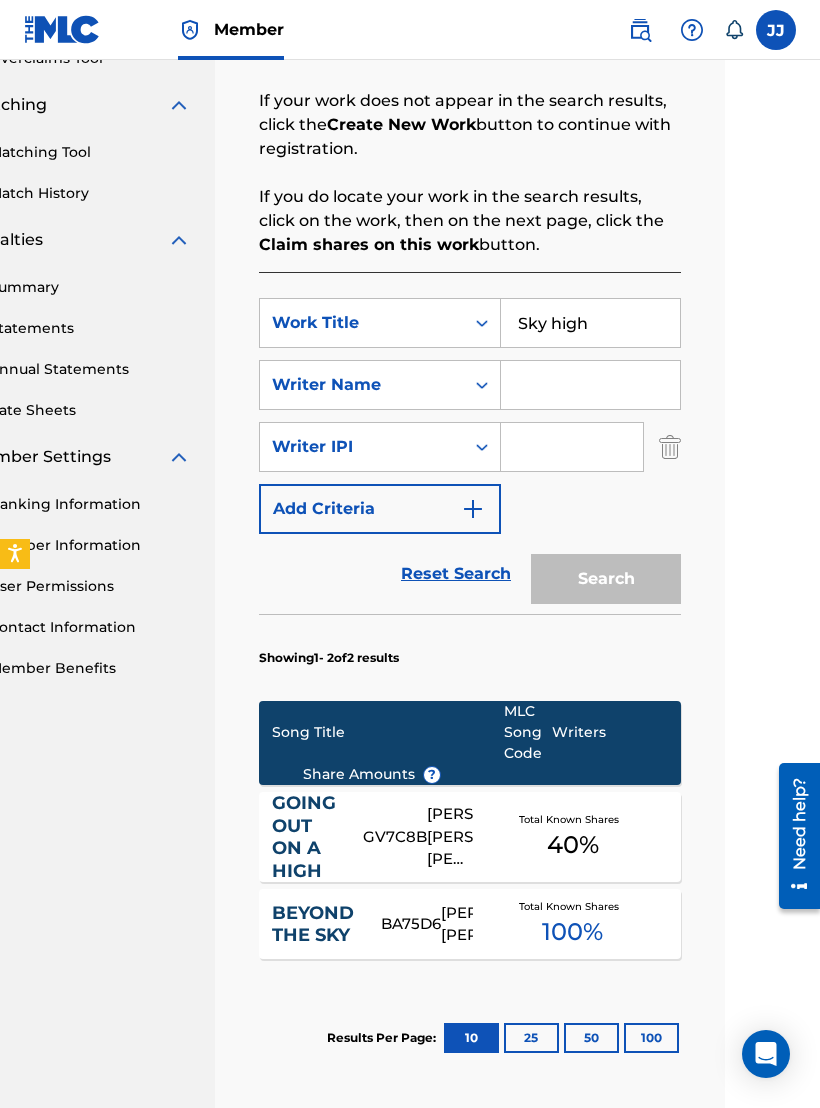 click on "Reset Search" at bounding box center [456, 574] 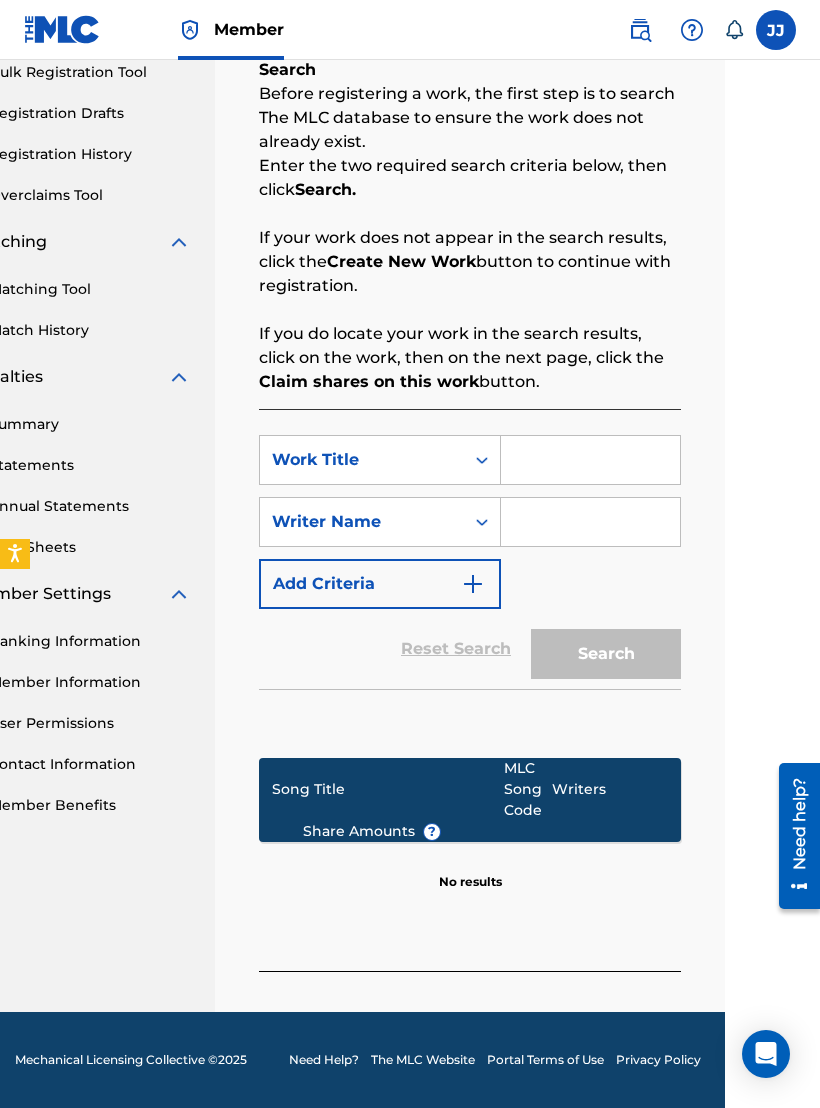 scroll, scrollTop: 190, scrollLeft: 95, axis: both 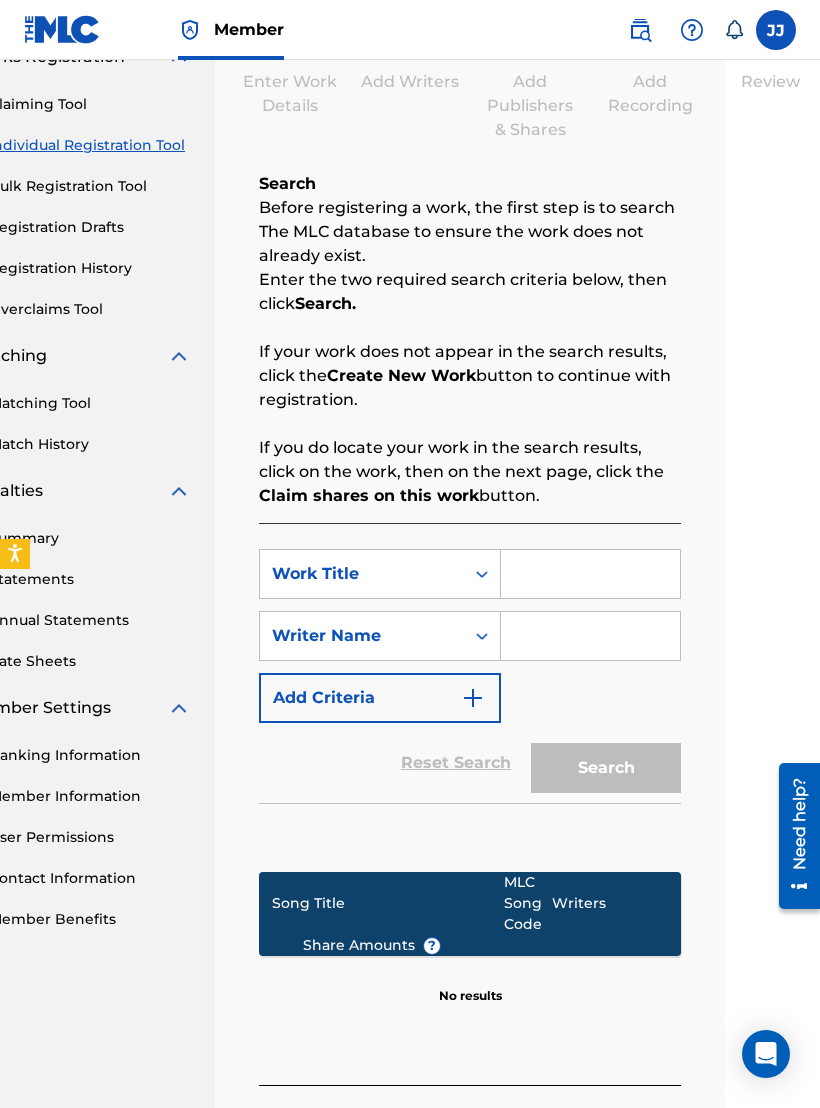 click at bounding box center (590, 574) 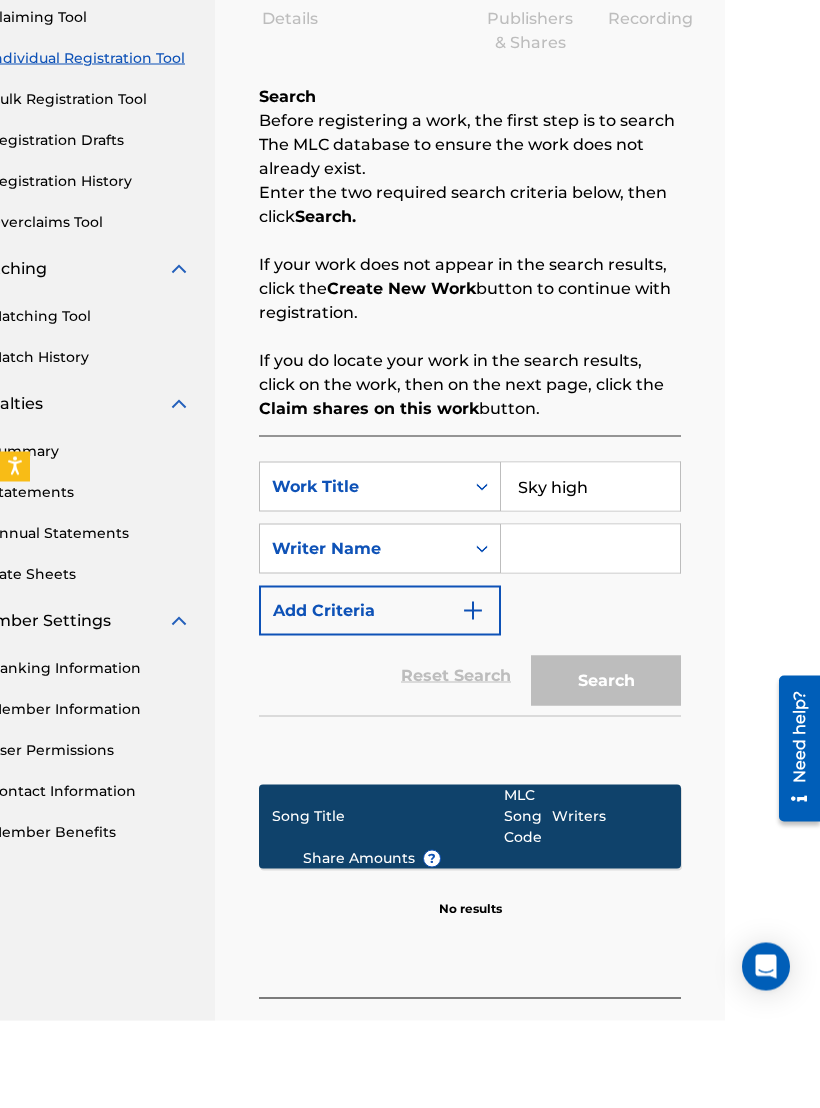 type on "Sky high" 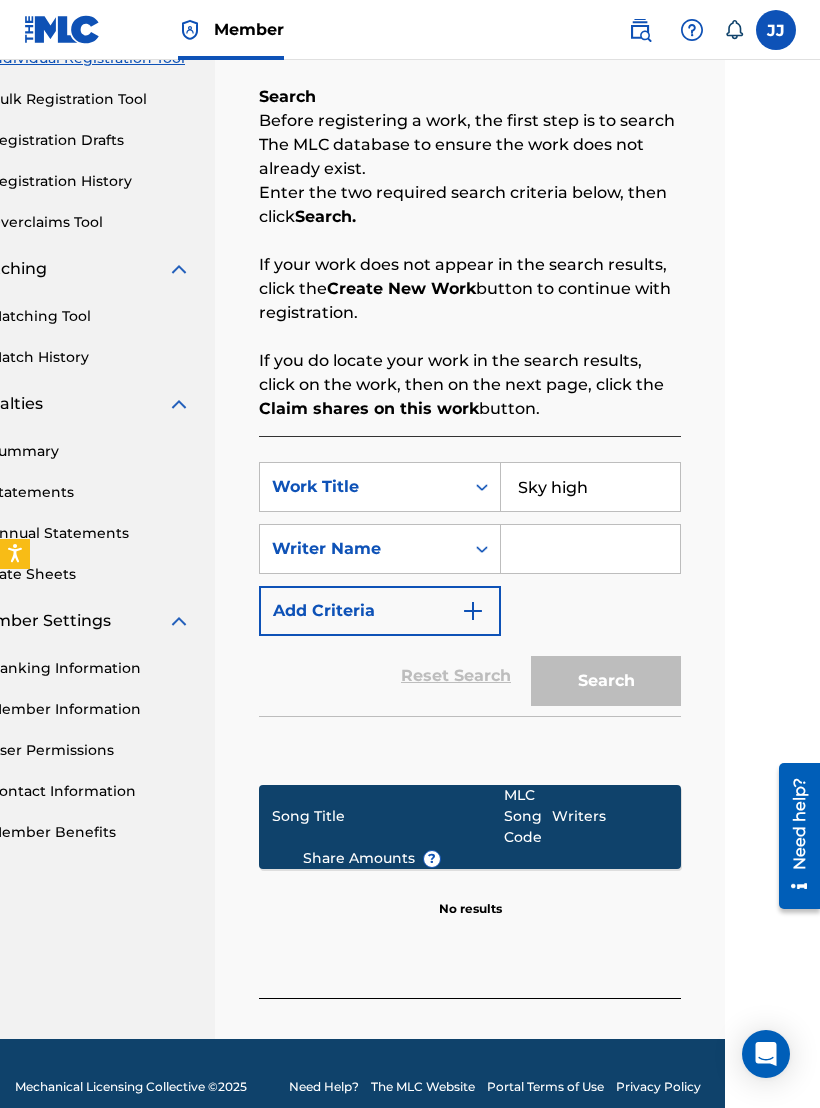 click on "Search" at bounding box center [601, 676] 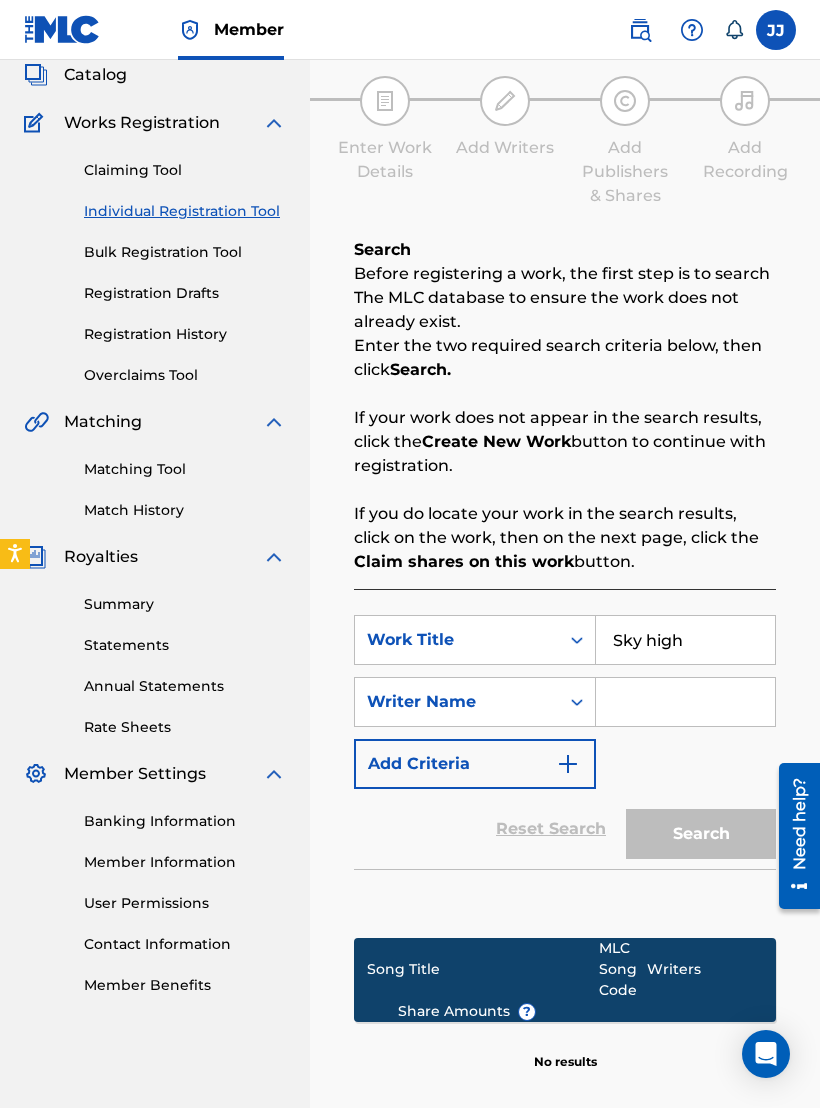 scroll, scrollTop: 123, scrollLeft: 0, axis: vertical 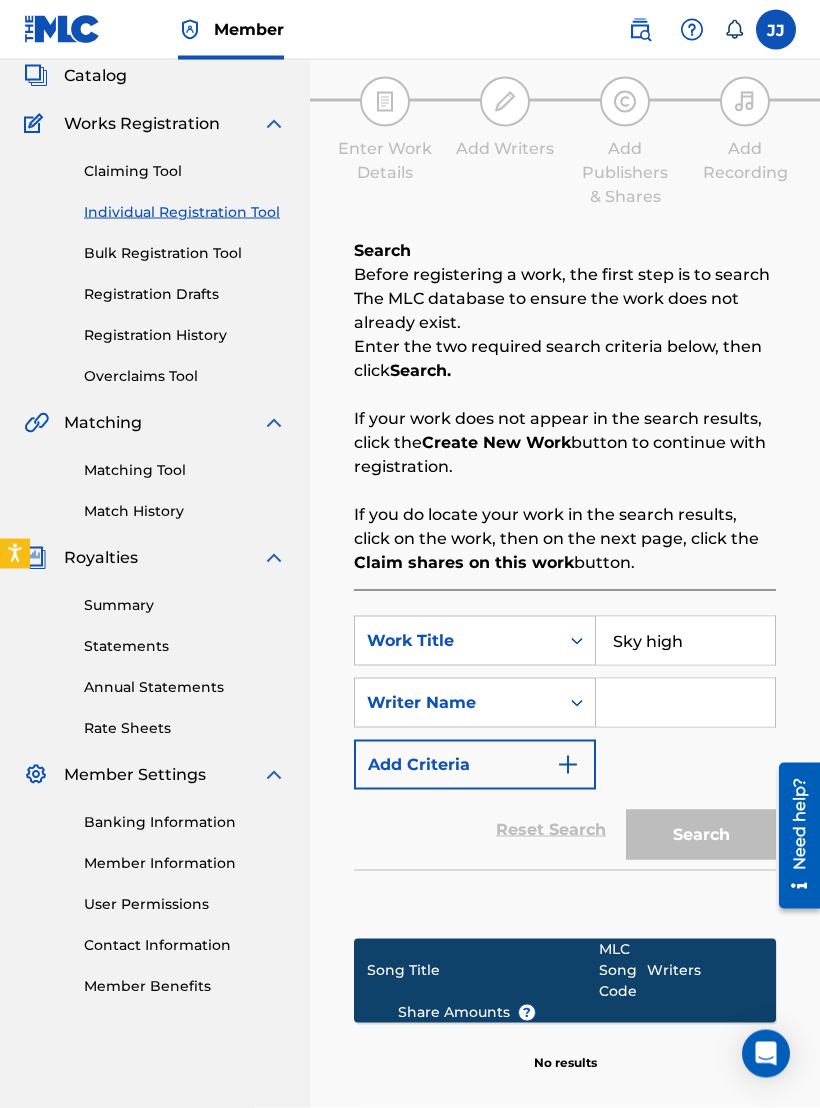click on "Claiming Tool" at bounding box center [185, 171] 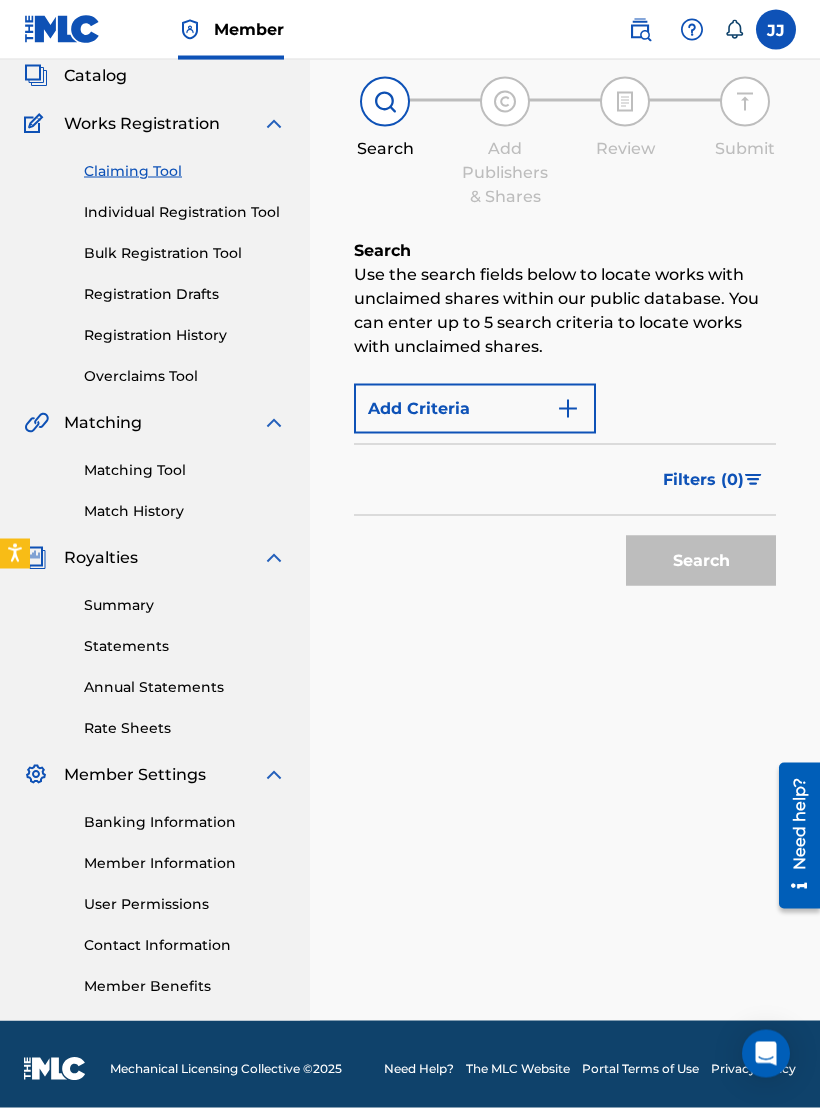 scroll, scrollTop: 0, scrollLeft: 0, axis: both 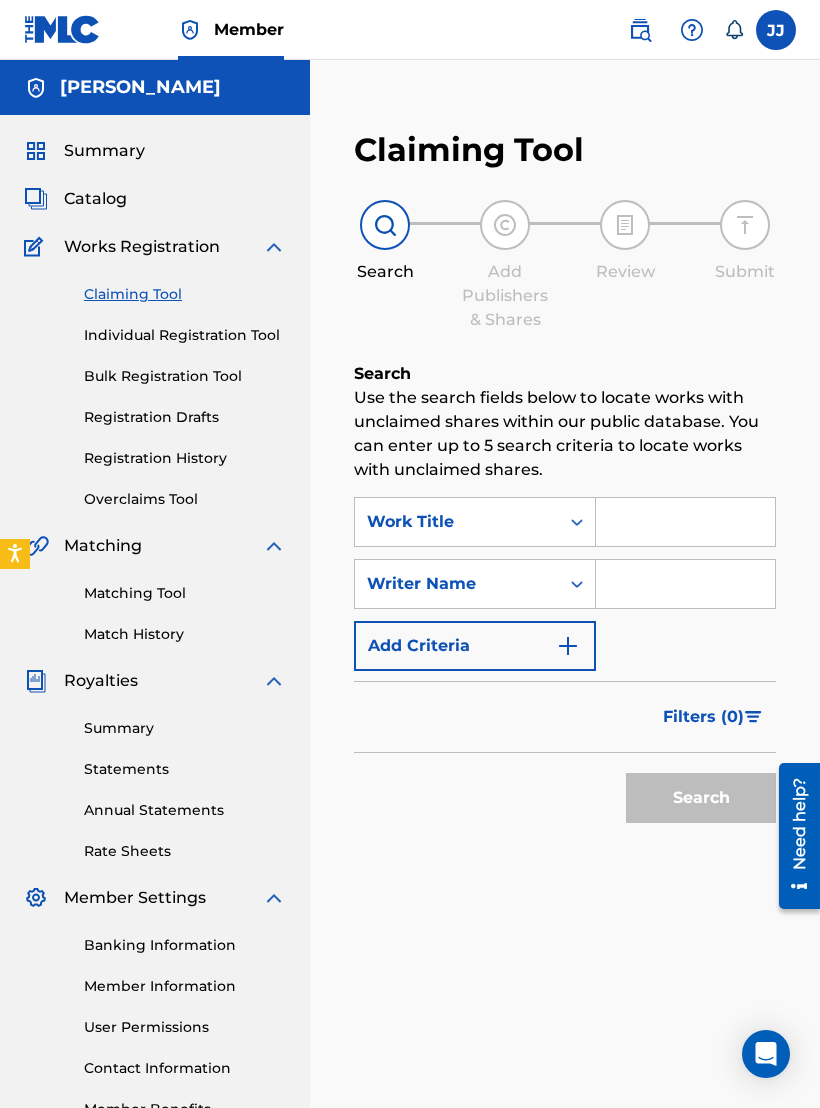 click at bounding box center [685, 522] 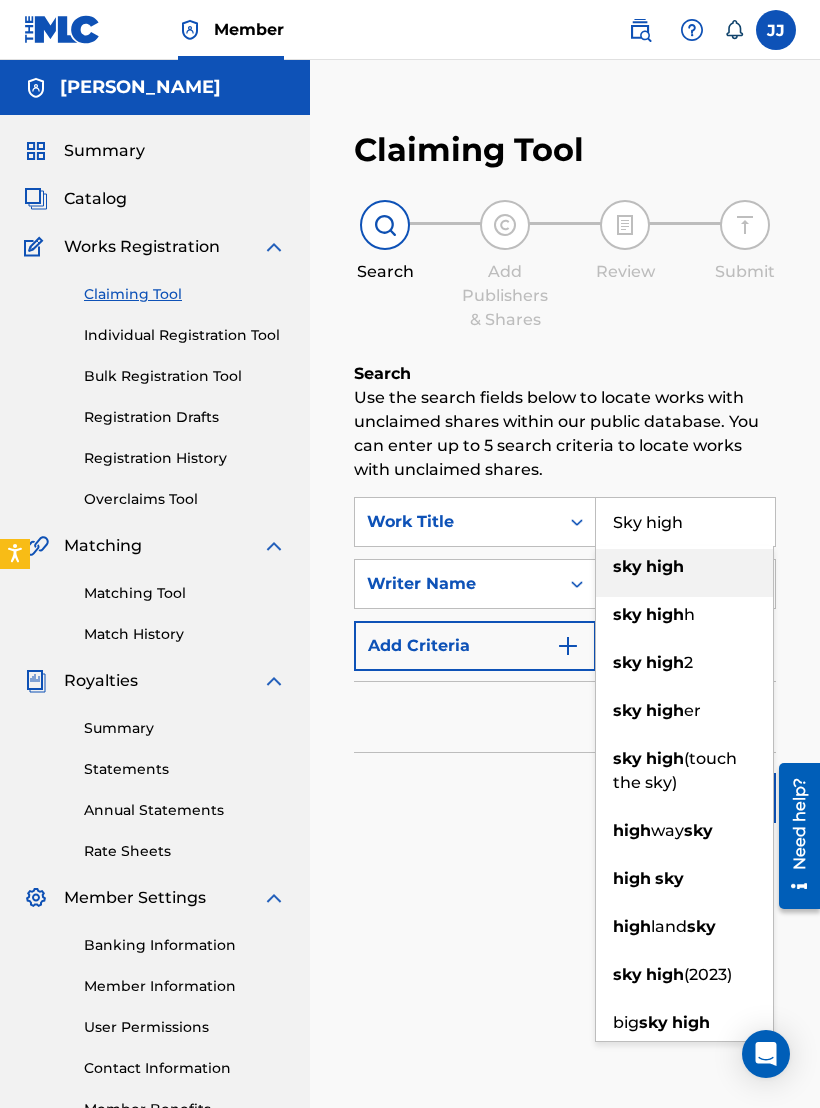 type on "sky high" 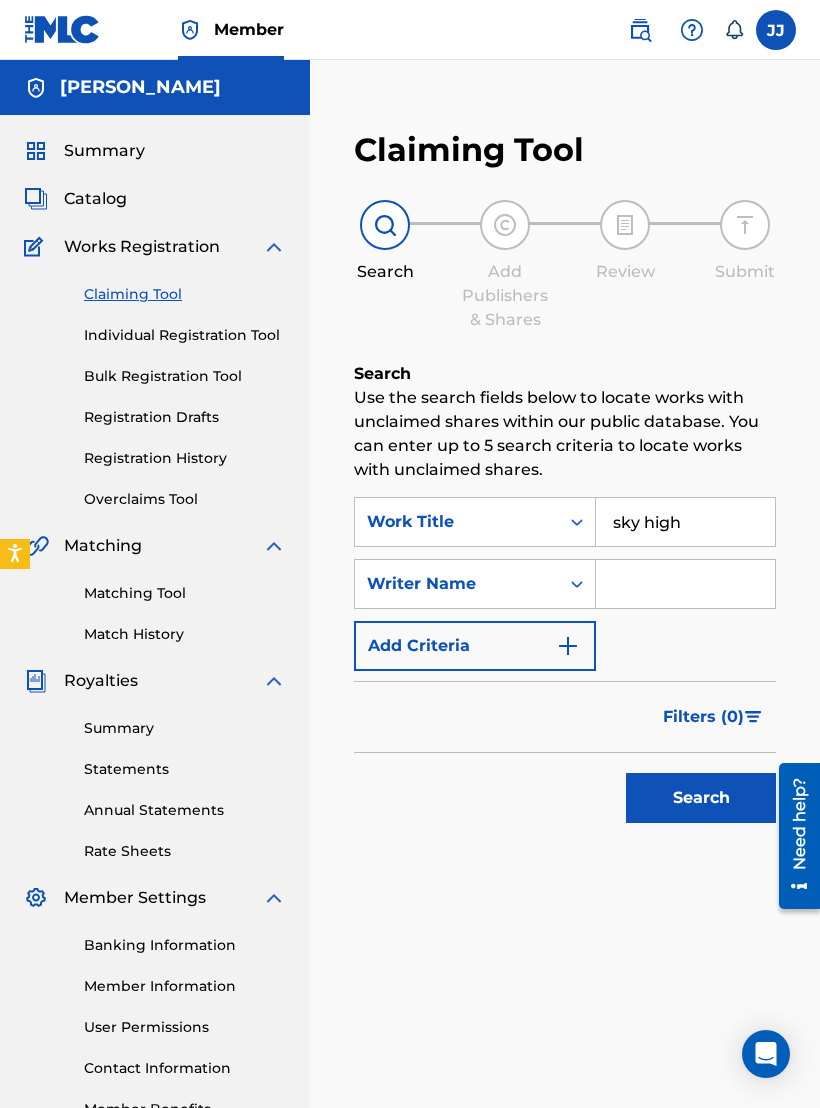 click on "Search" at bounding box center [701, 798] 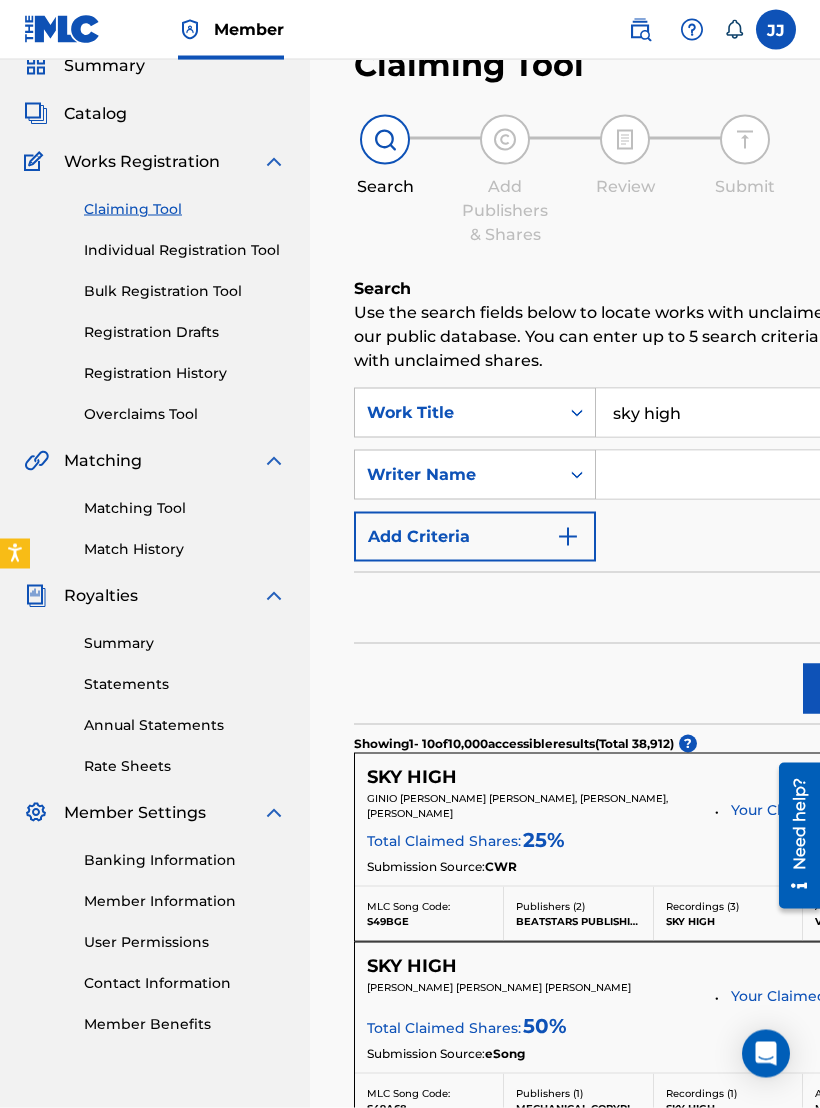 scroll, scrollTop: 92, scrollLeft: 0, axis: vertical 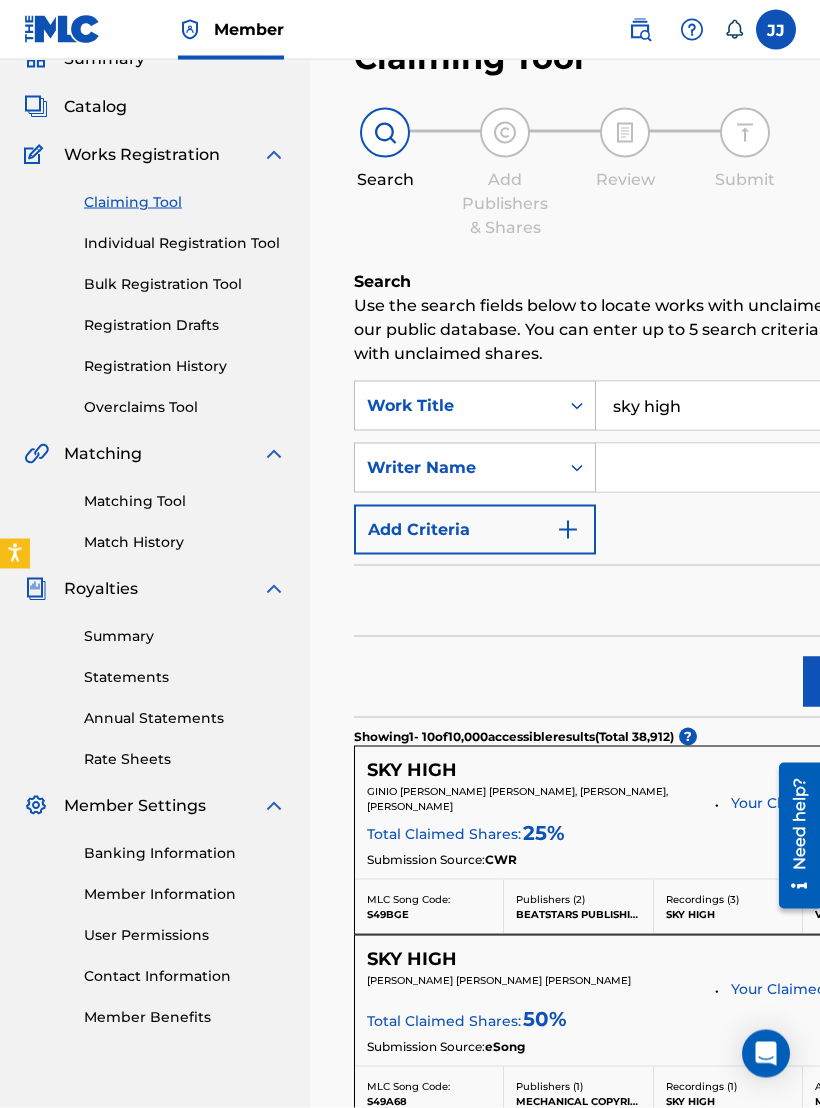 click at bounding box center [774, 468] 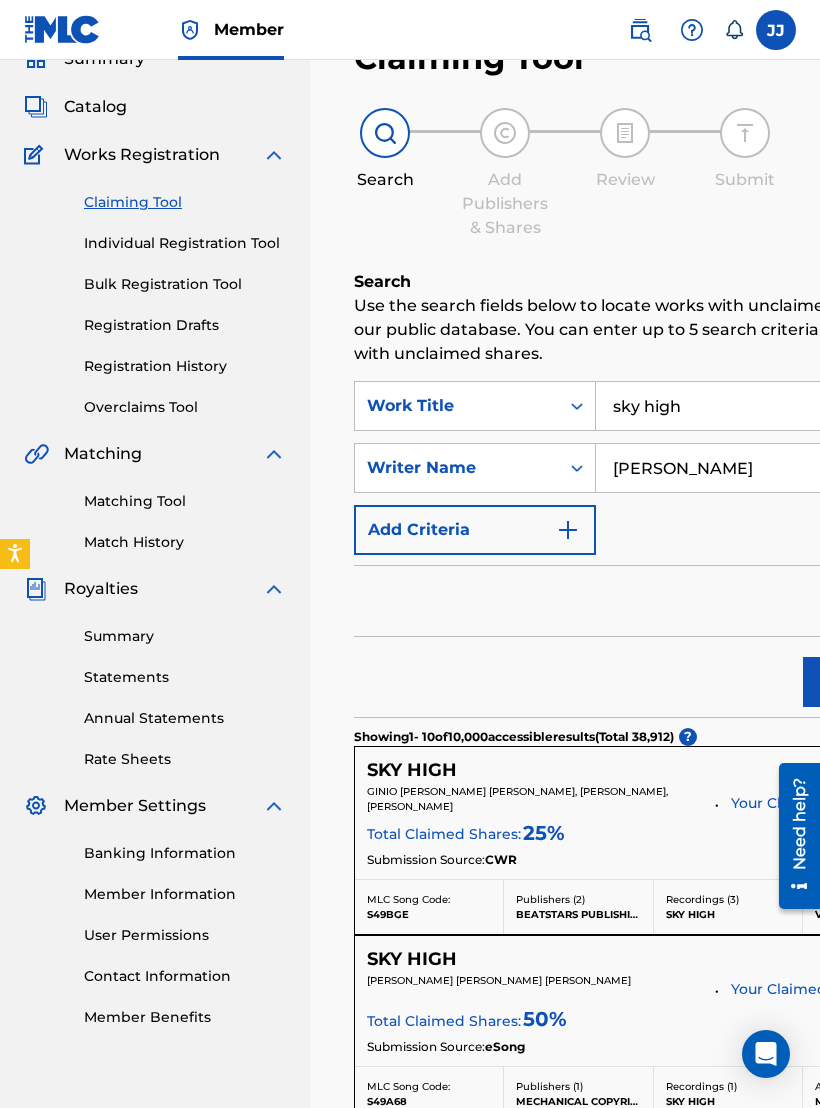 click on "Search" at bounding box center (878, 682) 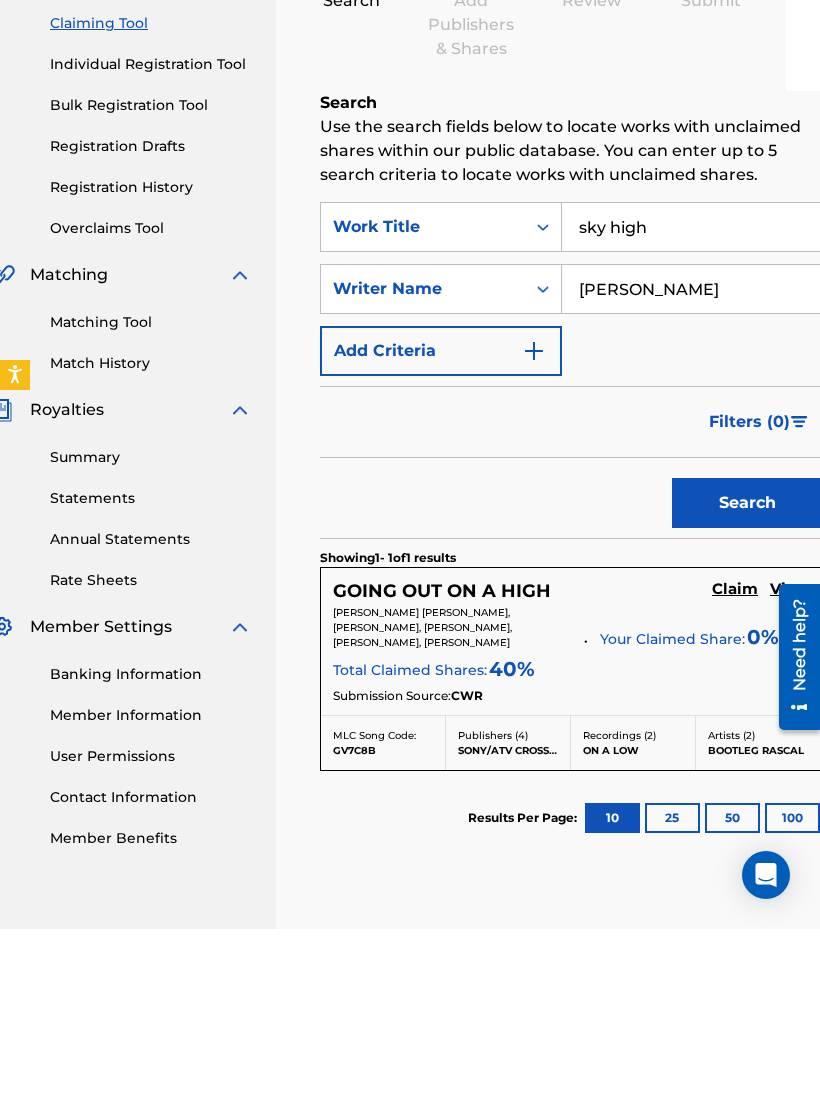 scroll, scrollTop: 92, scrollLeft: 37, axis: both 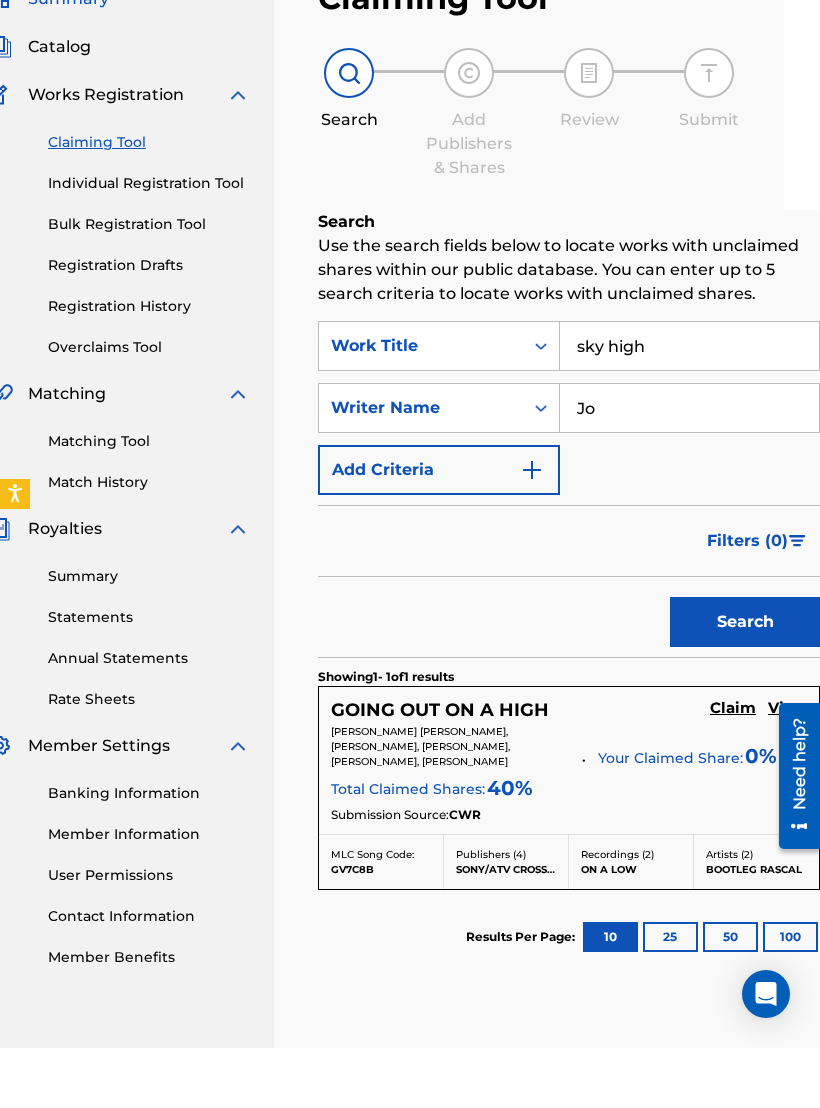 type on "J" 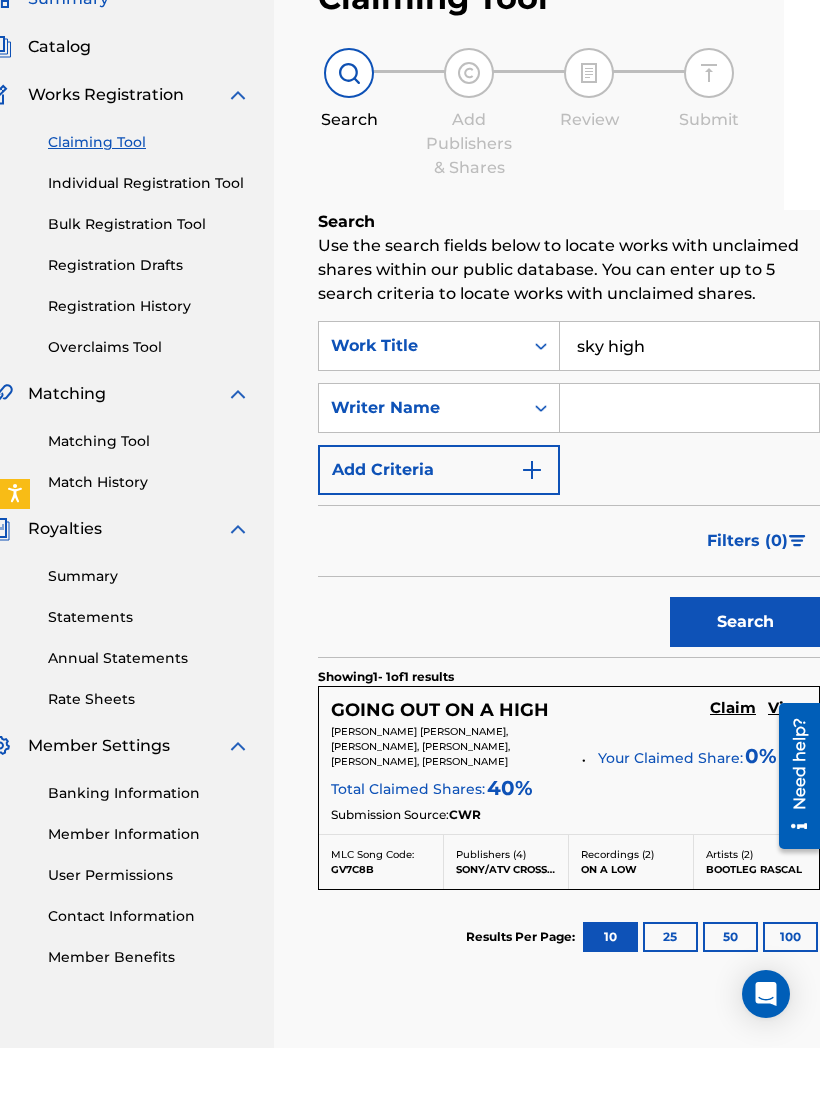 type 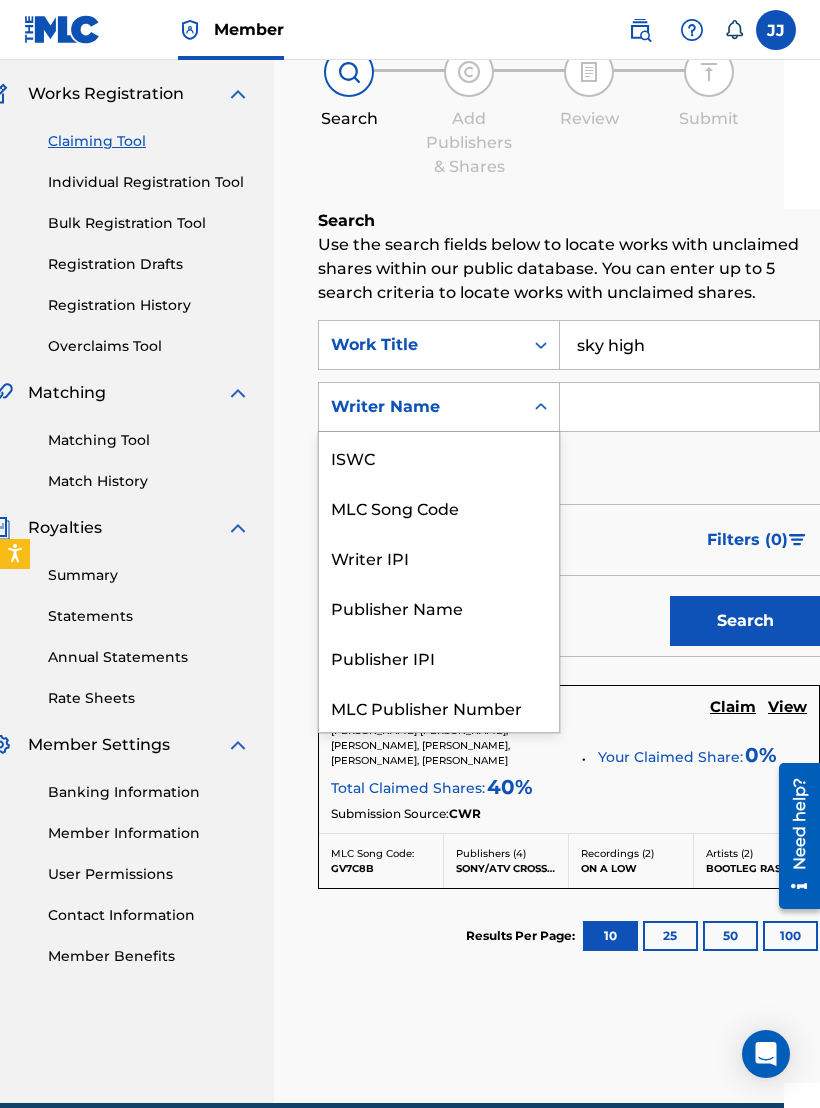 scroll, scrollTop: 50, scrollLeft: 0, axis: vertical 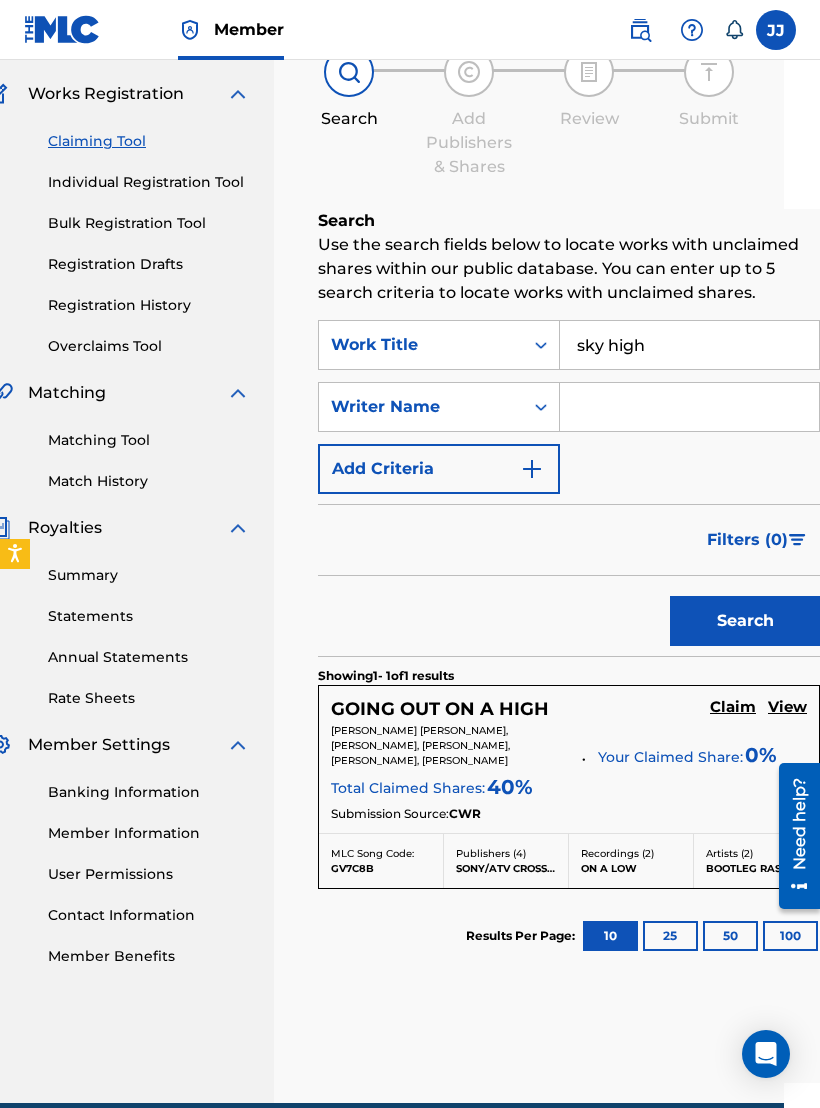 click on "SearchWithCriteriab9b0d1ab-28af-47db-ba32-c2acfb455ee7 Work Title sky high SearchWithCriteriafea9d8ef-85c5-48d0-b365-2408dc3c49ae Writer Name Add Criteria" at bounding box center [569, 407] 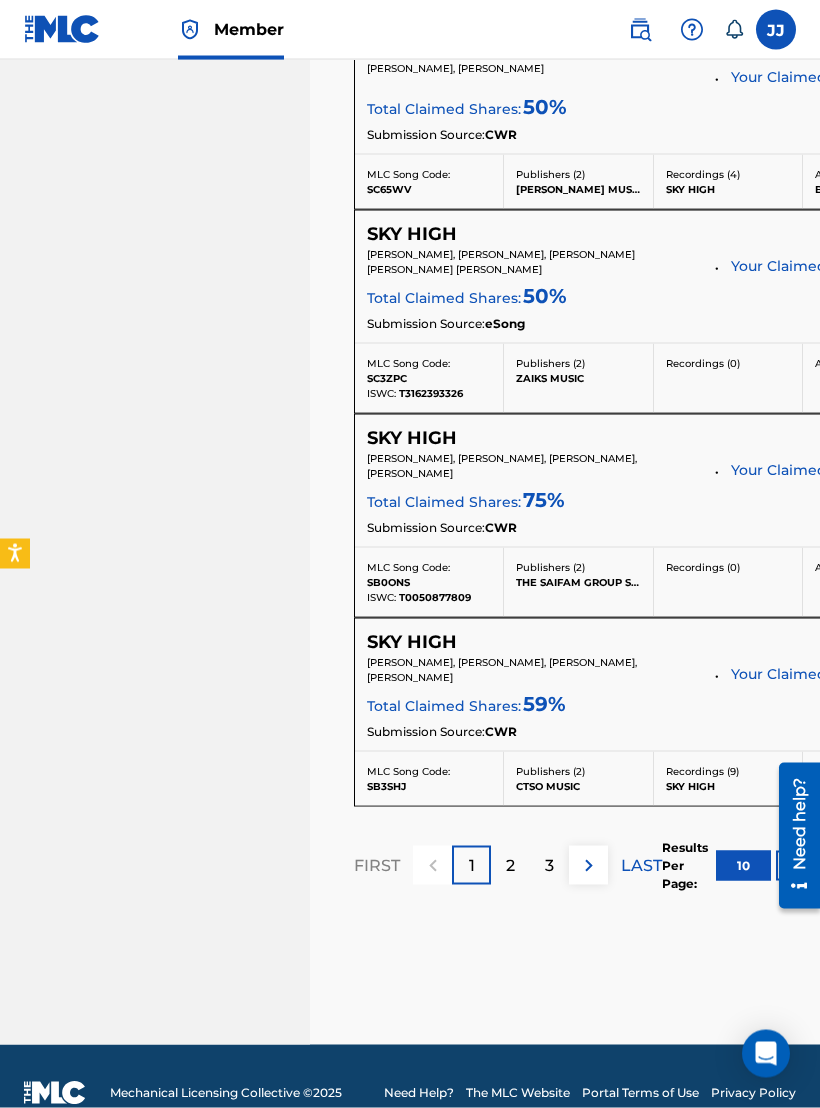 scroll, scrollTop: 1970, scrollLeft: 0, axis: vertical 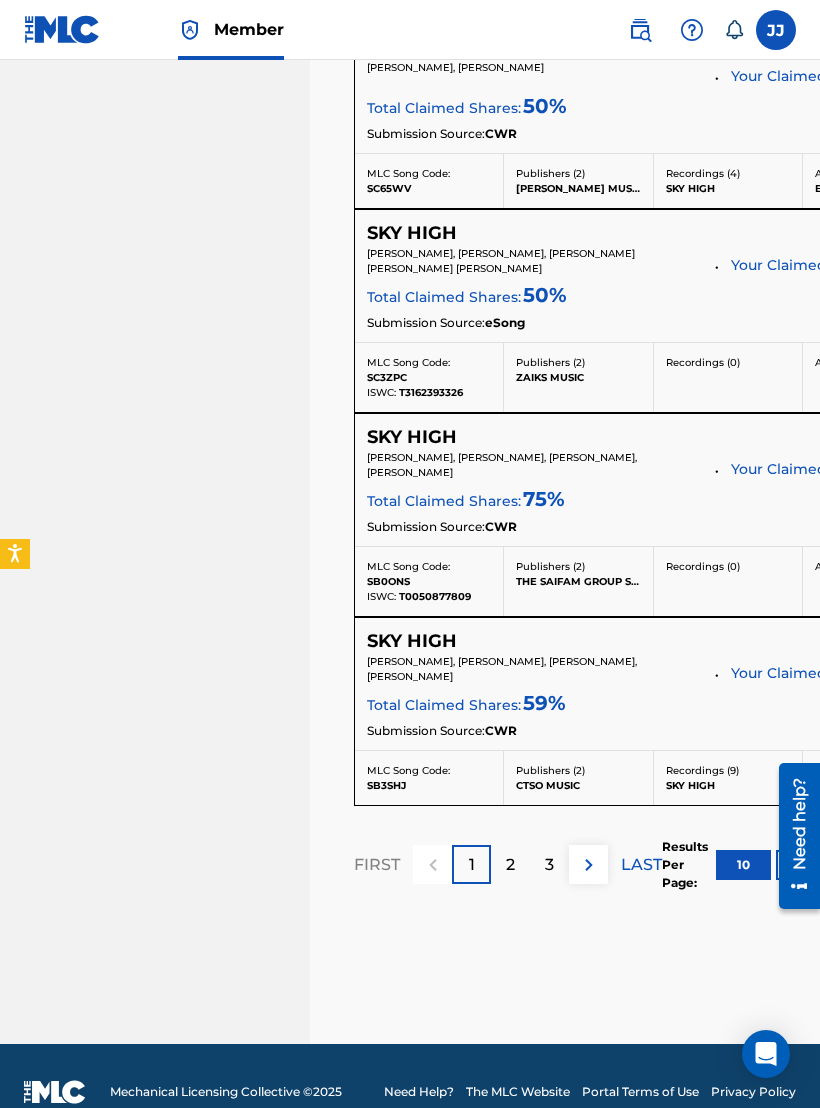 click on "2" at bounding box center (510, 865) 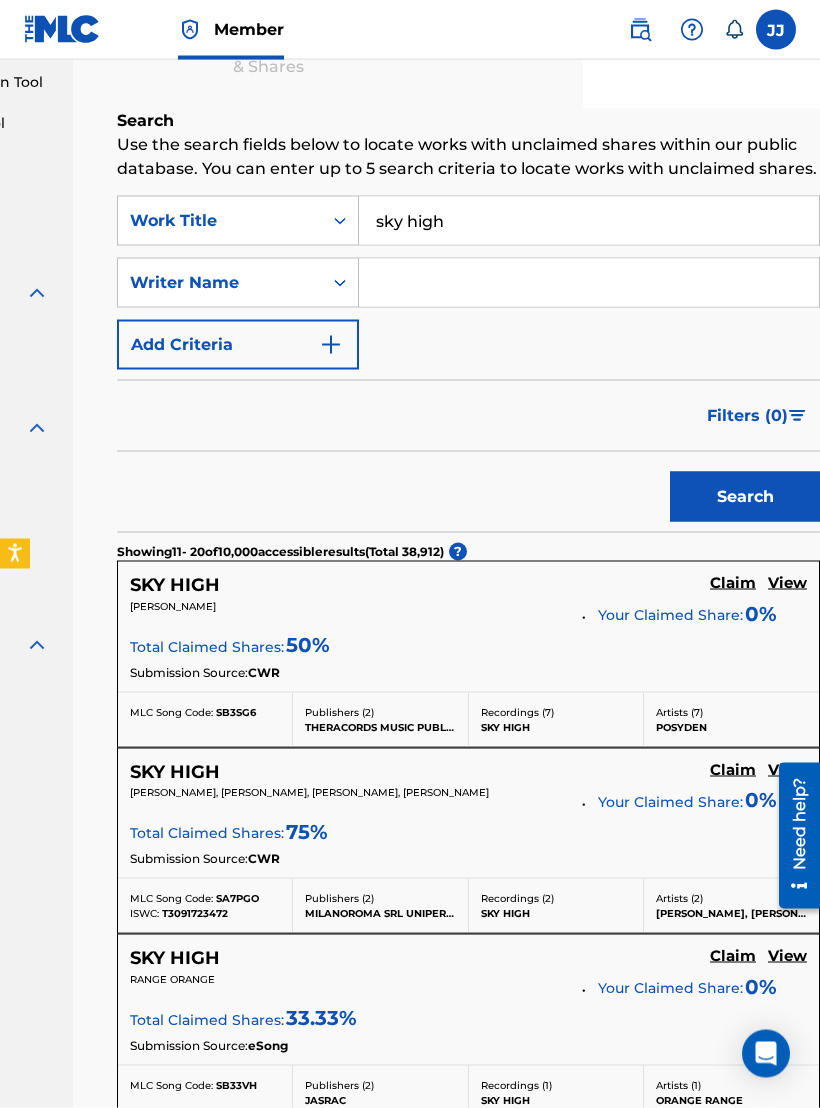 scroll, scrollTop: 255, scrollLeft: 304, axis: both 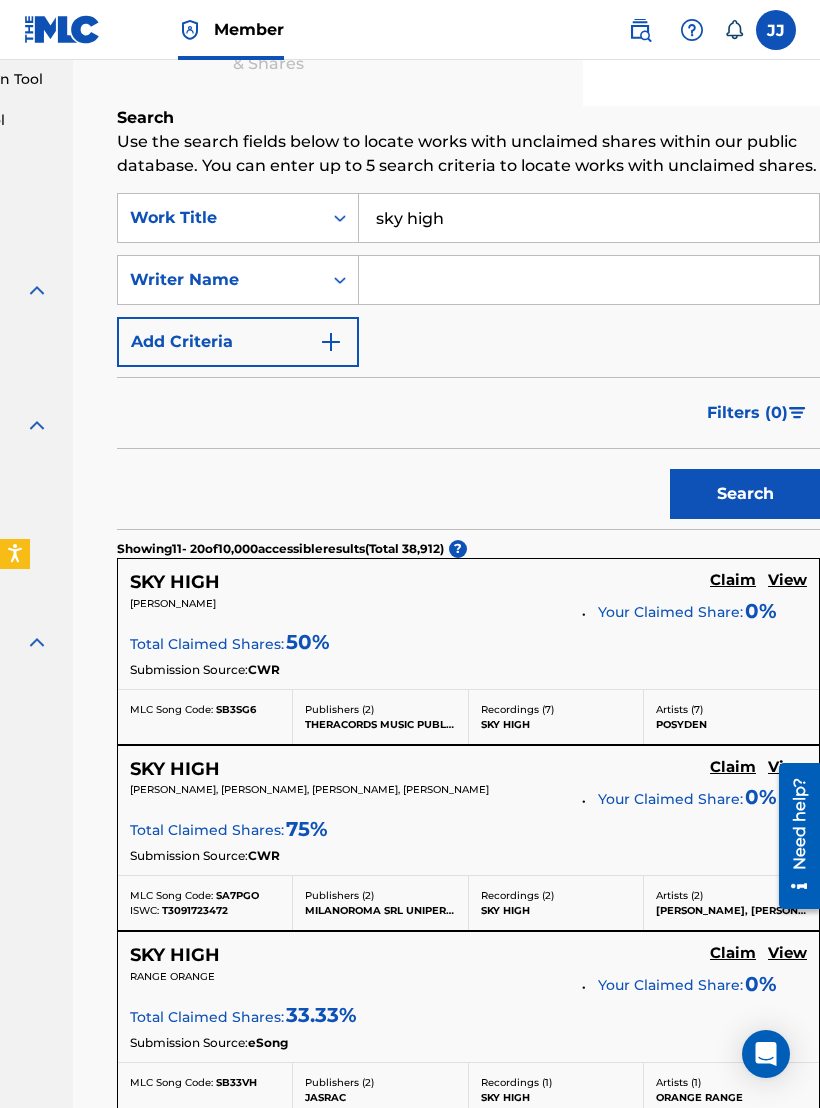 click on "View" at bounding box center (787, 580) 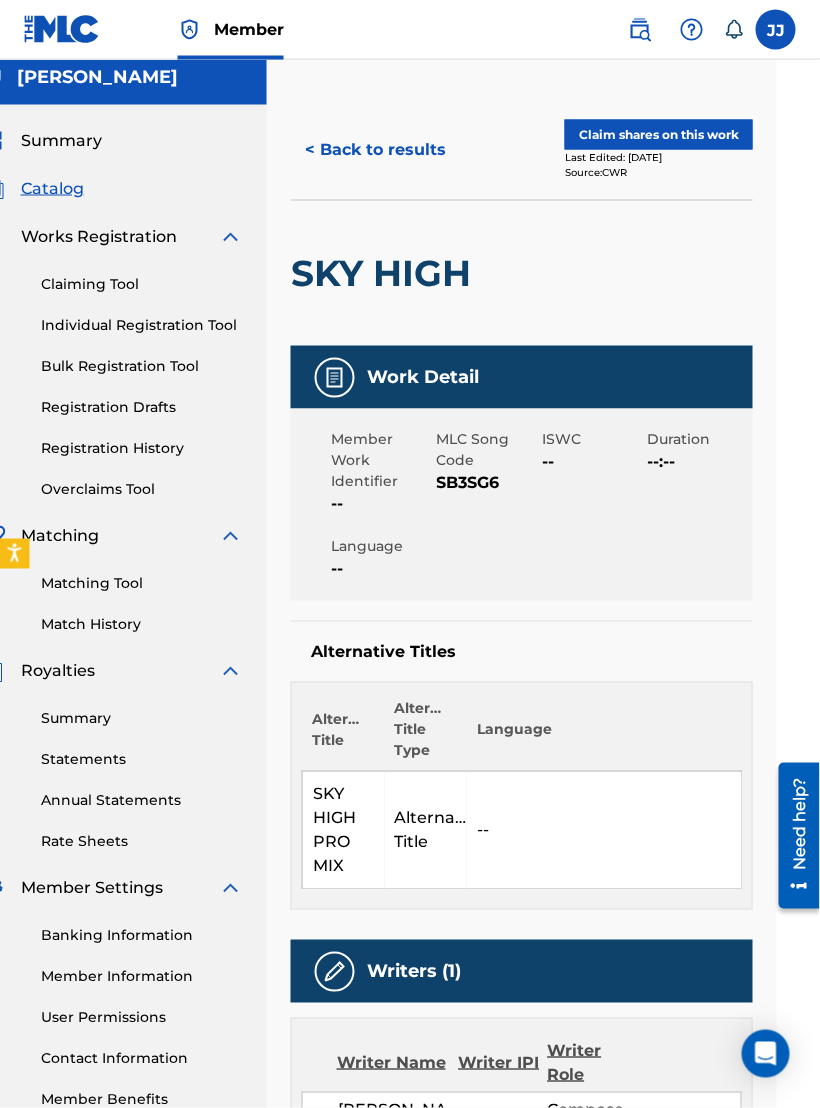 scroll, scrollTop: 0, scrollLeft: 0, axis: both 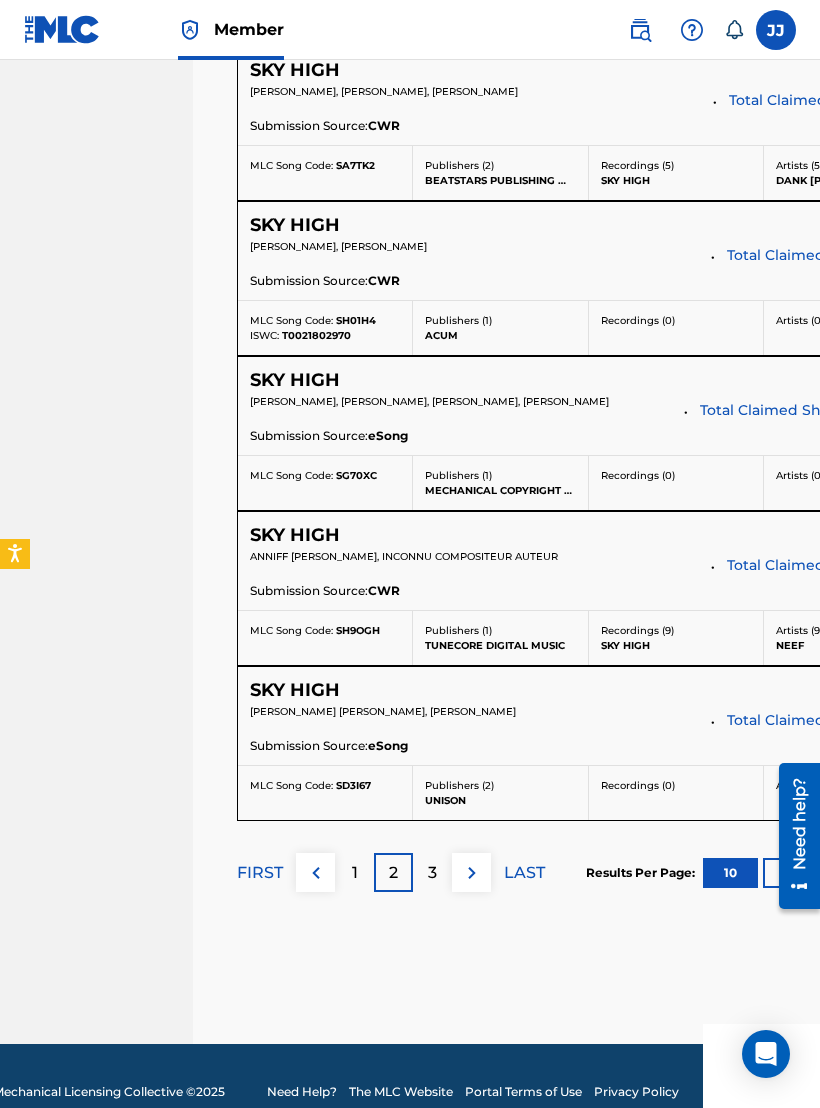 click on "3" at bounding box center (432, 873) 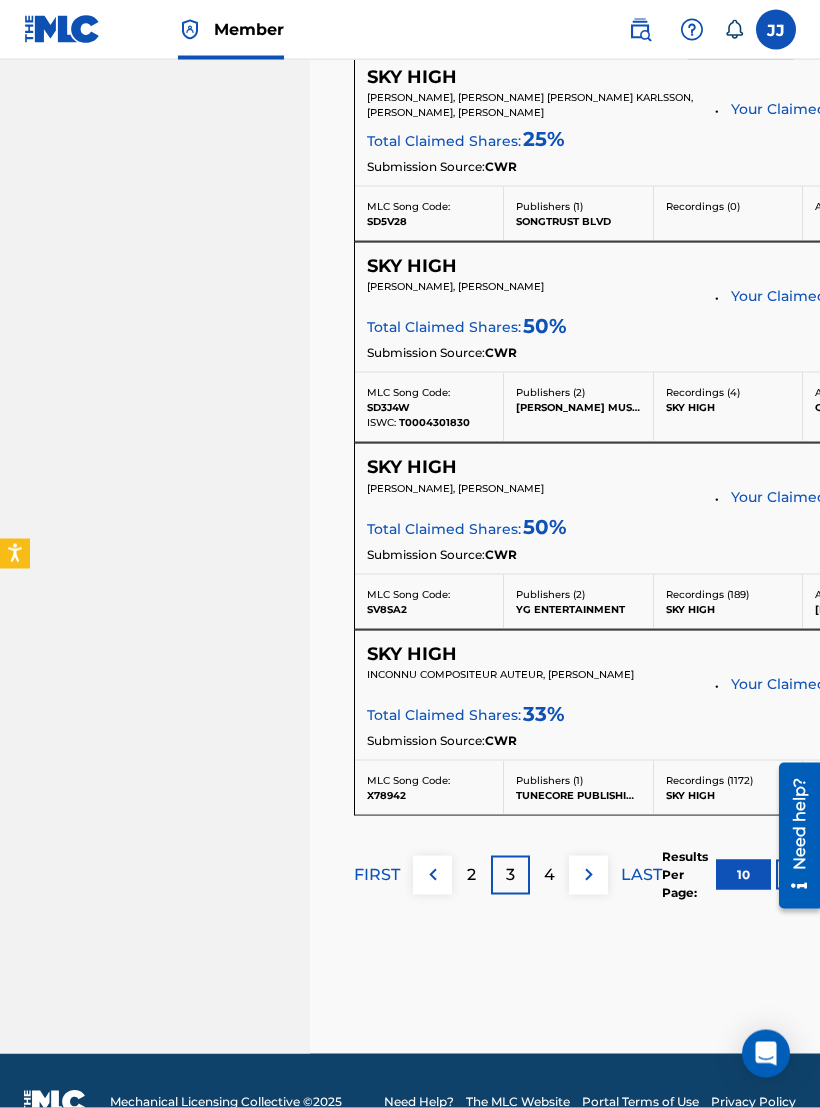 scroll, scrollTop: 1932, scrollLeft: 0, axis: vertical 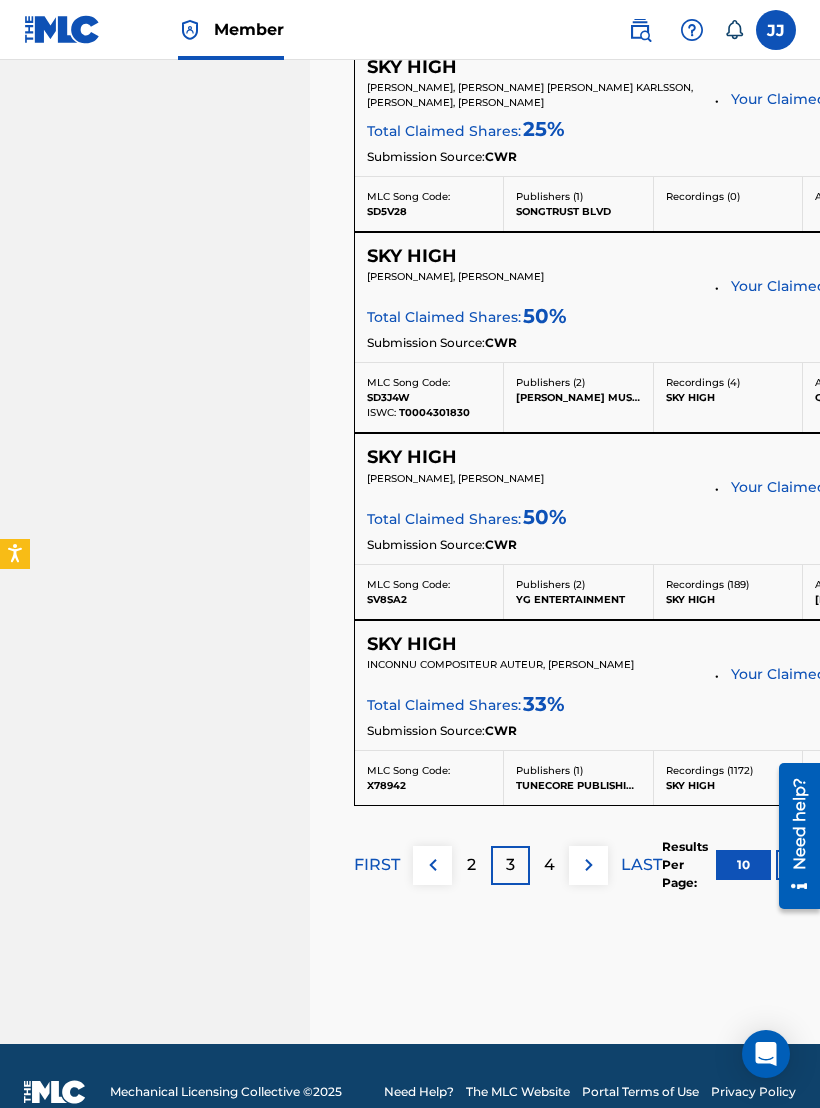 click at bounding box center [588, 865] 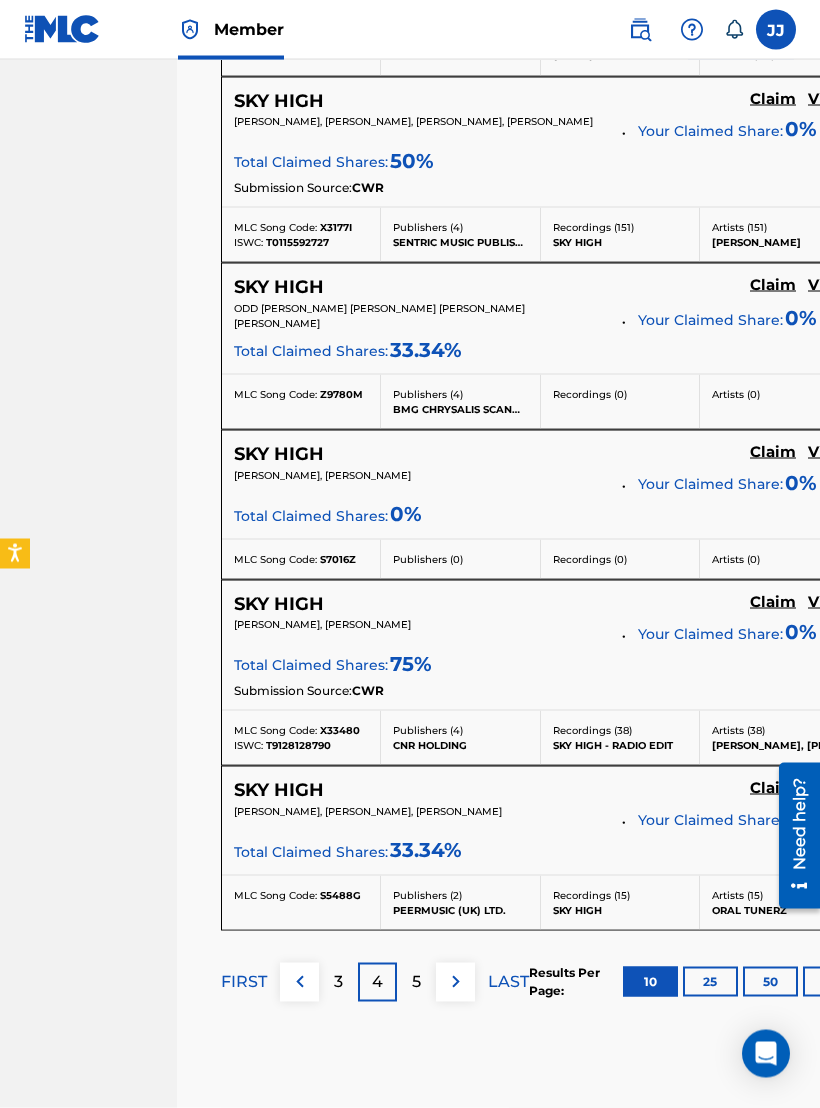 scroll, scrollTop: 1613, scrollLeft: 133, axis: both 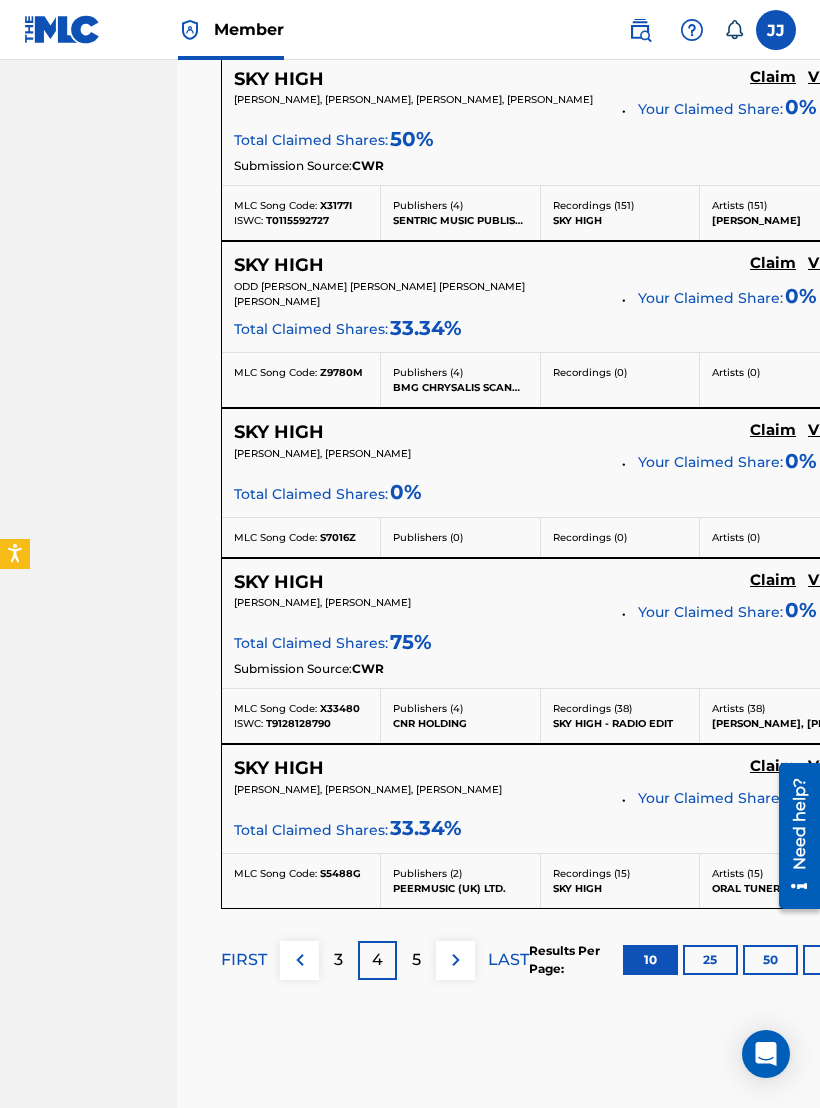 click on "25" at bounding box center (710, 960) 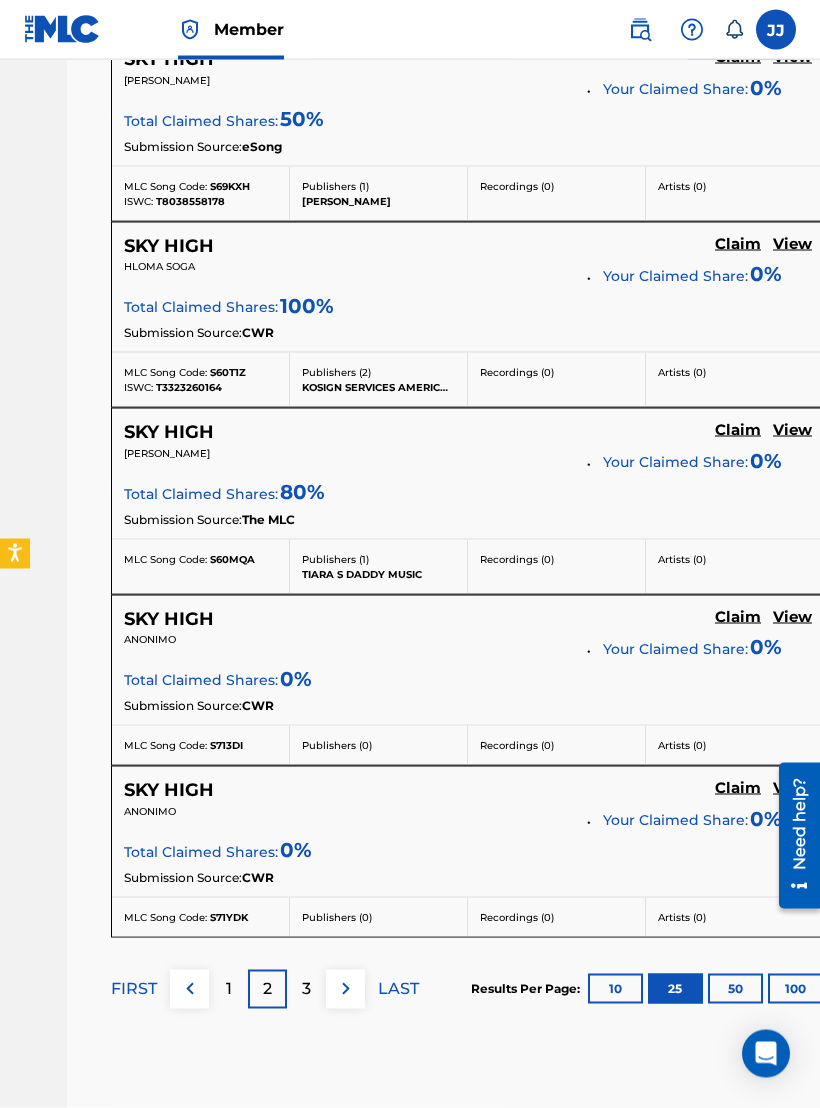 scroll, scrollTop: 4311, scrollLeft: 243, axis: both 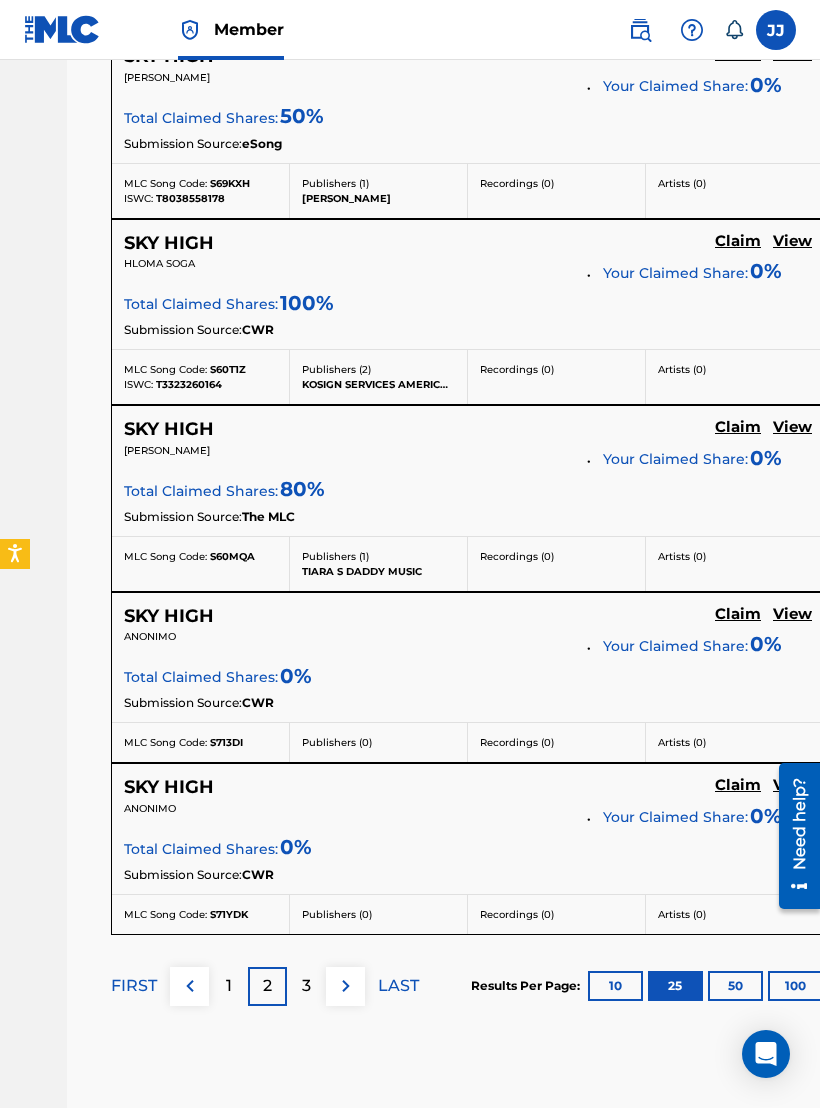 click on "100" at bounding box center (795, 986) 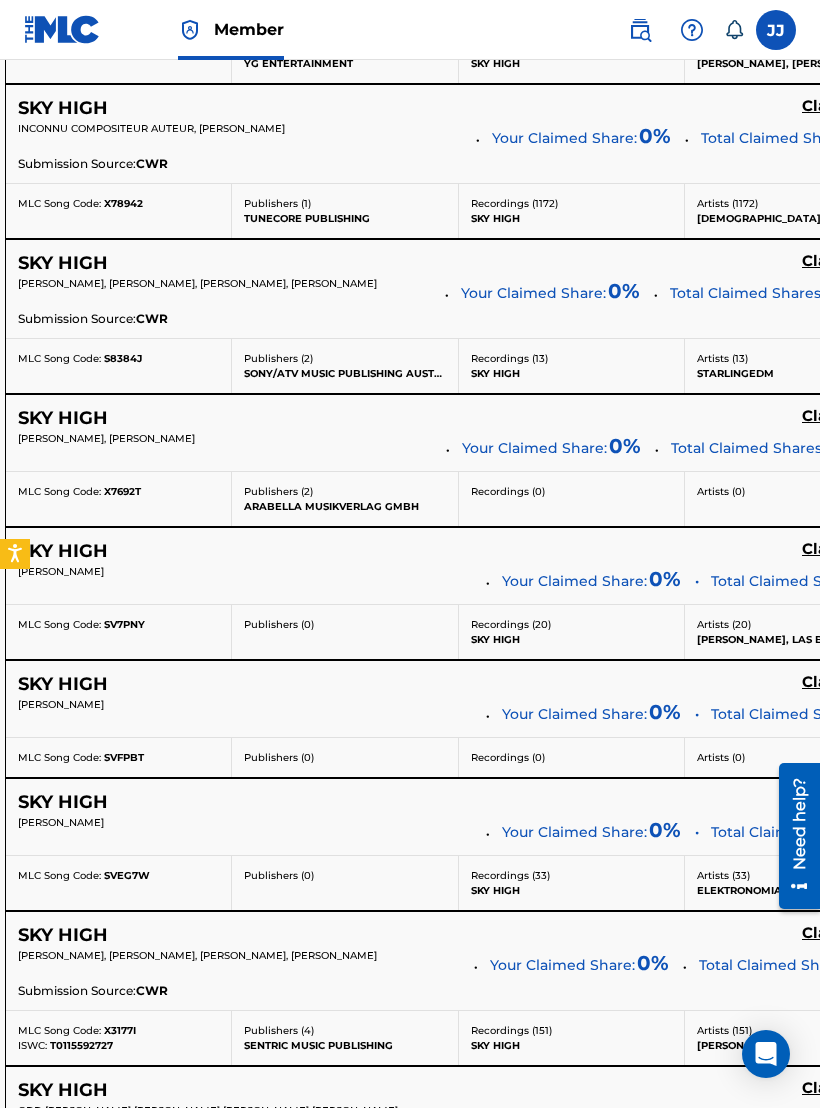 scroll, scrollTop: 5233, scrollLeft: 362, axis: both 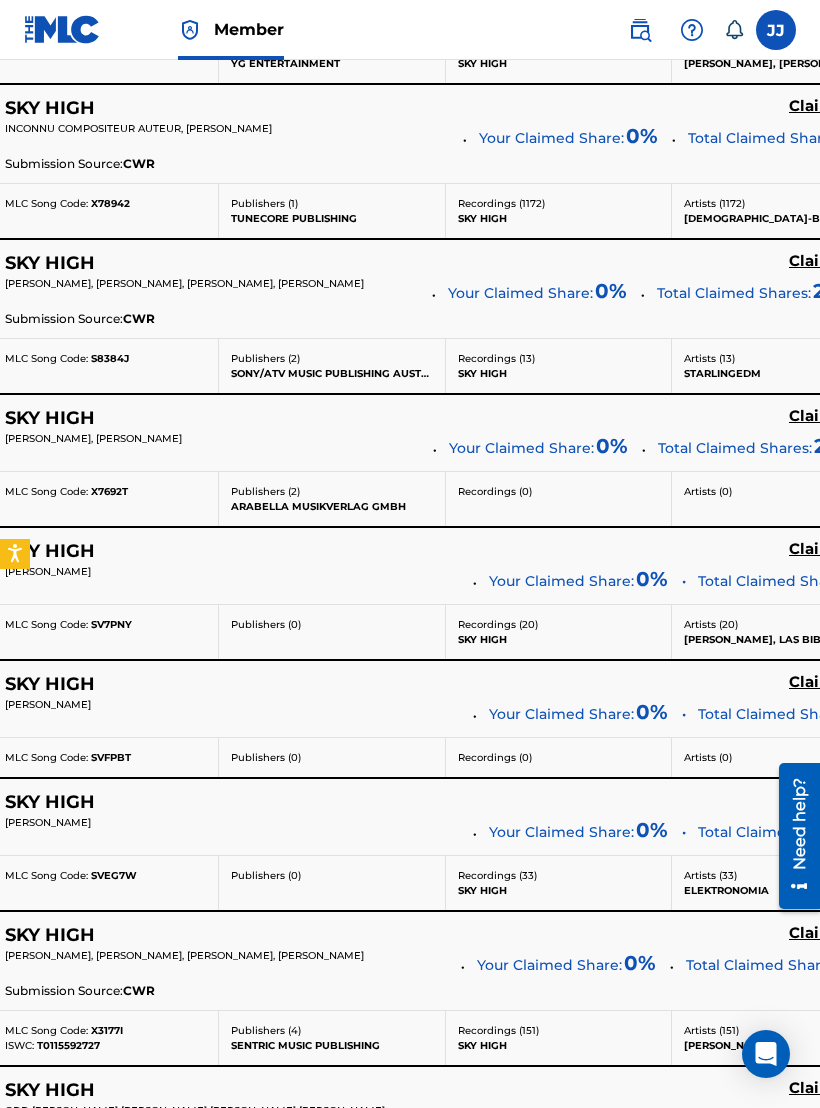 click on "View" at bounding box center (866, 549) 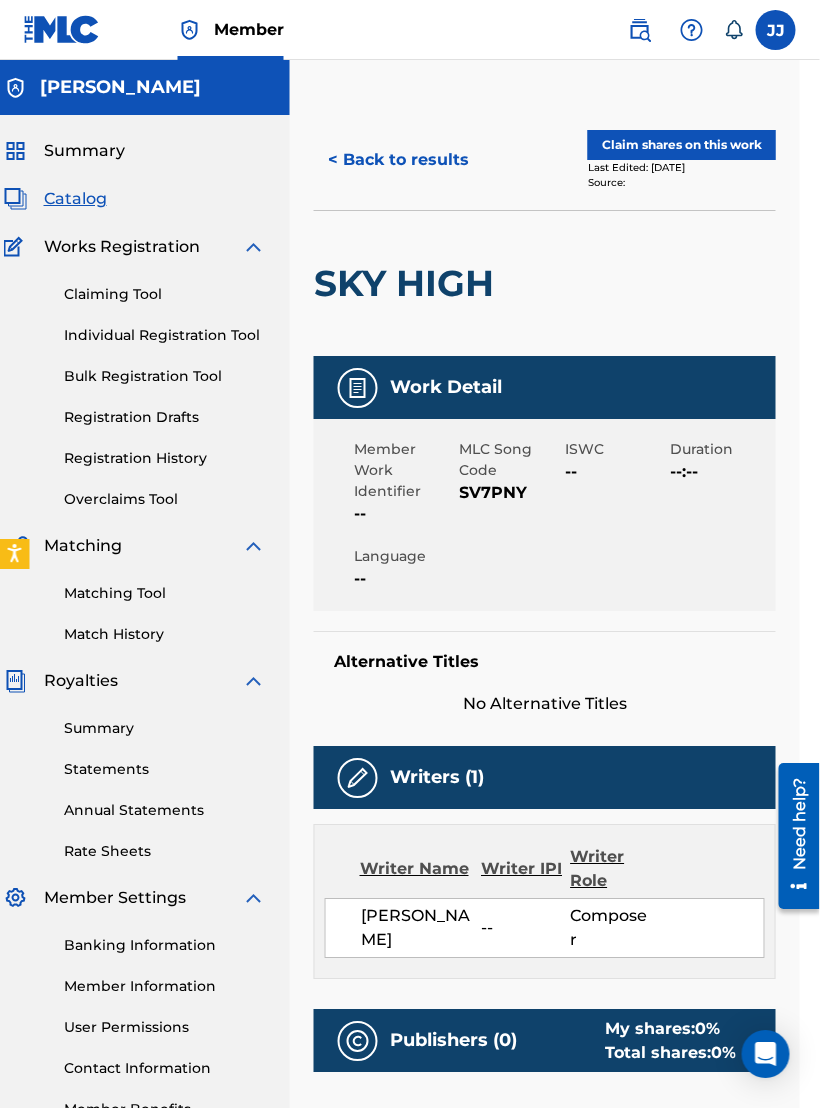 scroll, scrollTop: 0, scrollLeft: 16, axis: horizontal 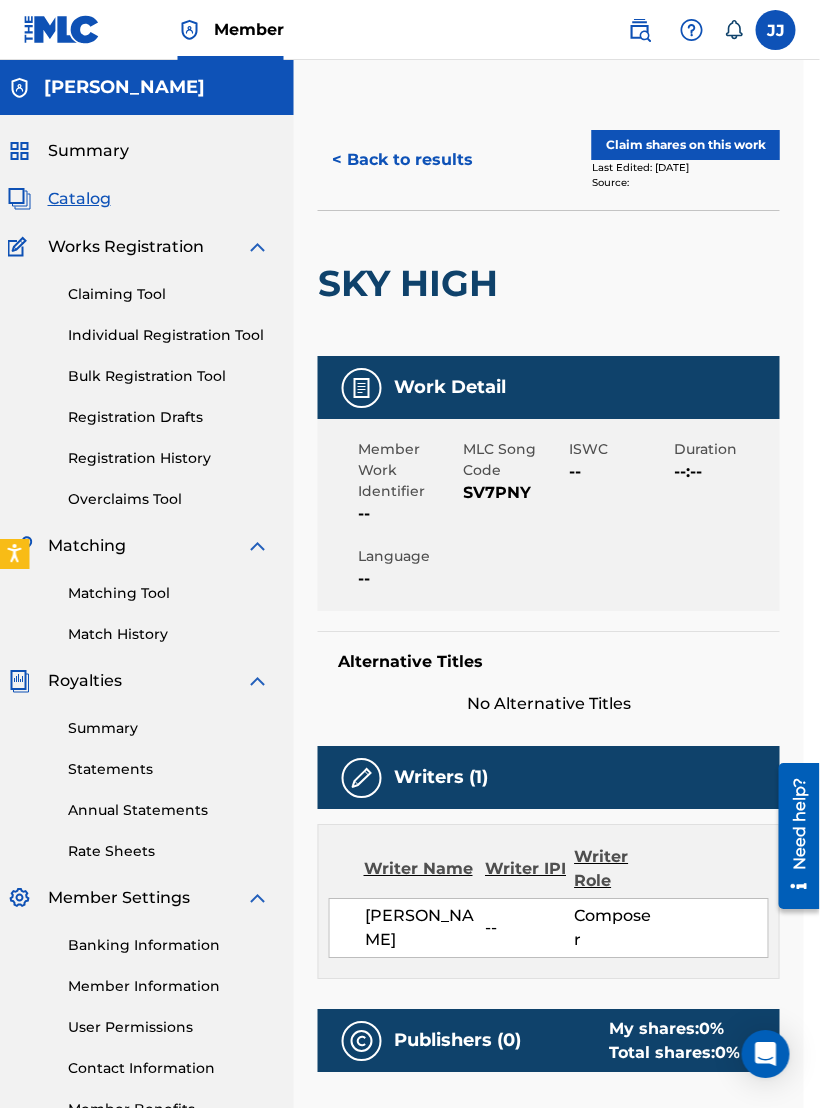click on "Claim shares on this work" at bounding box center (686, 145) 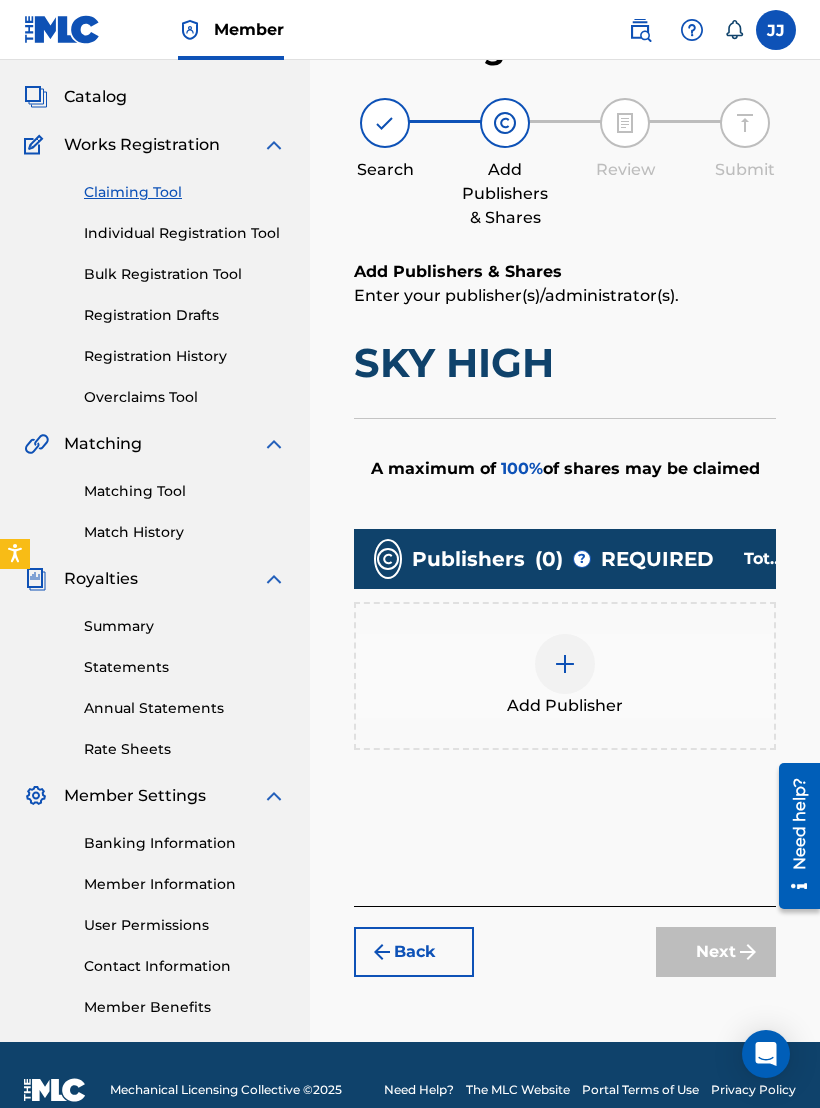 scroll, scrollTop: 105, scrollLeft: 0, axis: vertical 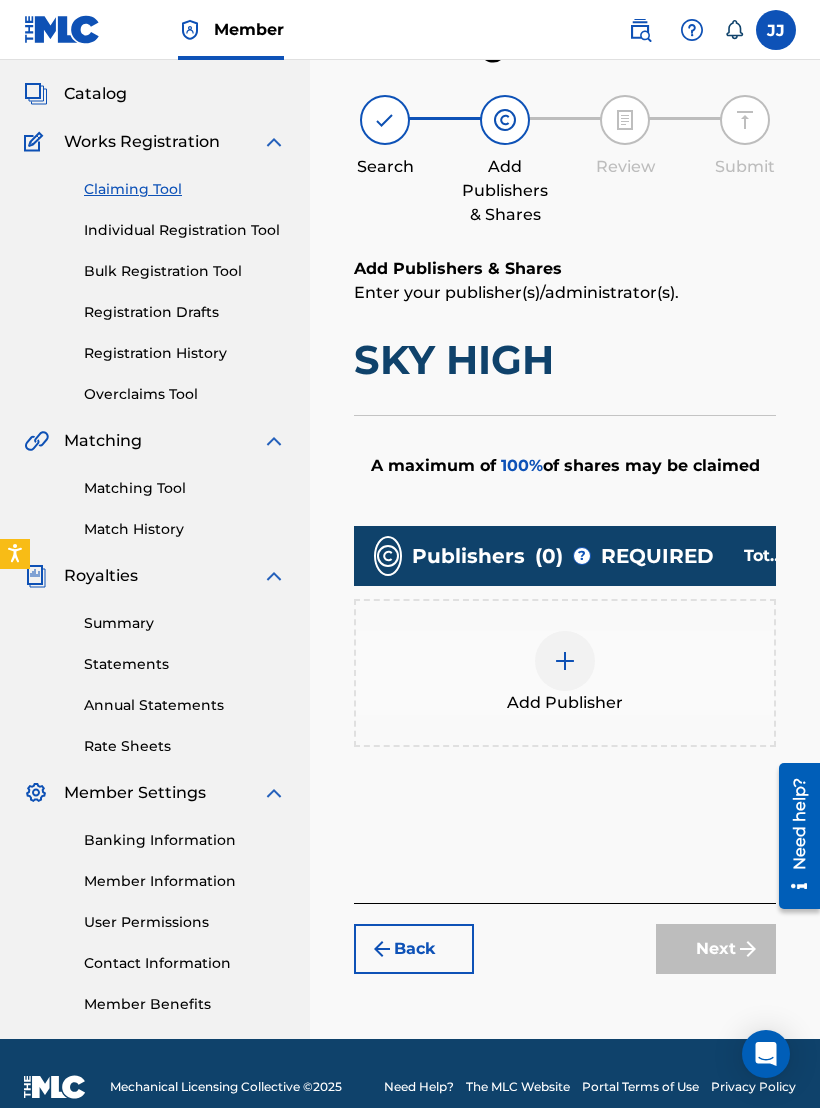 click at bounding box center [565, 661] 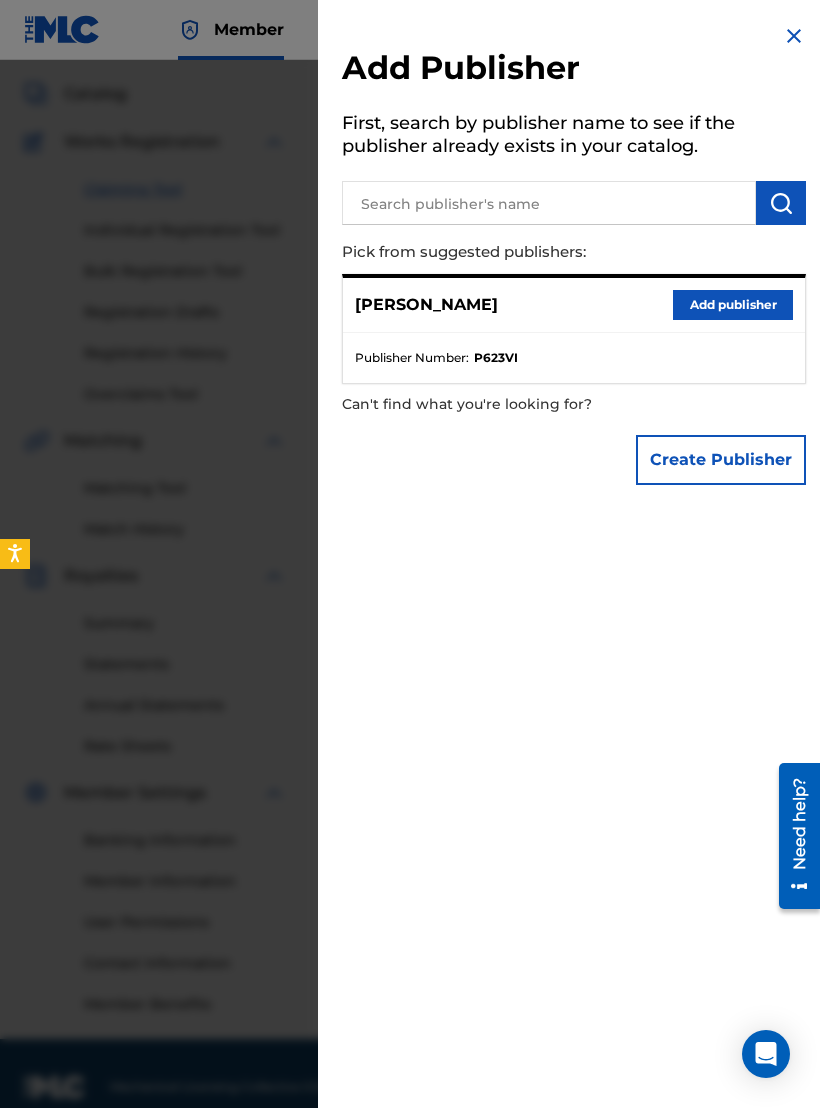 click on "Add publisher" at bounding box center (733, 305) 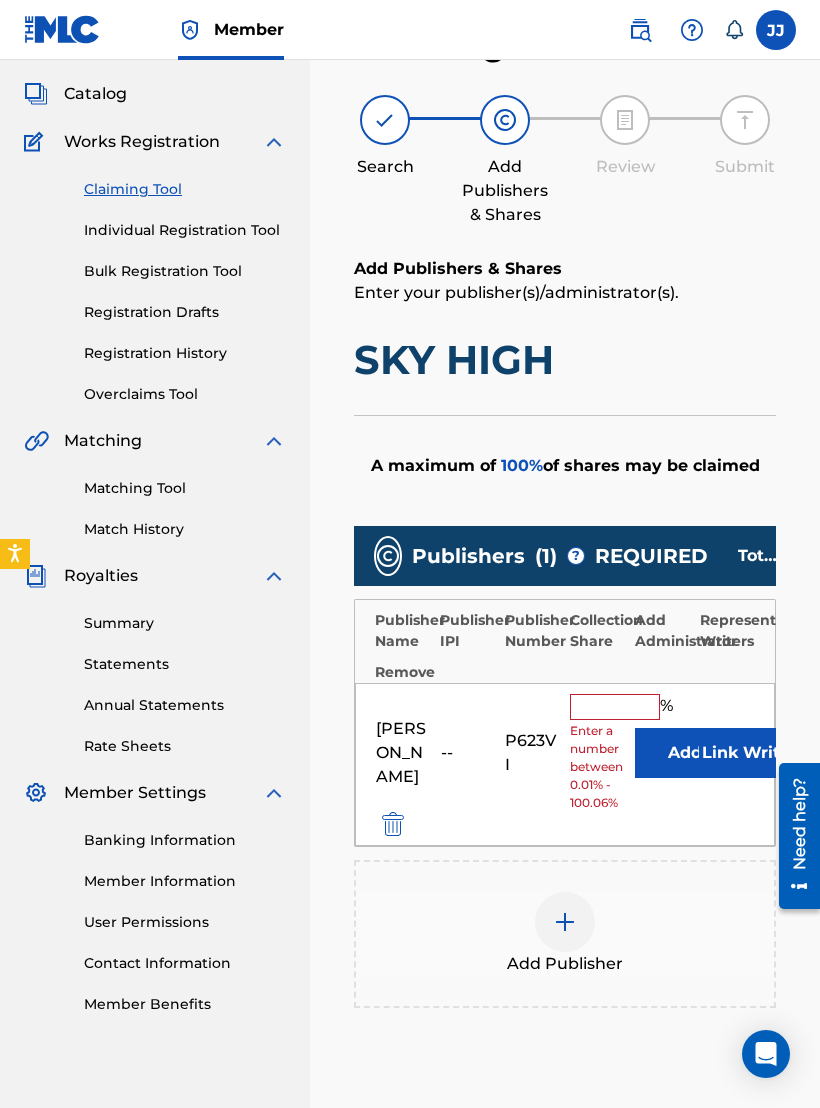 click at bounding box center (615, 707) 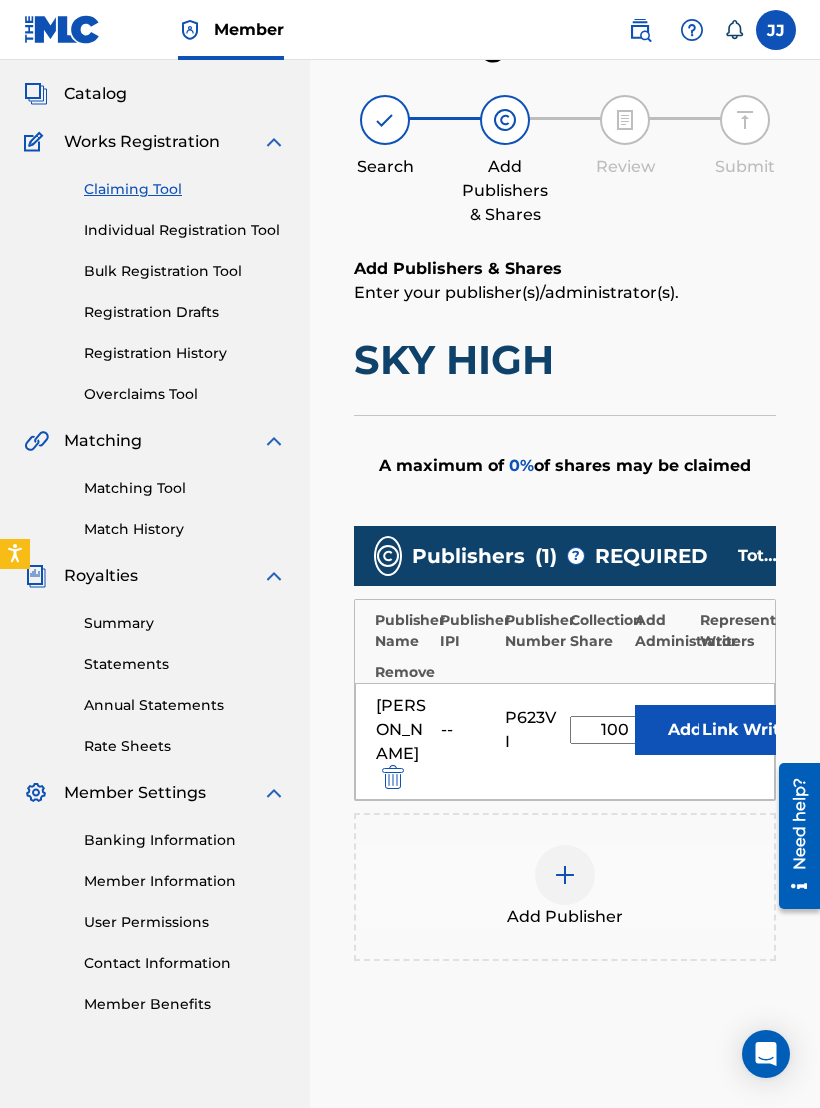 type on "100" 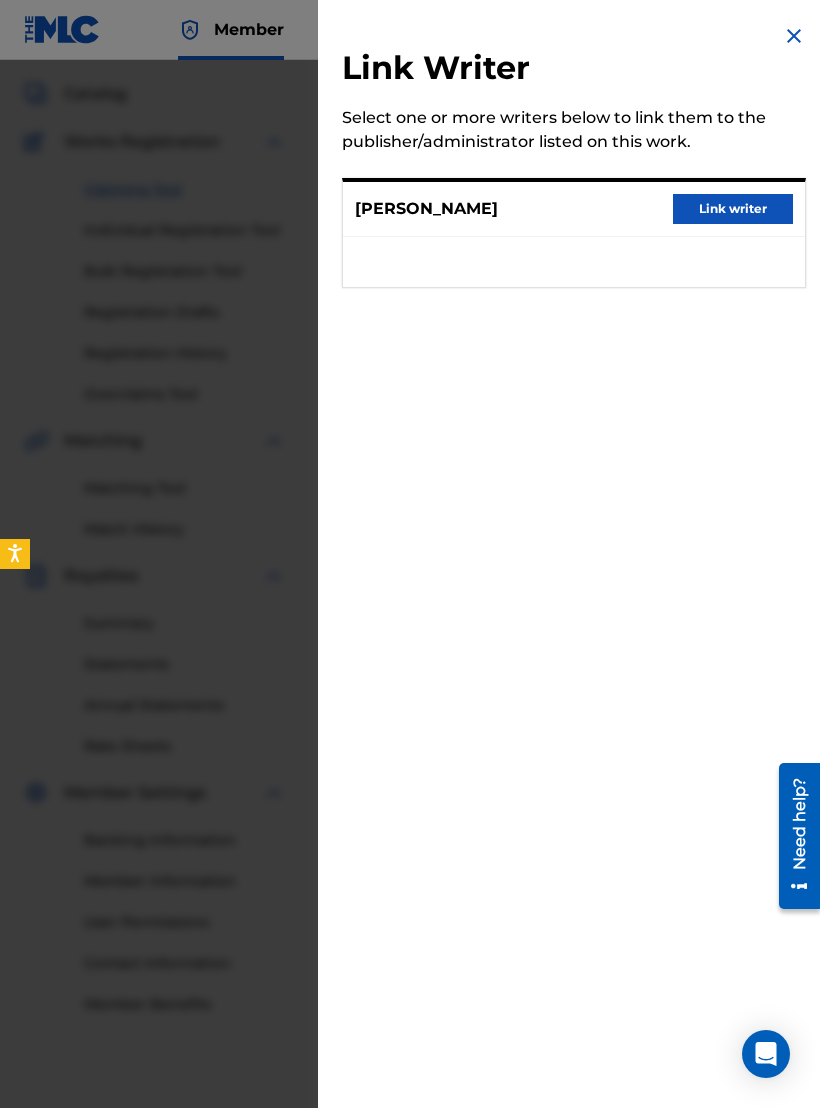 click at bounding box center [794, 36] 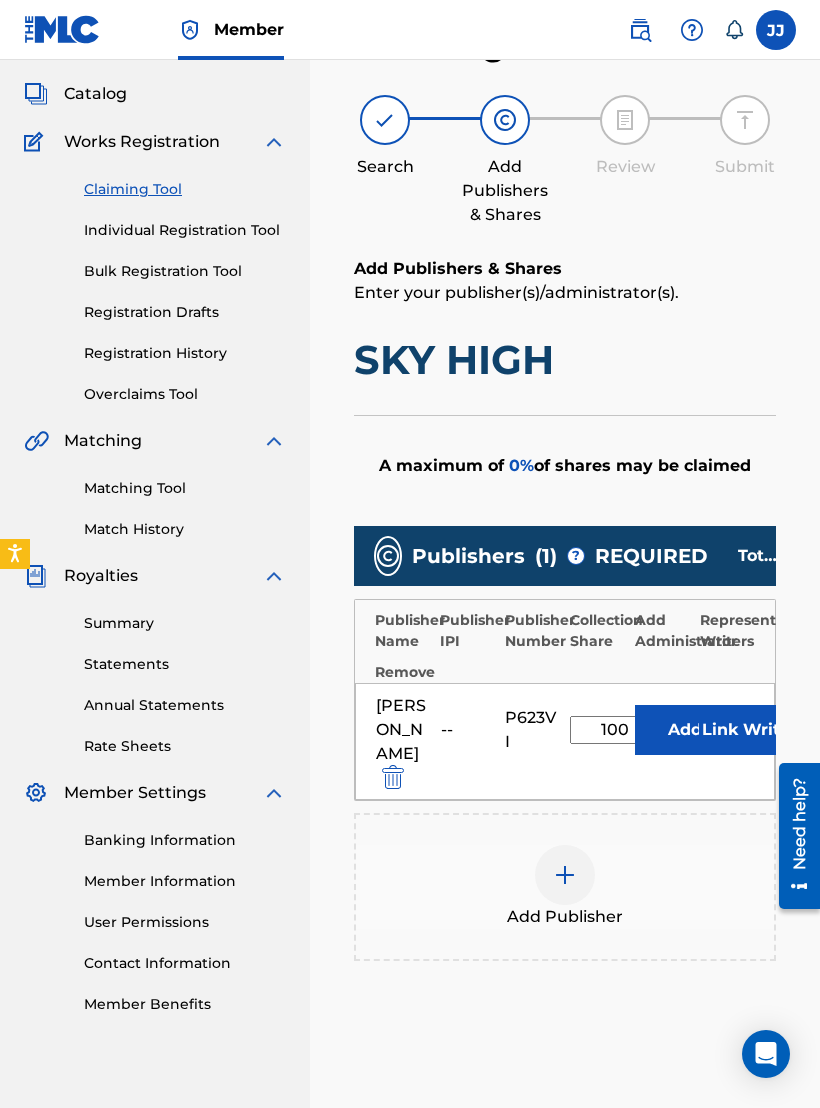 scroll, scrollTop: 0, scrollLeft: 0, axis: both 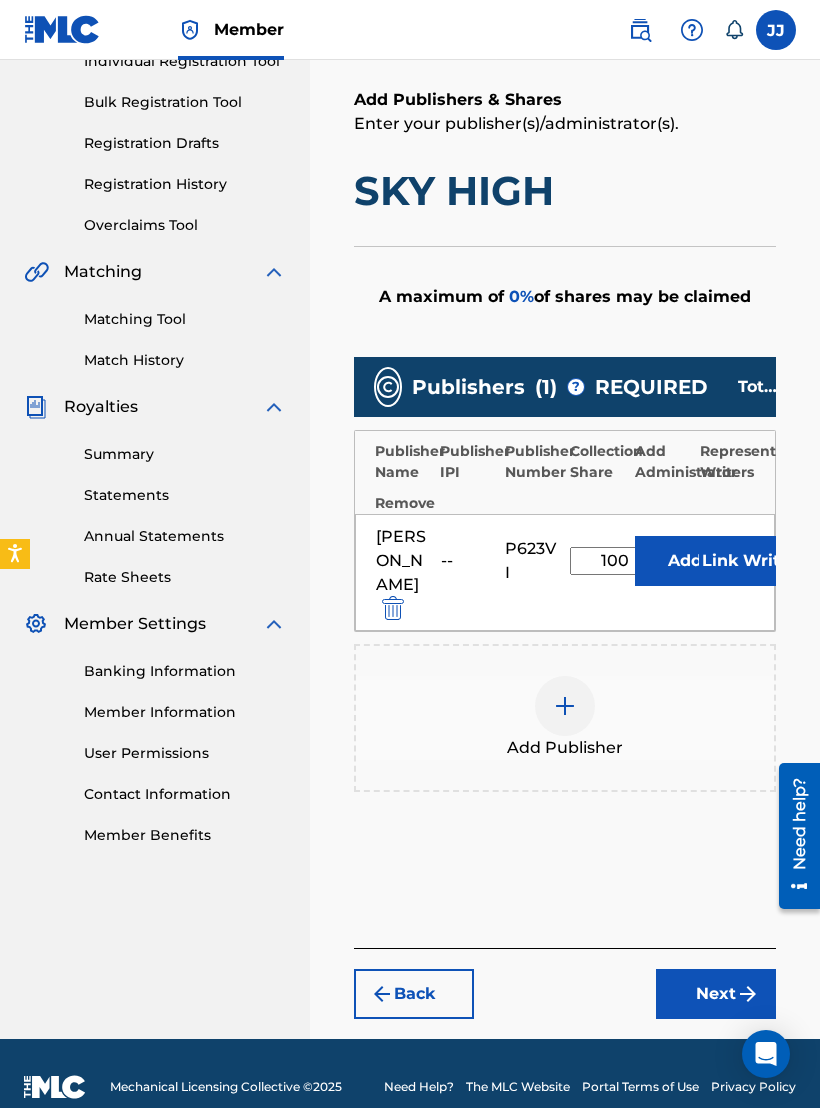 click on "Next" at bounding box center (716, 994) 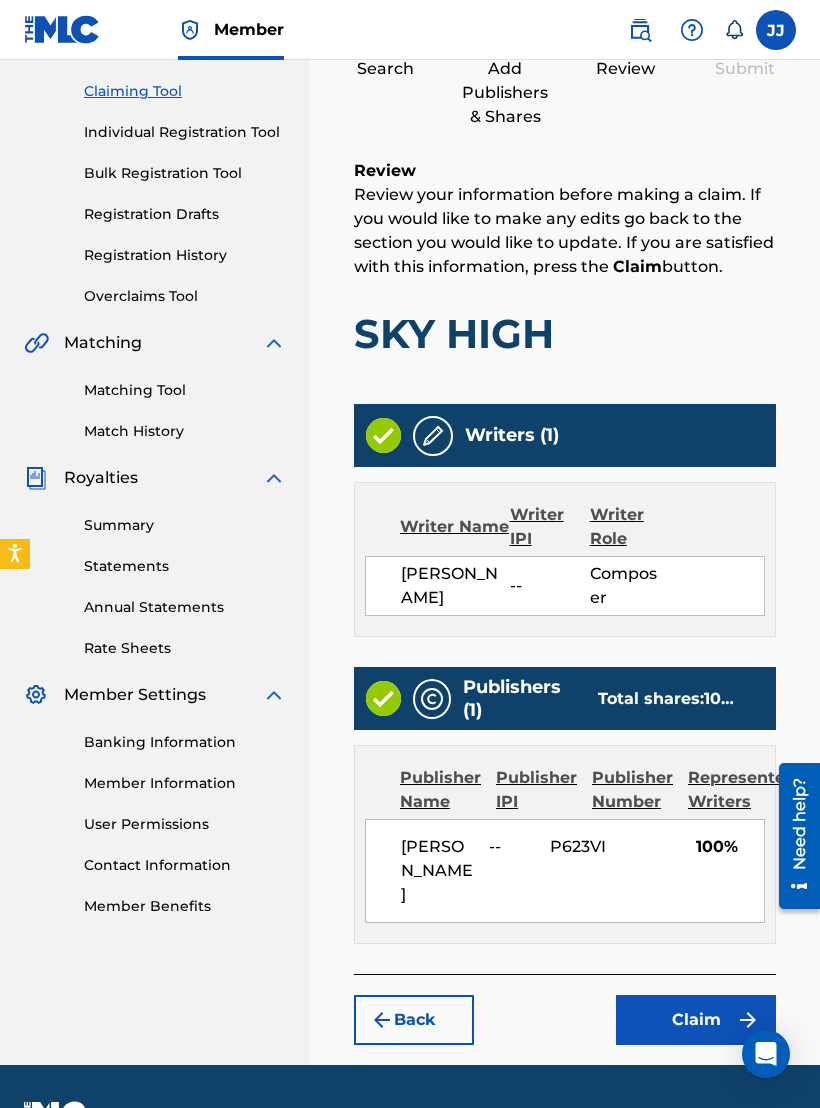 click on "Claim" at bounding box center (696, 1020) 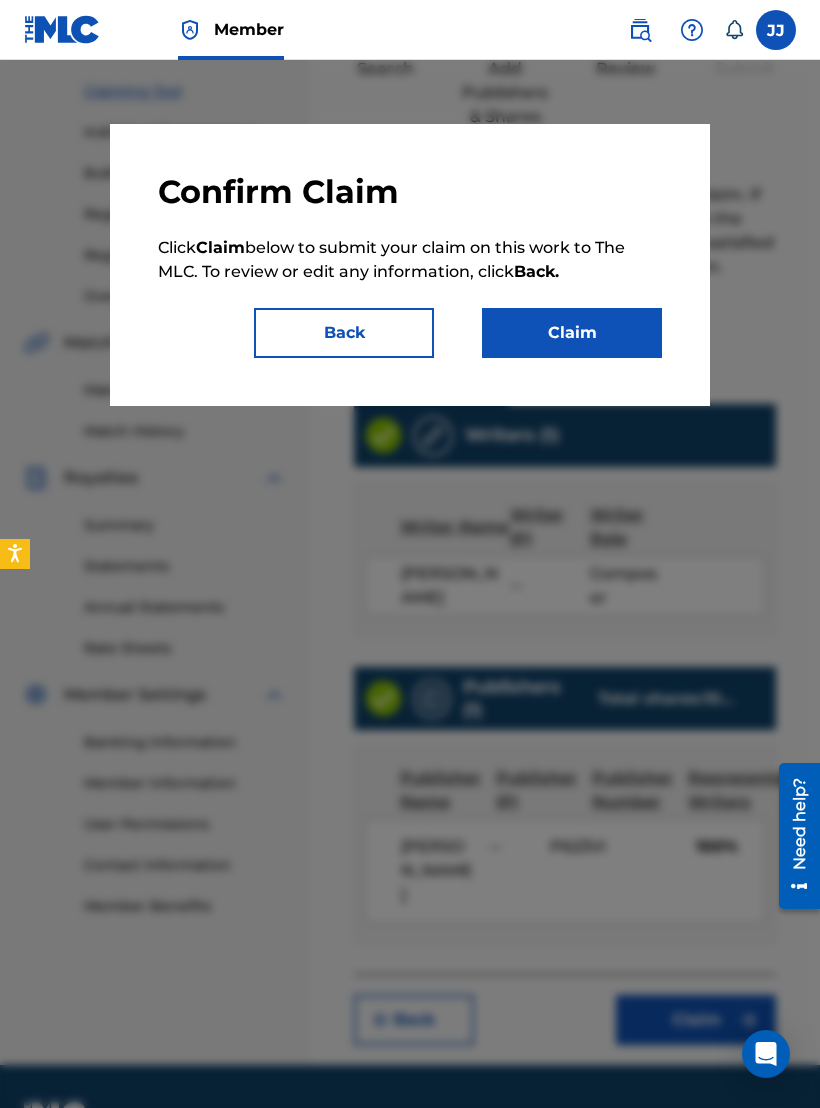 click on "Claim" at bounding box center (572, 333) 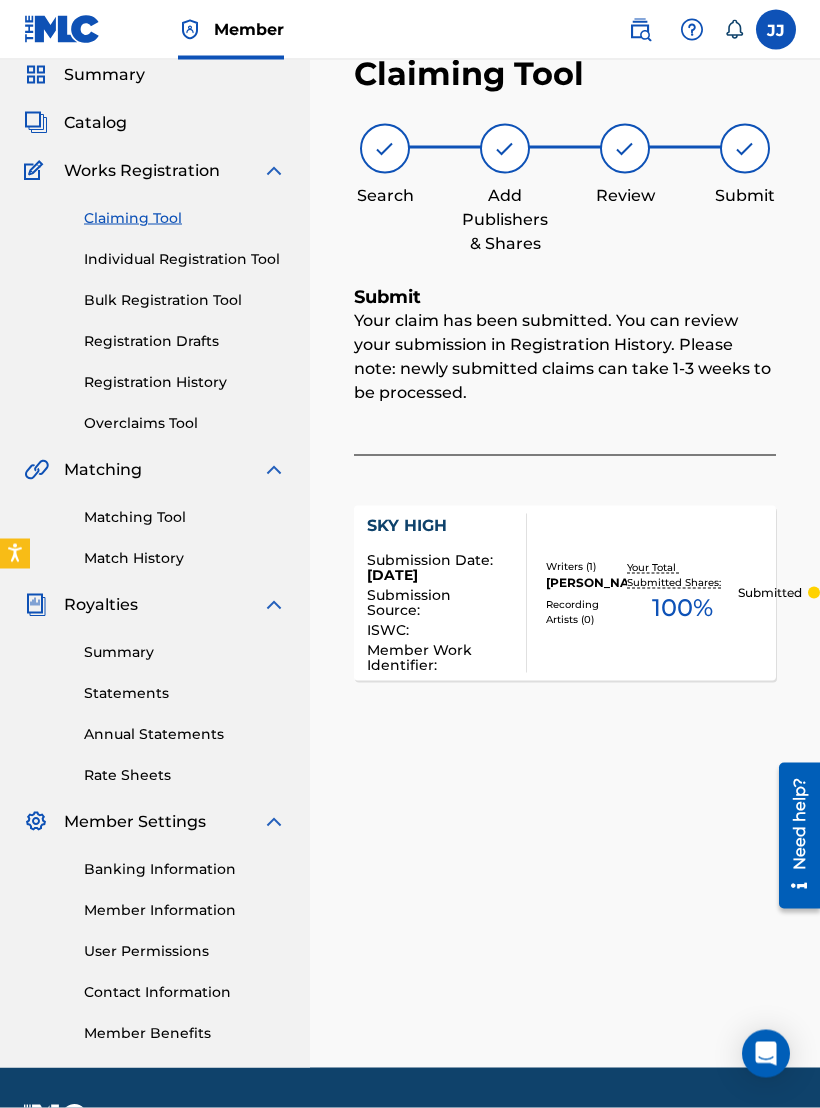 scroll, scrollTop: 0, scrollLeft: 0, axis: both 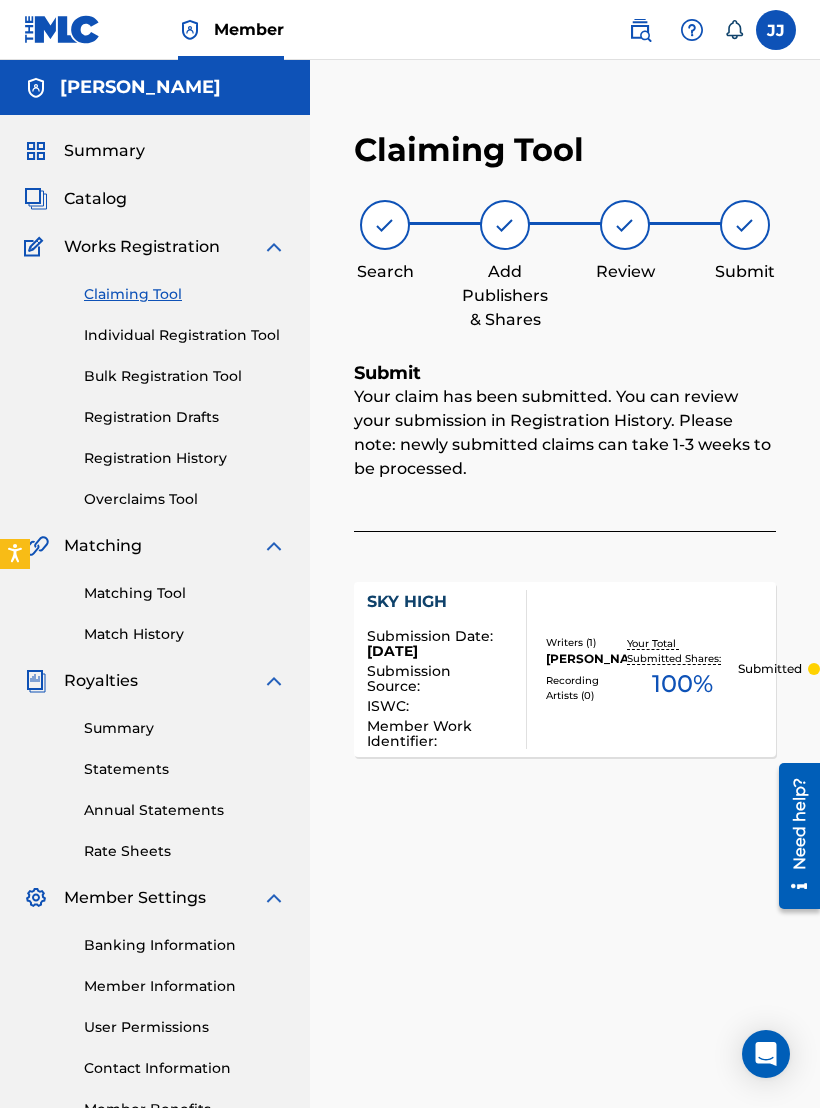 click at bounding box center [62, 29] 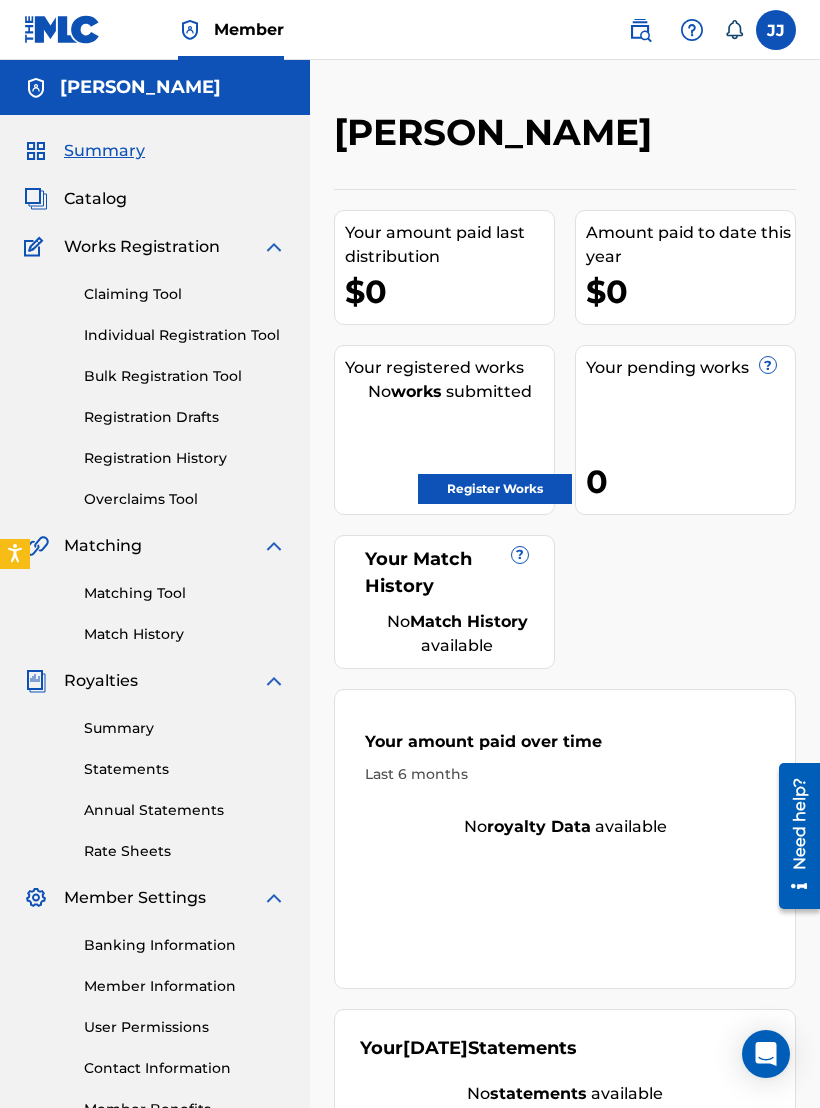 click on "Claiming Tool" at bounding box center [185, 294] 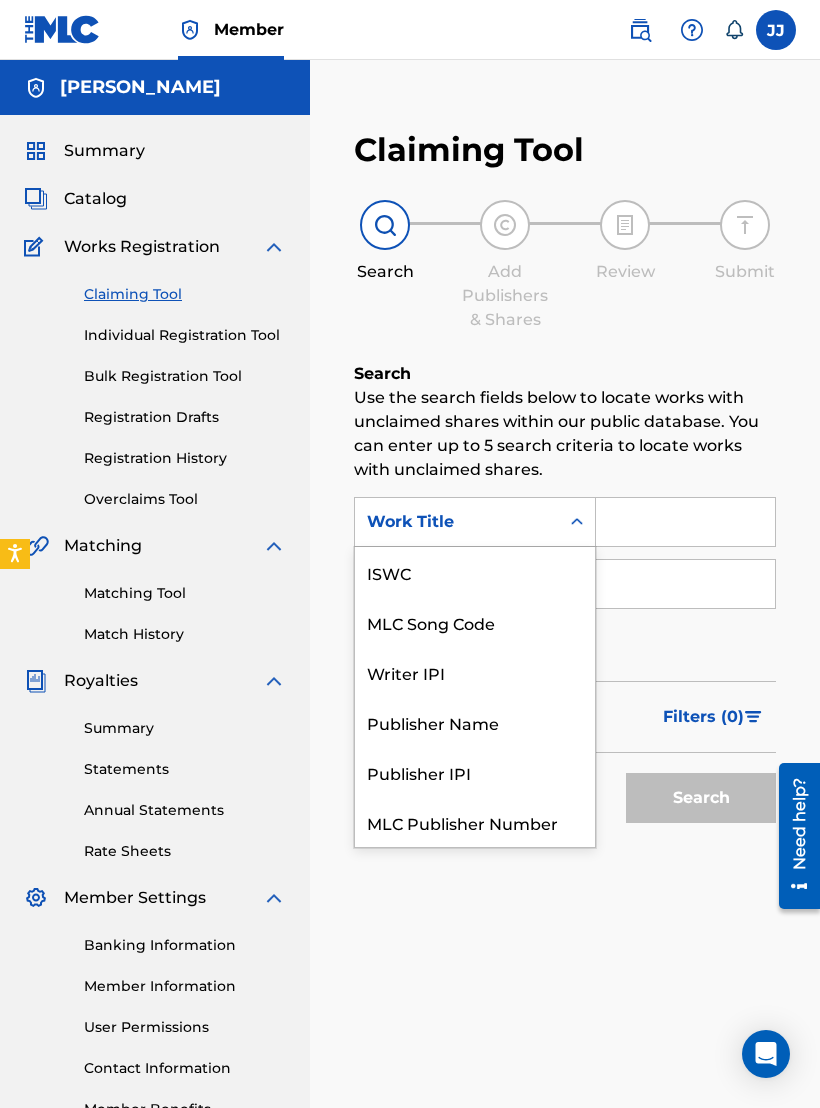 scroll, scrollTop: 50, scrollLeft: 0, axis: vertical 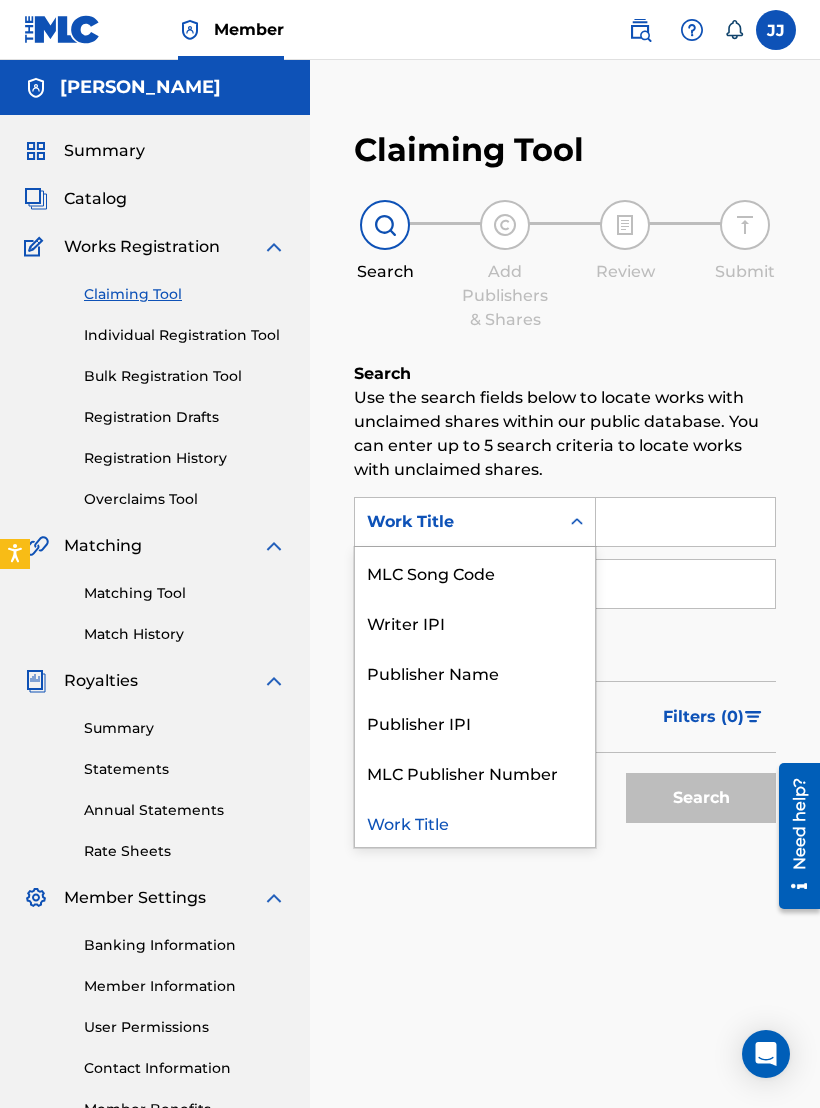 click on "Work Title" at bounding box center (475, 822) 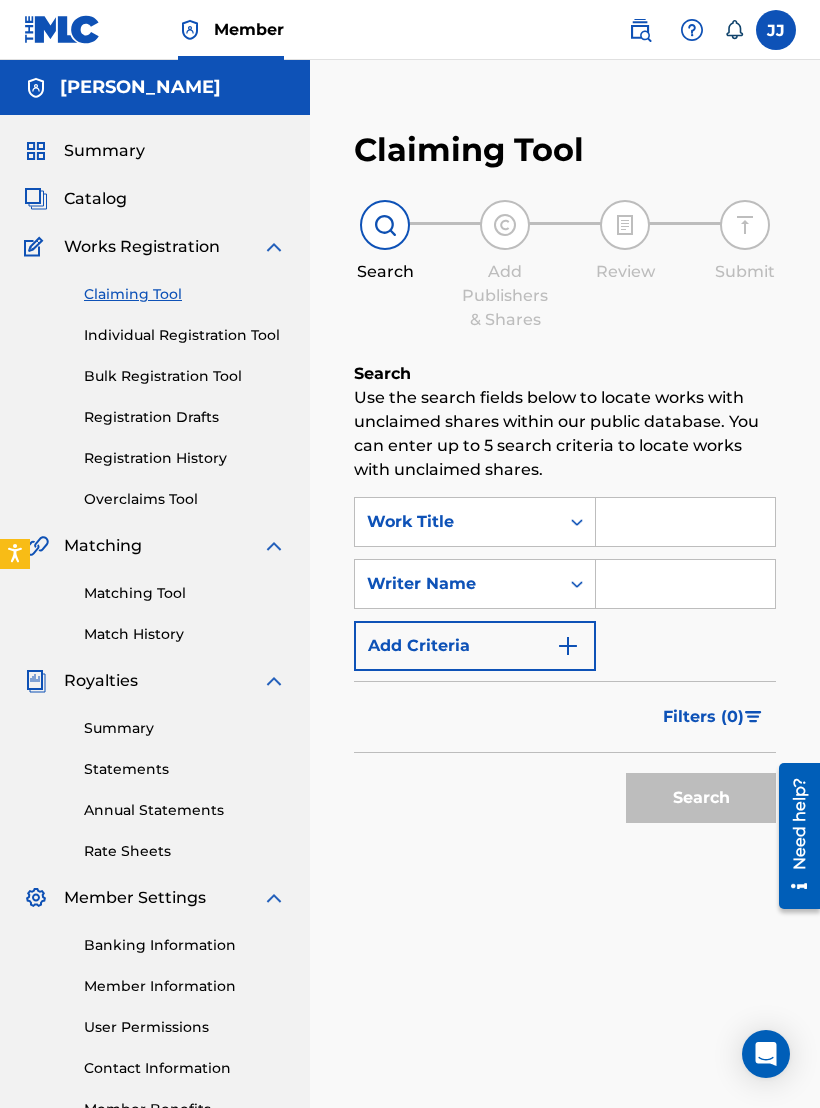 click at bounding box center [685, 522] 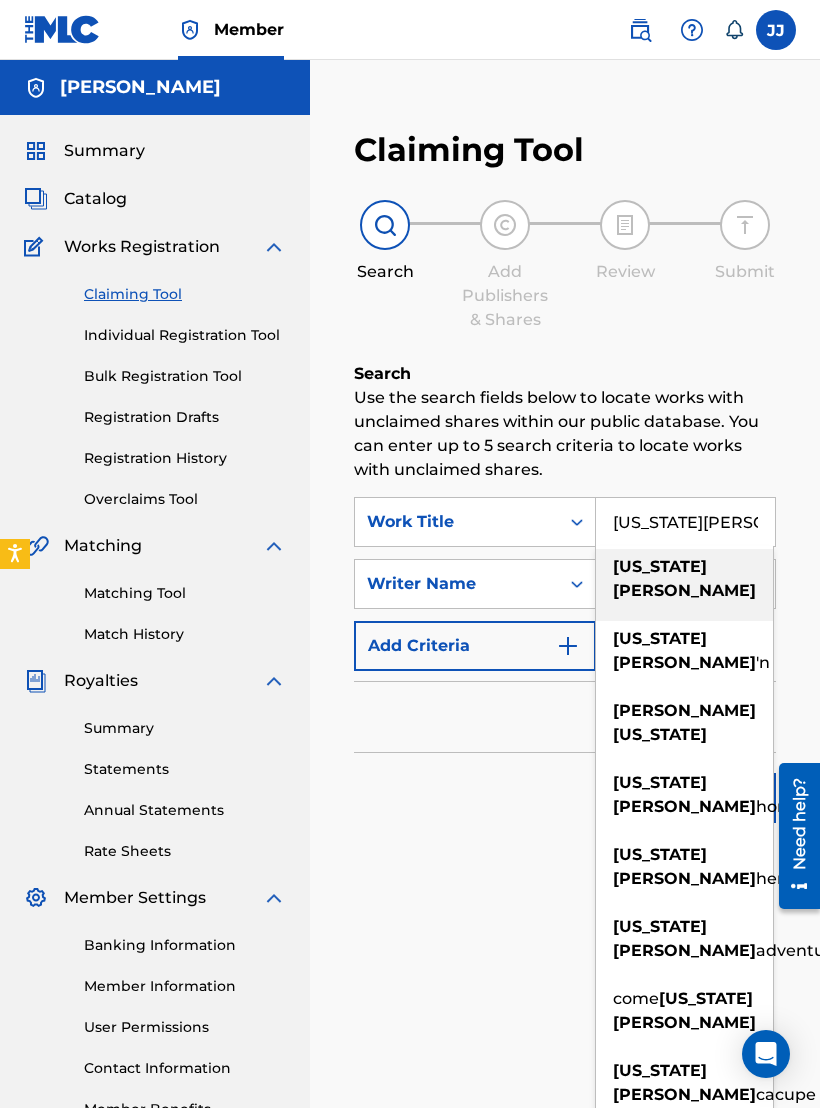 click on "[PERSON_NAME]" at bounding box center (684, 590) 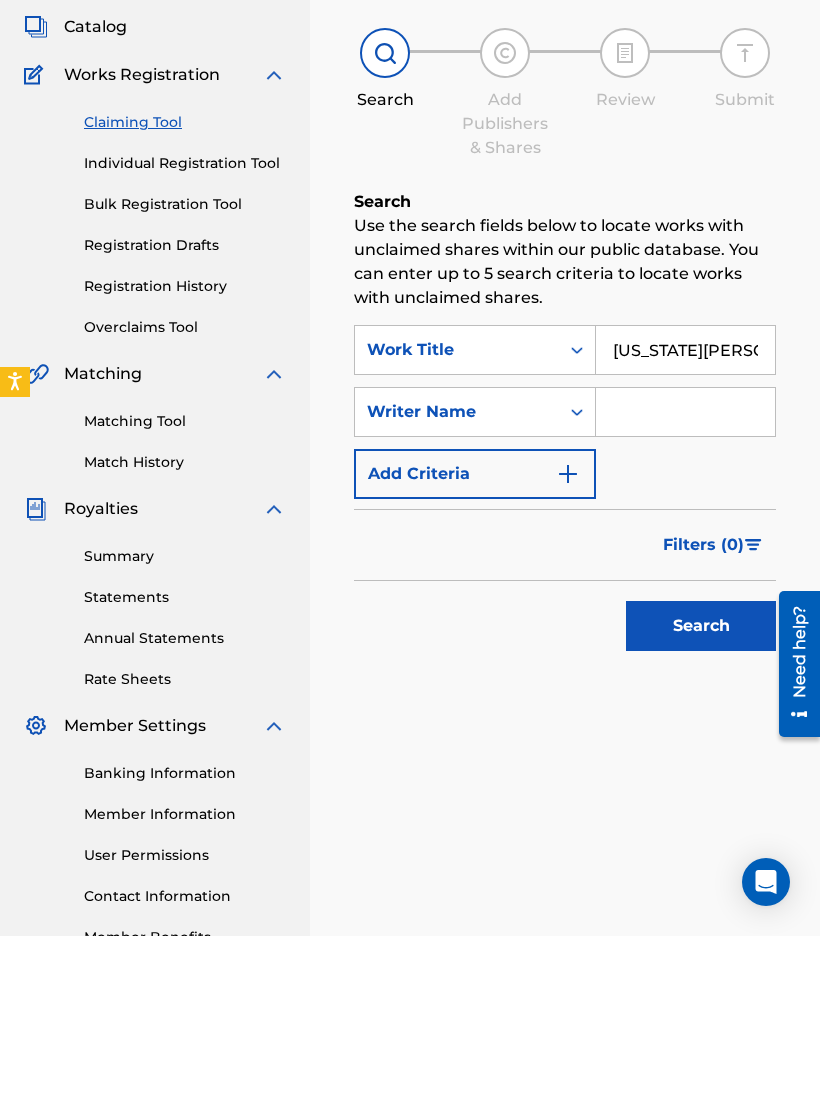 click on "Search" at bounding box center (701, 798) 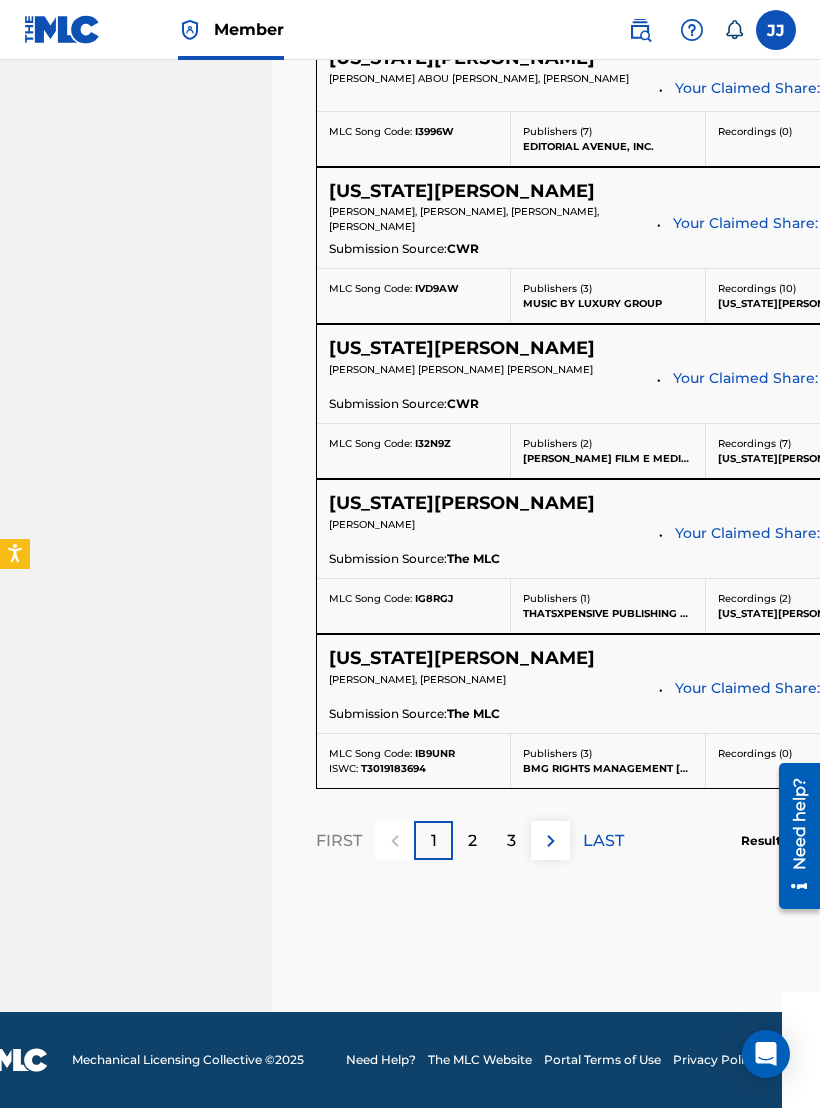 scroll, scrollTop: 1836, scrollLeft: 0, axis: vertical 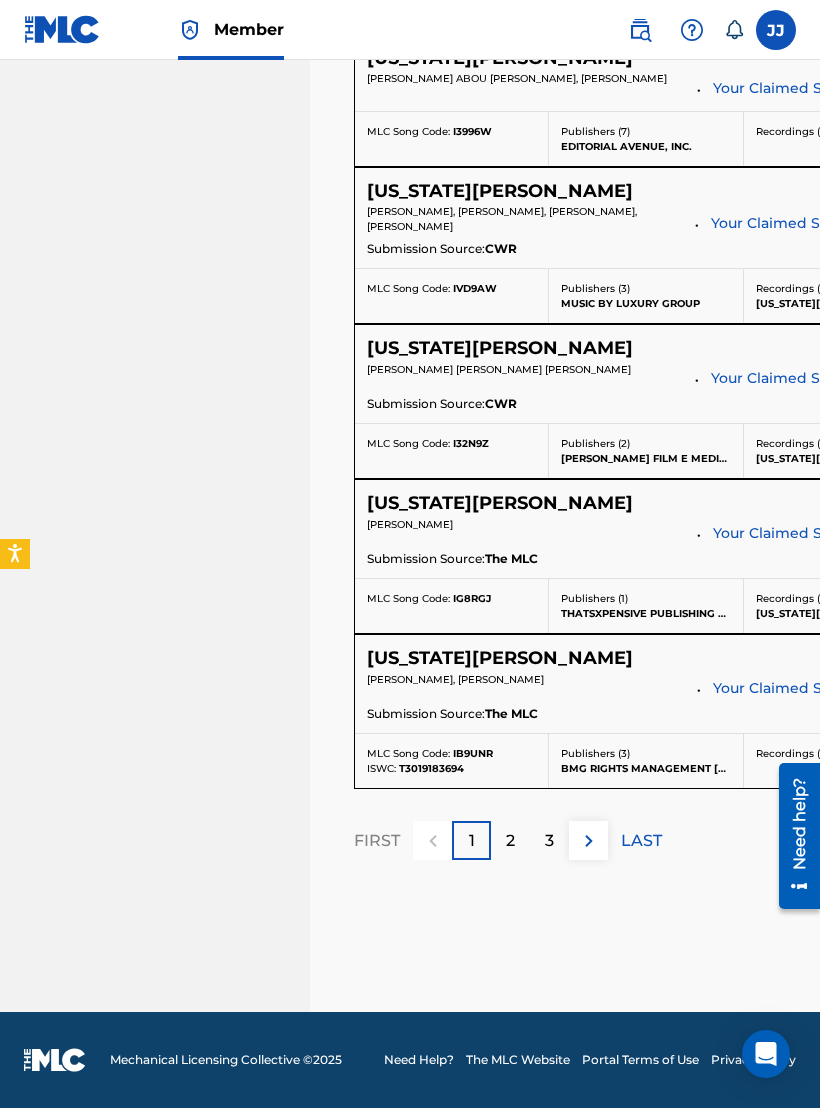 click on "2" at bounding box center [510, 841] 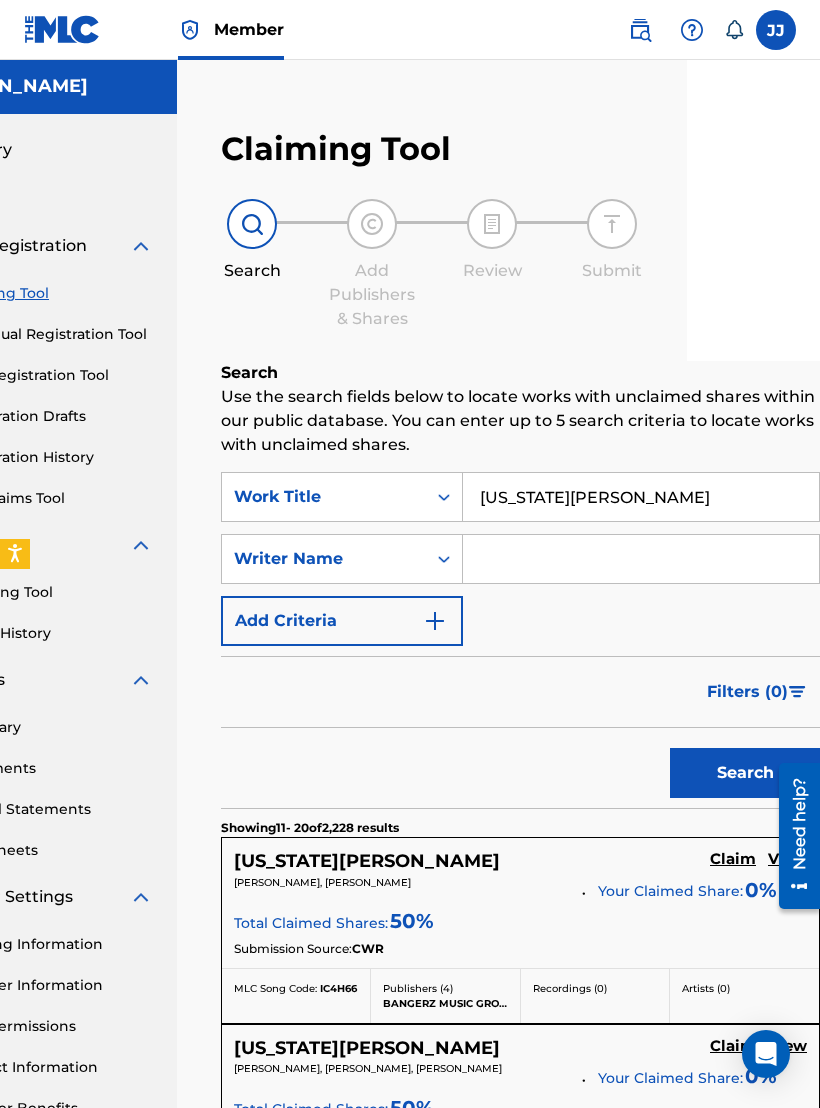 scroll, scrollTop: 0, scrollLeft: 133, axis: horizontal 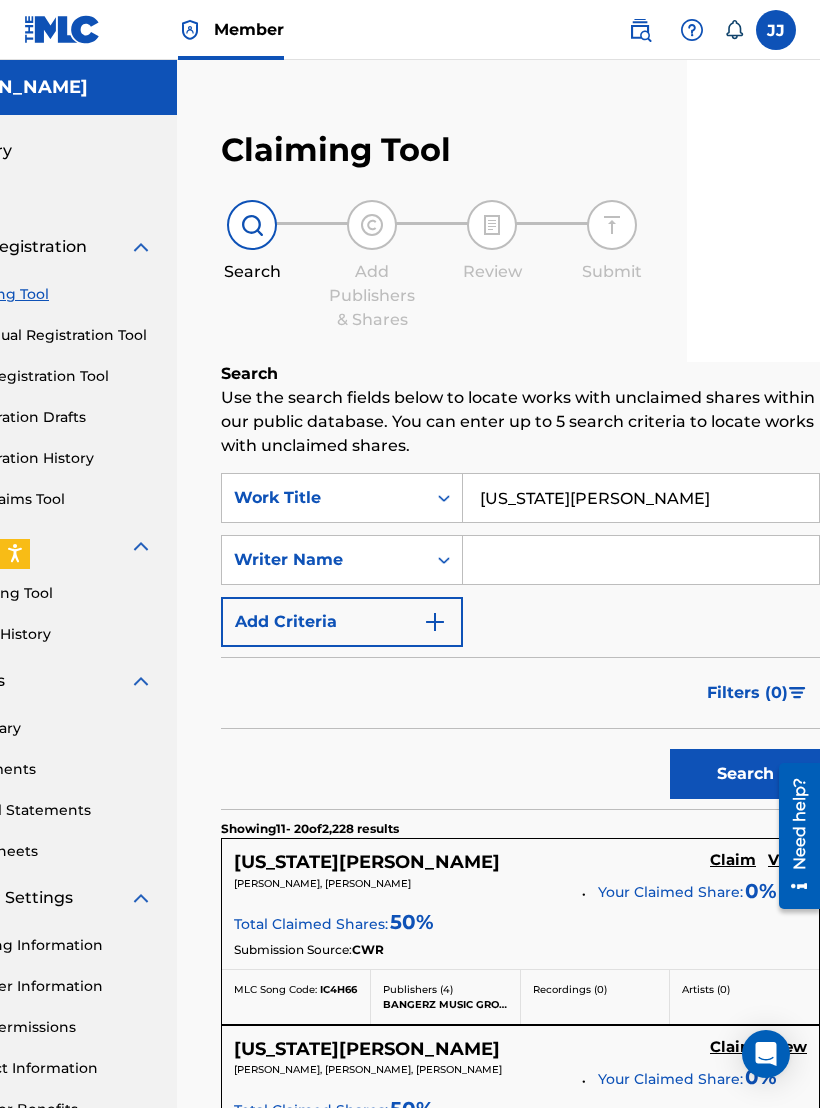 click on "[US_STATE][PERSON_NAME]" at bounding box center [641, 498] 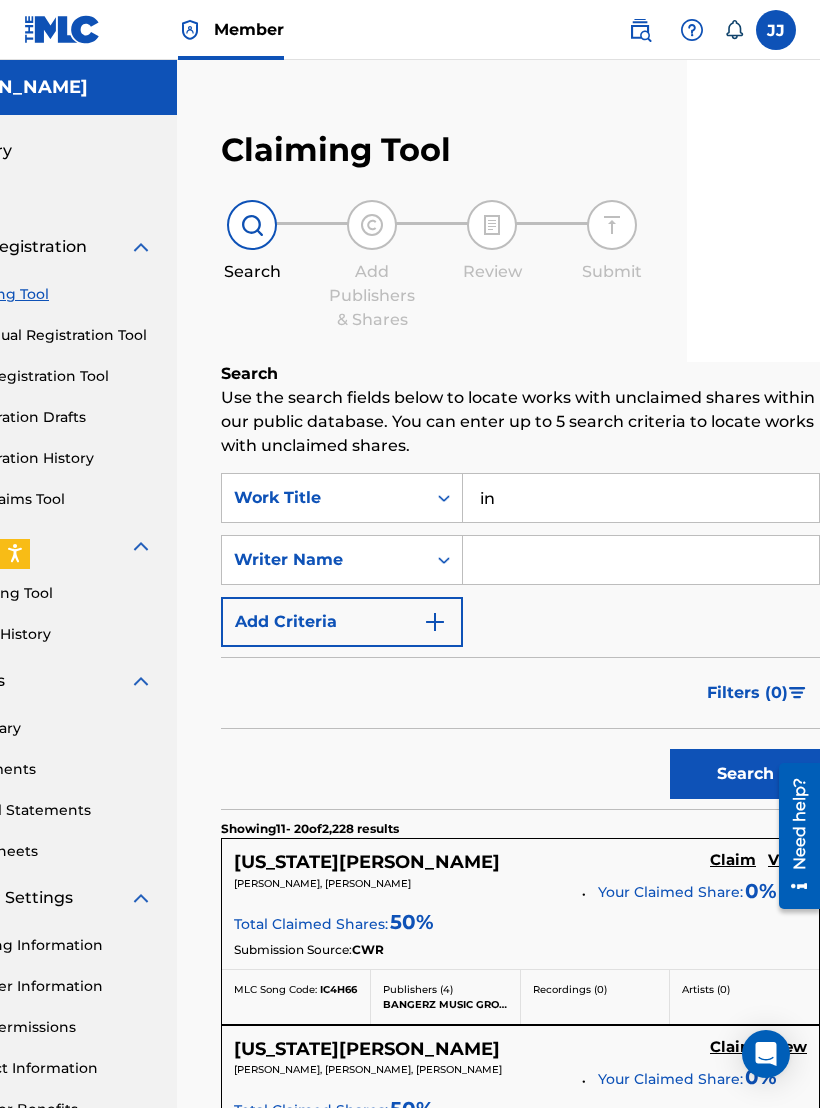 type on "i" 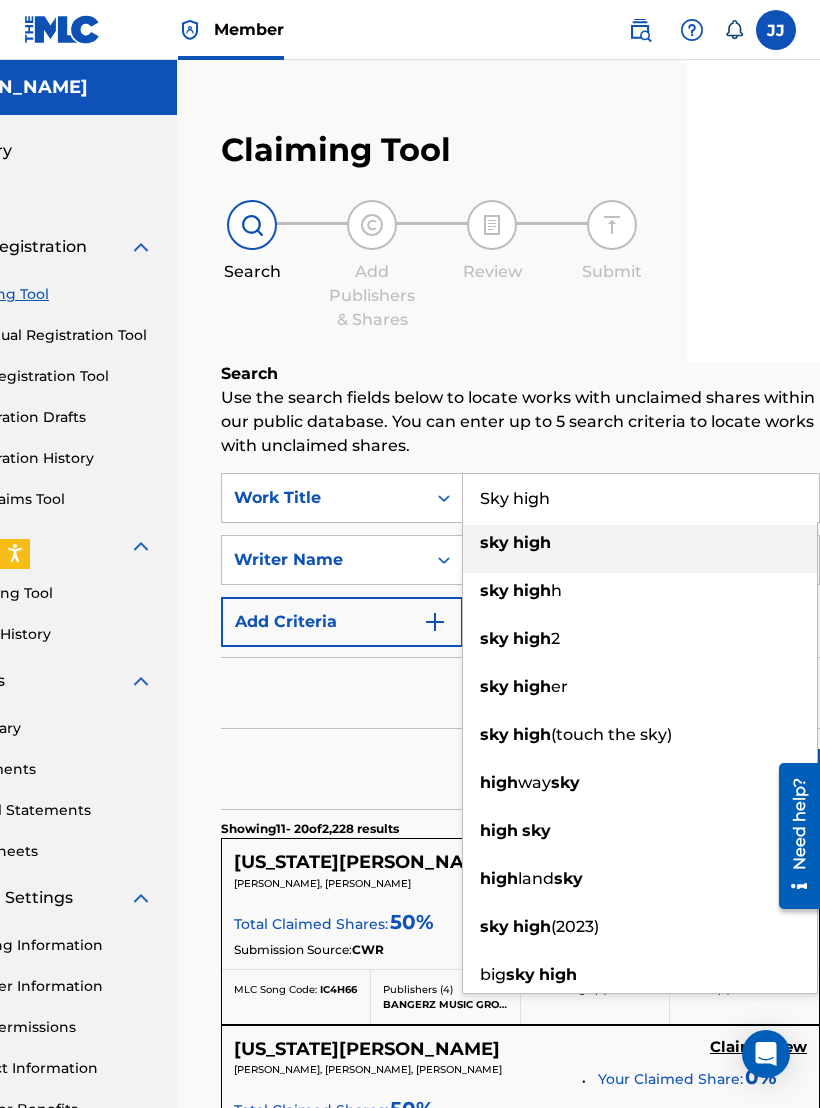type on "sky high" 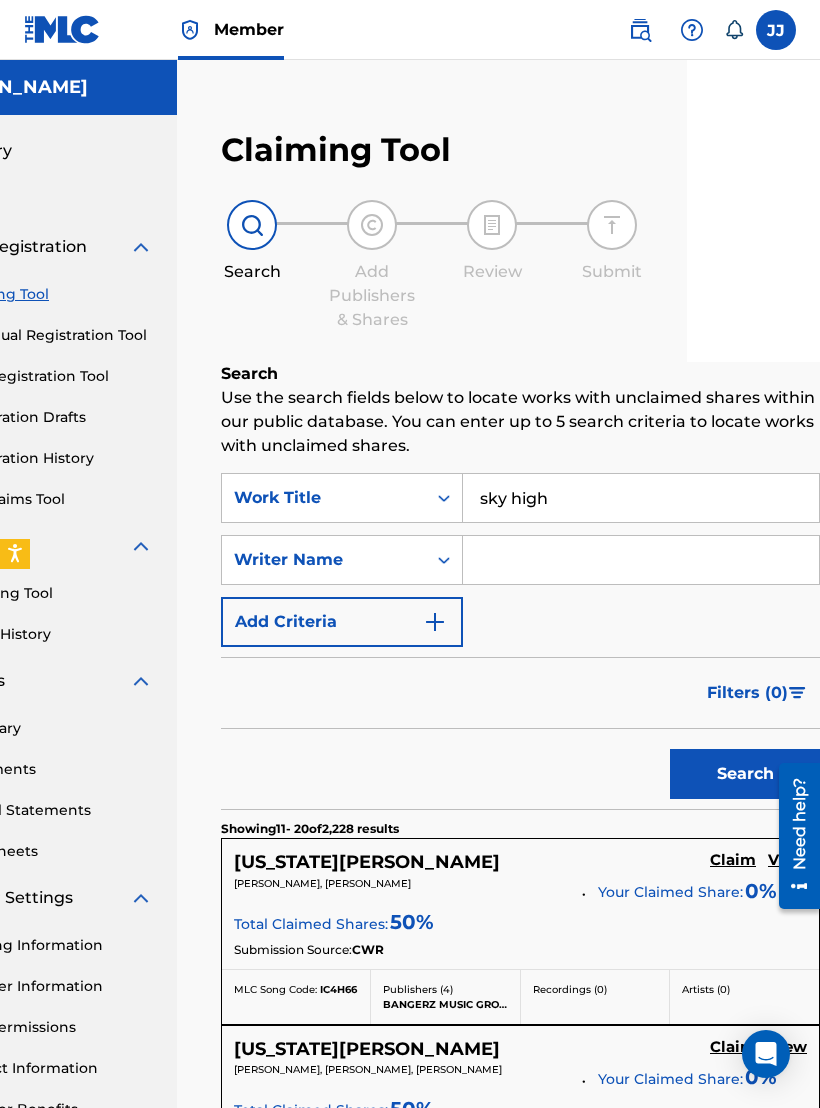 click at bounding box center [797, 693] 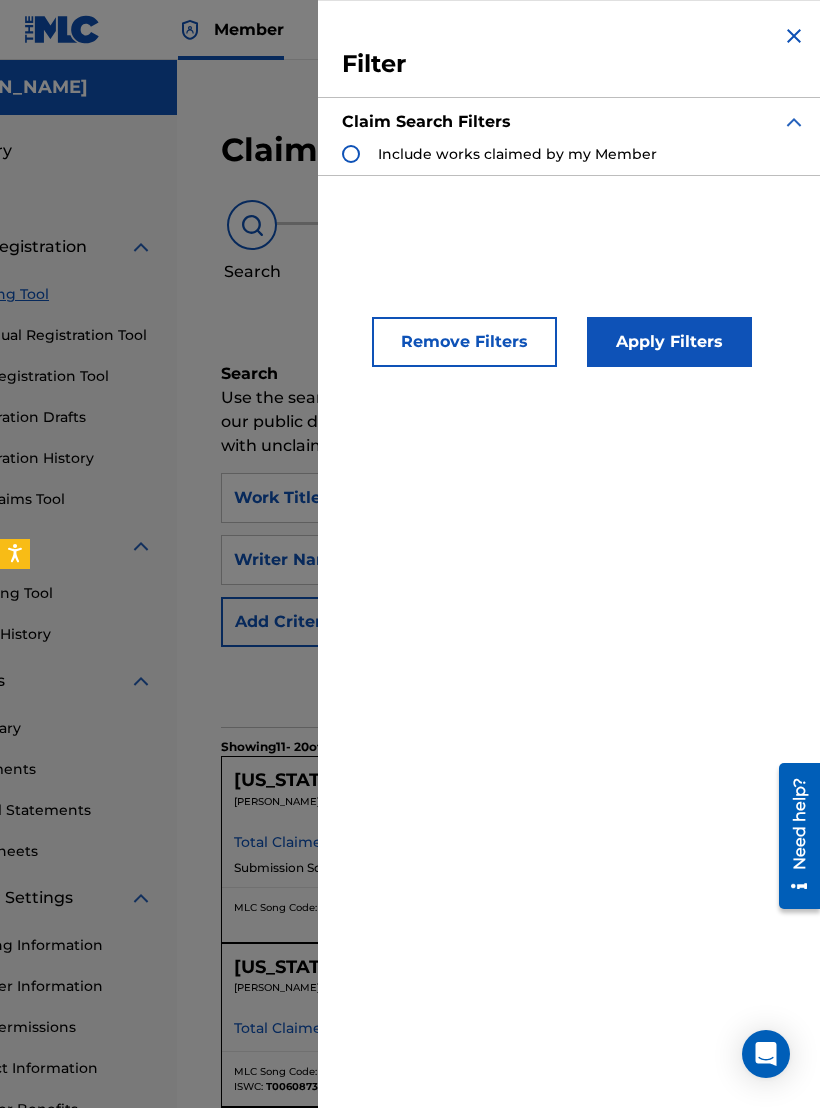 click at bounding box center [794, 36] 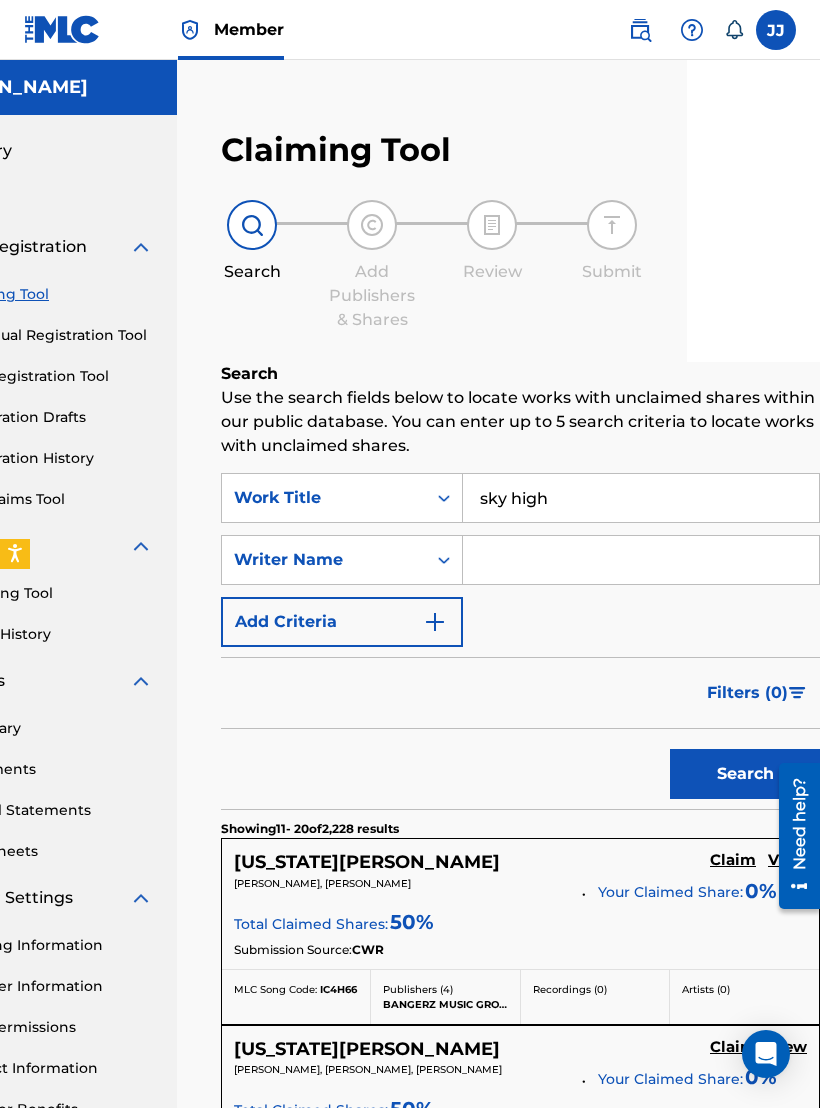 click on "Search" at bounding box center (745, 774) 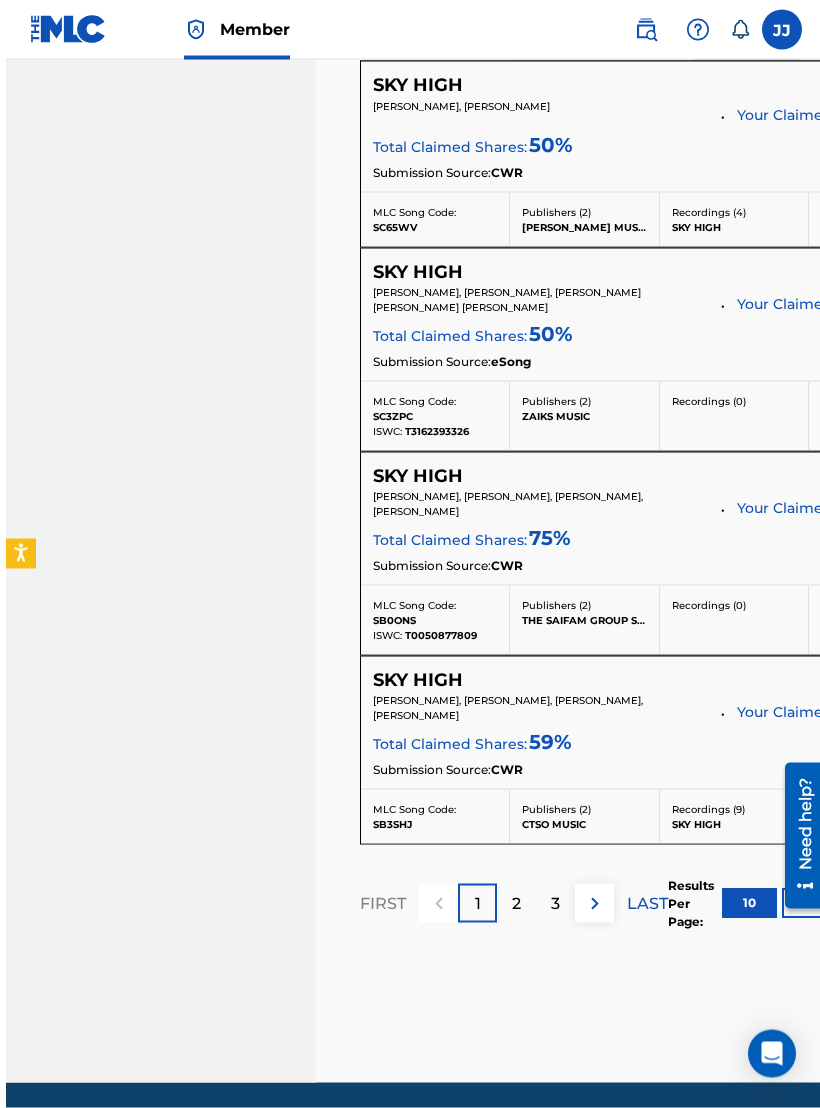 scroll, scrollTop: 1970, scrollLeft: 0, axis: vertical 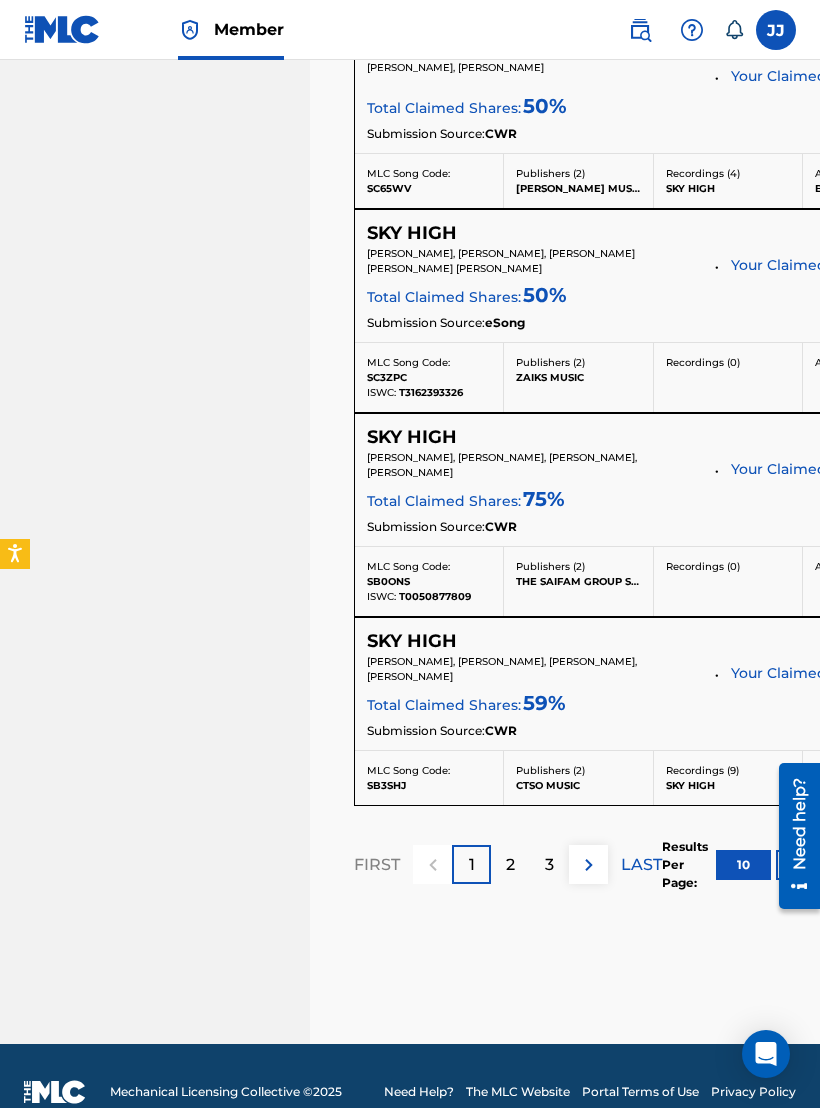 click at bounding box center (589, 865) 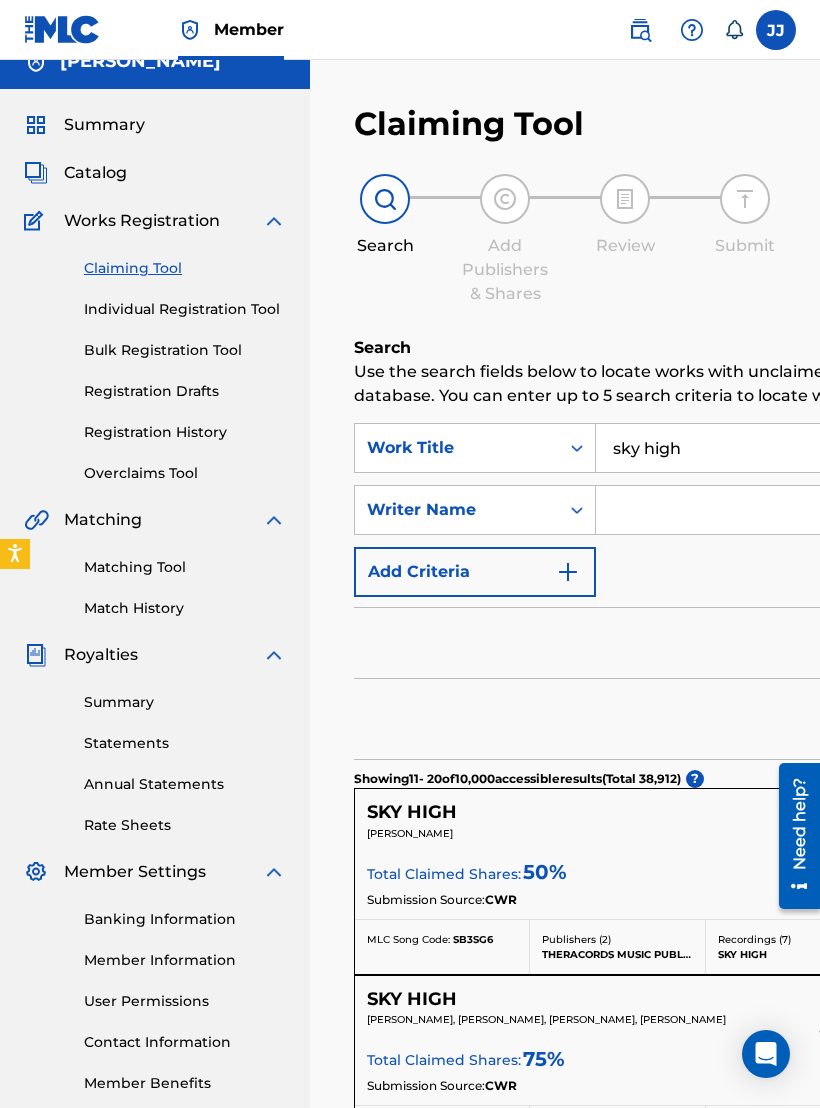 scroll, scrollTop: 0, scrollLeft: 0, axis: both 